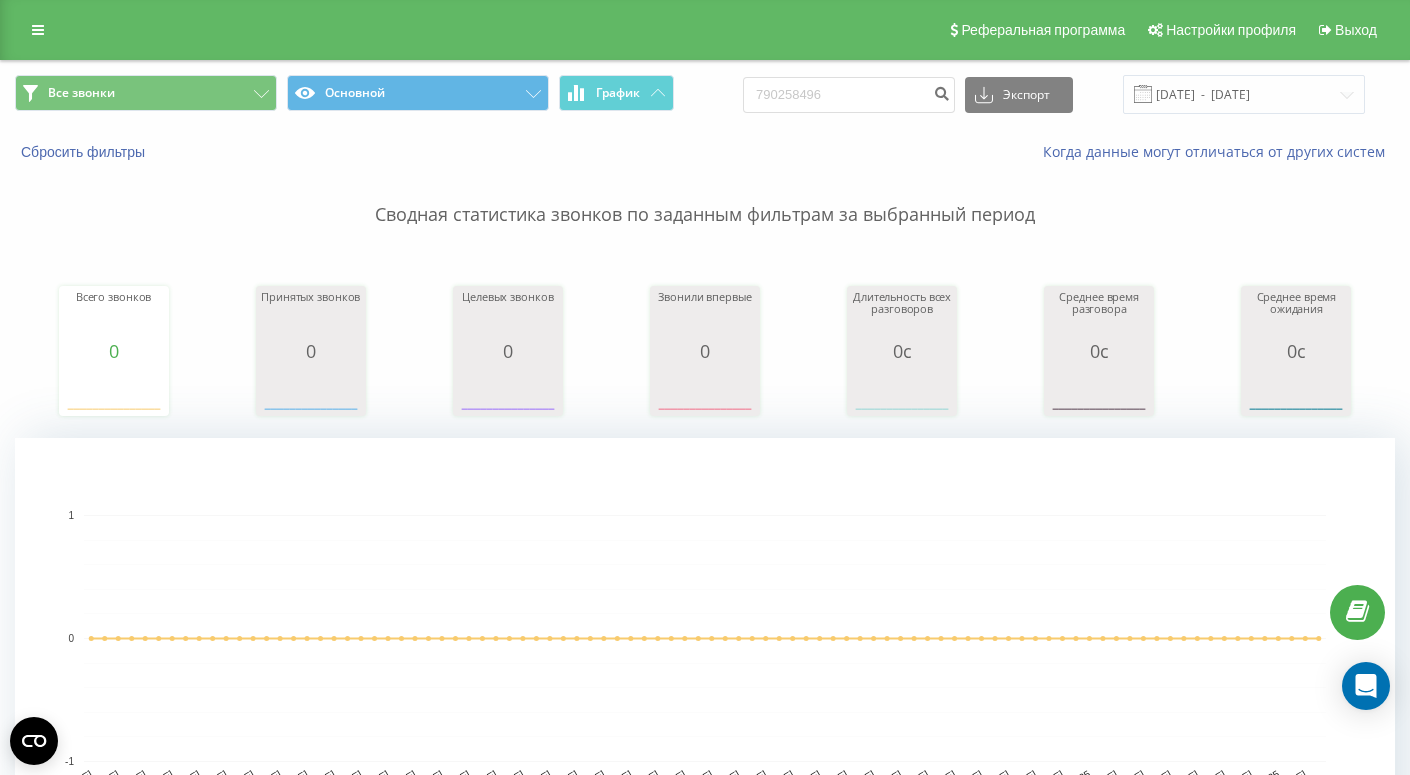 scroll, scrollTop: 0, scrollLeft: 0, axis: both 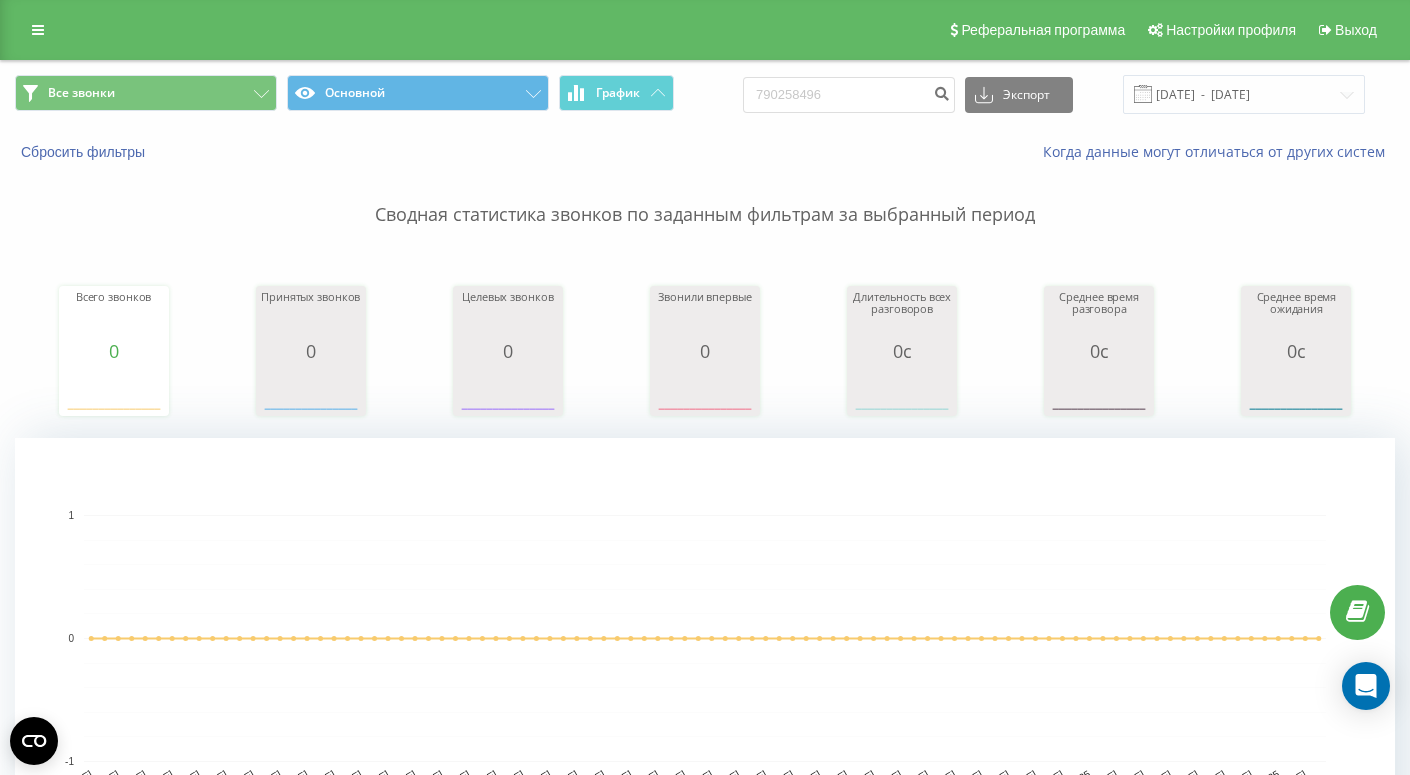 click on "Реферальная программа Настройки профиля Выход" at bounding box center [705, 30] 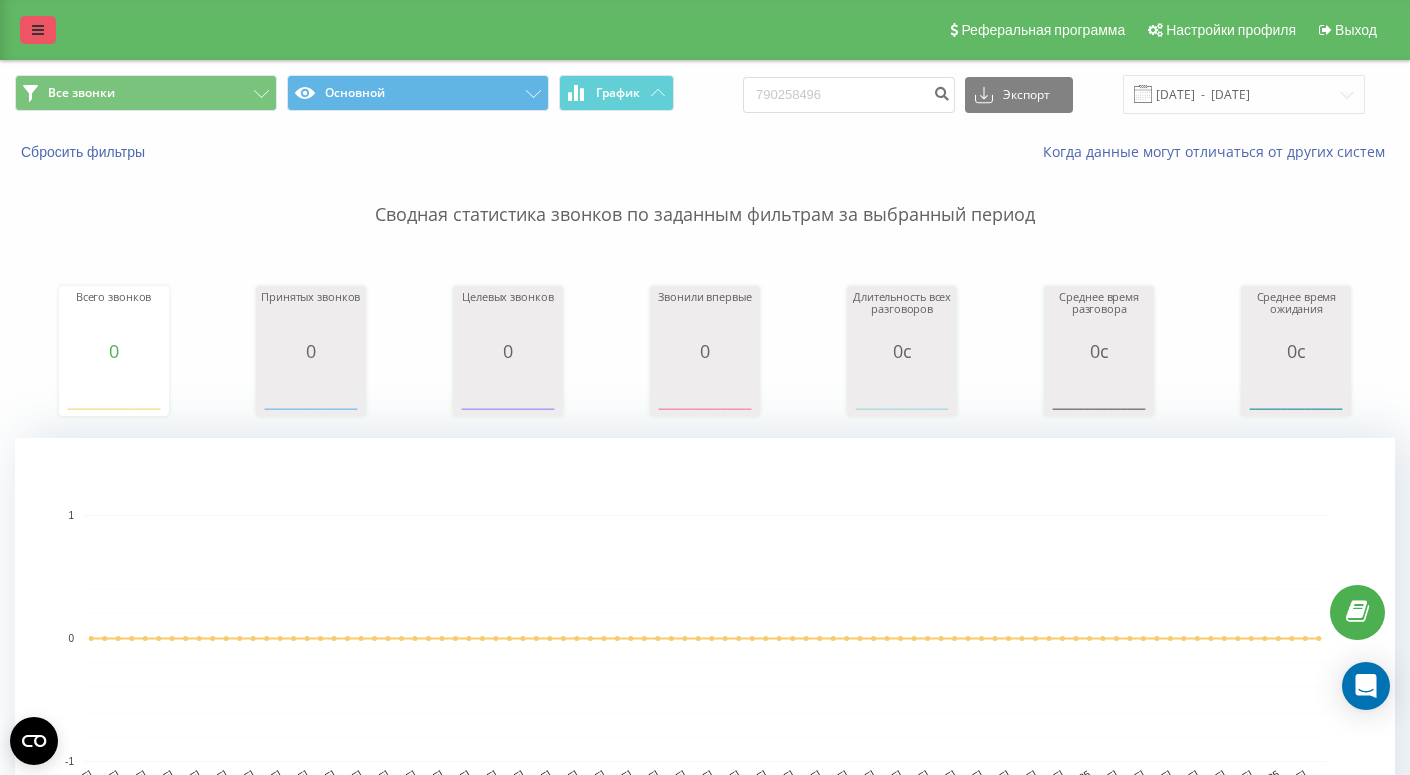 click at bounding box center (38, 30) 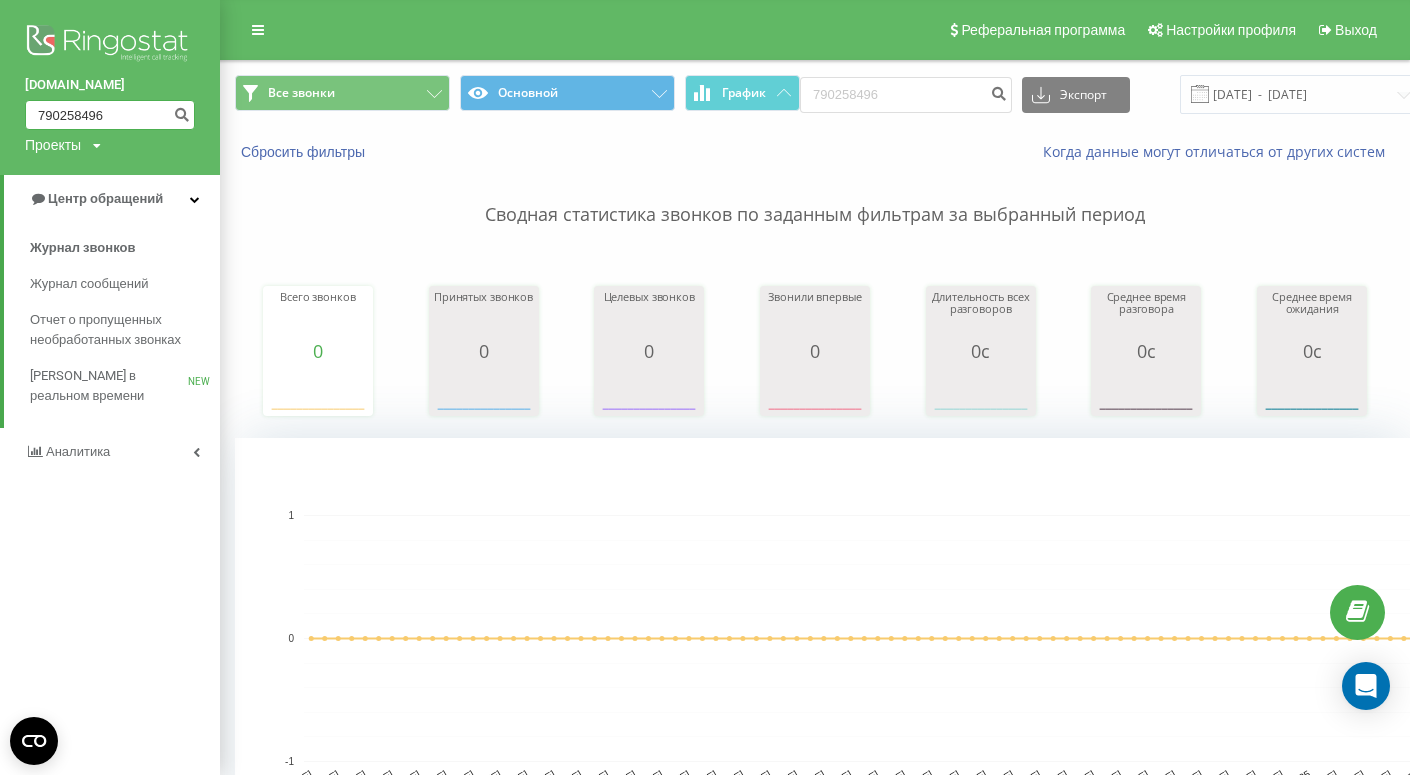click on "790258496" at bounding box center (110, 115) 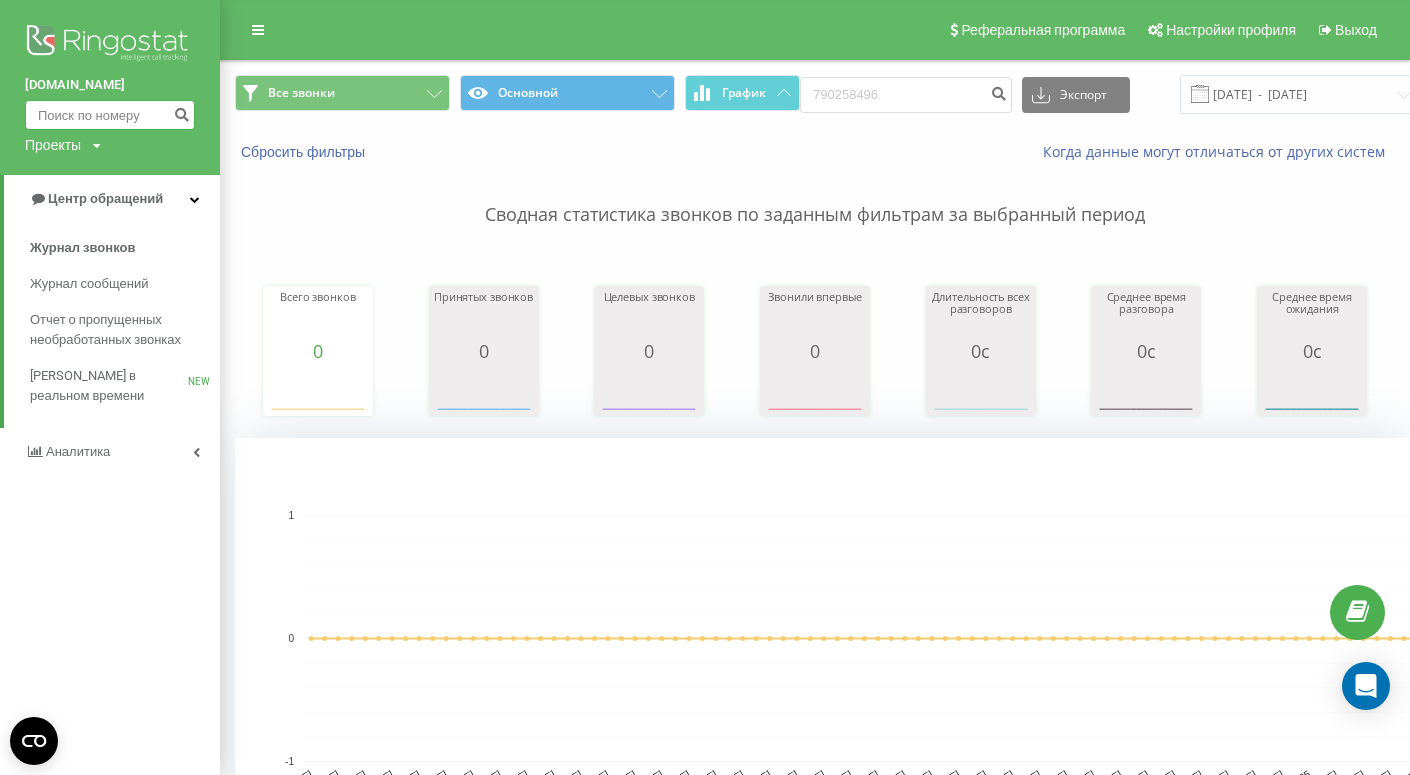 paste on "791 971 229" 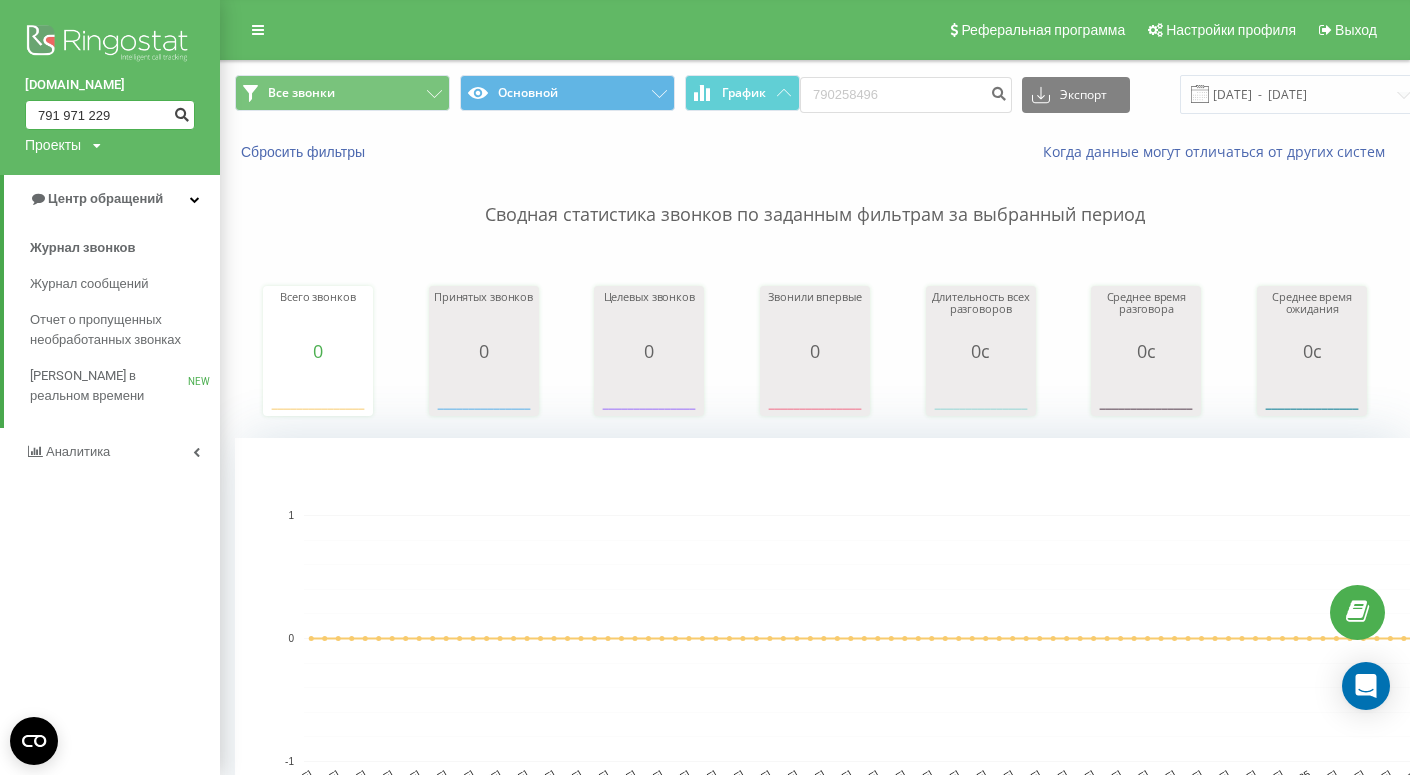 type on "791 971 229" 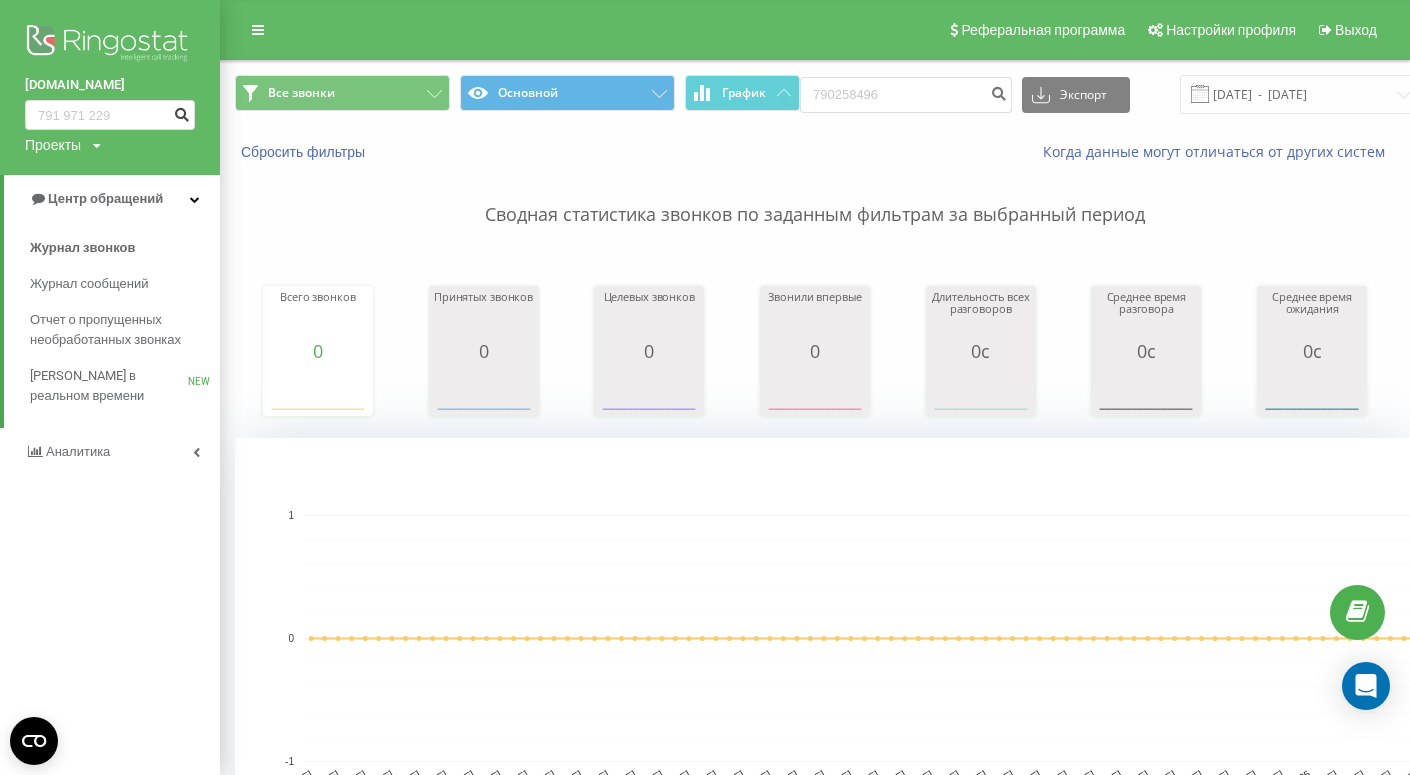 click at bounding box center (181, 112) 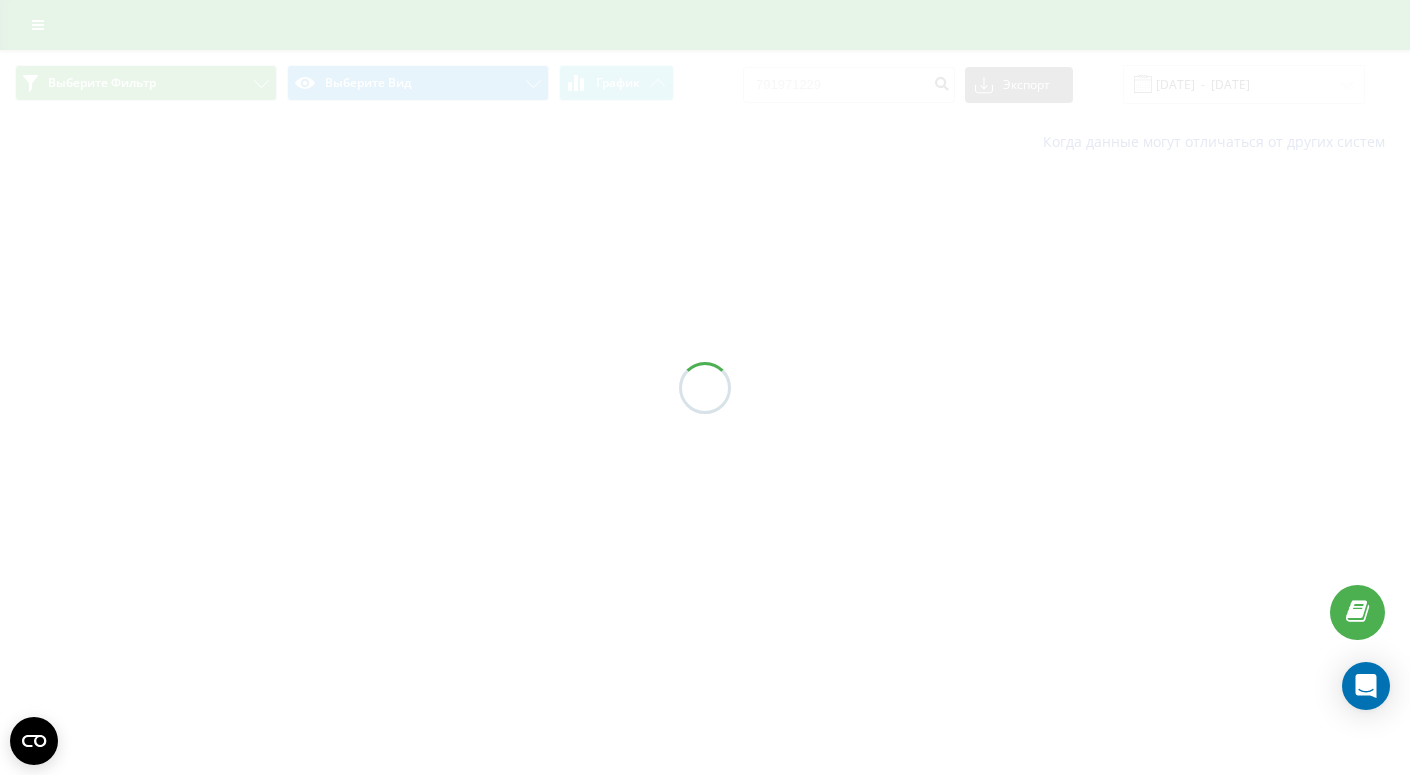 scroll, scrollTop: 0, scrollLeft: 0, axis: both 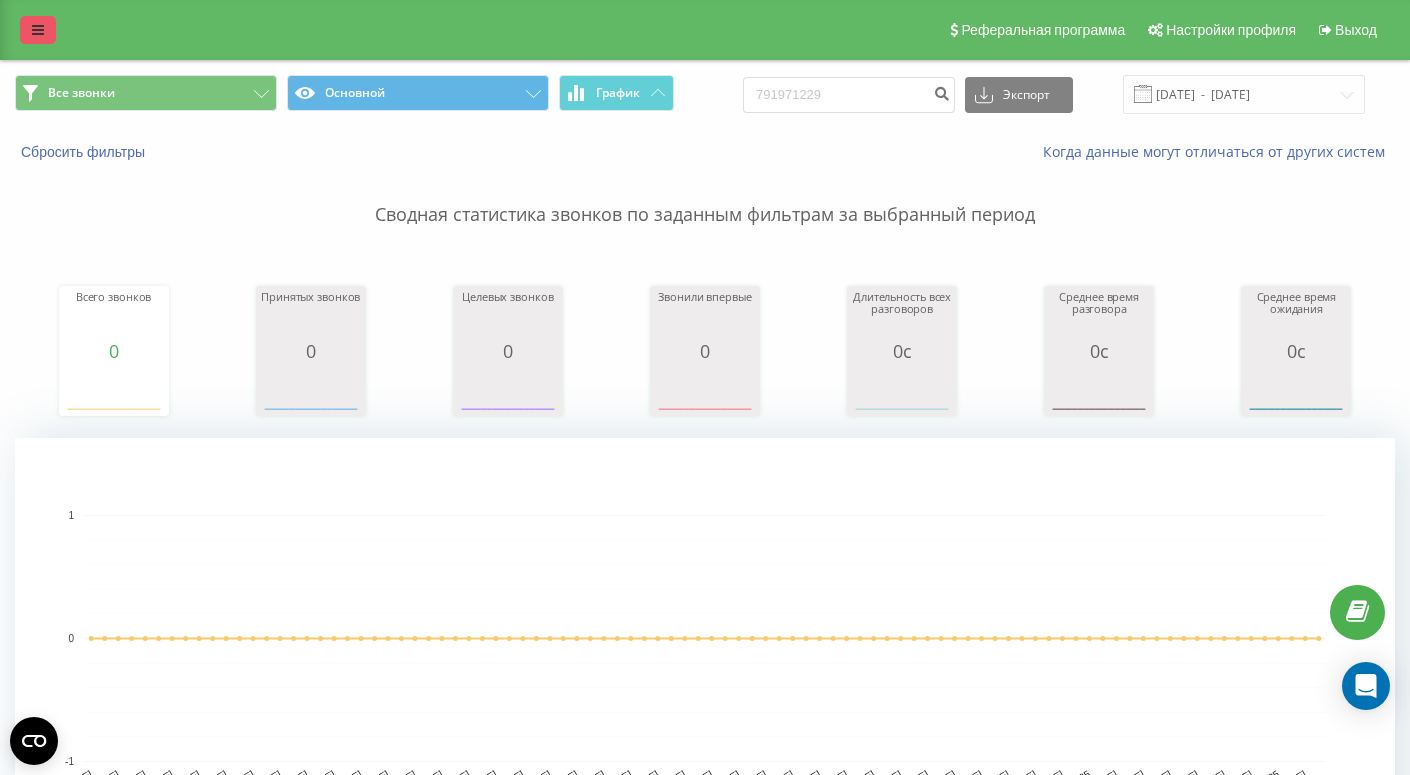 click at bounding box center [38, 30] 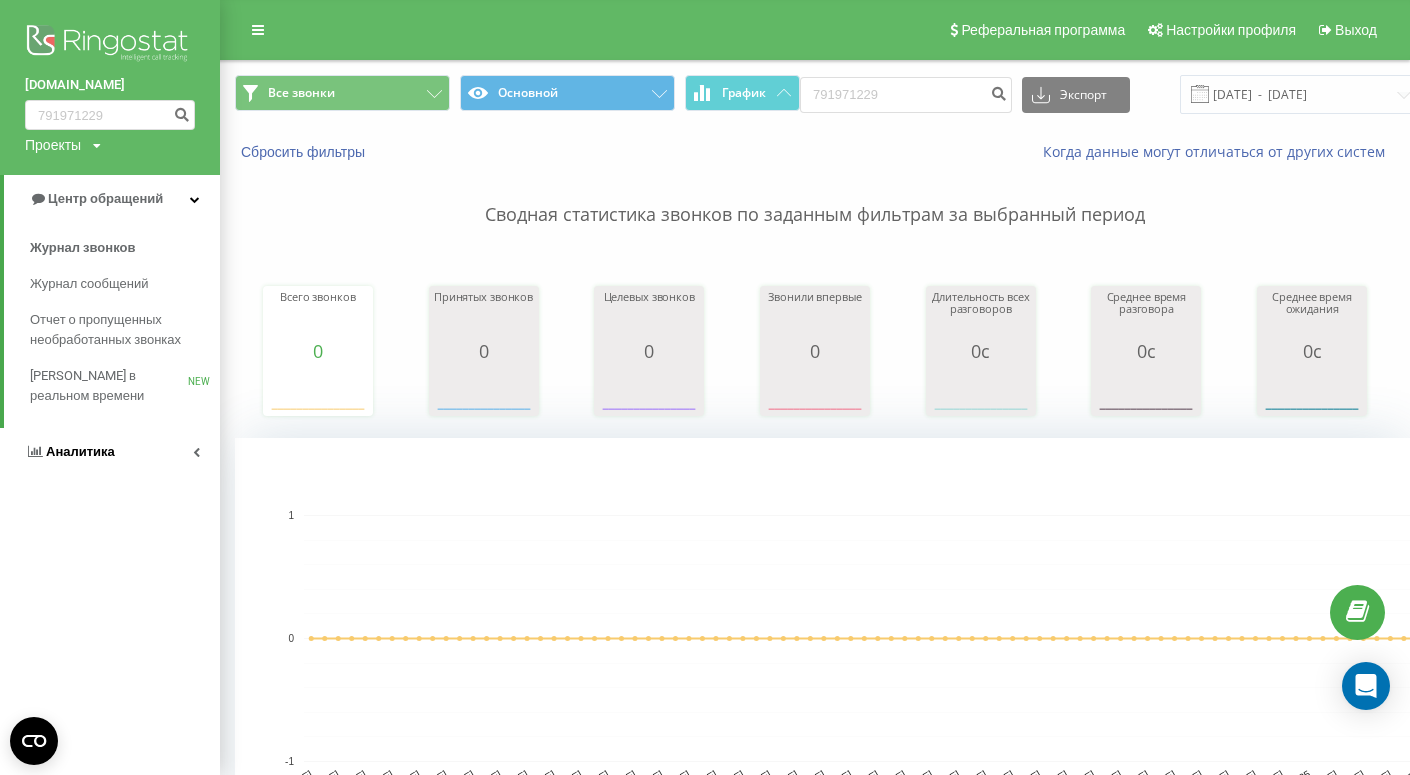 click on "Аналитика" at bounding box center [110, 452] 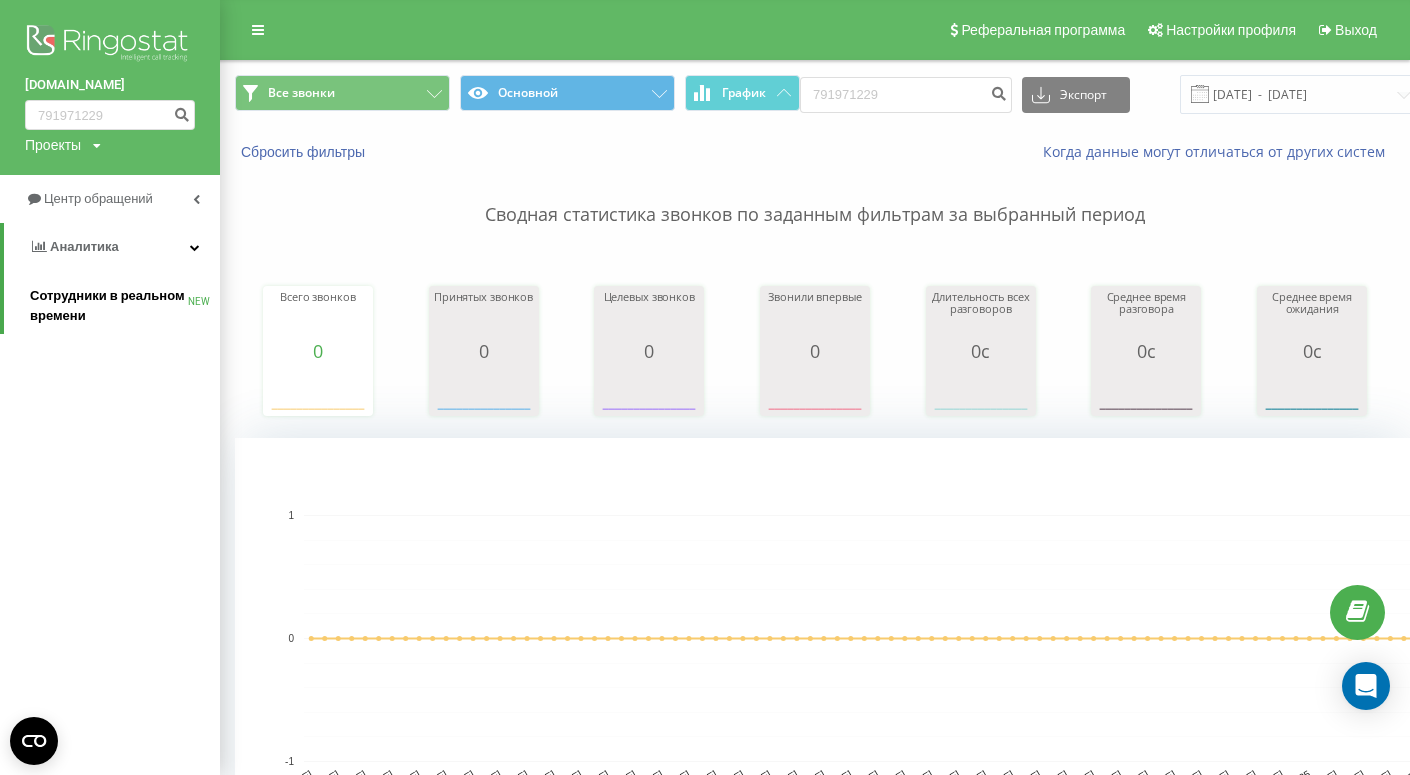 click on "Сотрудники в реальном времени" at bounding box center [109, 306] 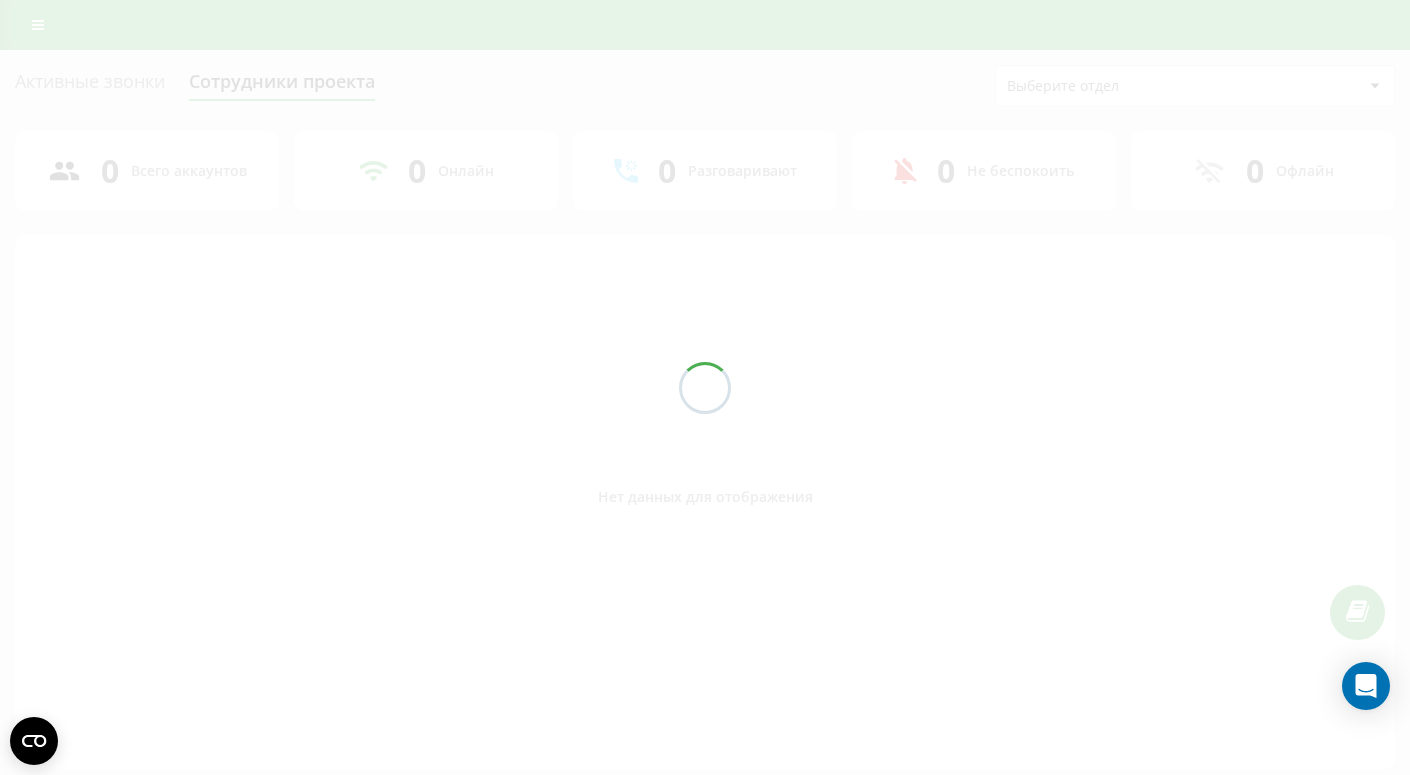 scroll, scrollTop: 0, scrollLeft: 0, axis: both 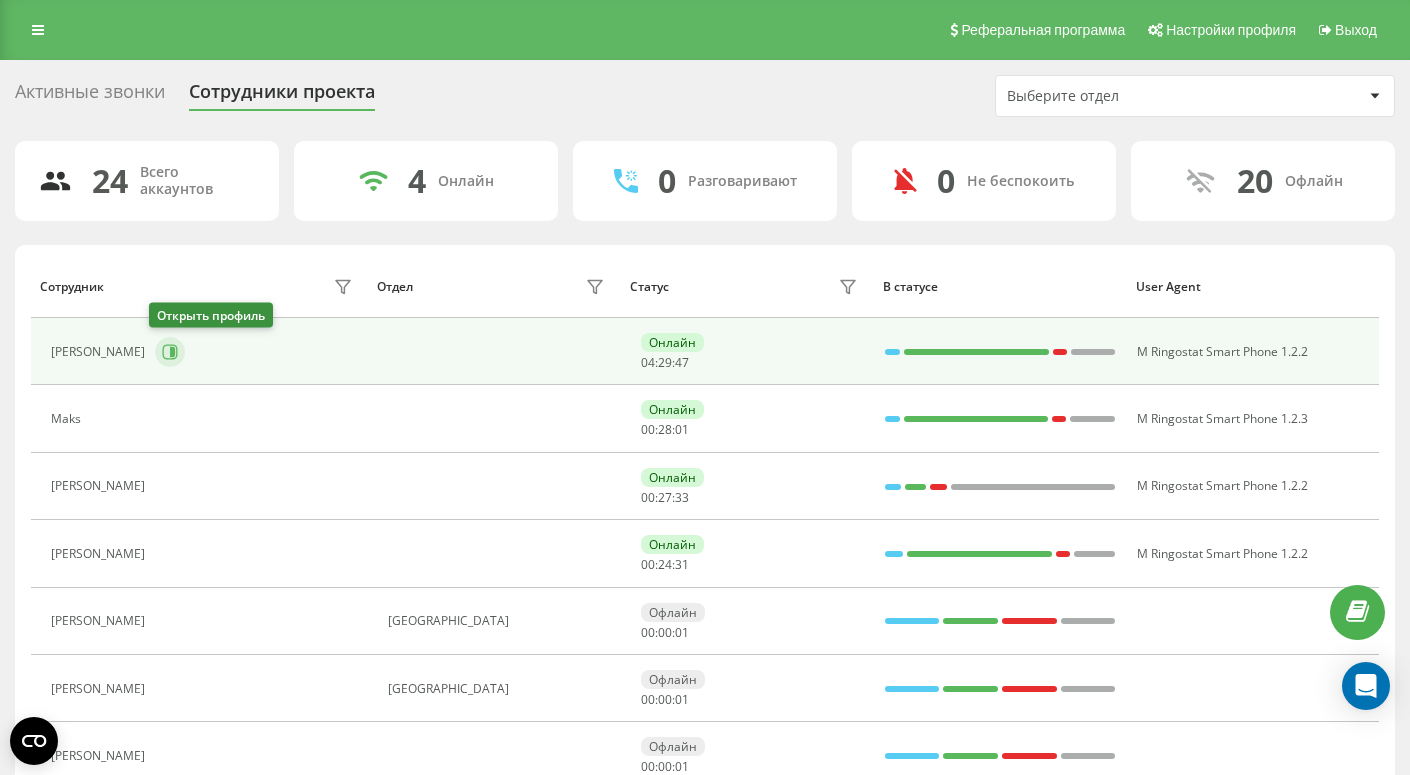 click 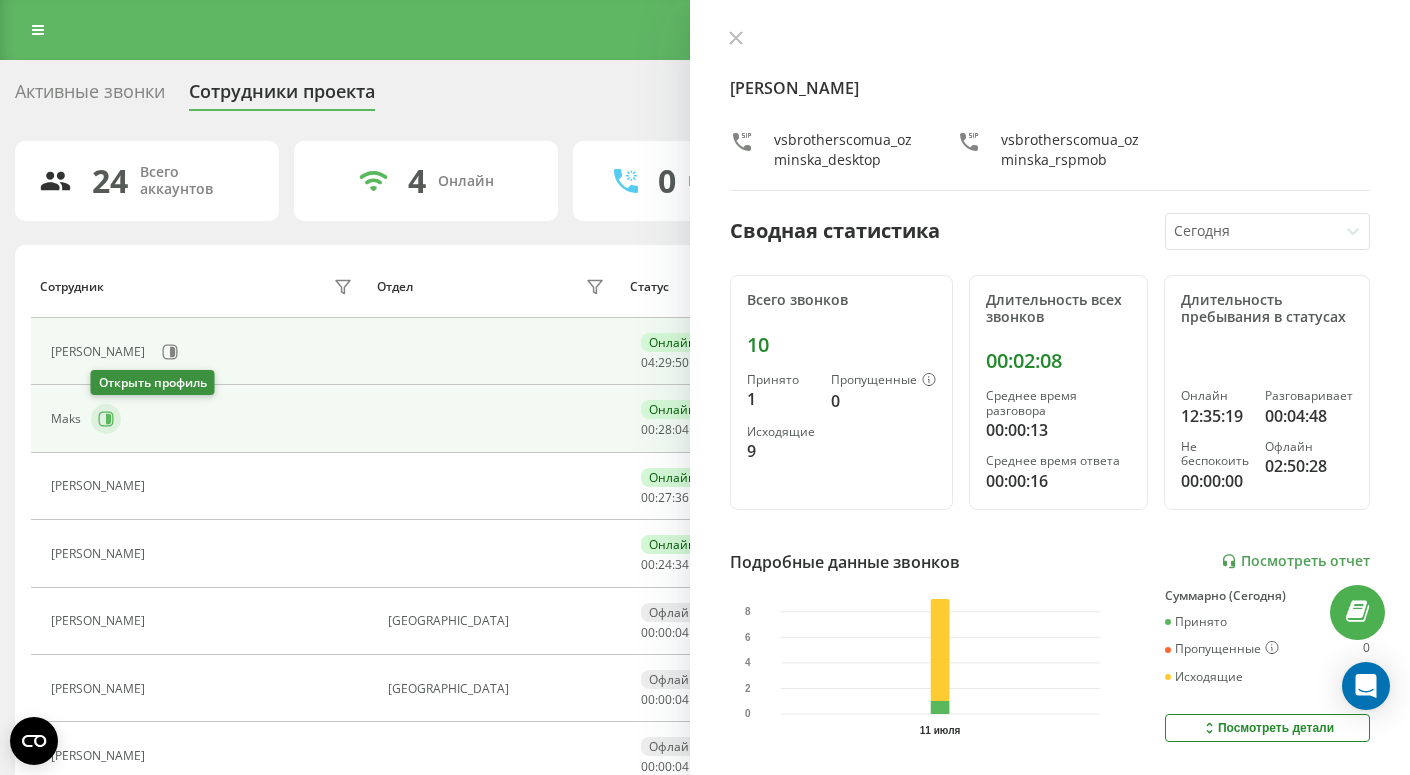 click at bounding box center (106, 419) 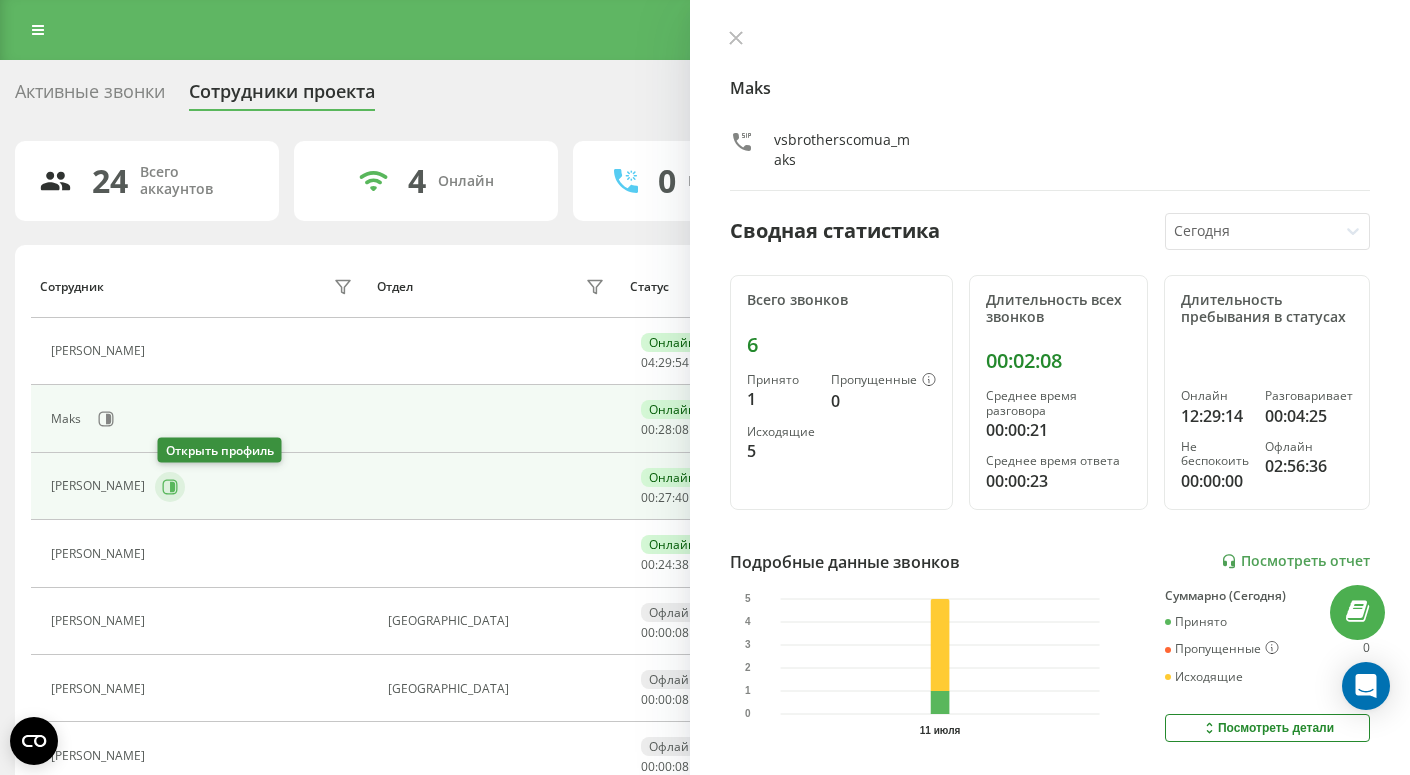 click 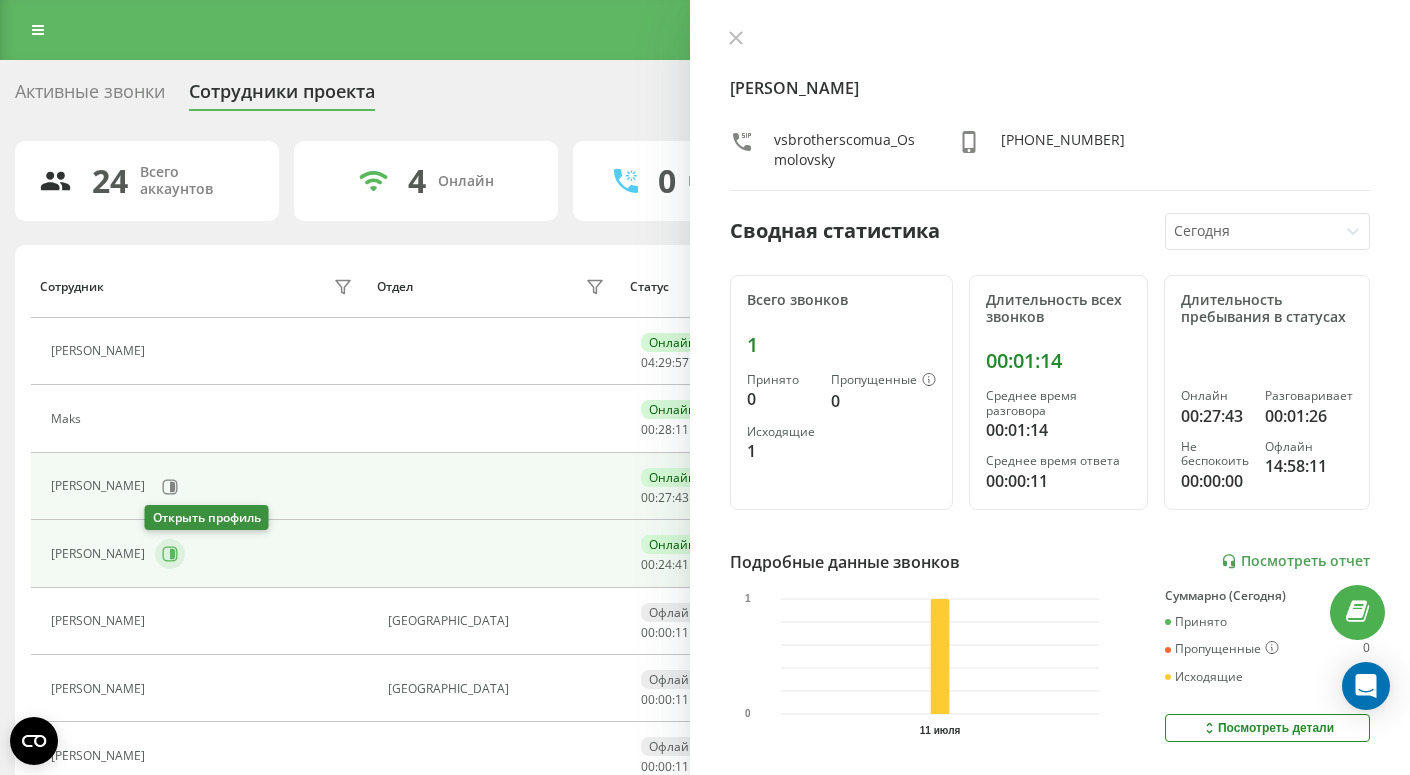 click at bounding box center (170, 554) 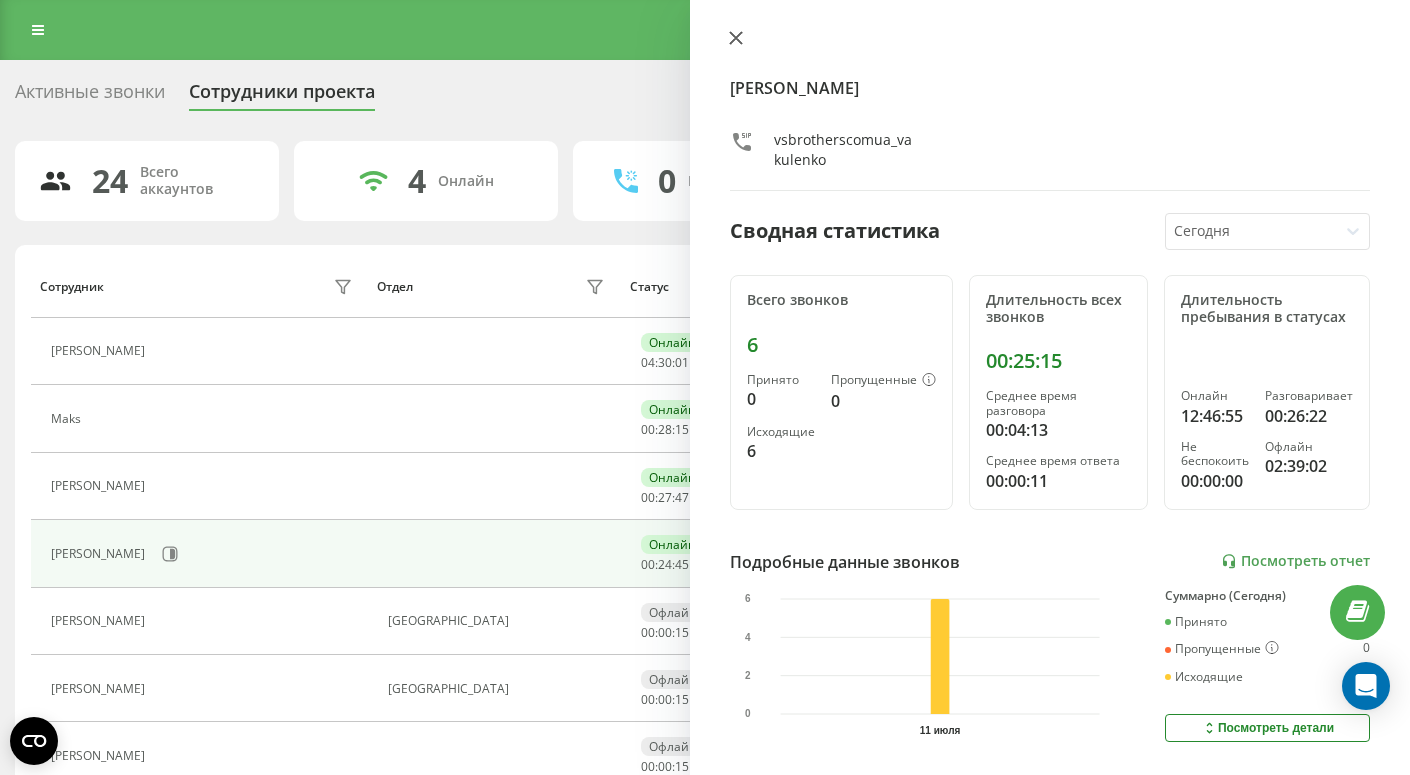 click 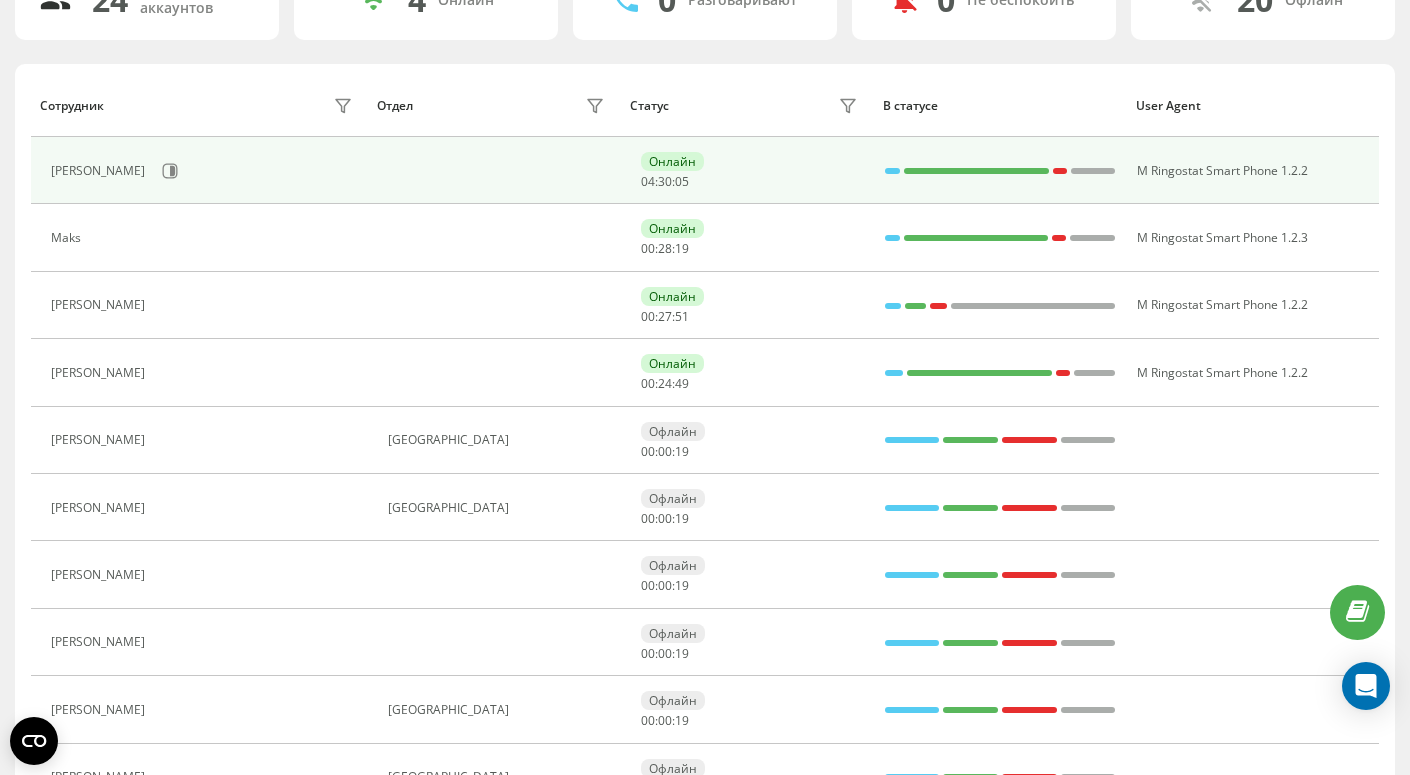 scroll, scrollTop: 186, scrollLeft: 0, axis: vertical 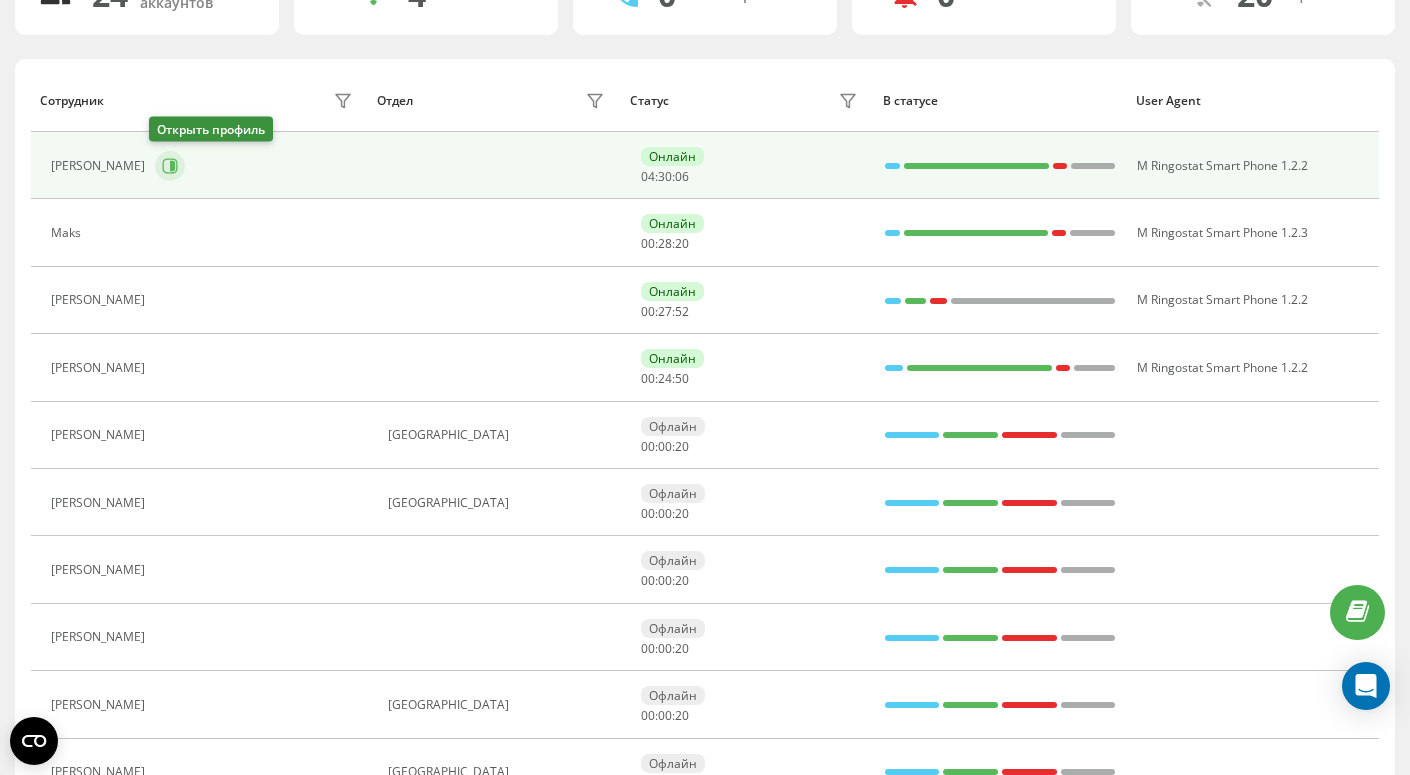 click 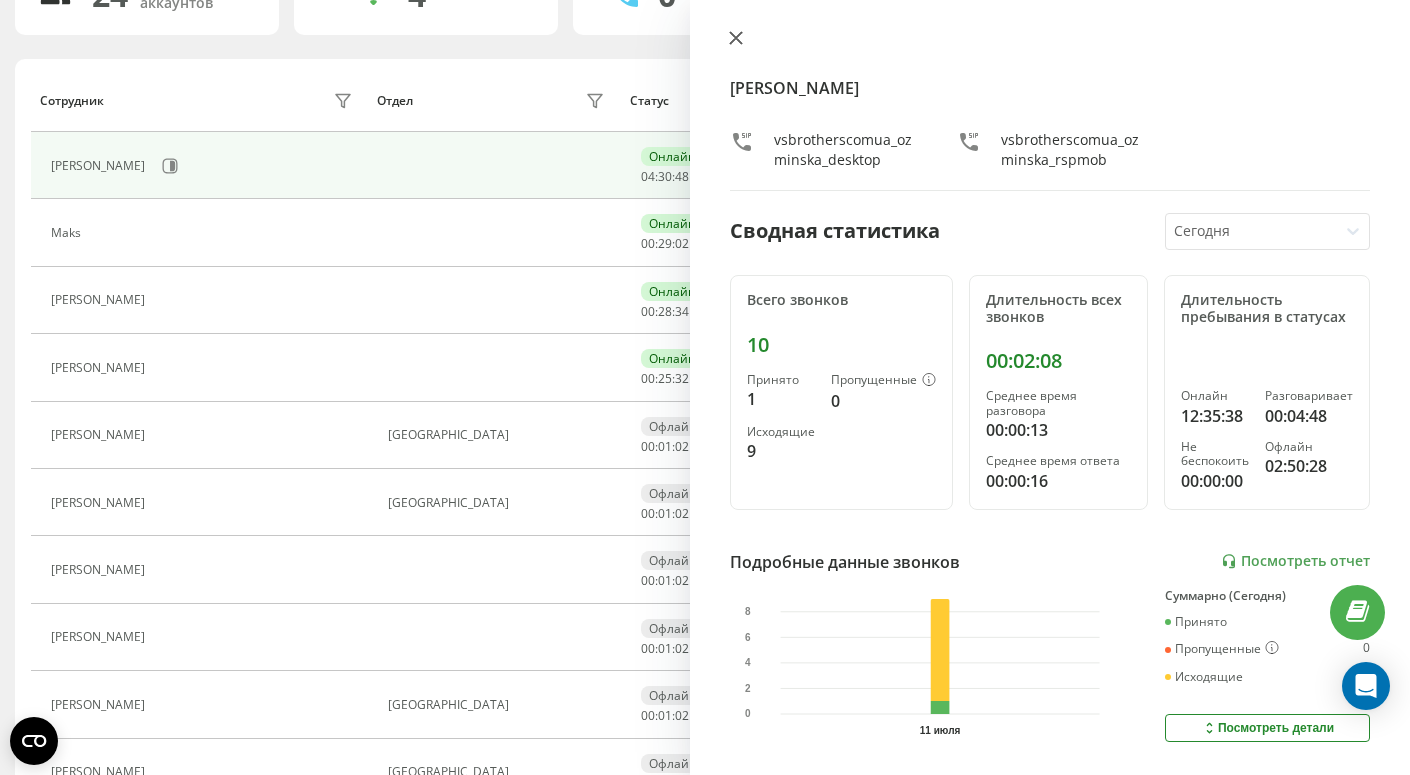click 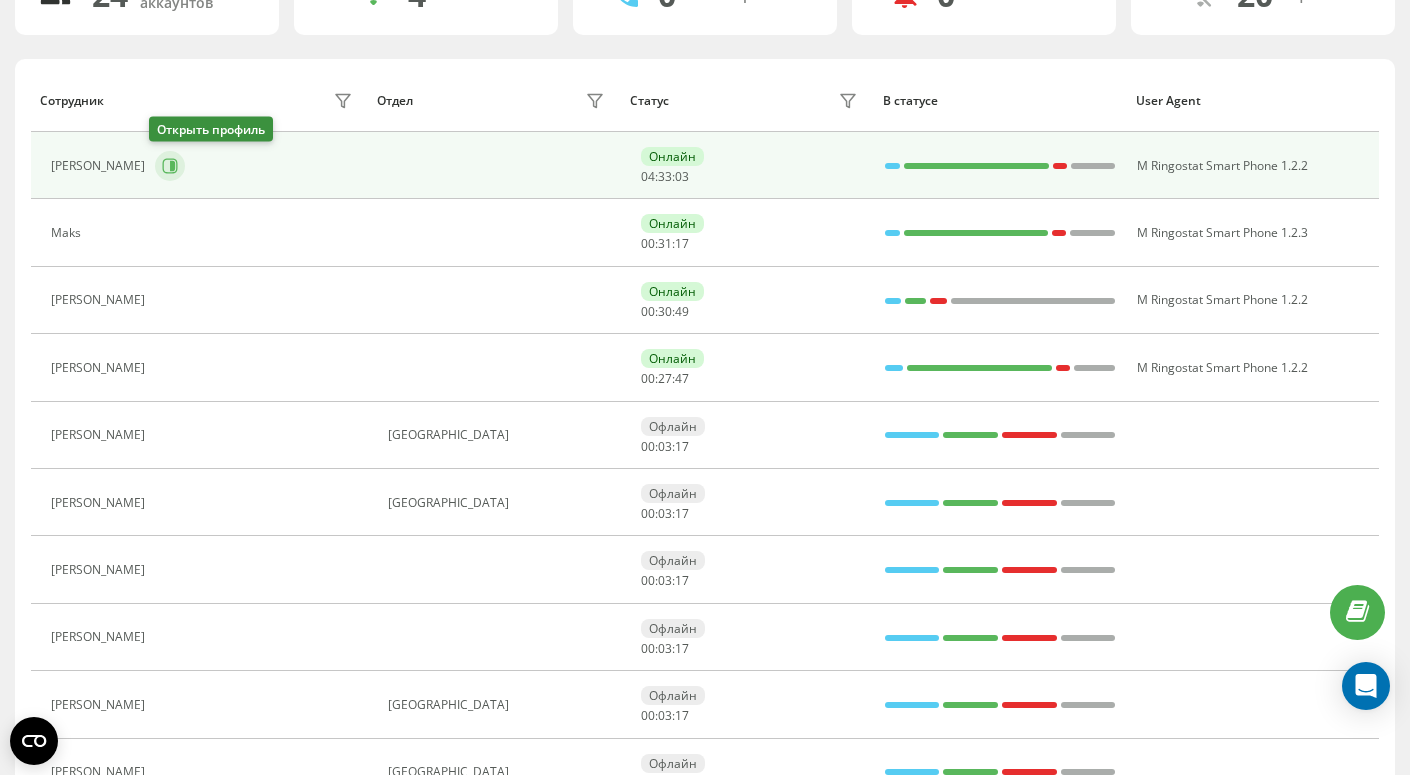 click 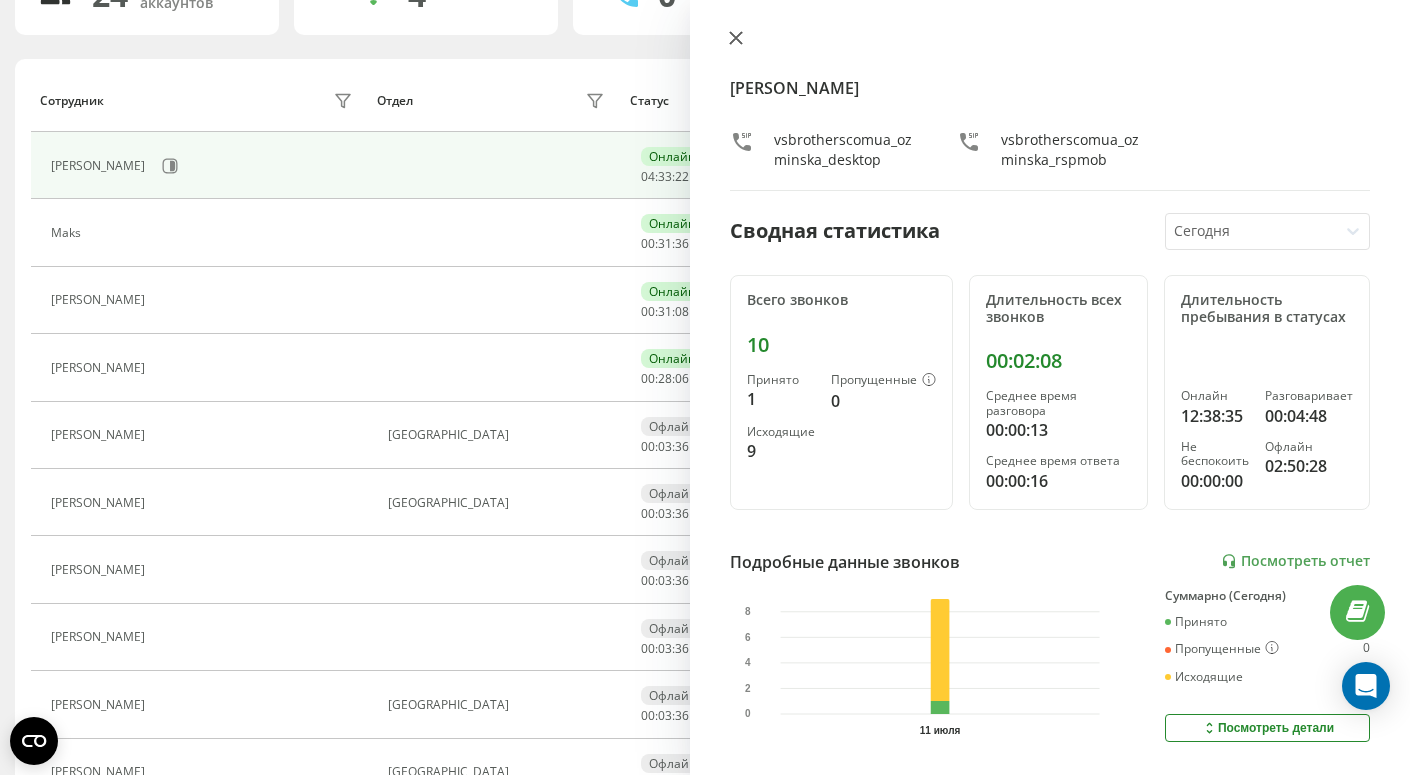 click 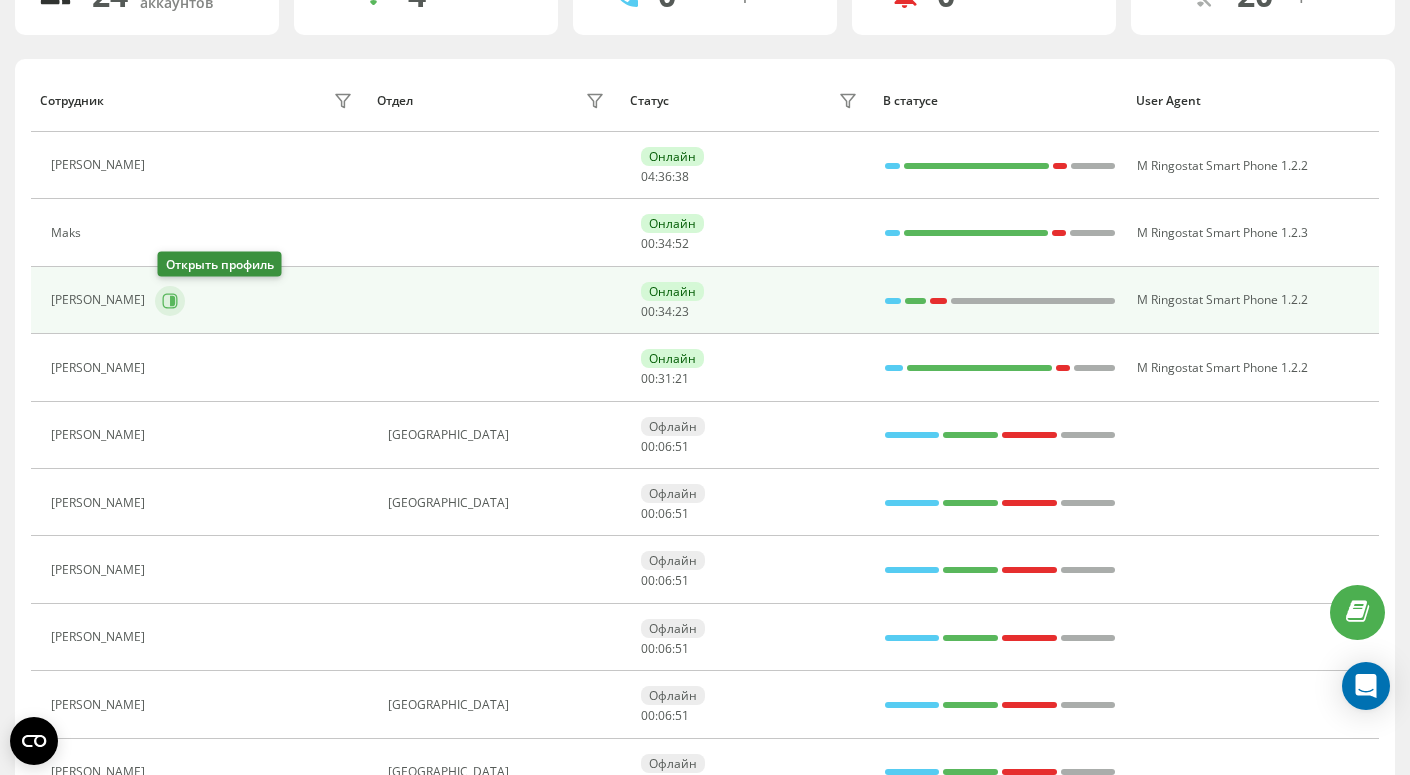 click at bounding box center [170, 301] 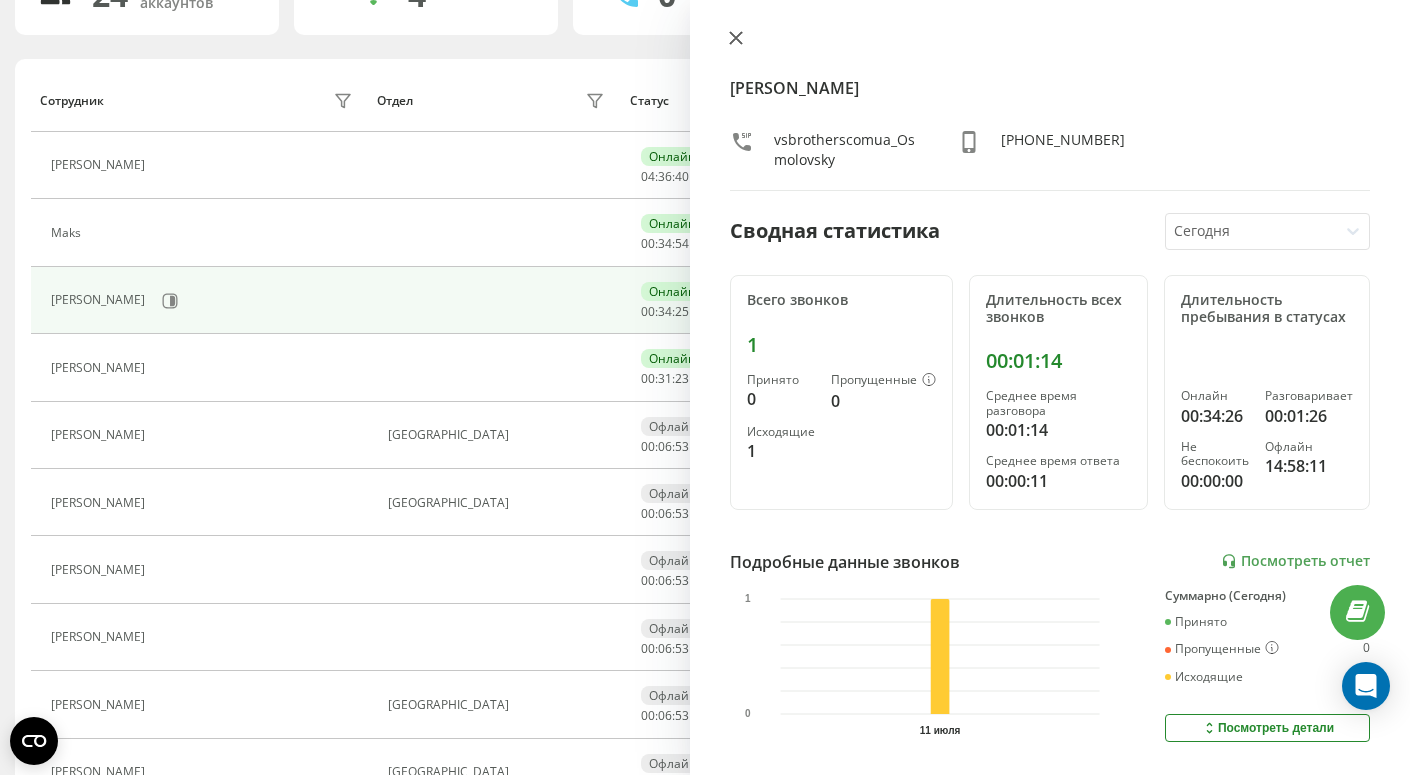 click 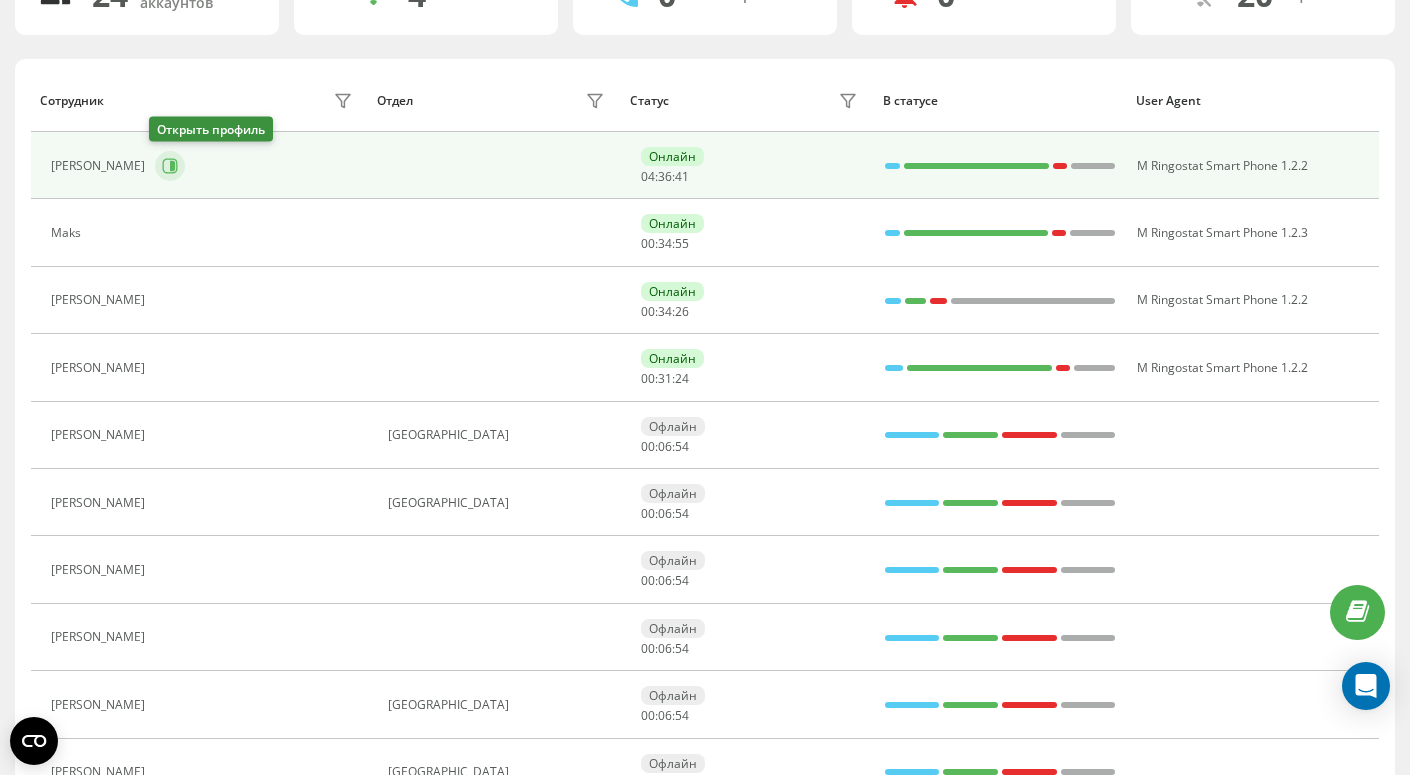 click 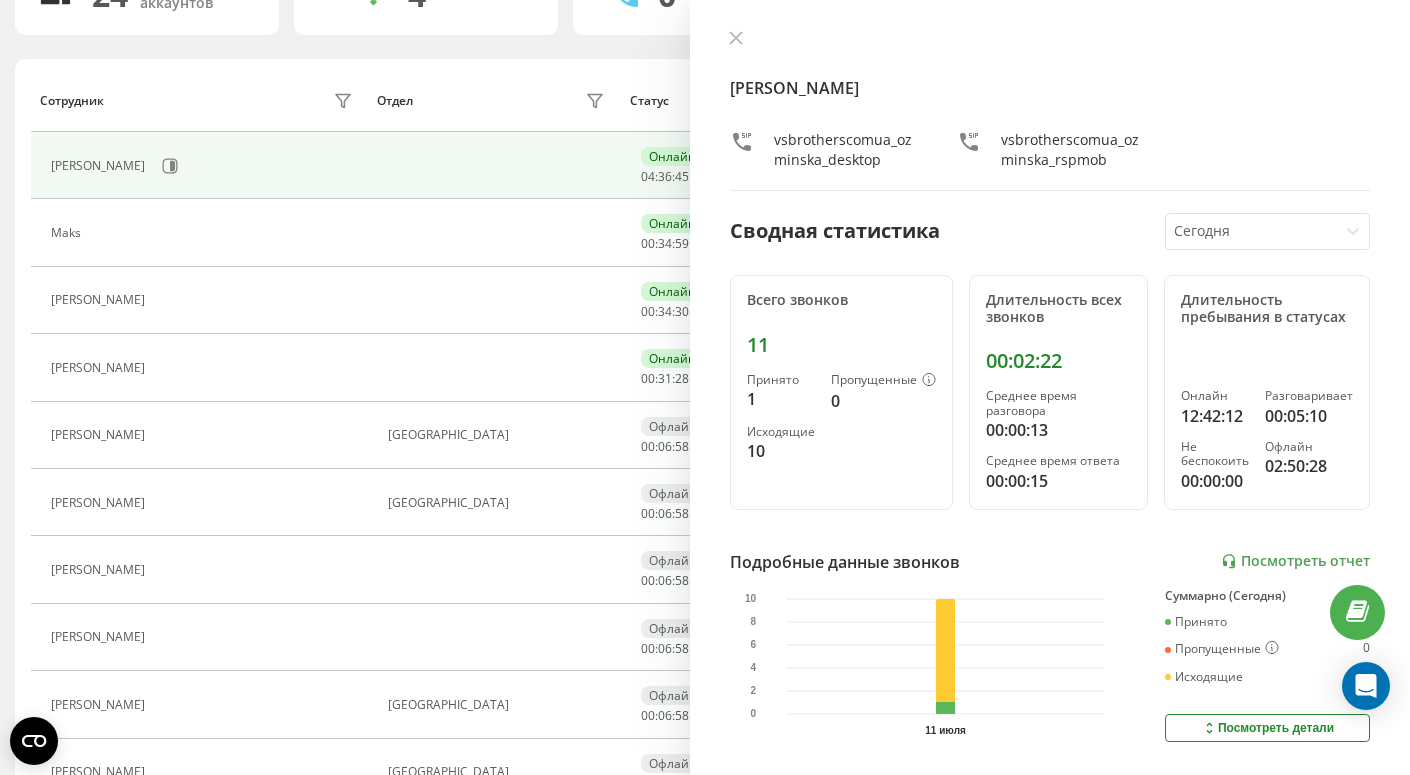 click on "Yuliia Ozminska vsbrotherscomua_ozminska_desktop vsbrotherscomua_ozminska_rspmob Сводная статистика Сегодня Всего звонков 11 Принято 1 Пропущенные 0 Исходящие 10 Длительность всех звонков 00:02:22 Среднее время разговора 00:00:13 Среднее время ответа 00:00:15 Длительность пребывания в статусах Онлайн 12:42:12 Разговаривает 00:05:10 Не беспокоить 00:00:00 Офлайн 02:50:28 Подробные данные звонков Посмотреть отчет 11 июля 0 2 4 6 8 10 Суммарно (Сегодня) Принято 1 Пропущенные 0 Исходящие 10   Посмотреть детали Подробные данные статусов 11 июля Суммарно (Сегодня) Онлайн 12:42:12 Разговаривает 00:05:10 Не беспокоить 00:00:00 Офлайн 02:50:28" at bounding box center (1050, 387) 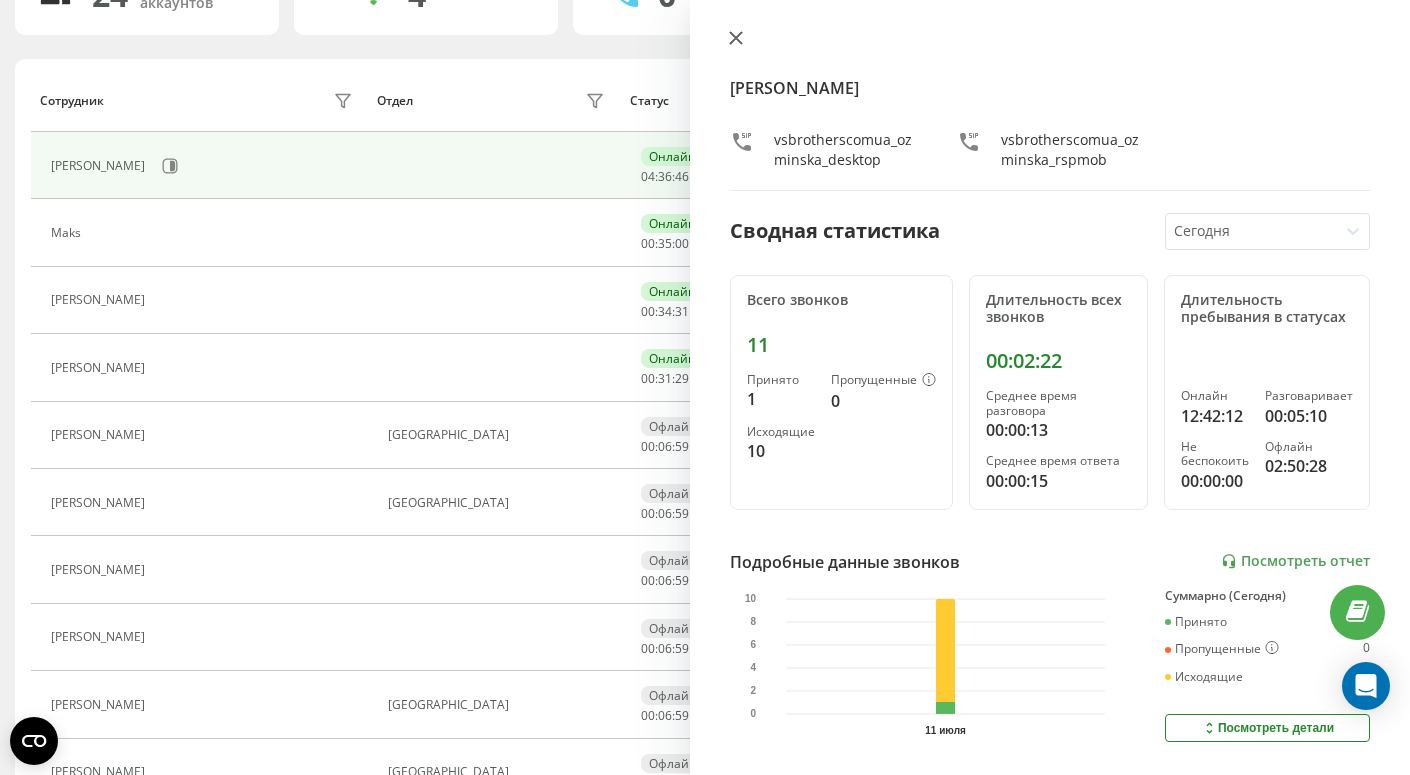 click 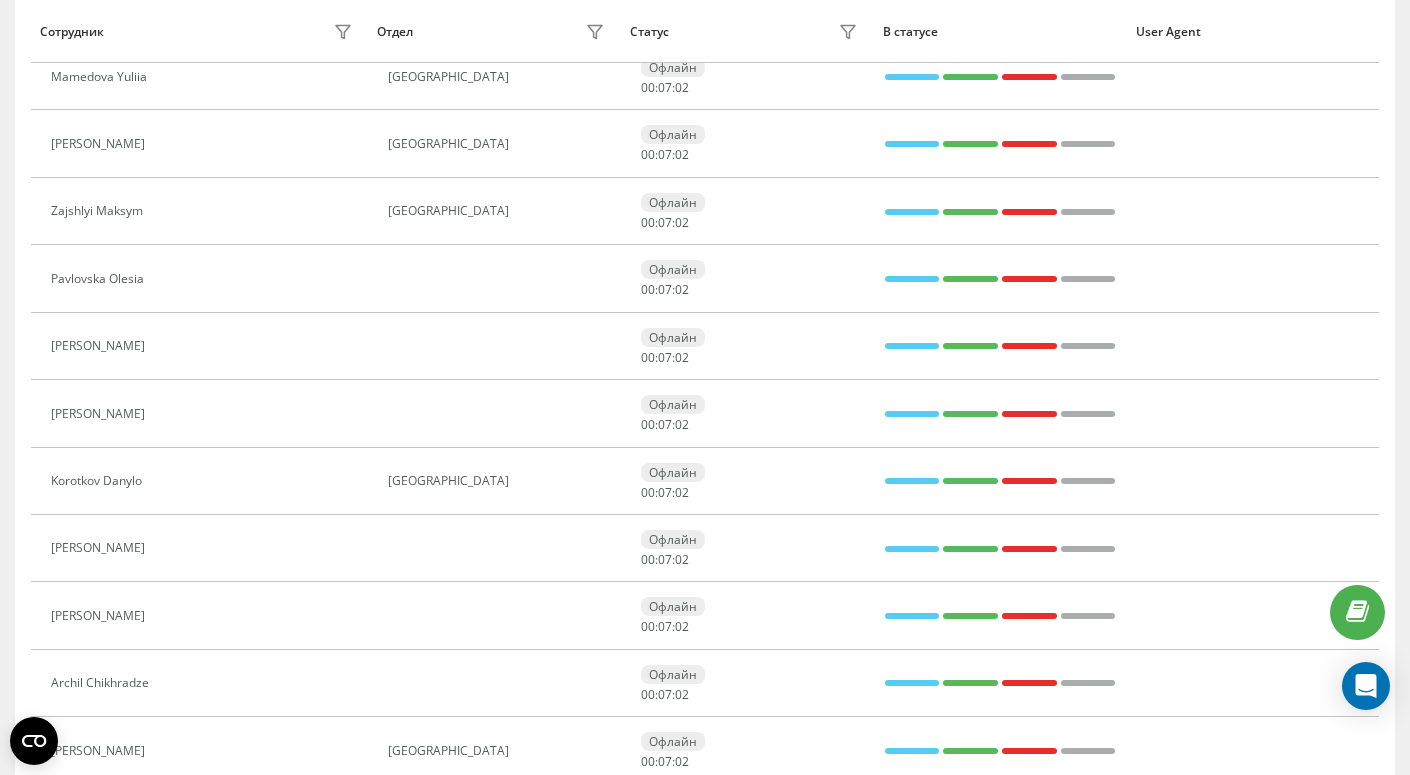 scroll, scrollTop: 955, scrollLeft: 0, axis: vertical 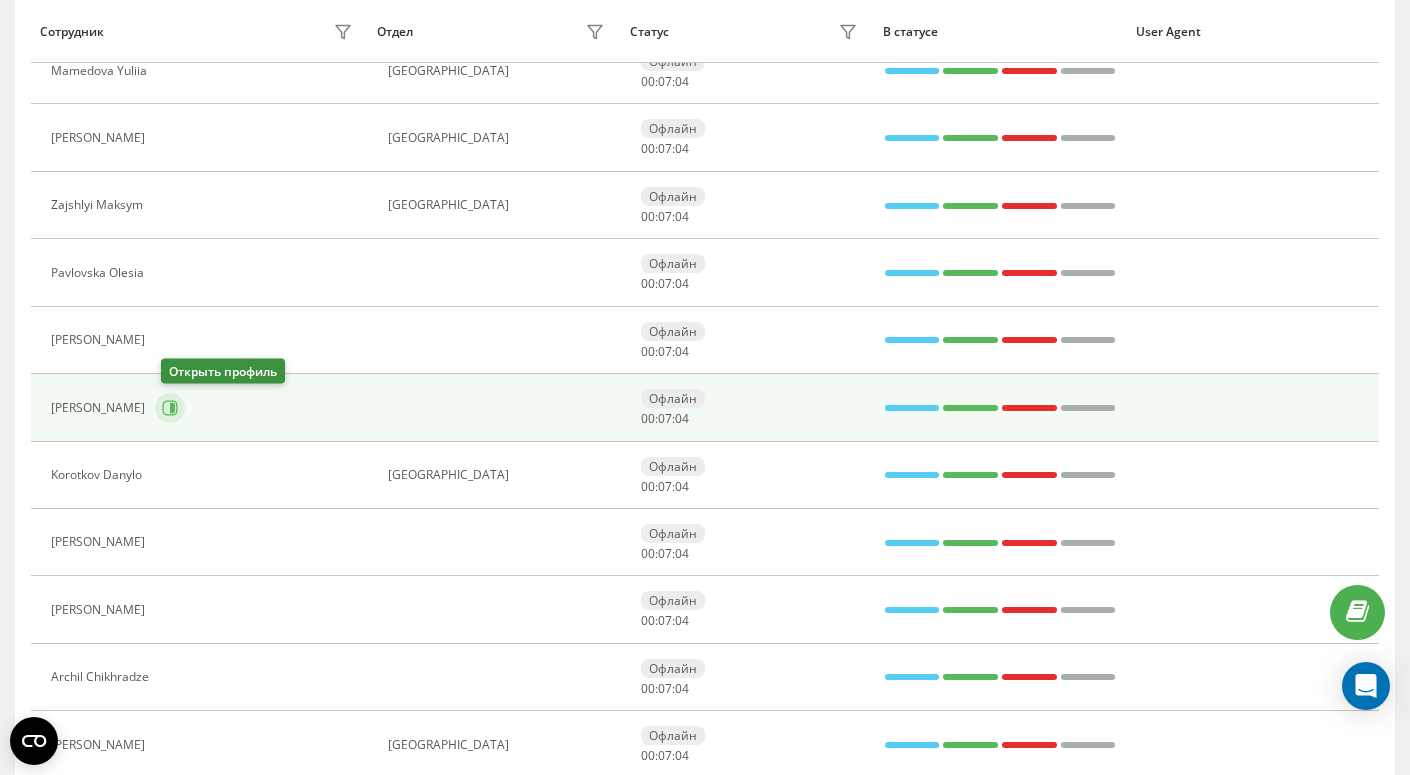 click 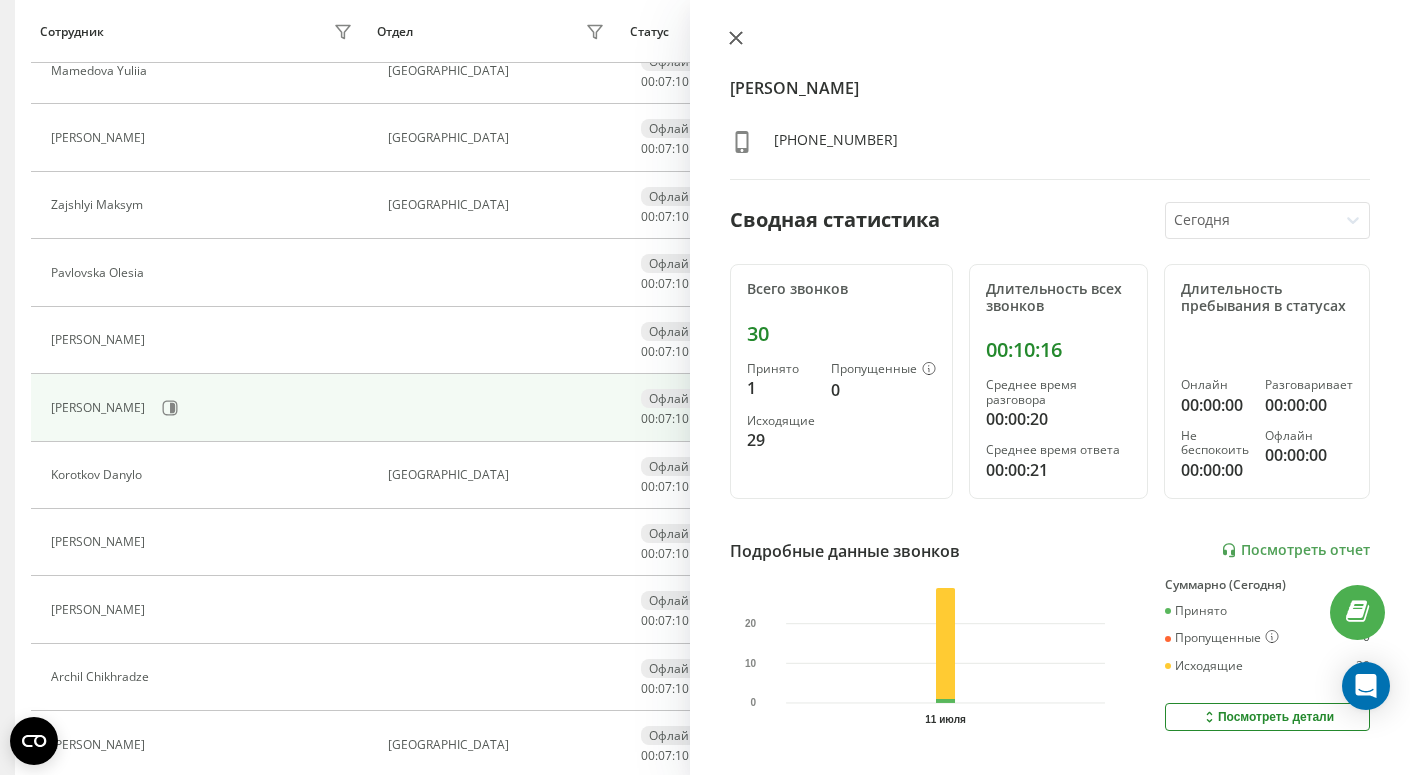 click 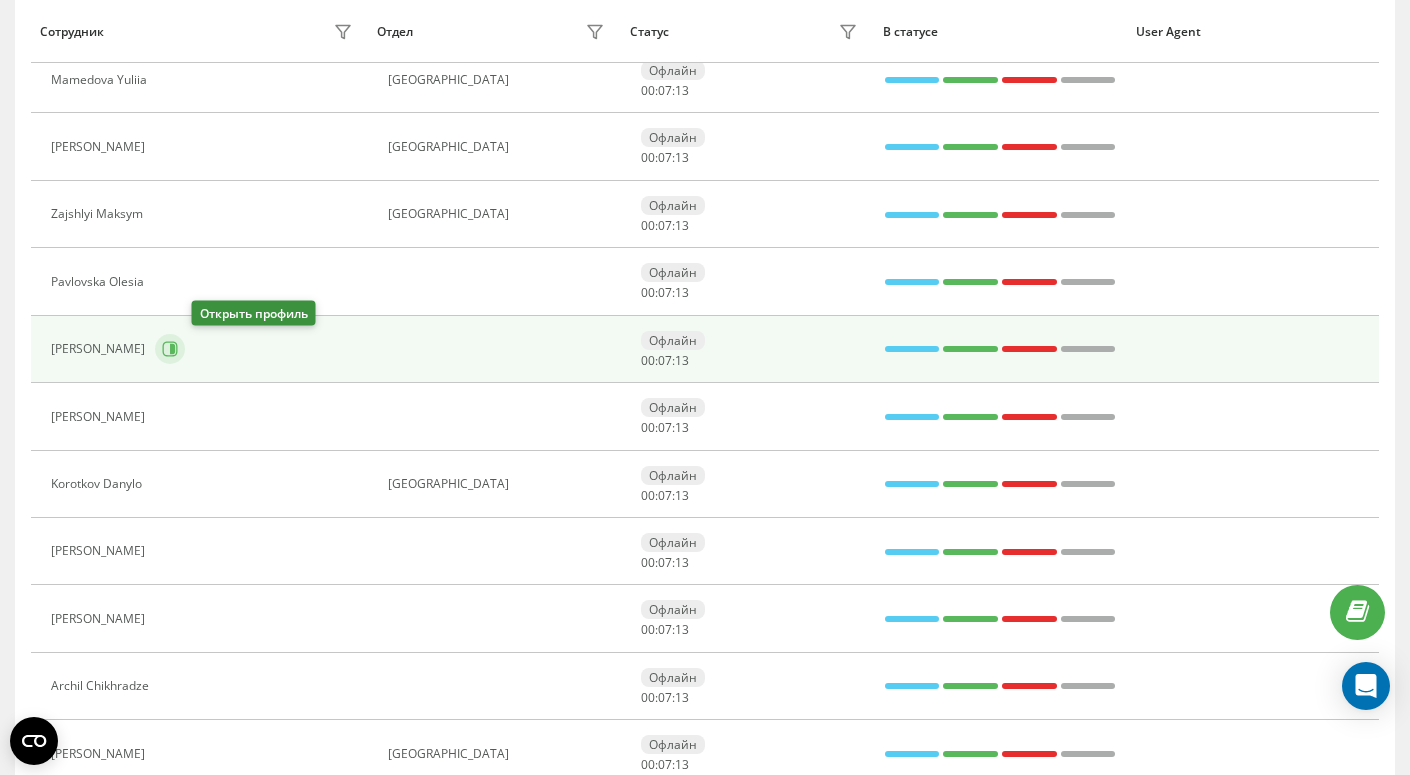 scroll, scrollTop: 948, scrollLeft: 0, axis: vertical 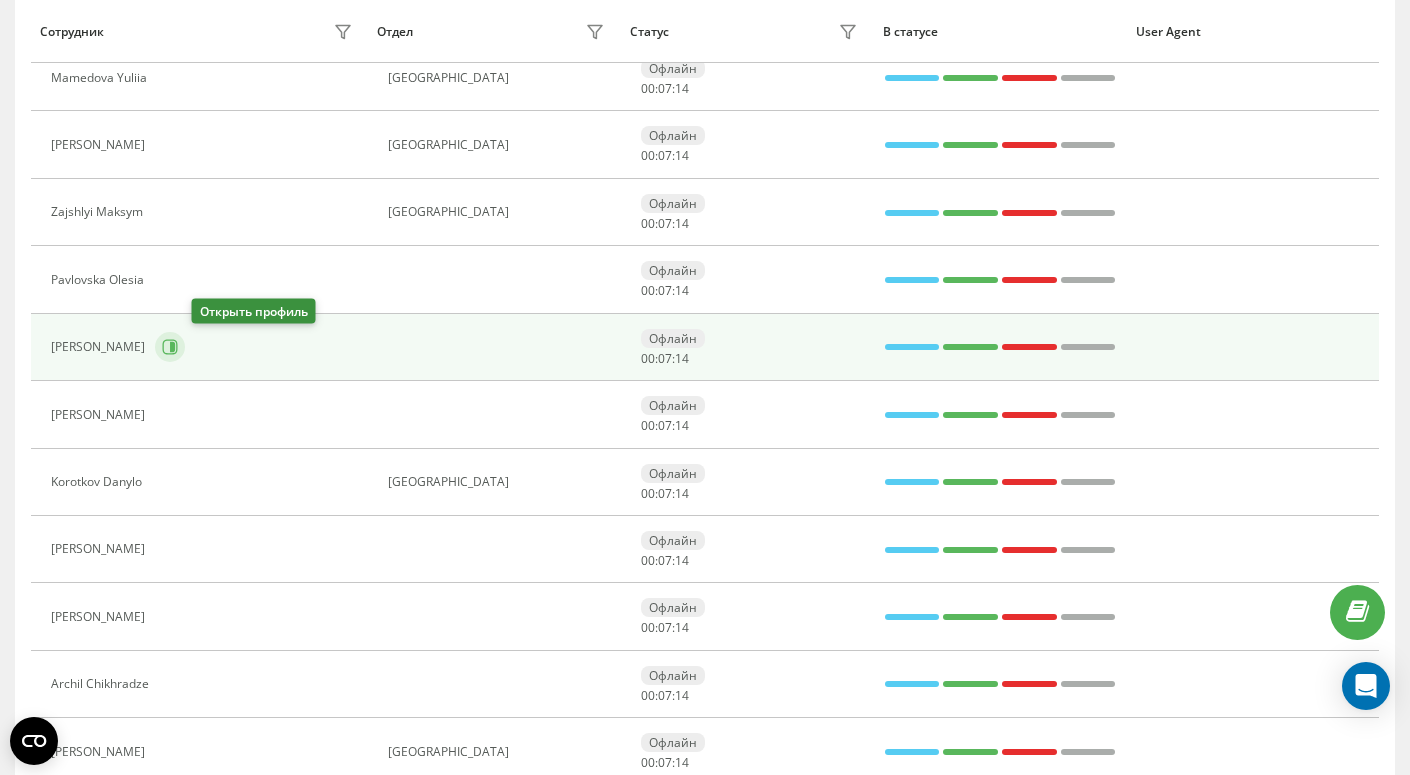 click 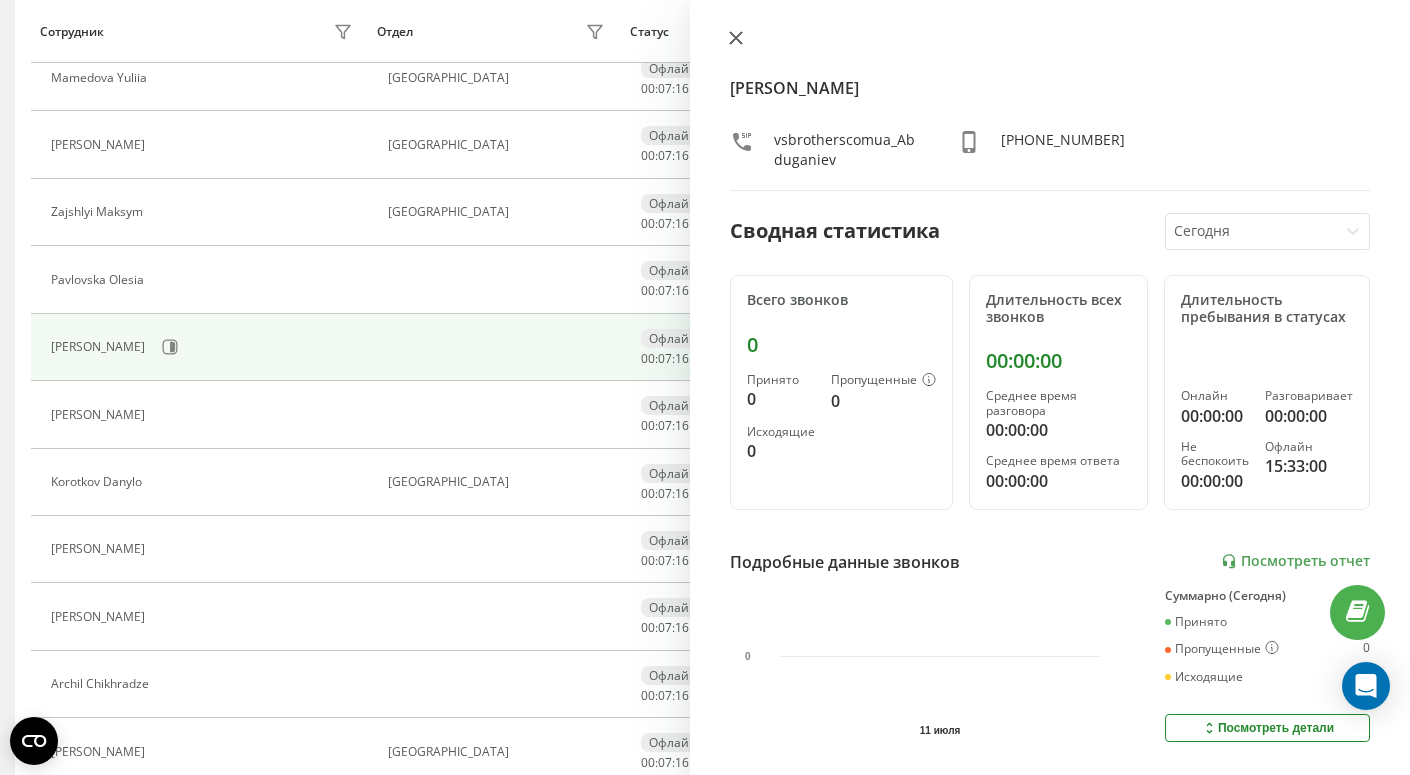 click 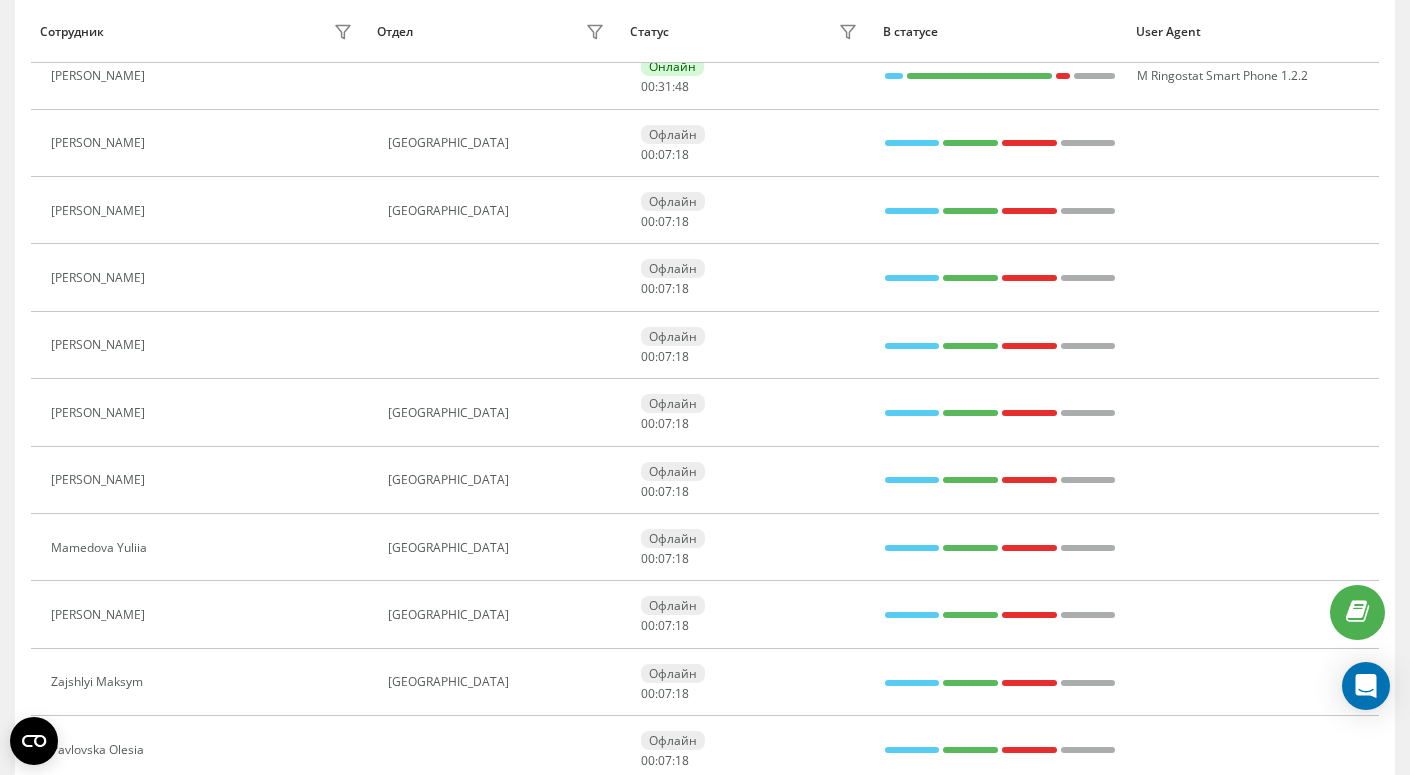 scroll, scrollTop: 479, scrollLeft: 0, axis: vertical 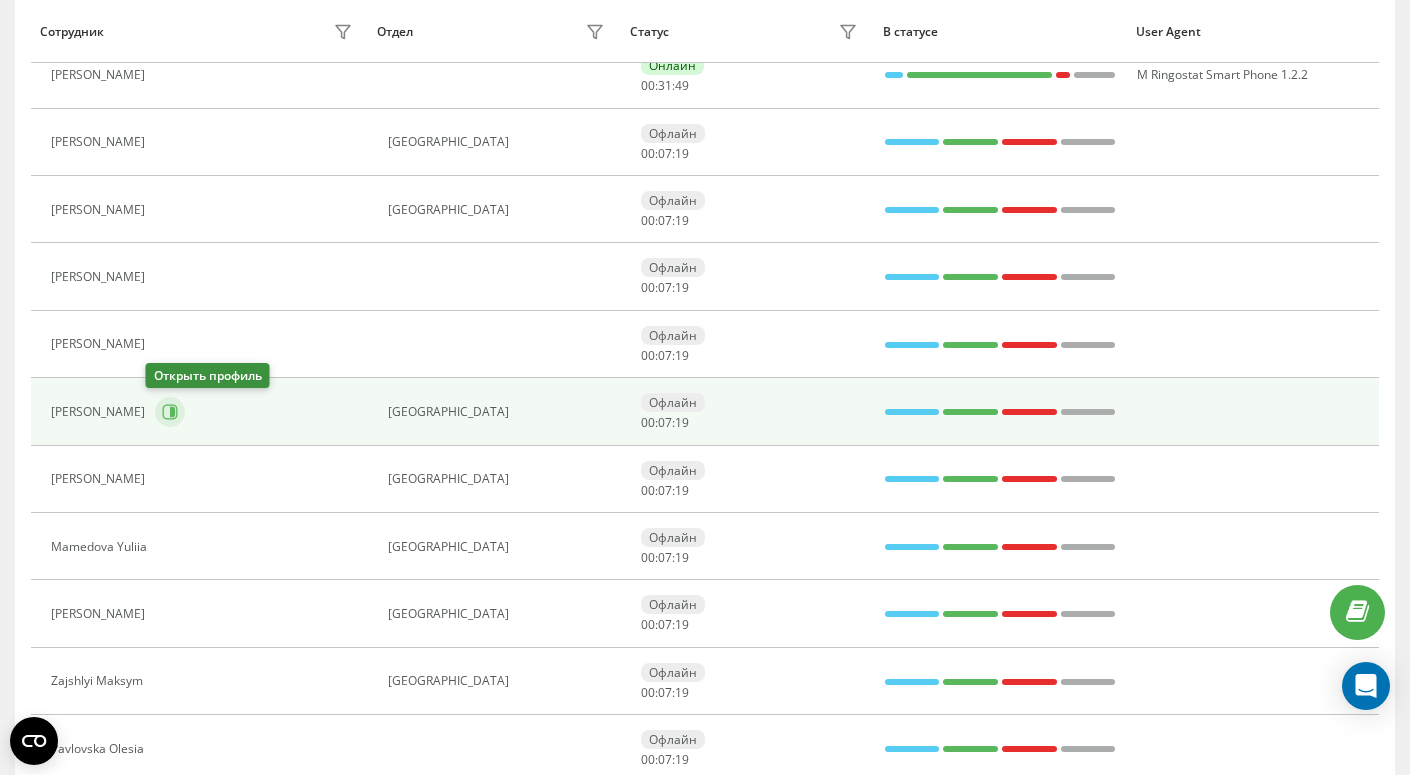 click at bounding box center [170, 412] 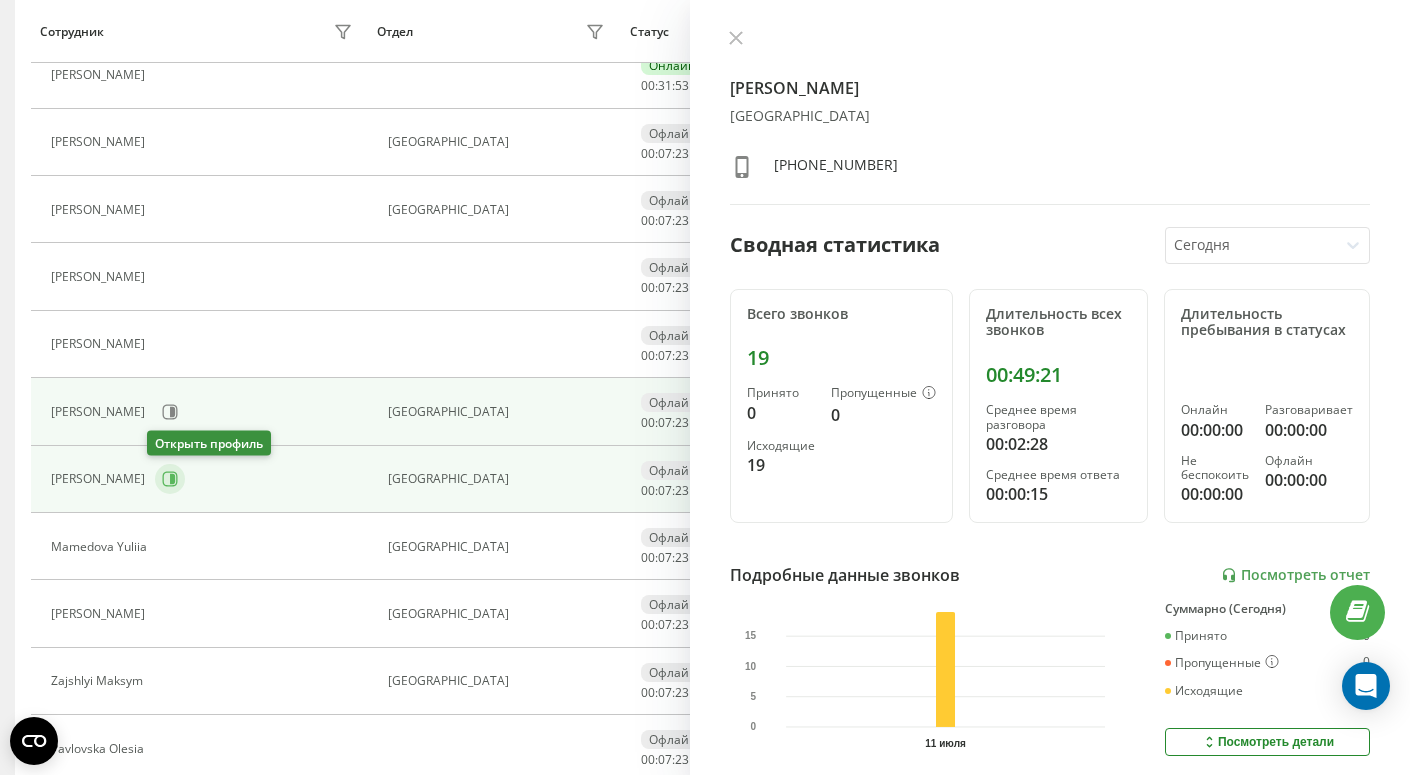click at bounding box center (170, 479) 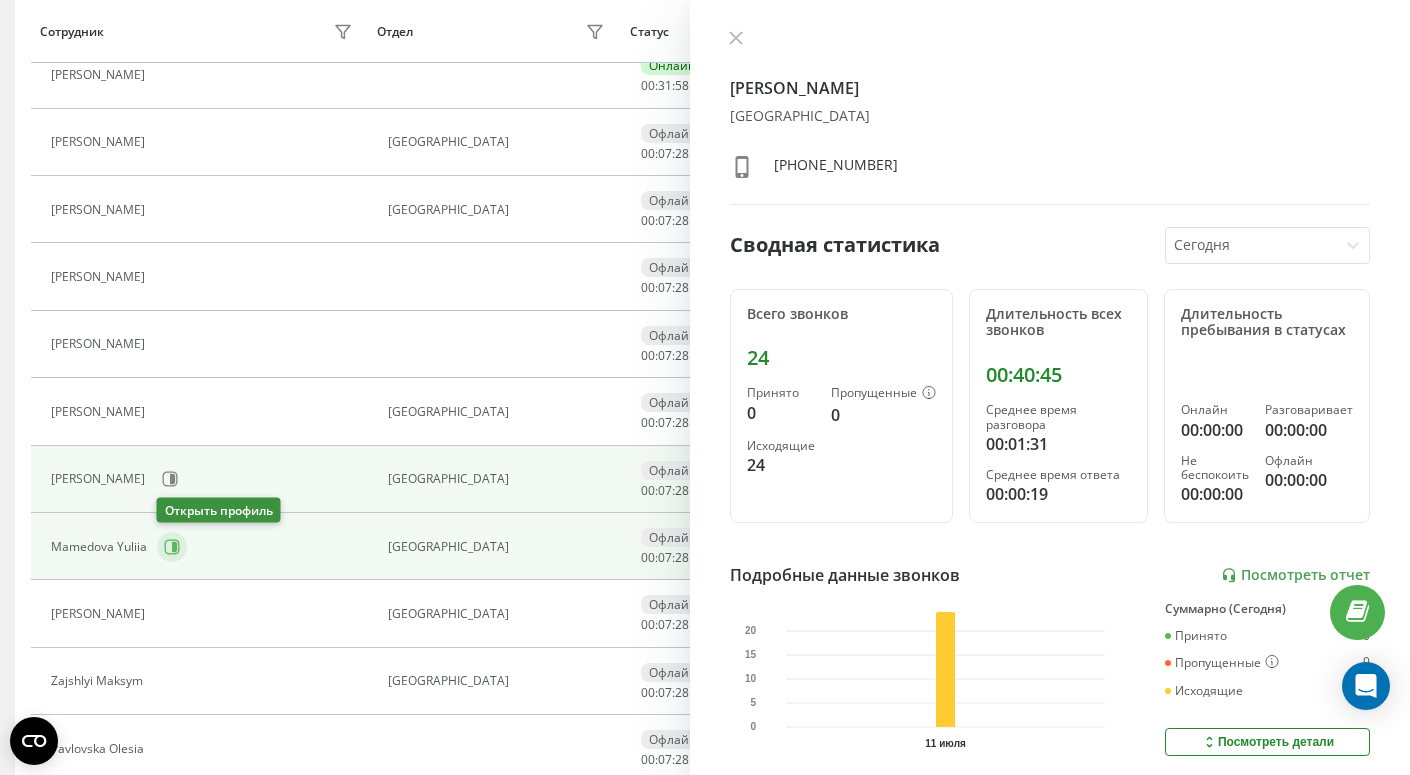click 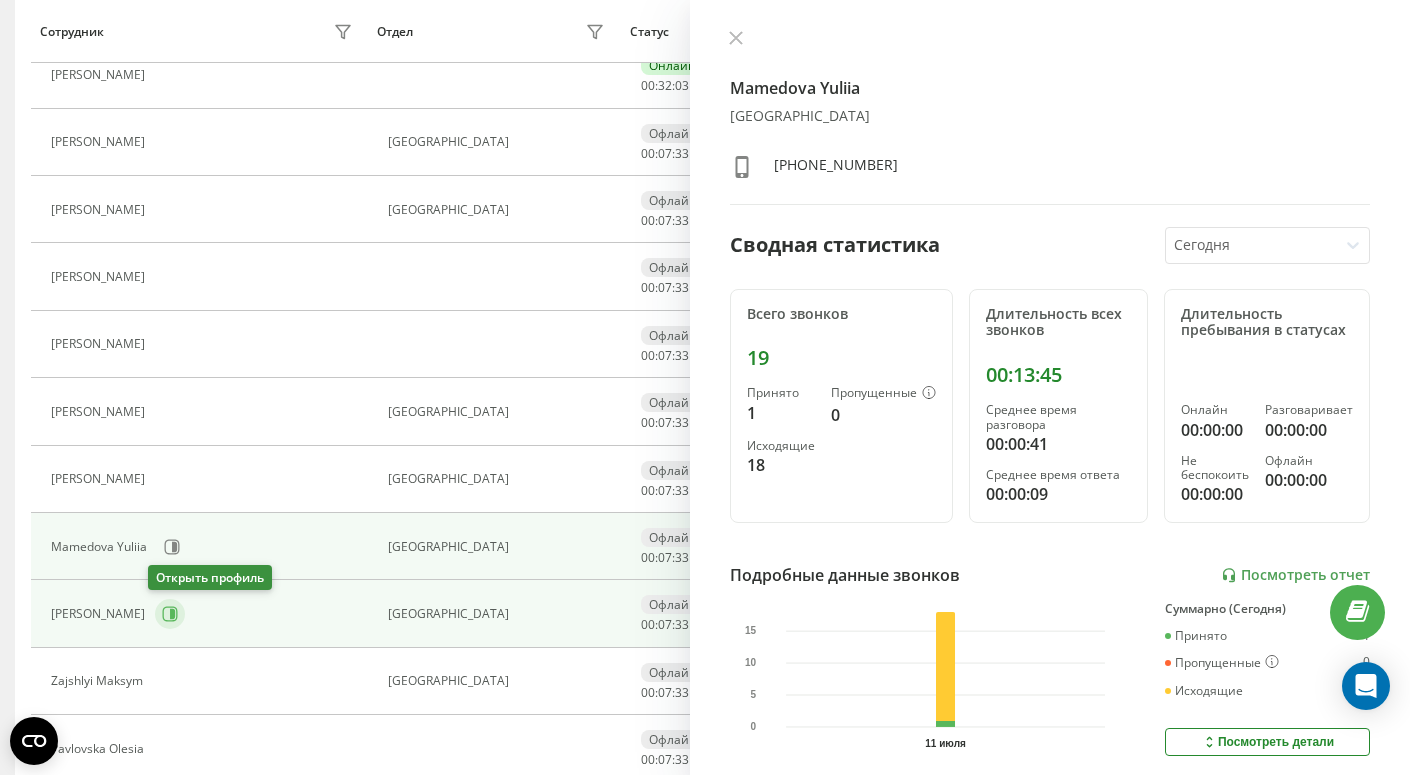 click 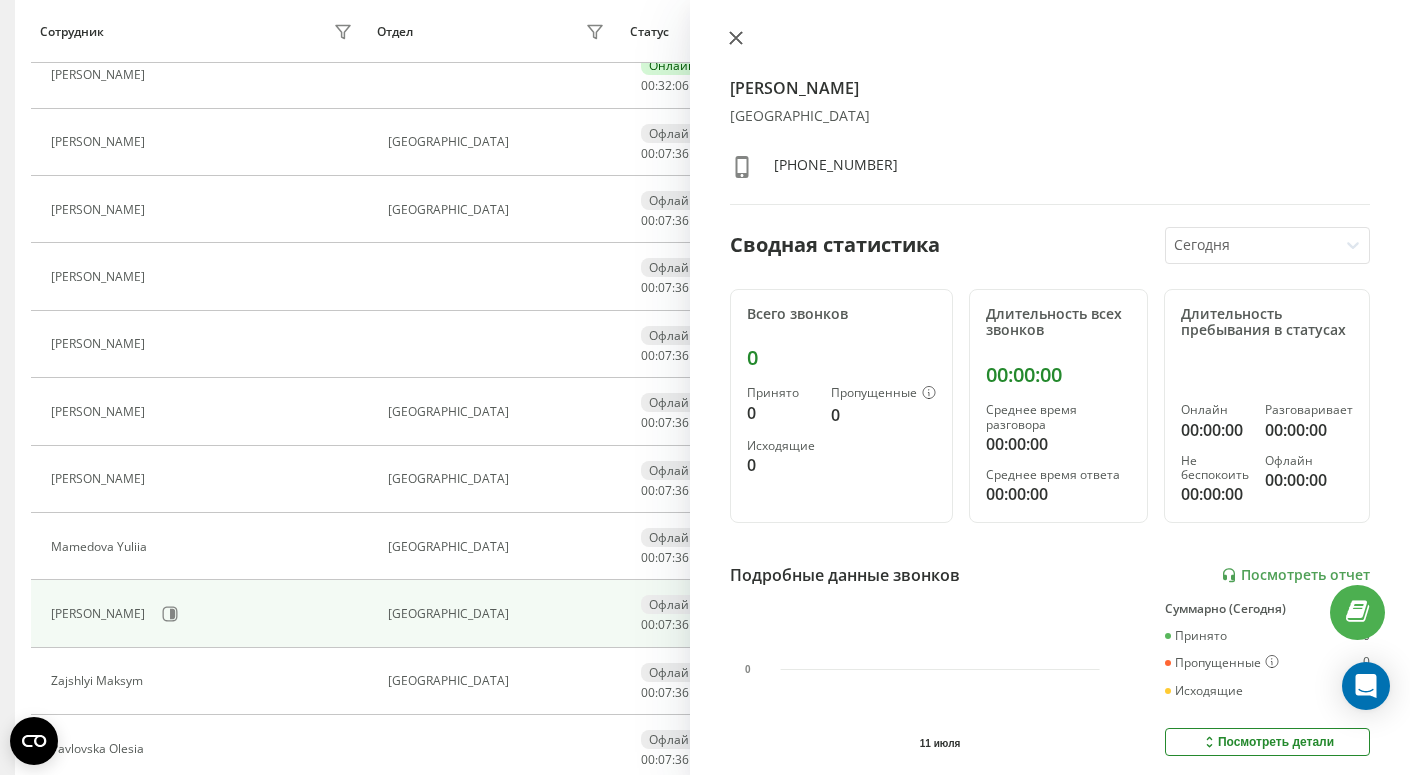 click 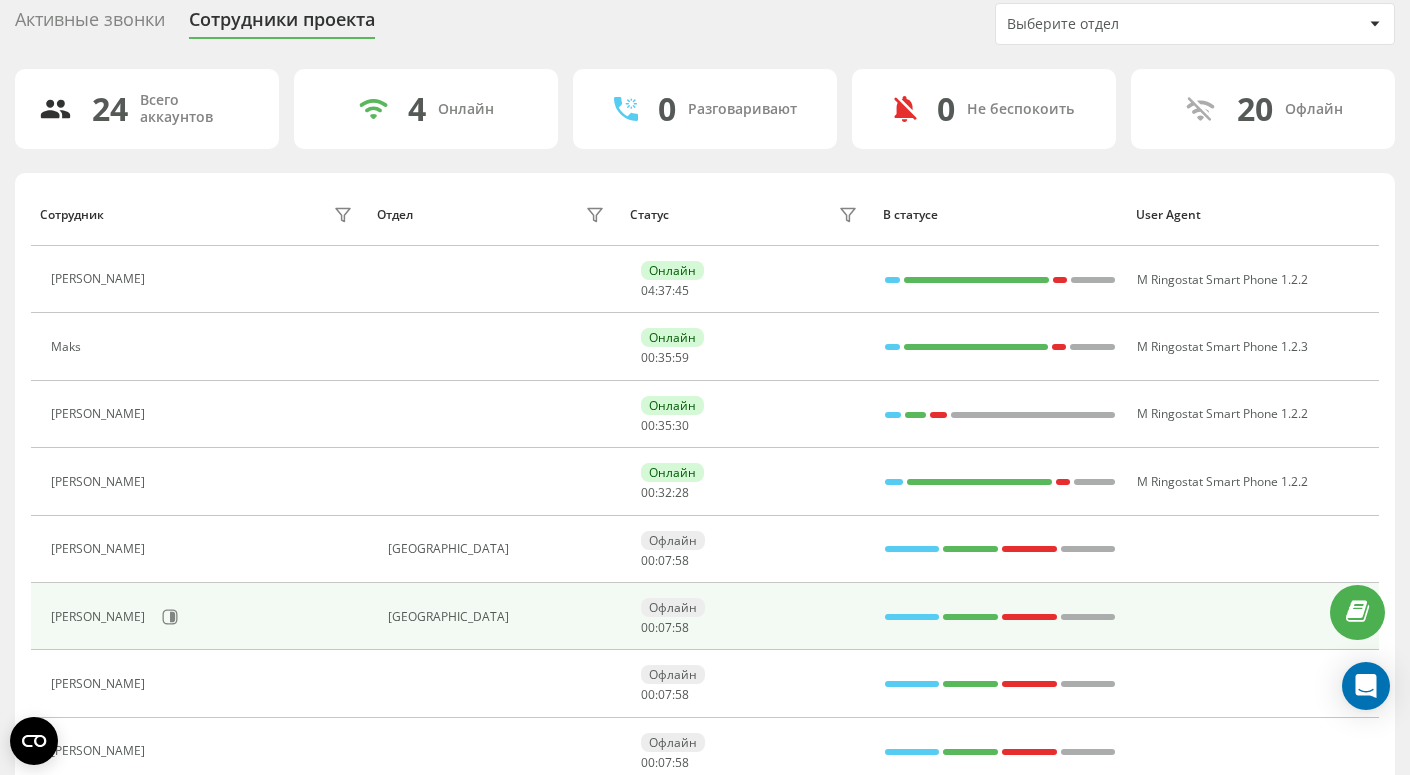 scroll, scrollTop: 0, scrollLeft: 0, axis: both 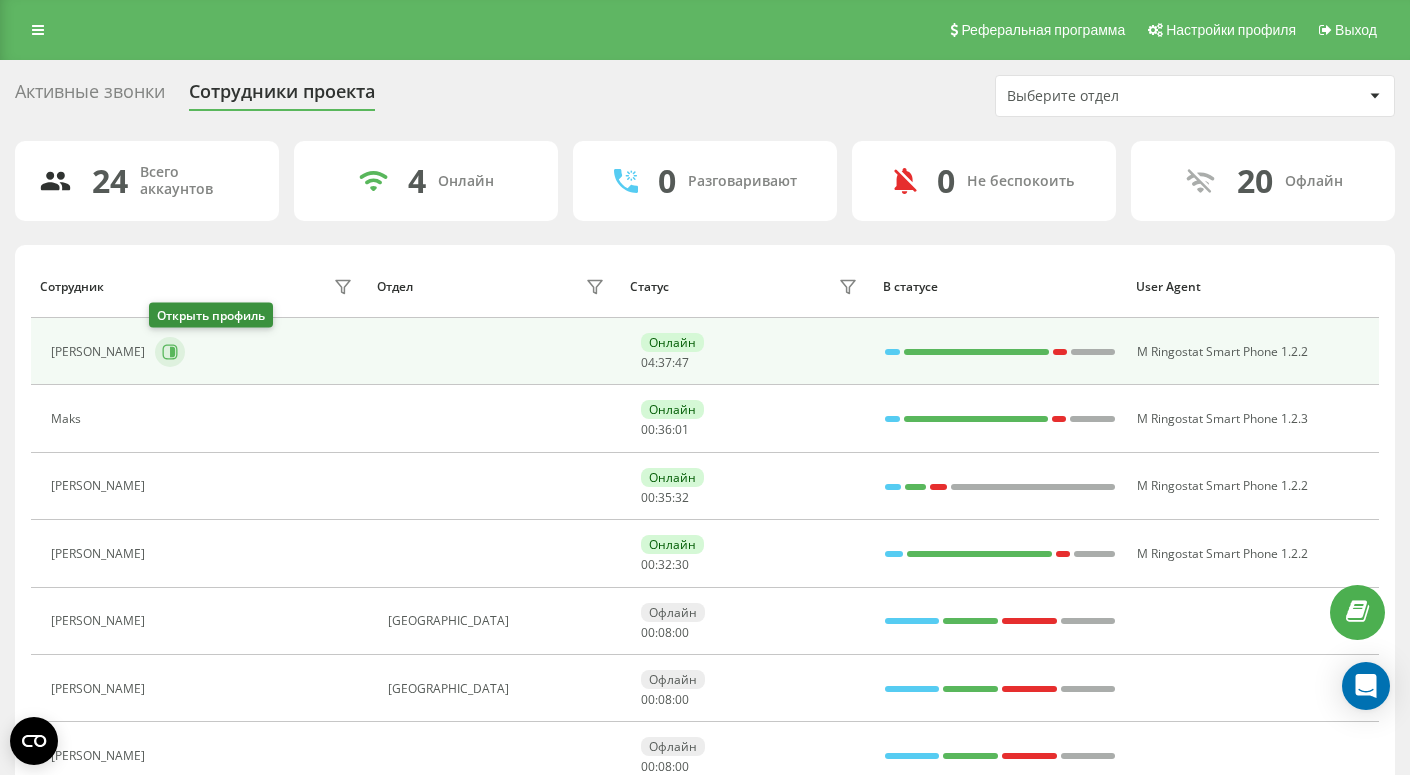 click 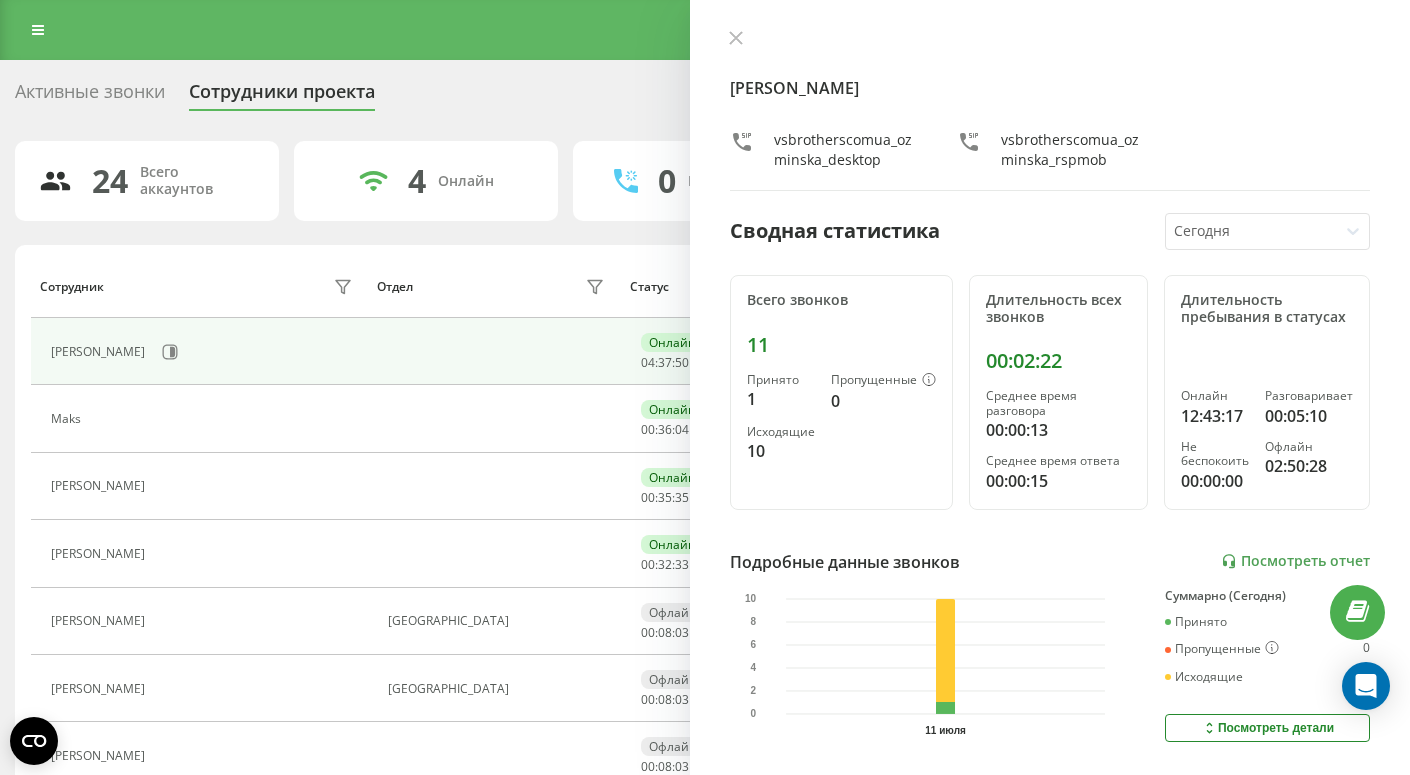 click 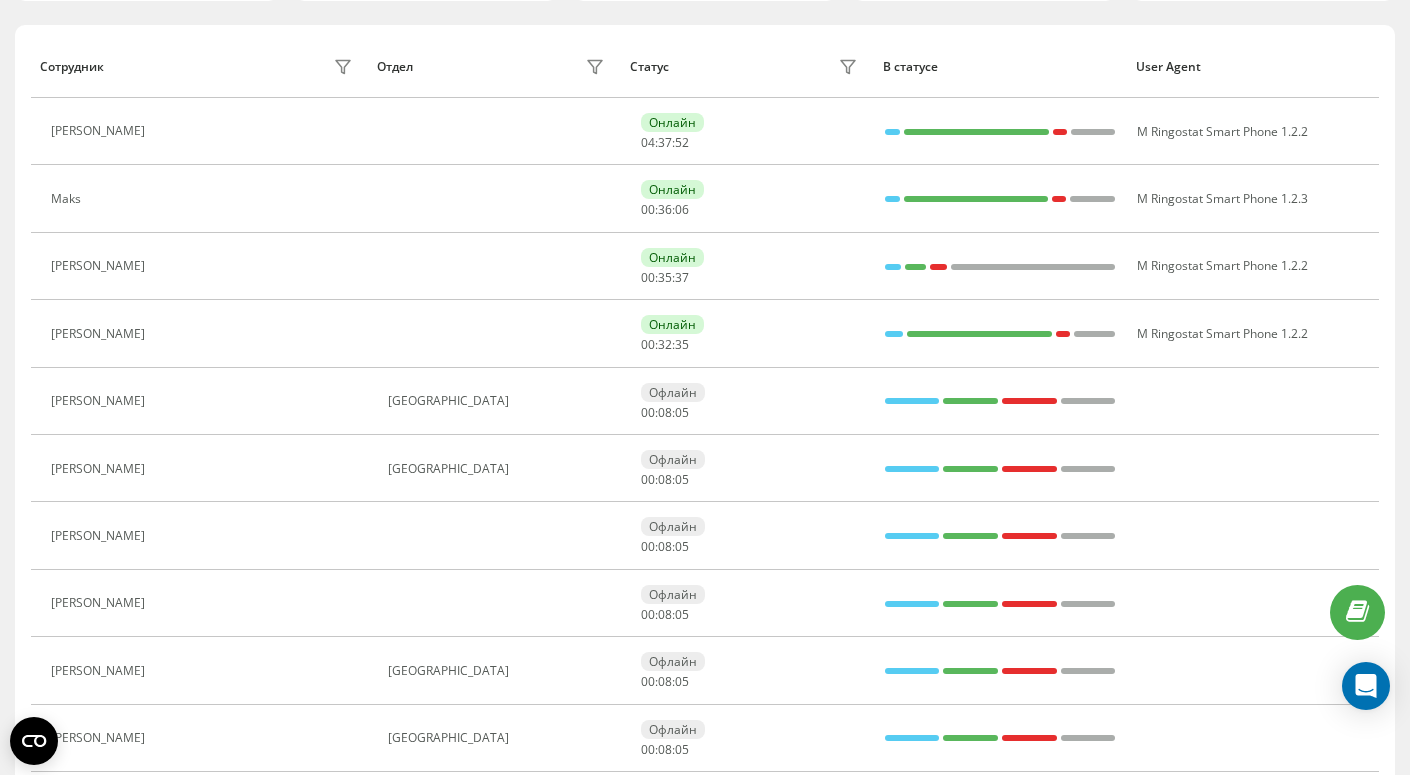 scroll, scrollTop: 0, scrollLeft: 0, axis: both 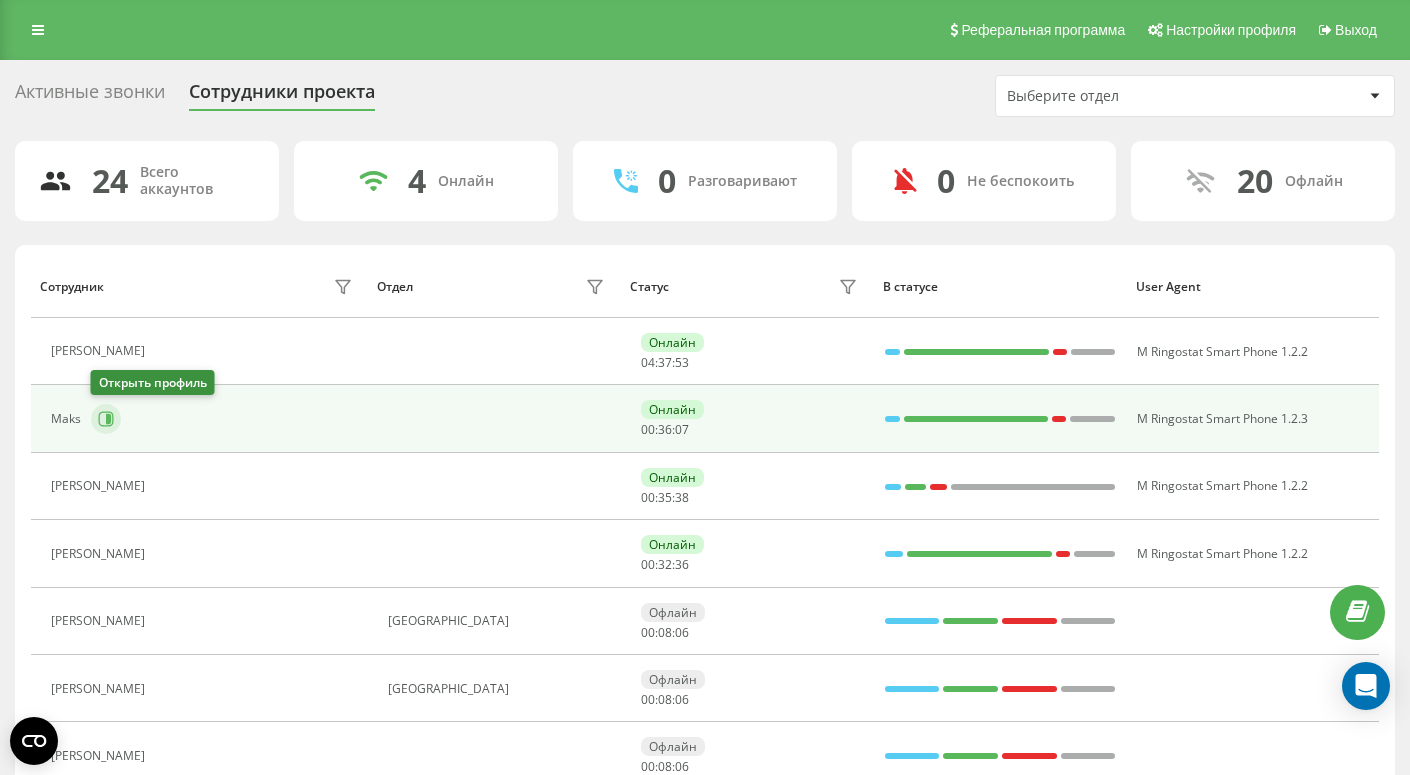 click 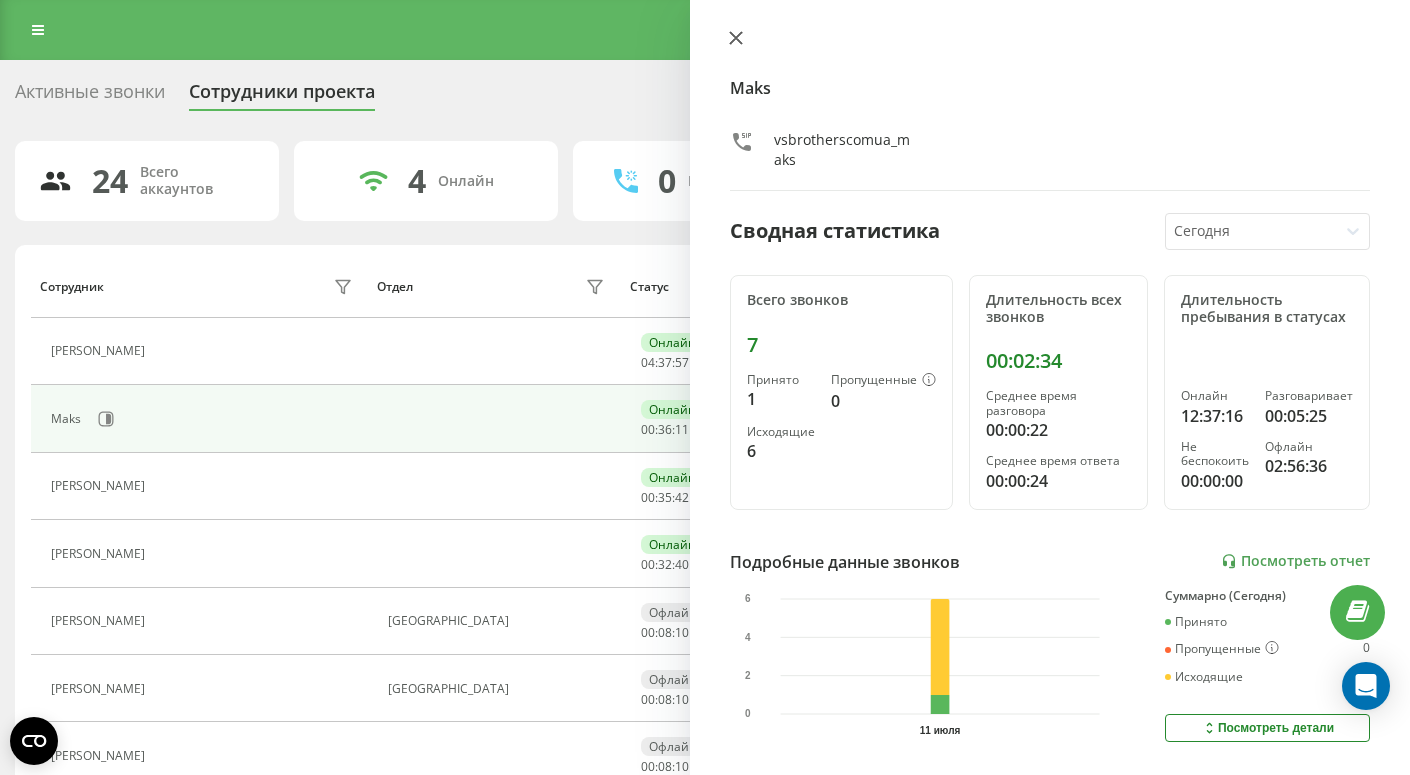 click 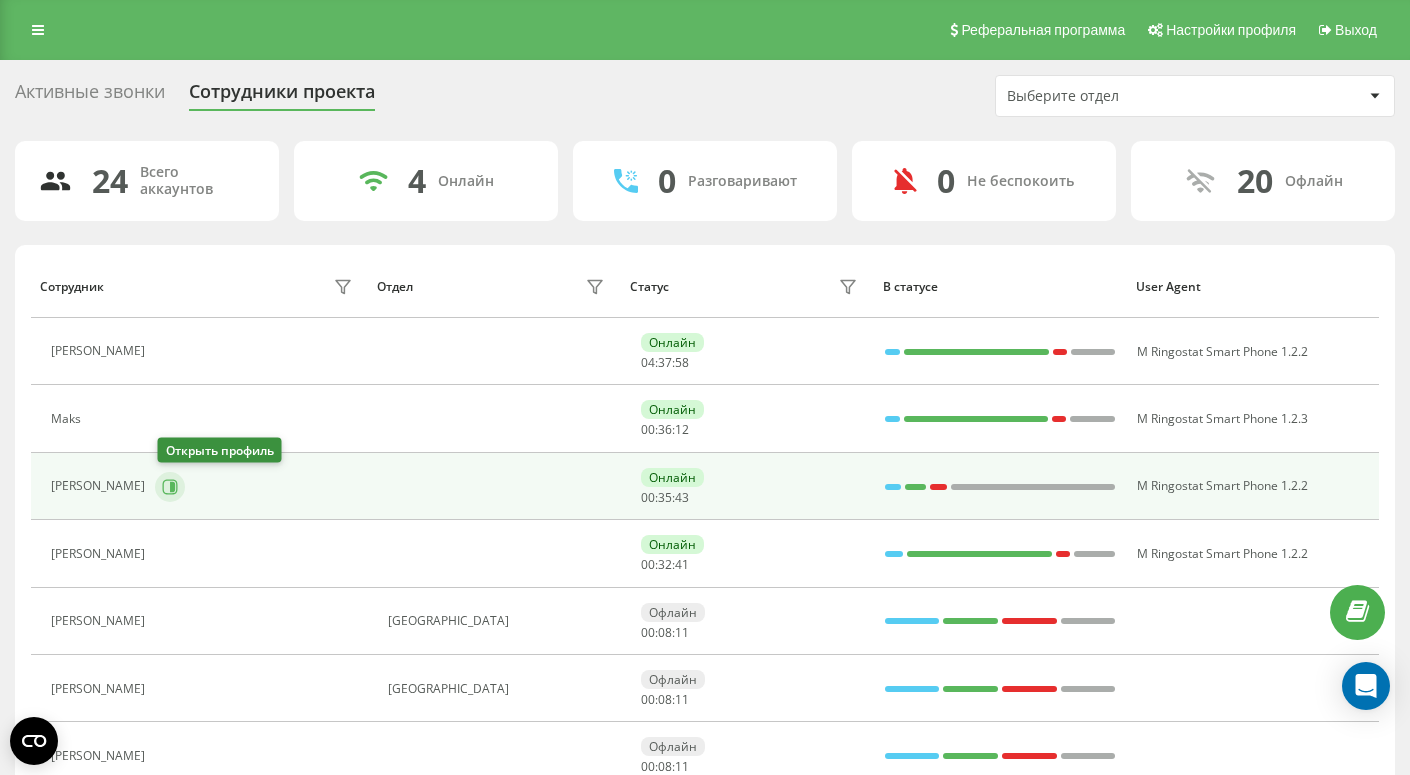 click at bounding box center (170, 487) 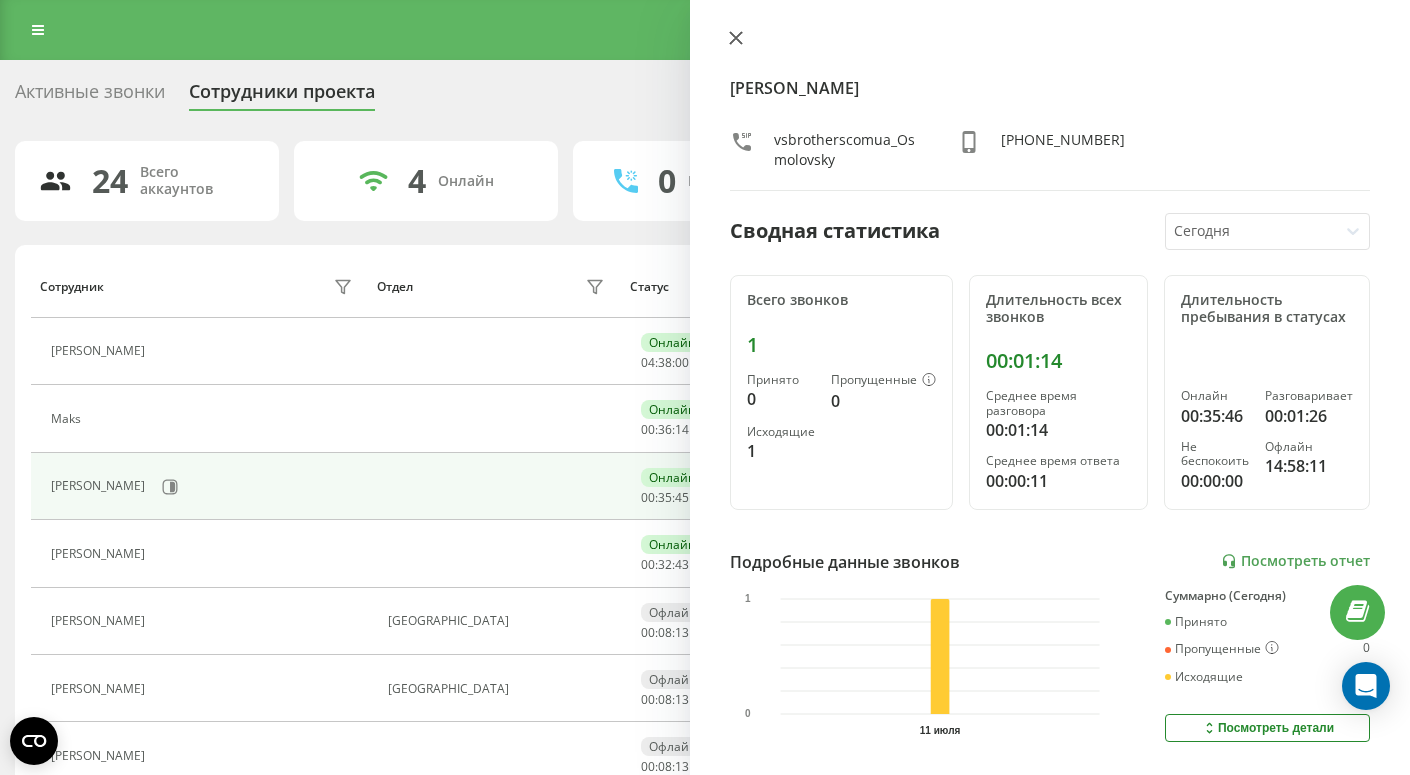 click 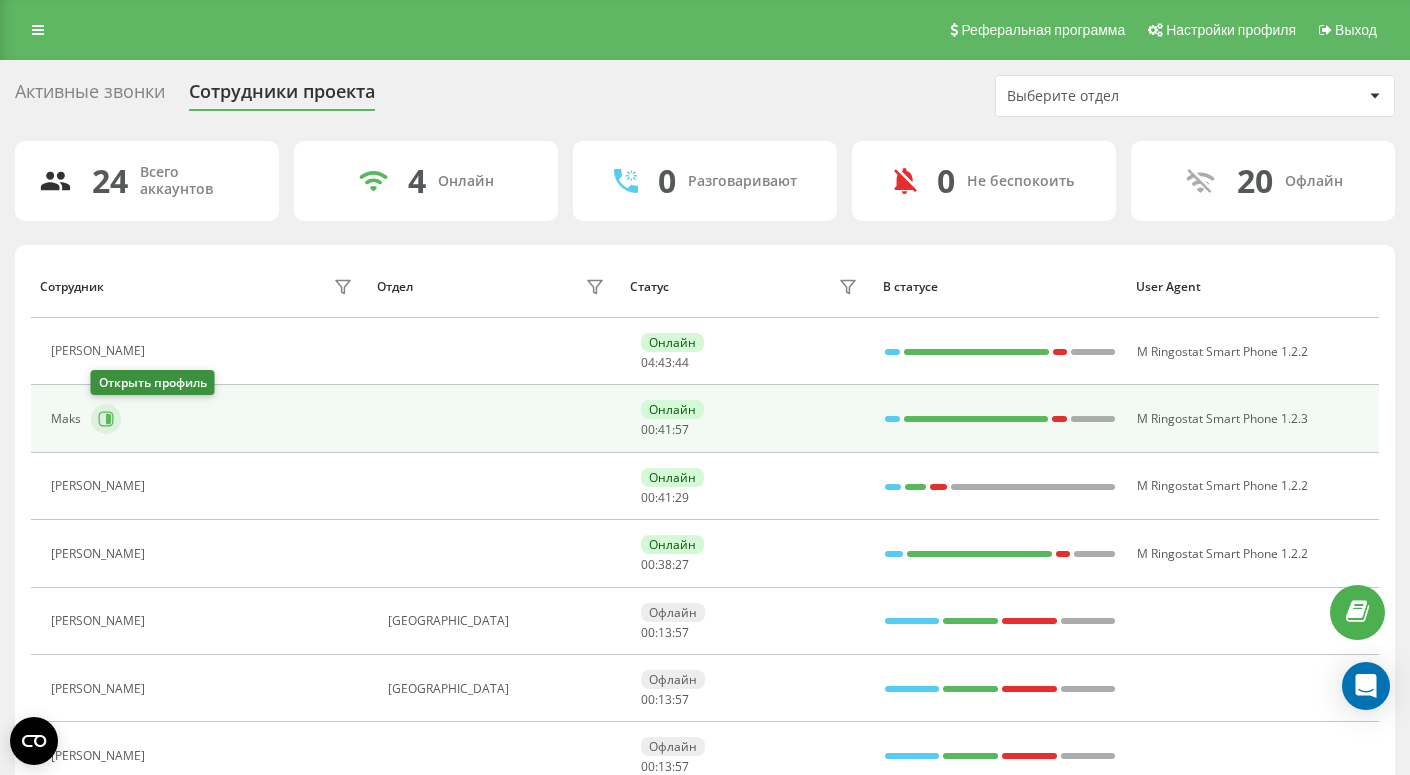click 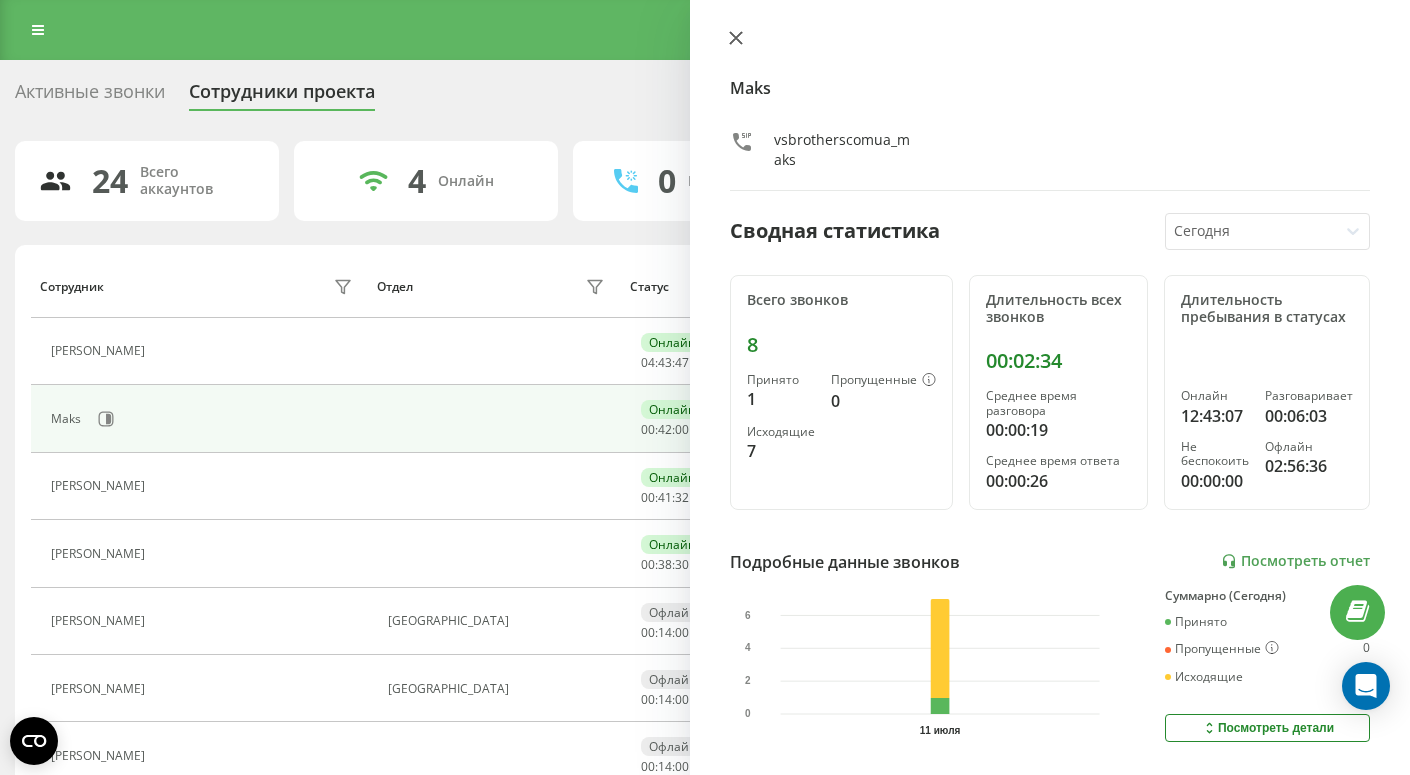 click 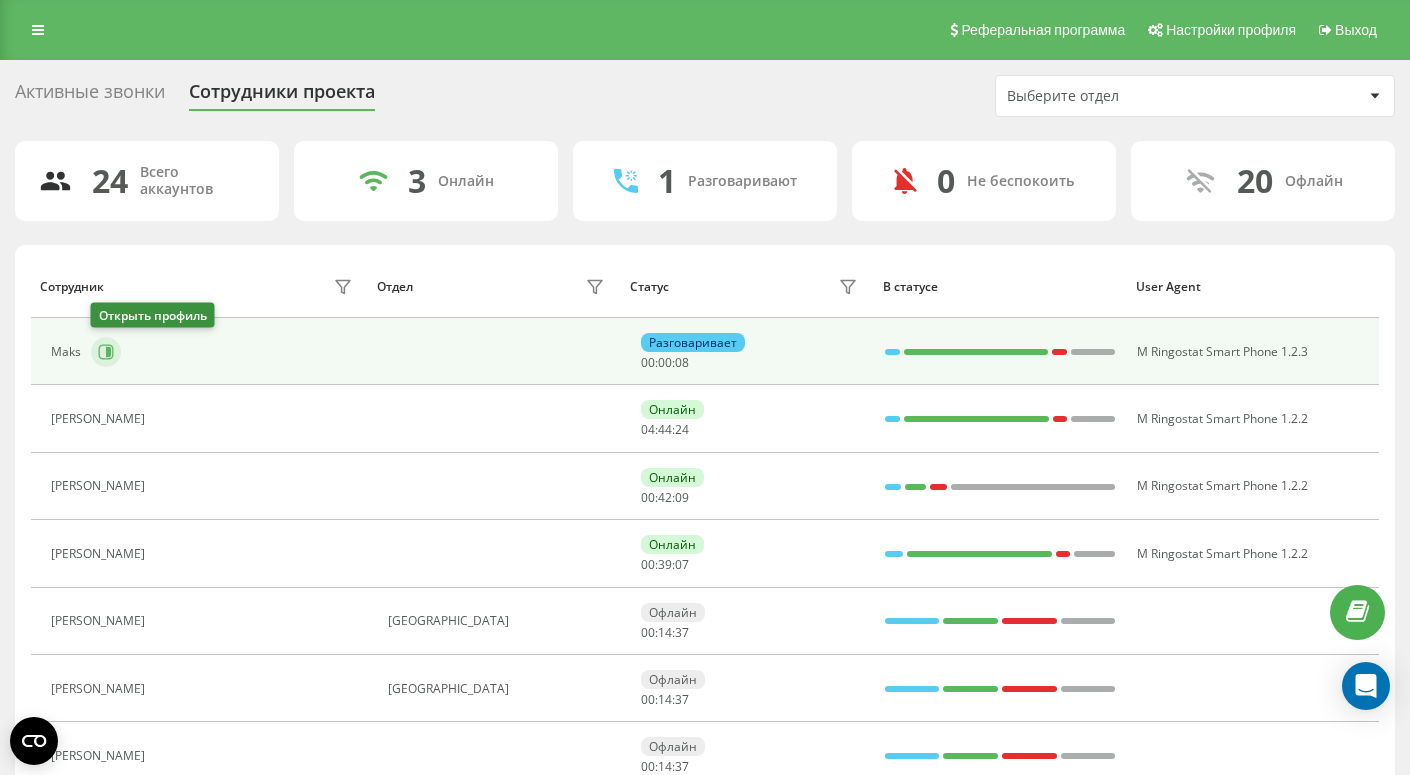 click 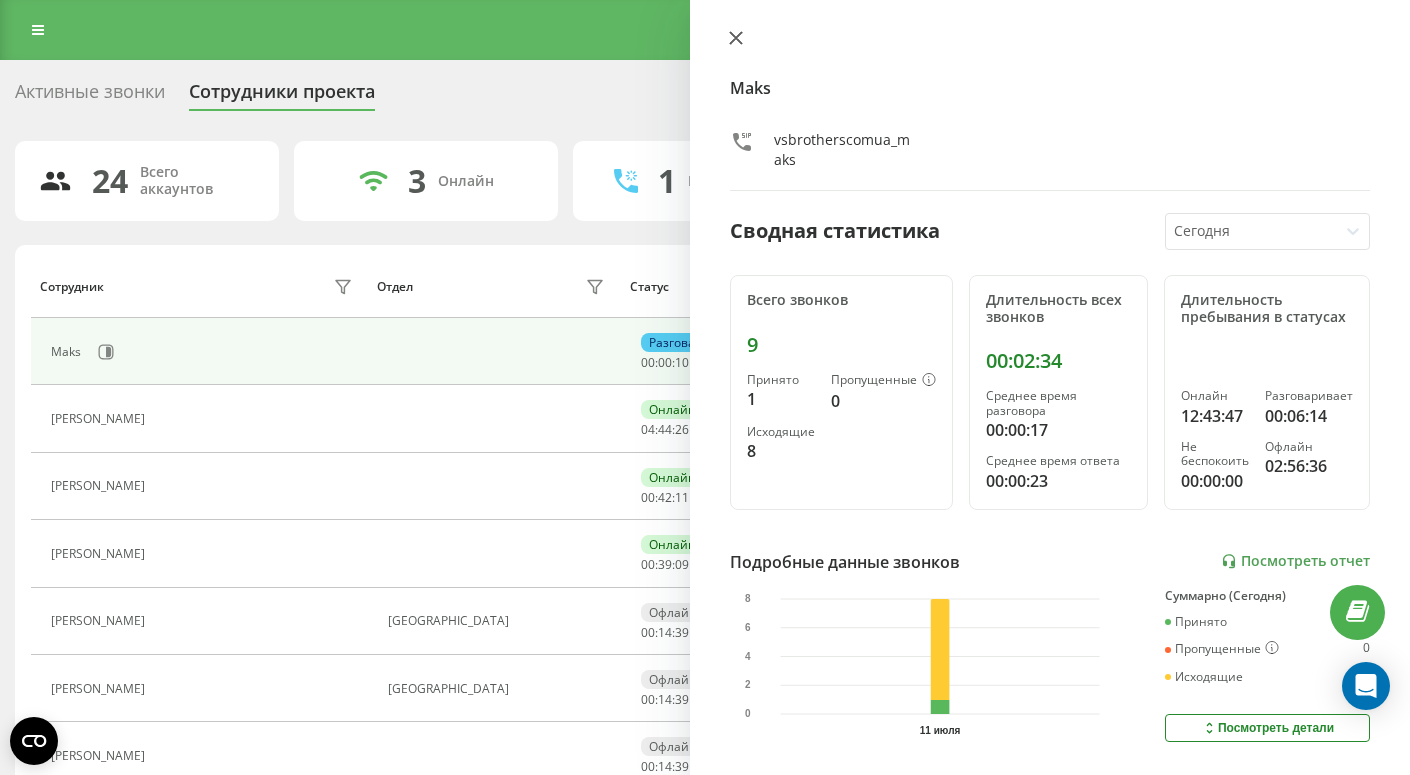 click 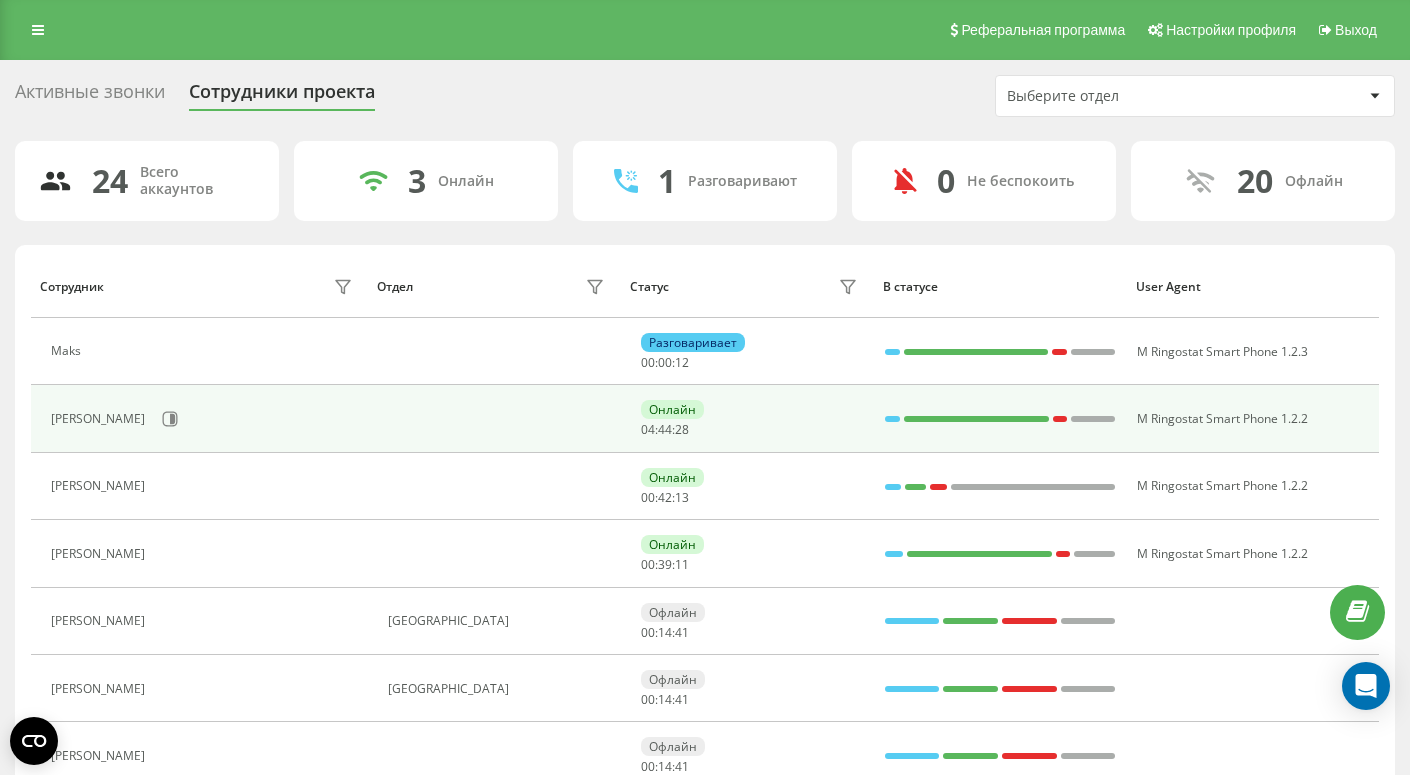 click on "[PERSON_NAME]" at bounding box center [204, 419] 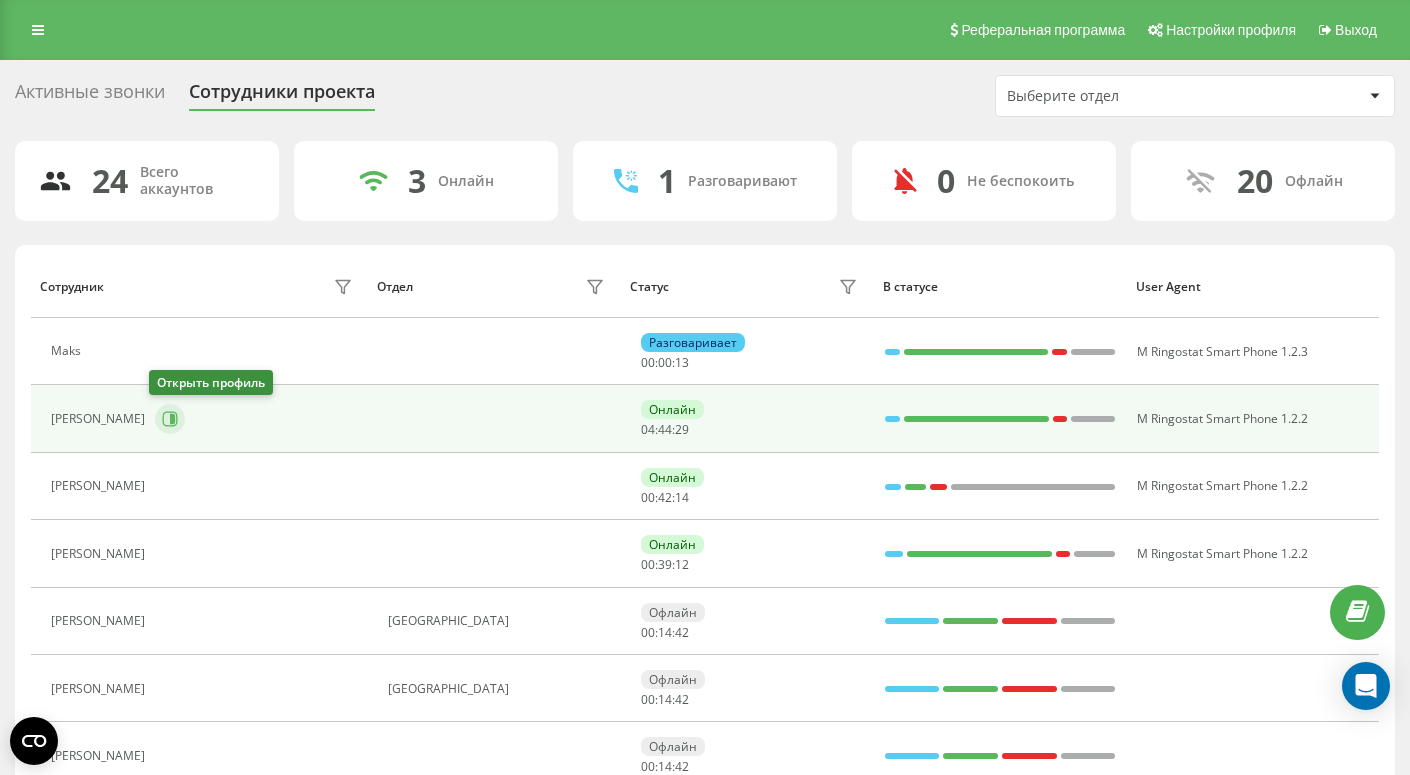 click 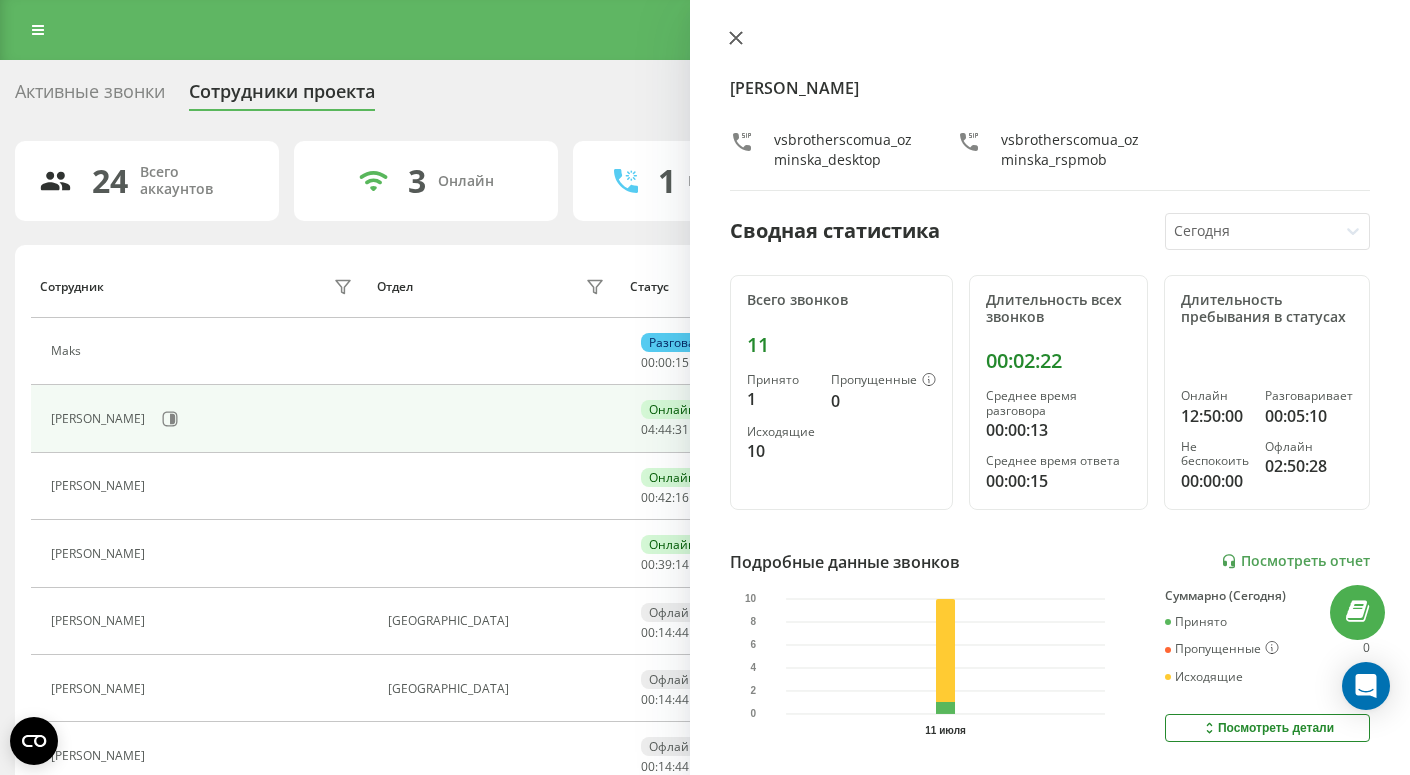 click 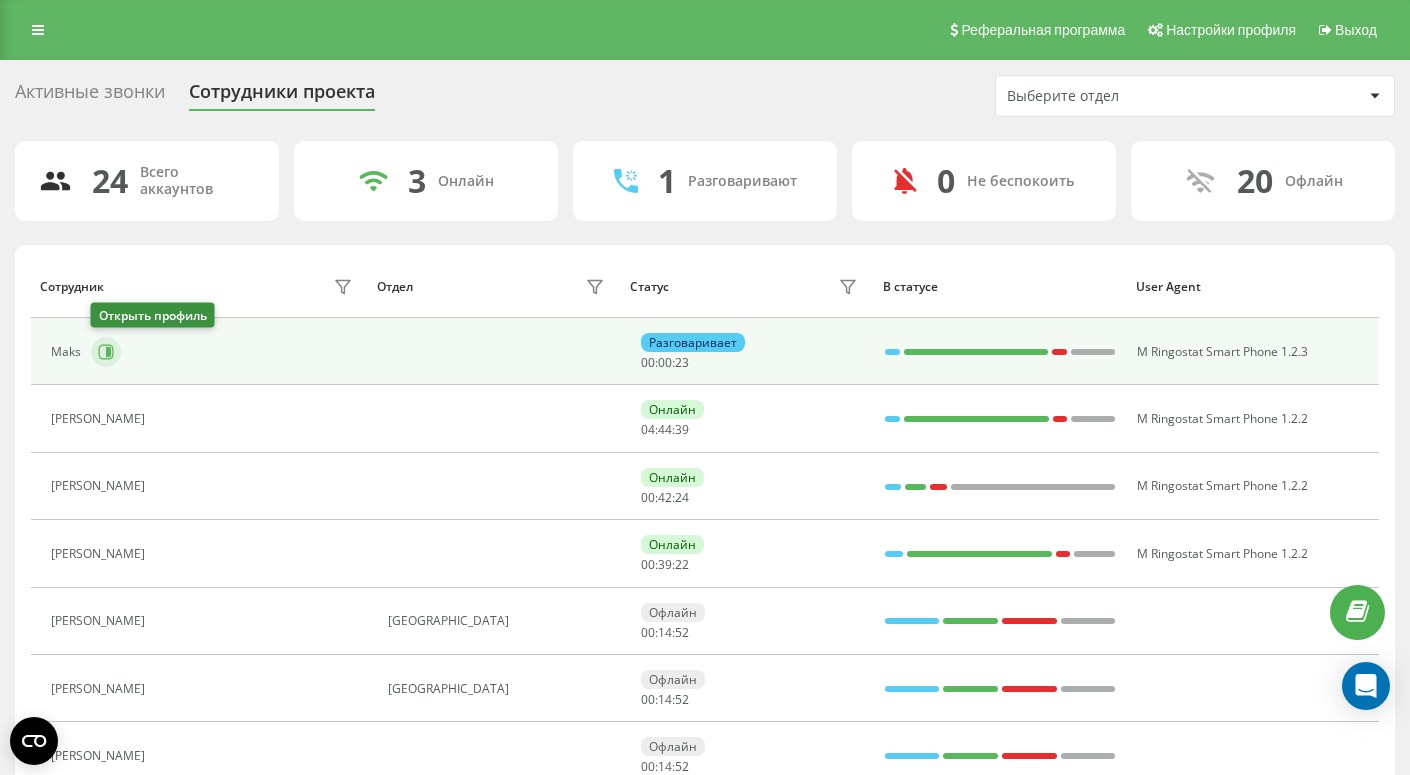 click at bounding box center (106, 352) 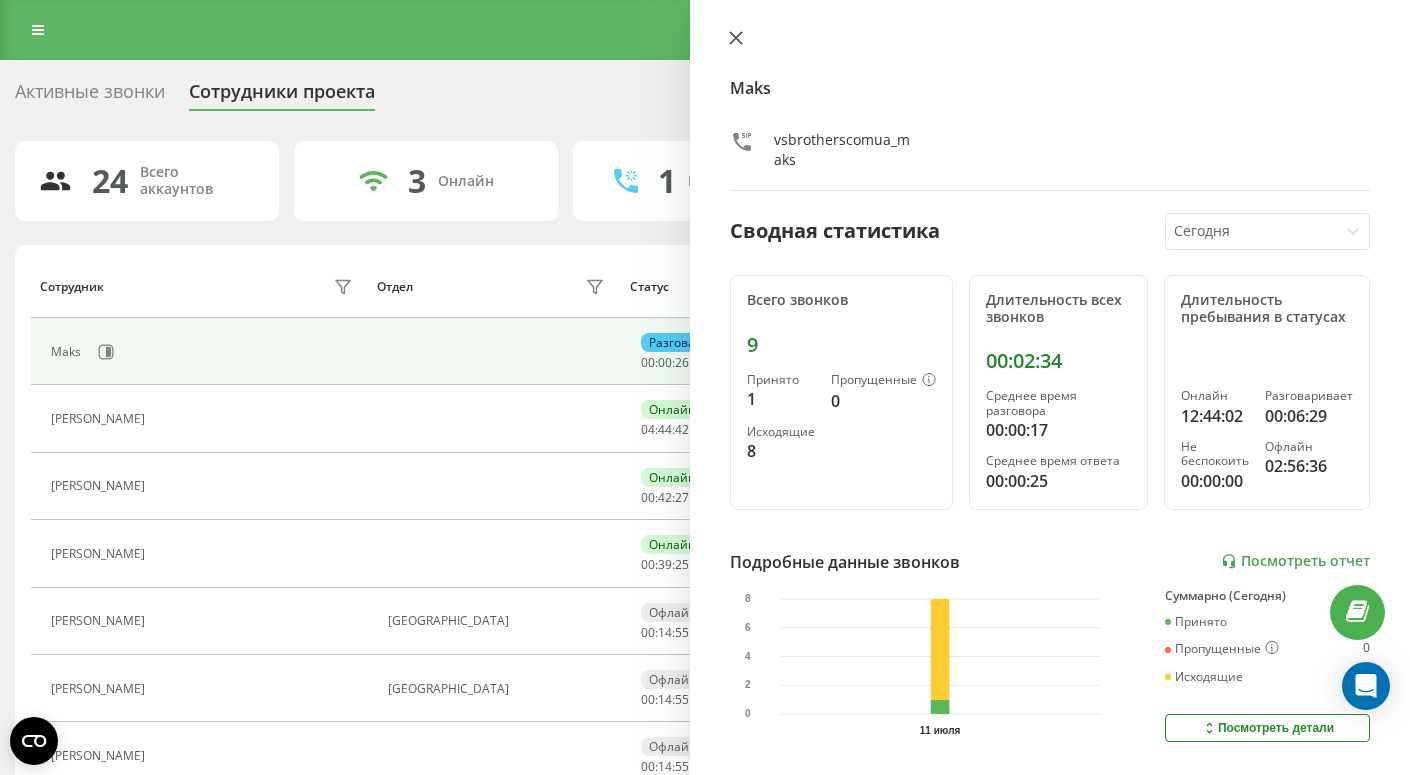 click 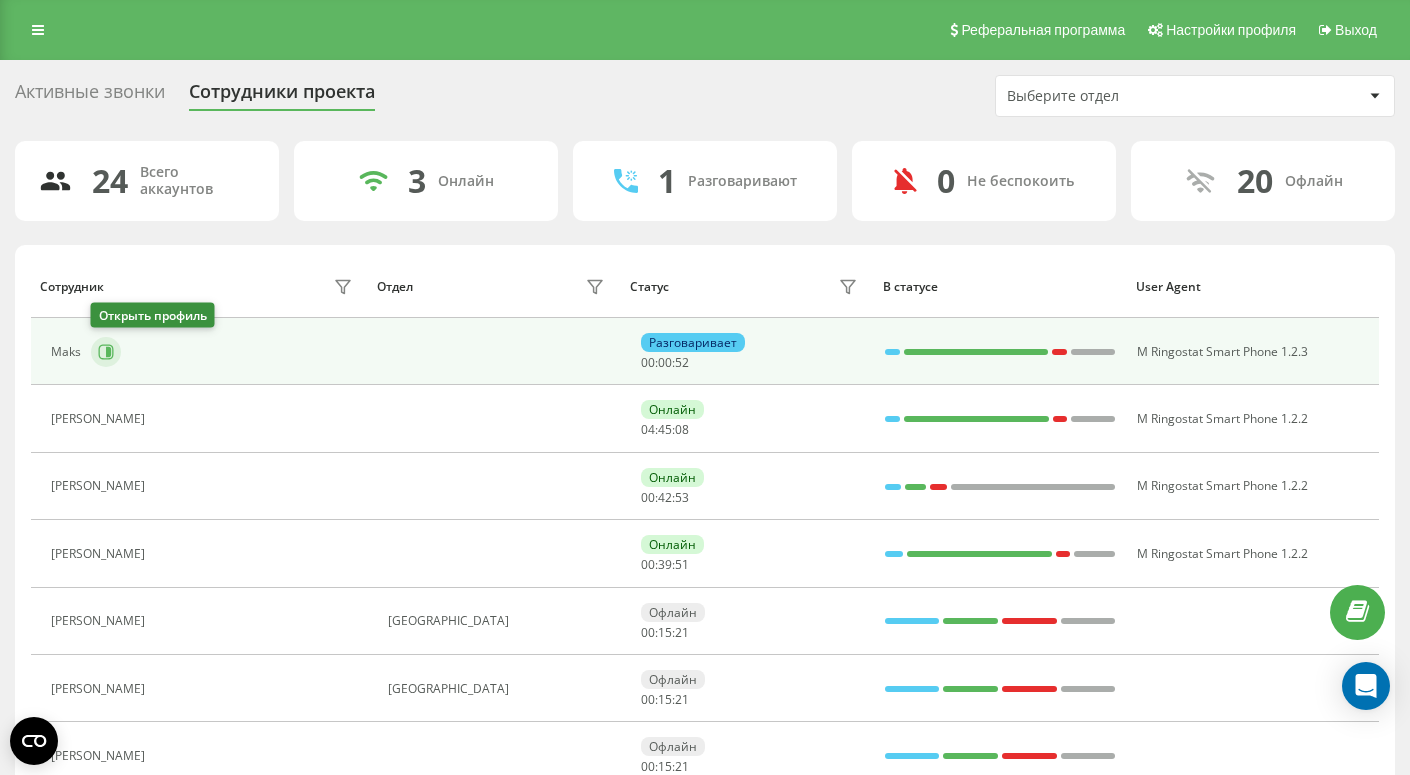 click 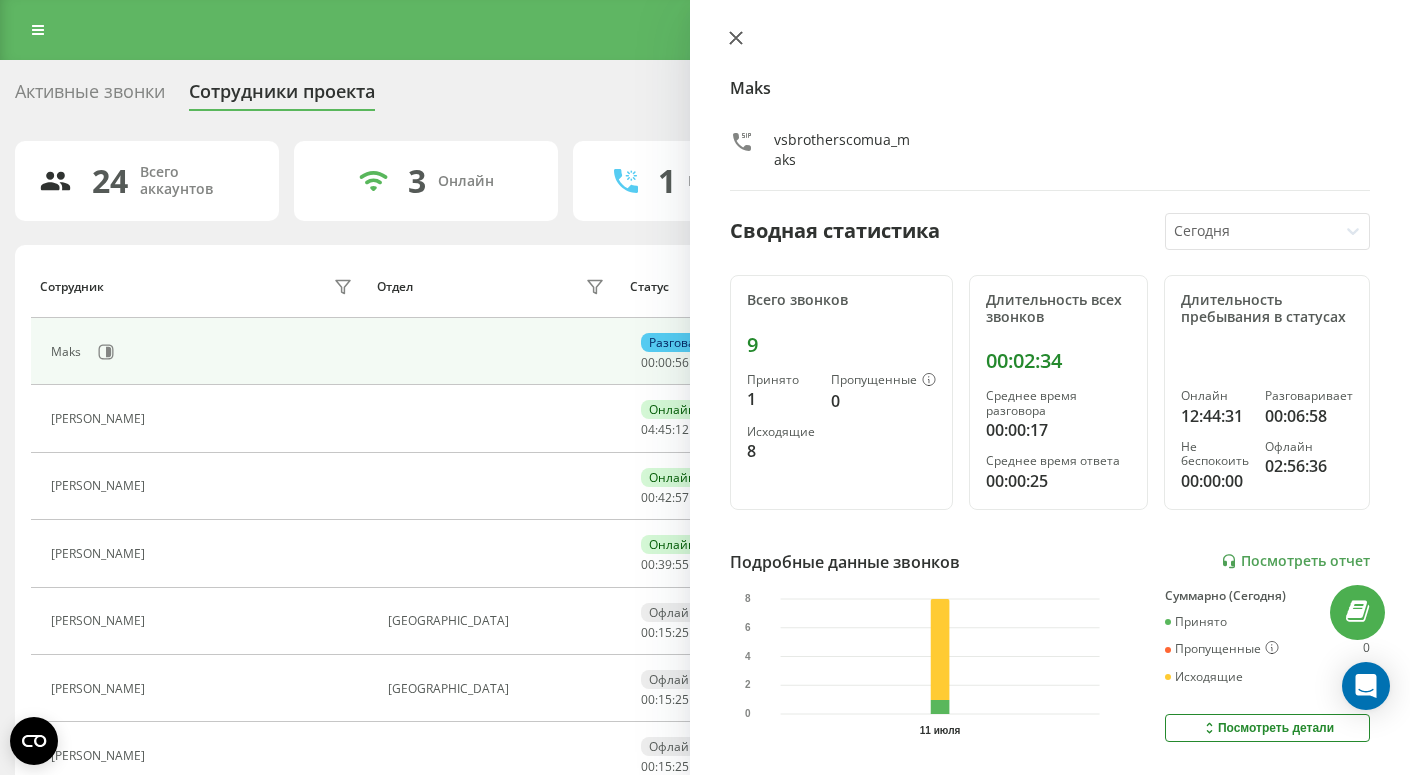 click 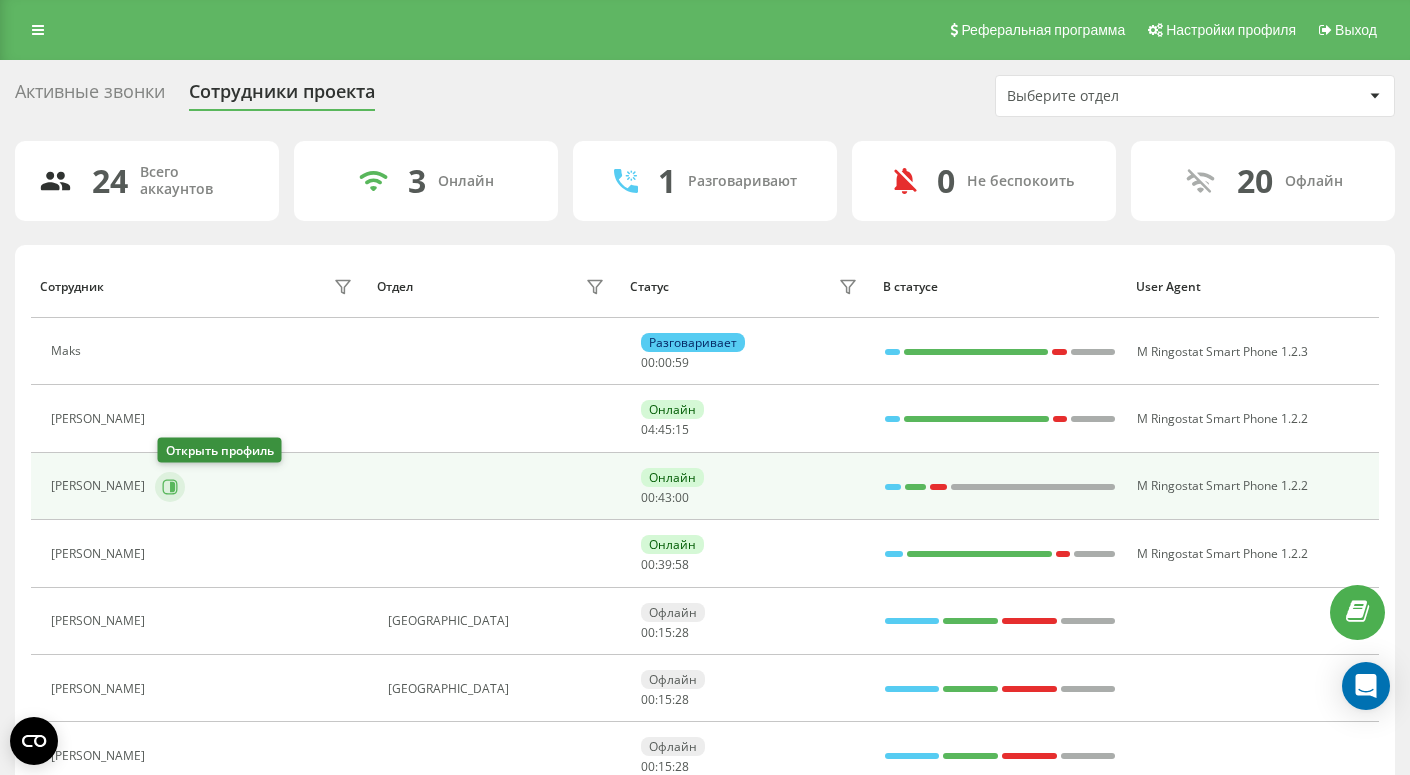 click 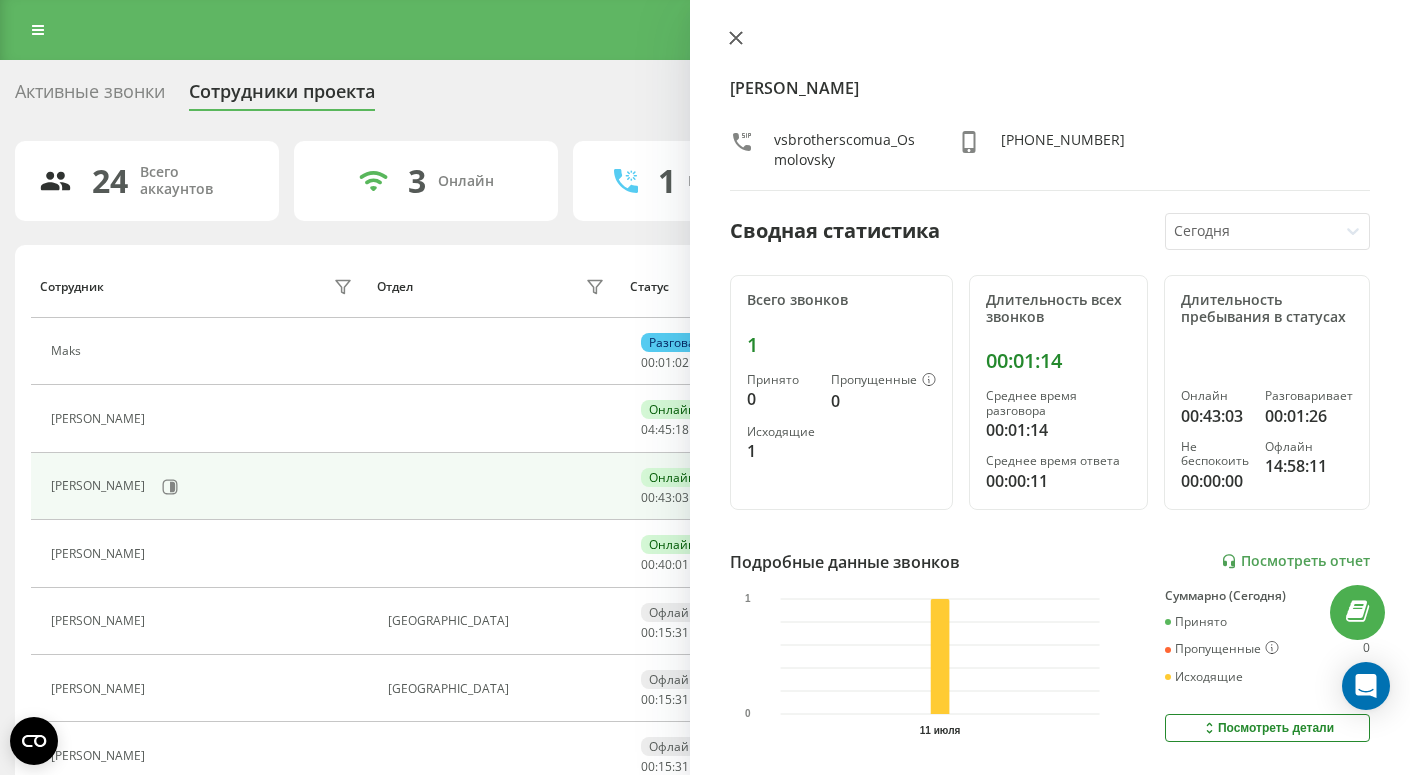click 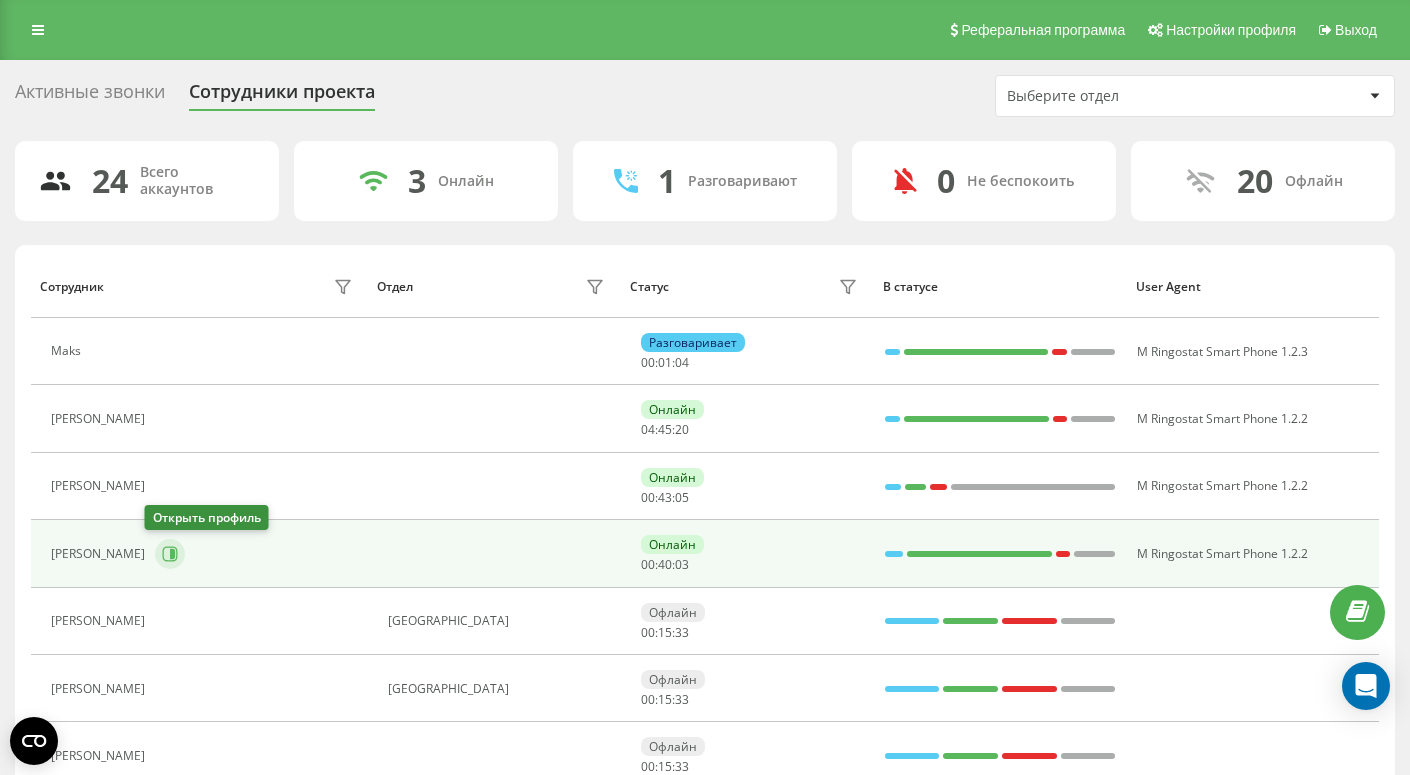 click at bounding box center (170, 554) 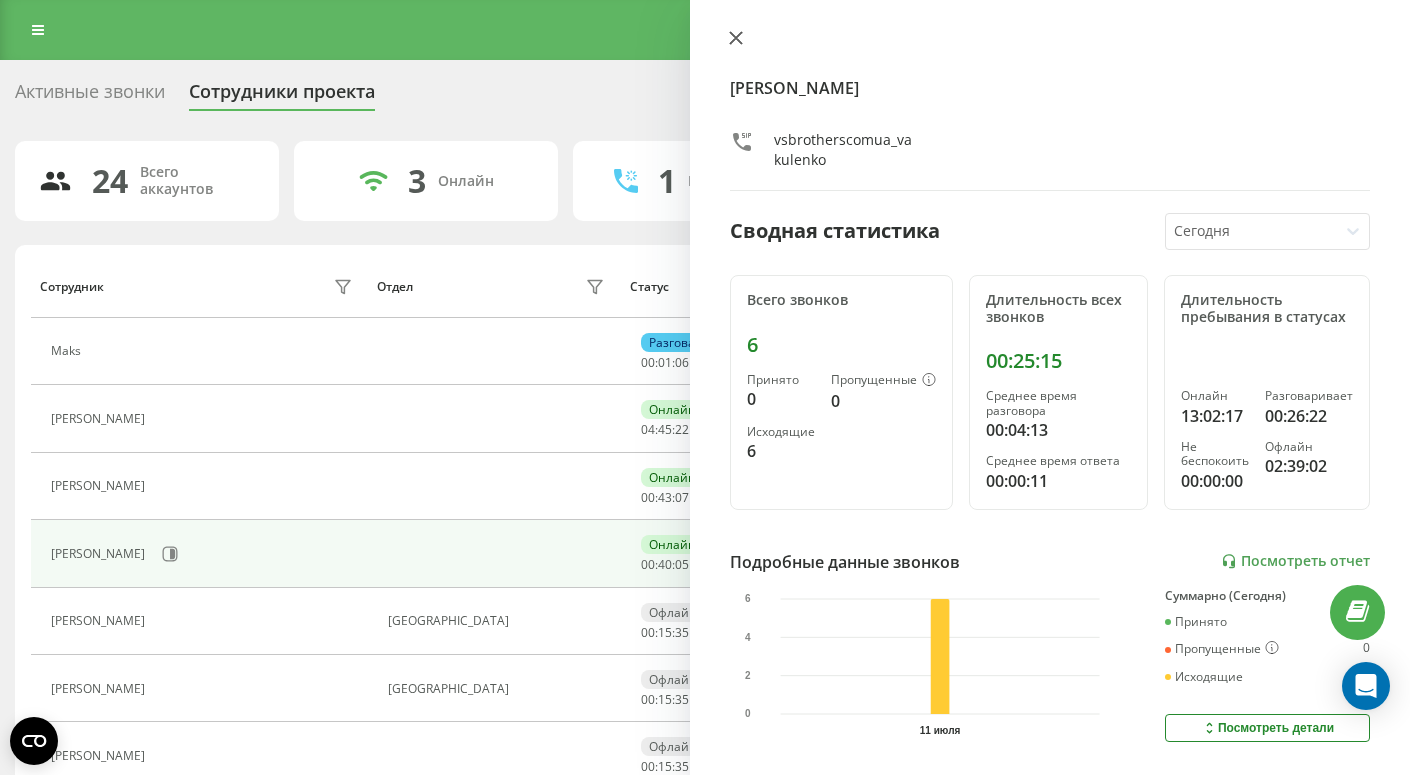 click 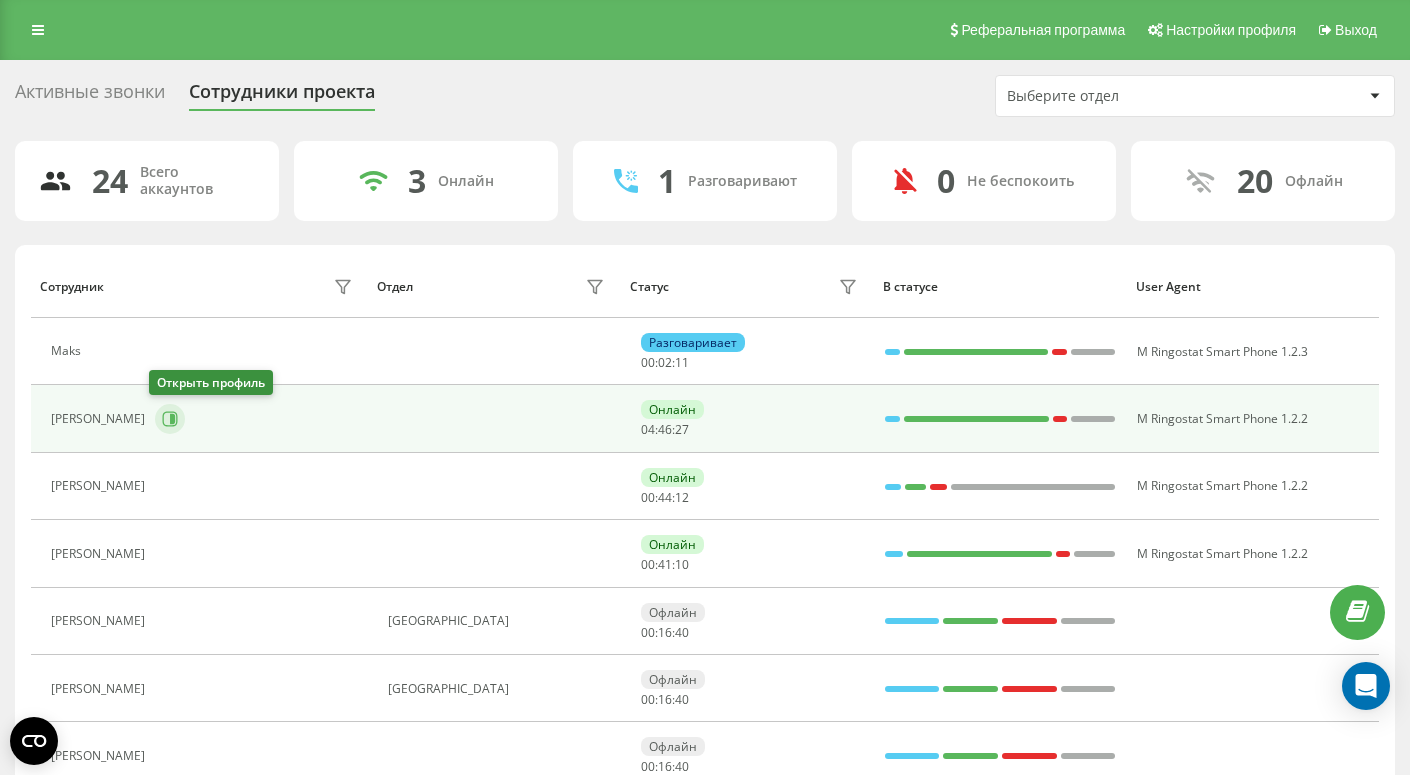 click 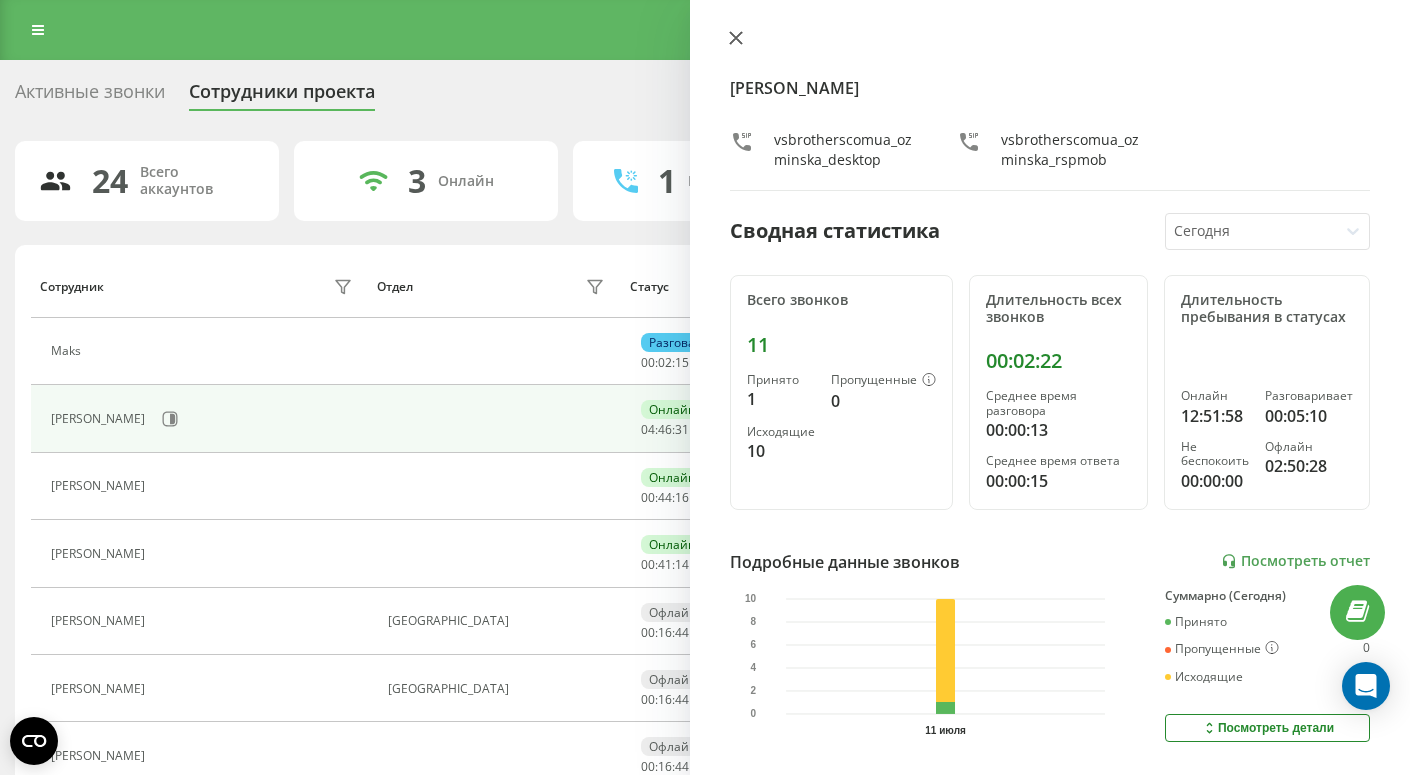 click 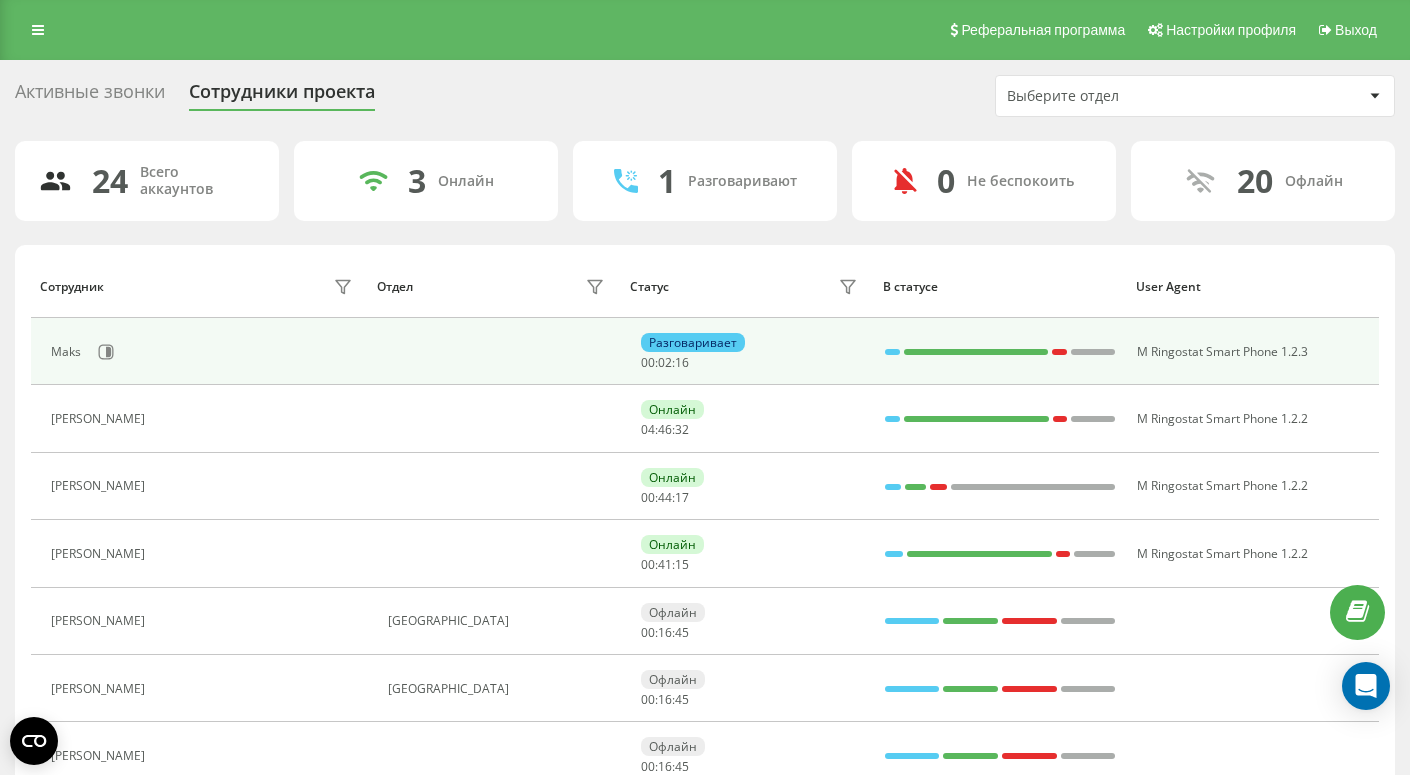 click on "Maks" at bounding box center [204, 352] 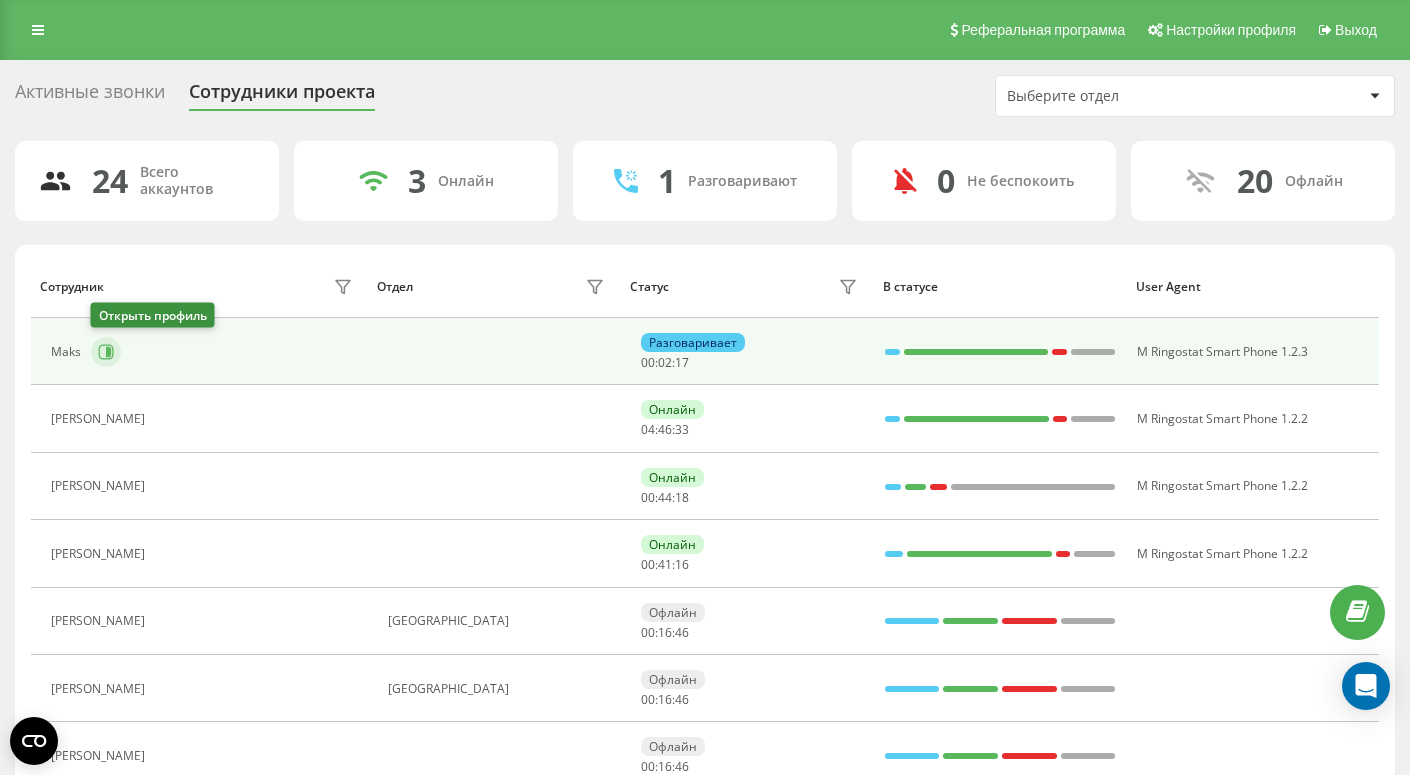 click 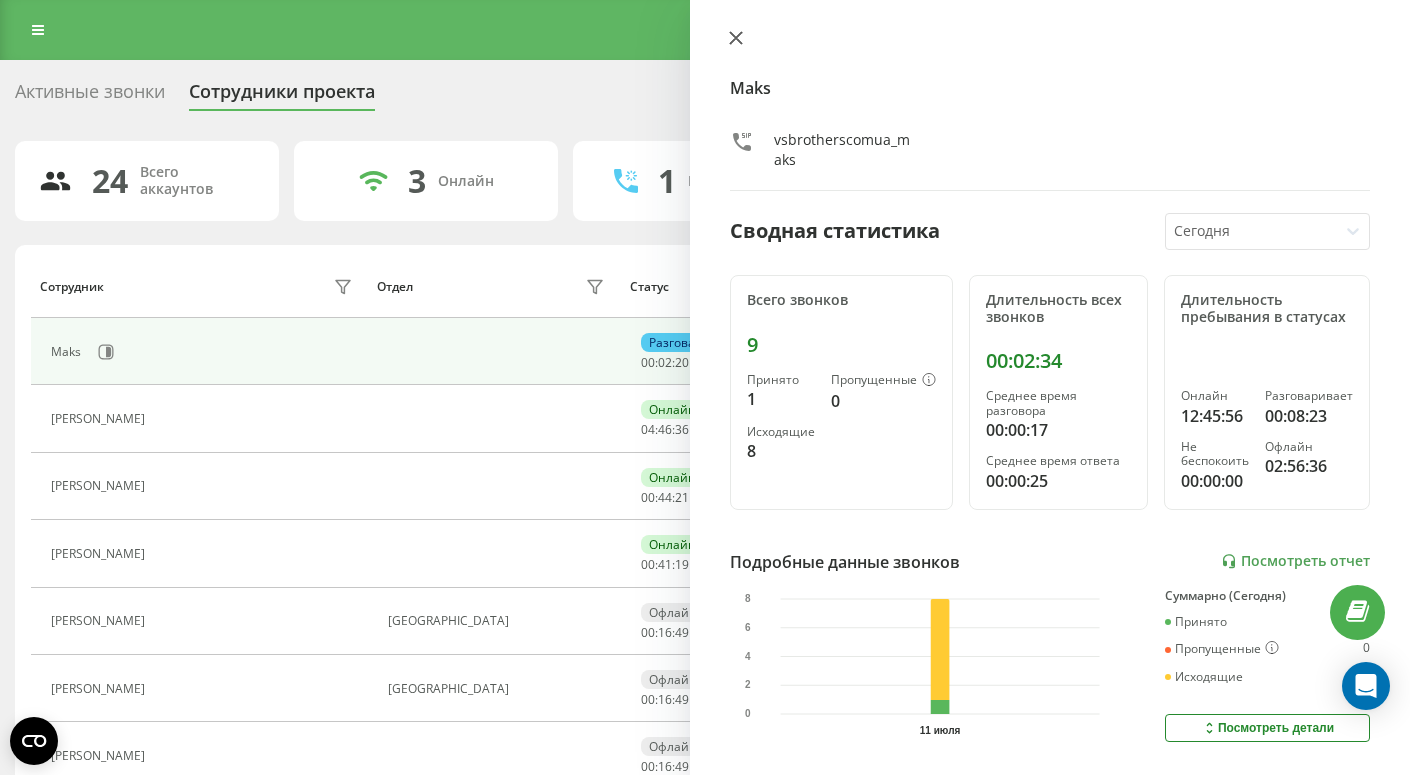 click 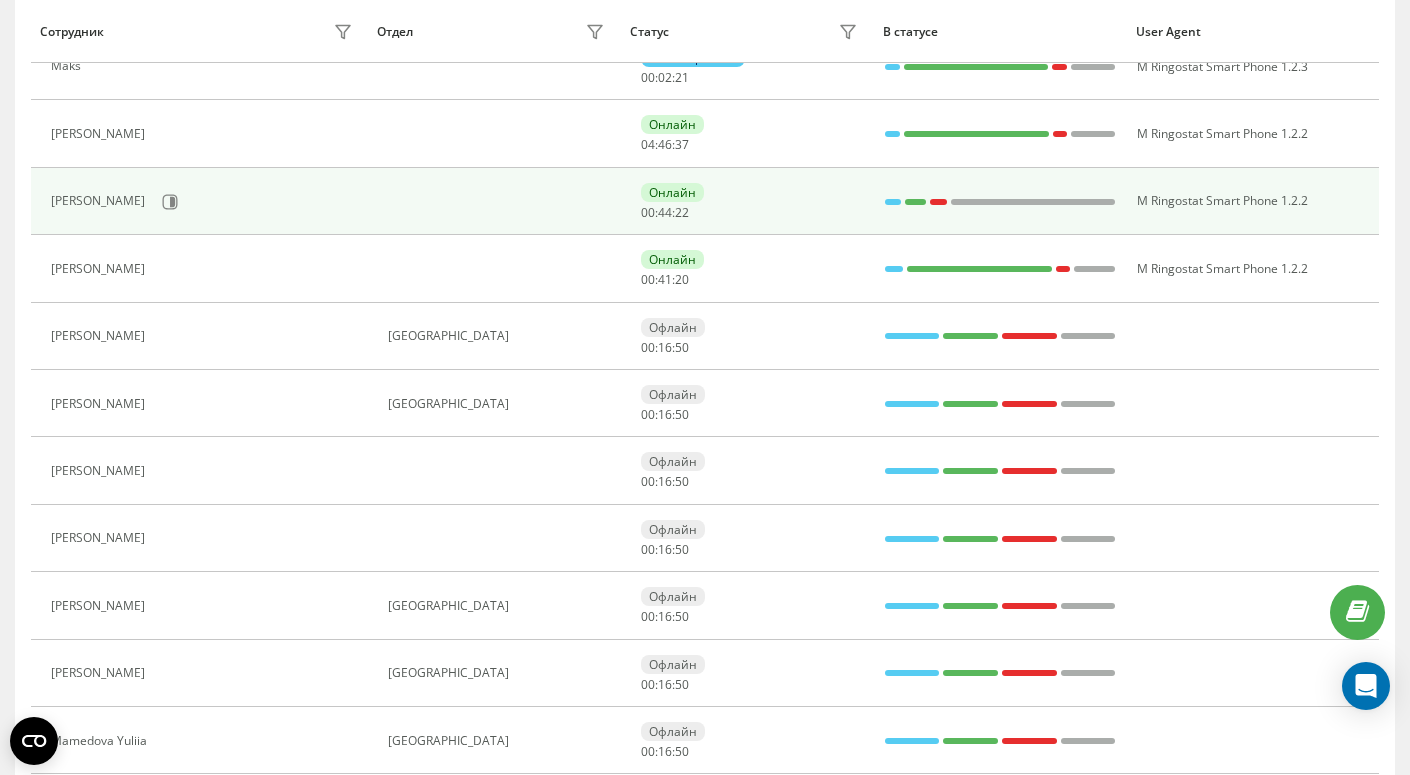 scroll, scrollTop: 412, scrollLeft: 0, axis: vertical 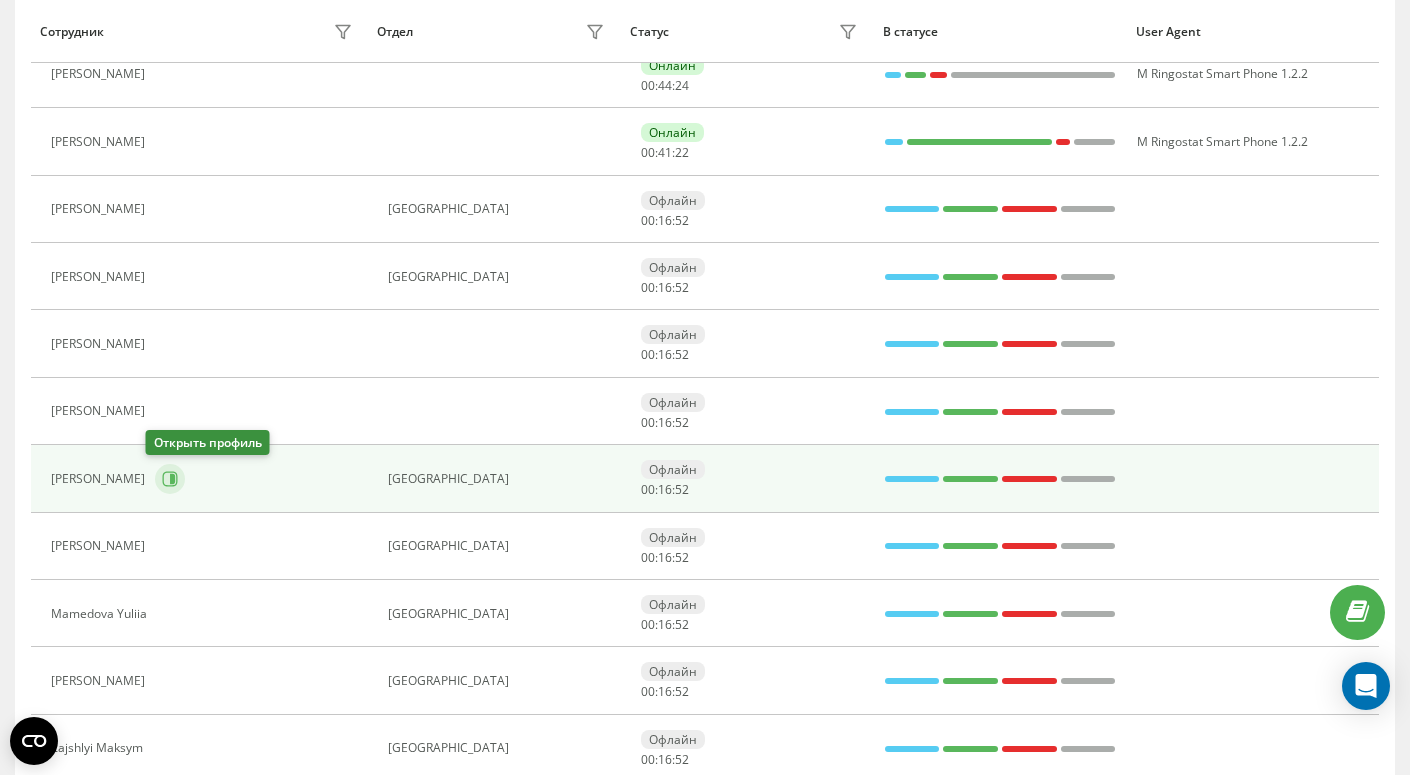 click 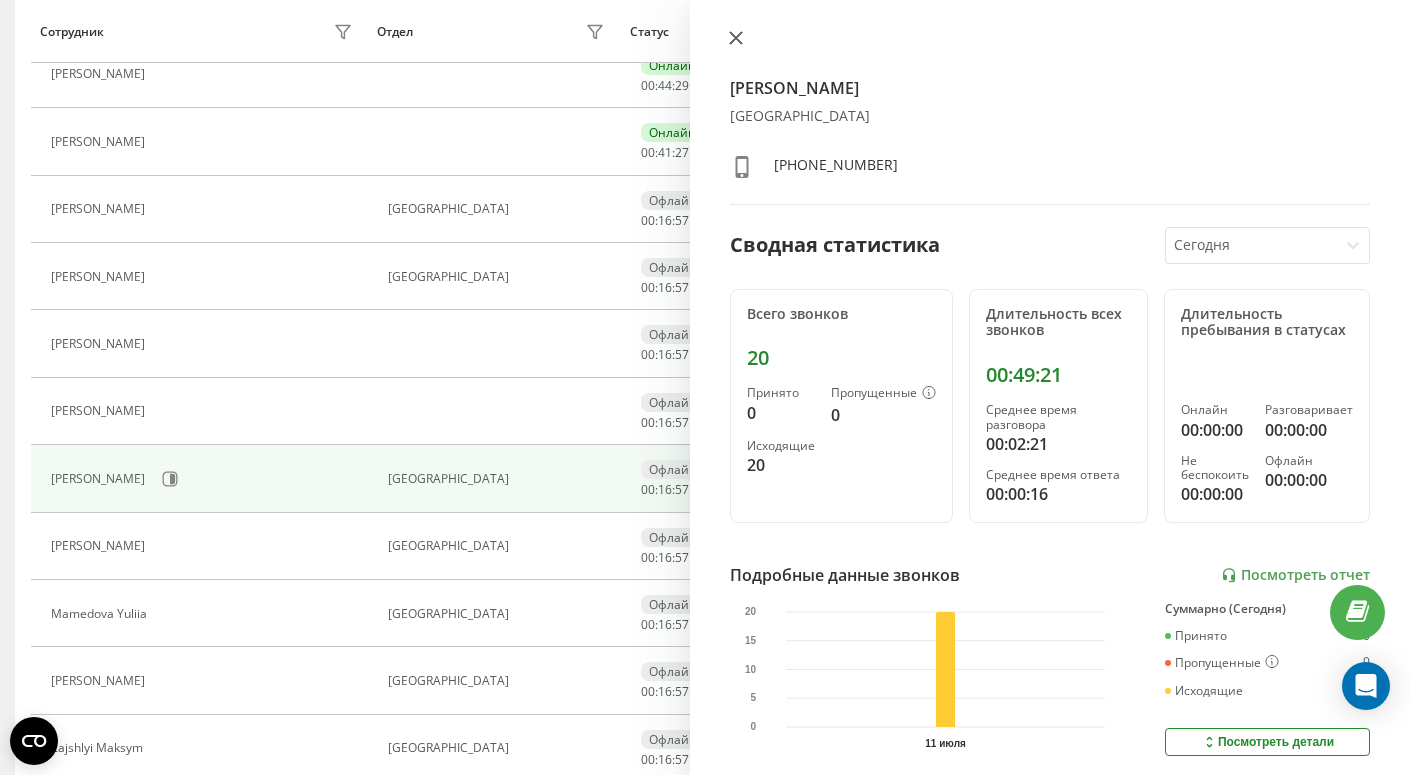 click 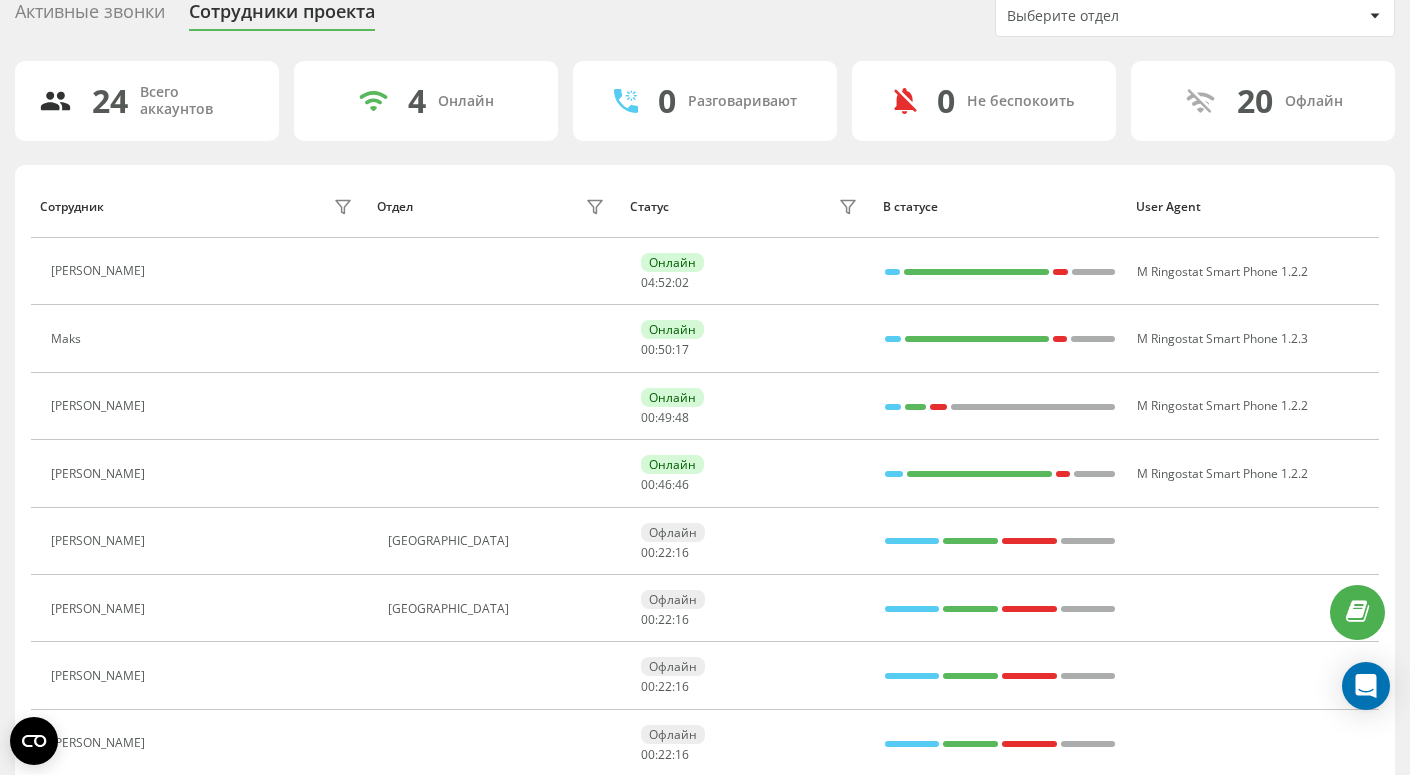 scroll, scrollTop: 0, scrollLeft: 0, axis: both 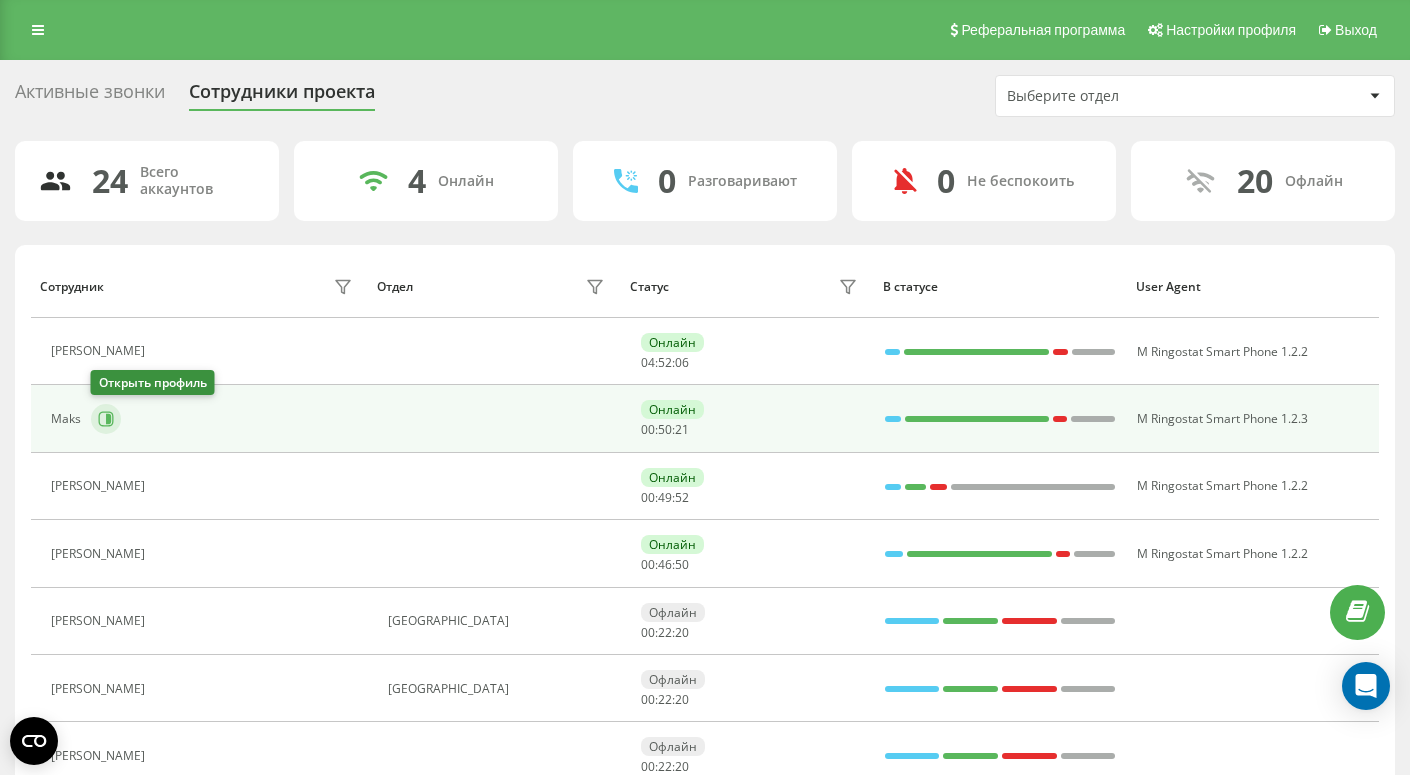 click 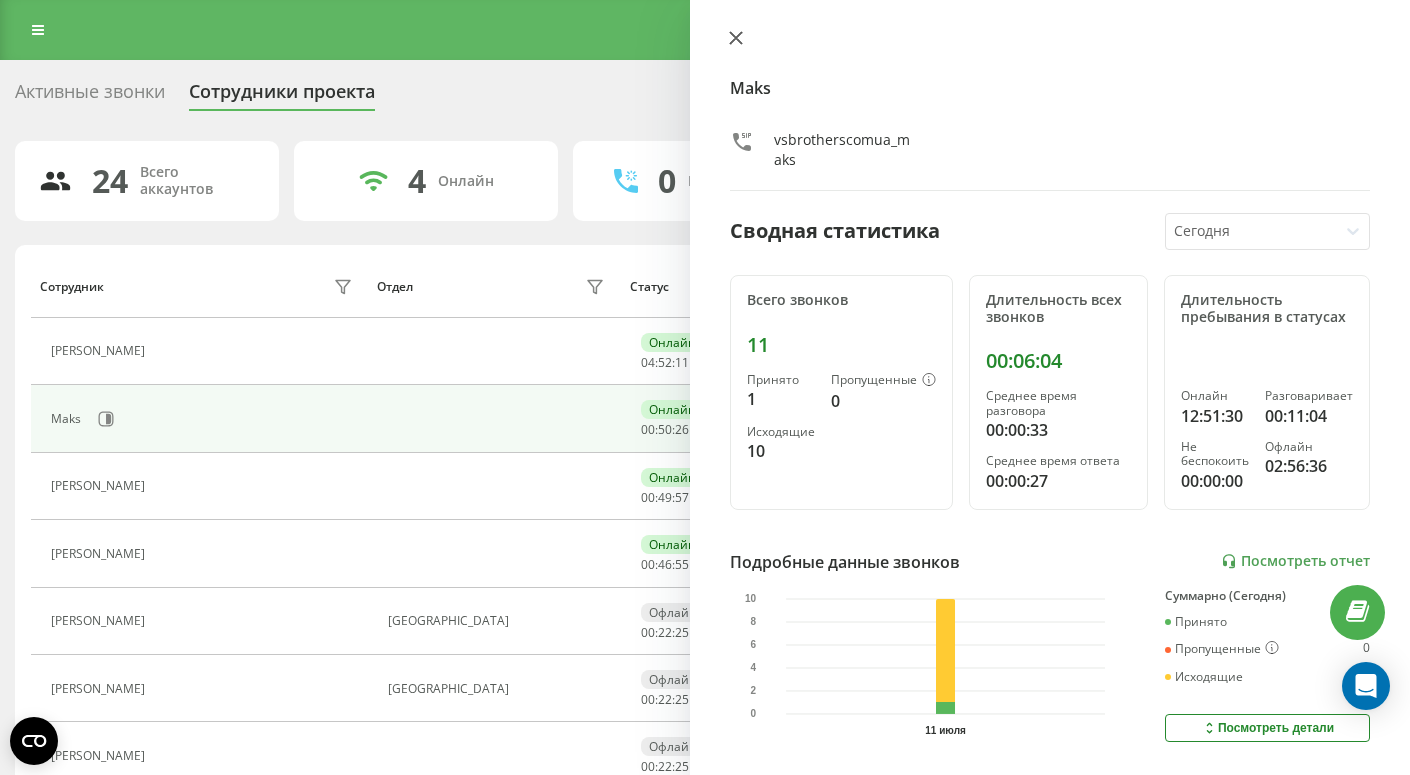 click 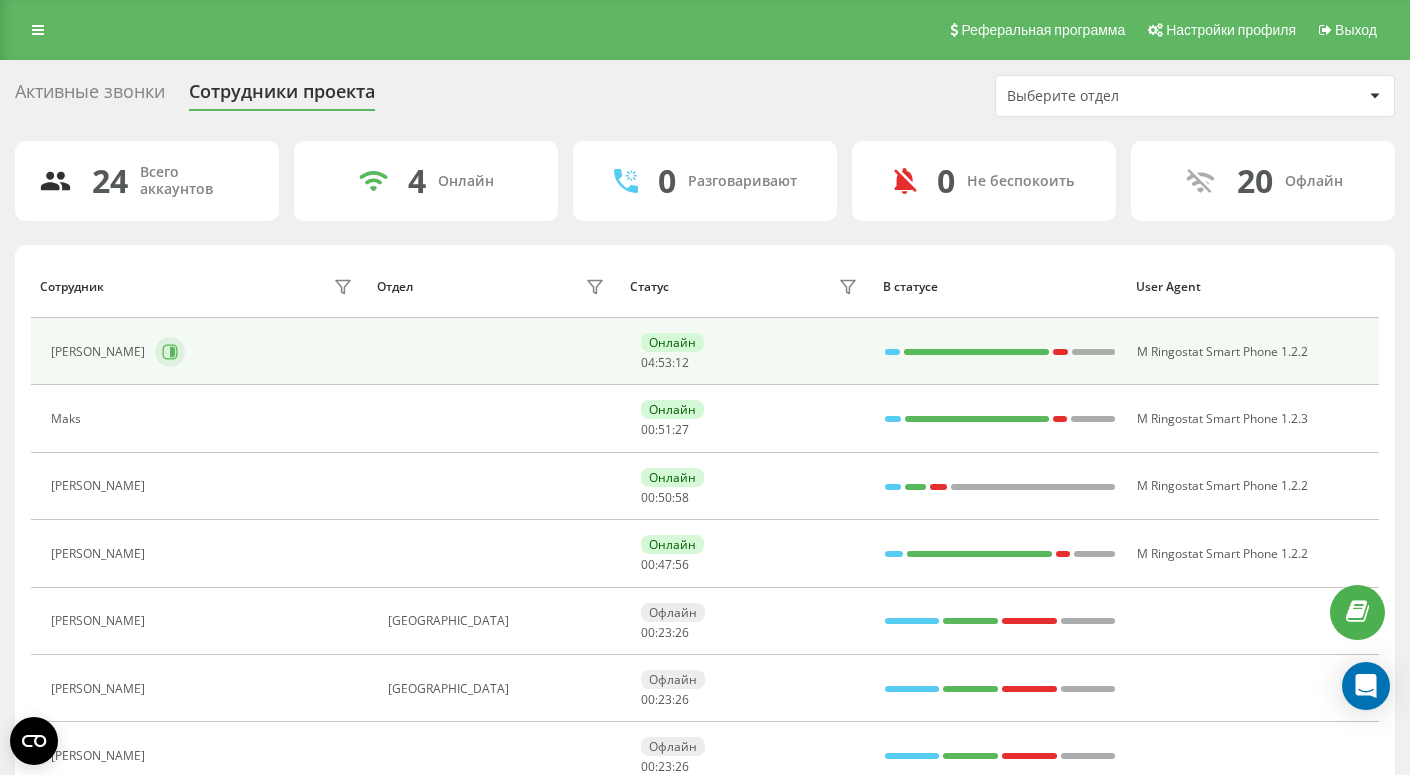 click at bounding box center [170, 352] 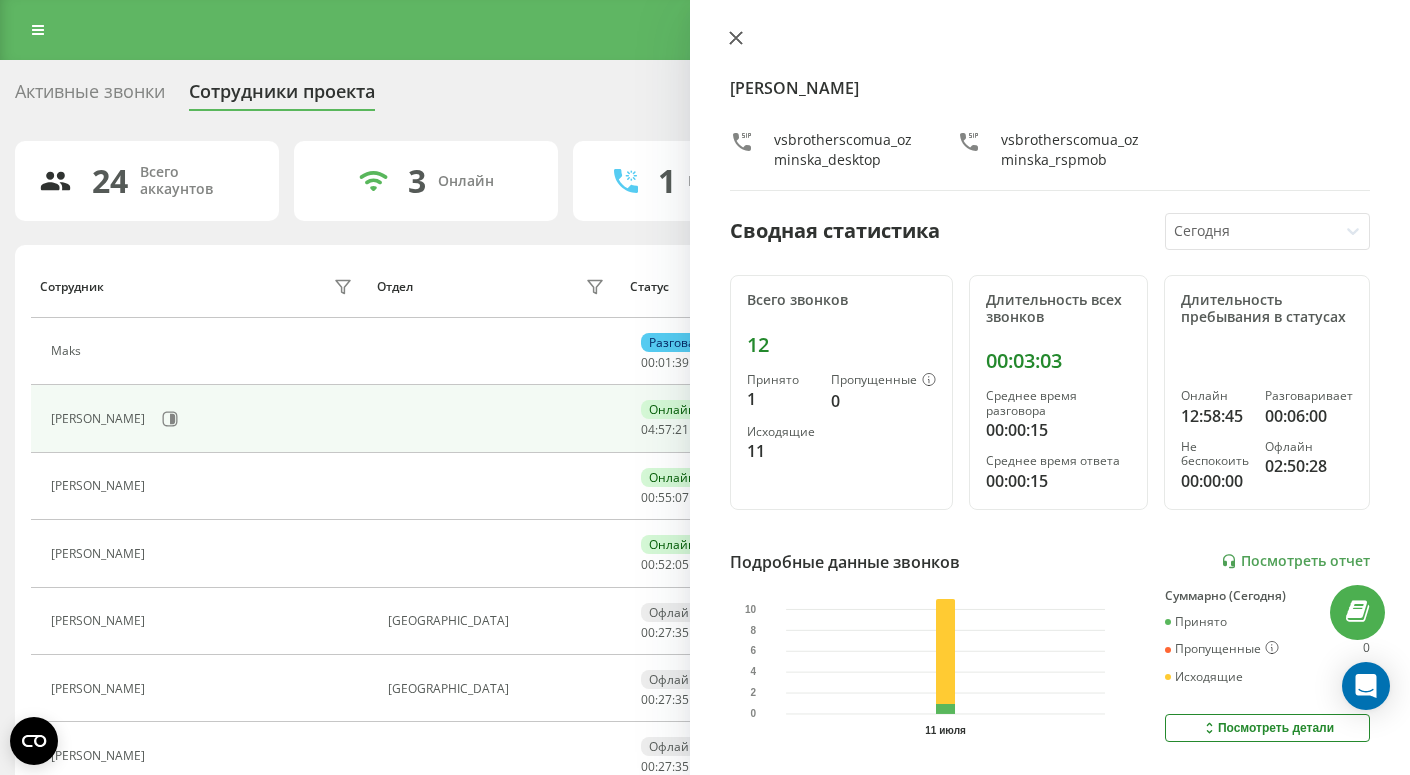 click 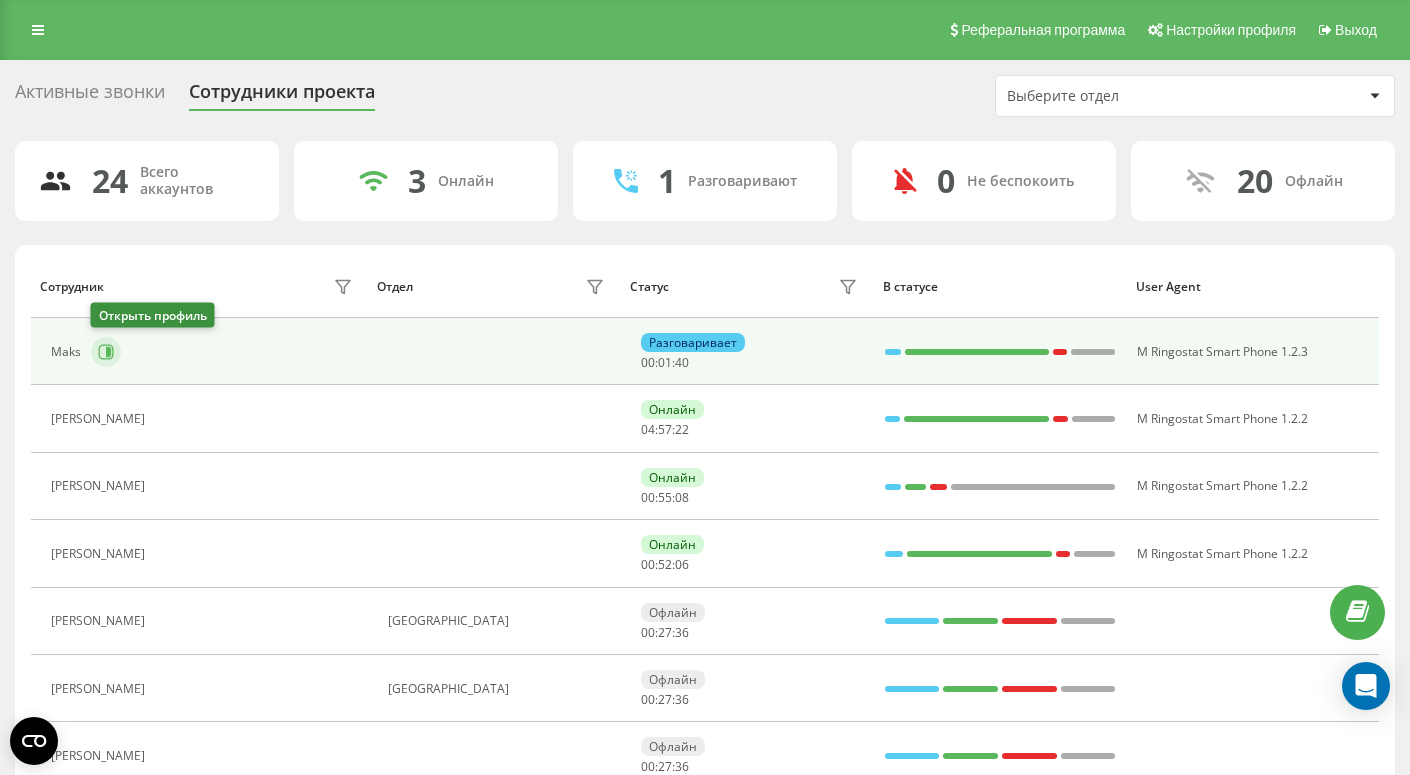 click 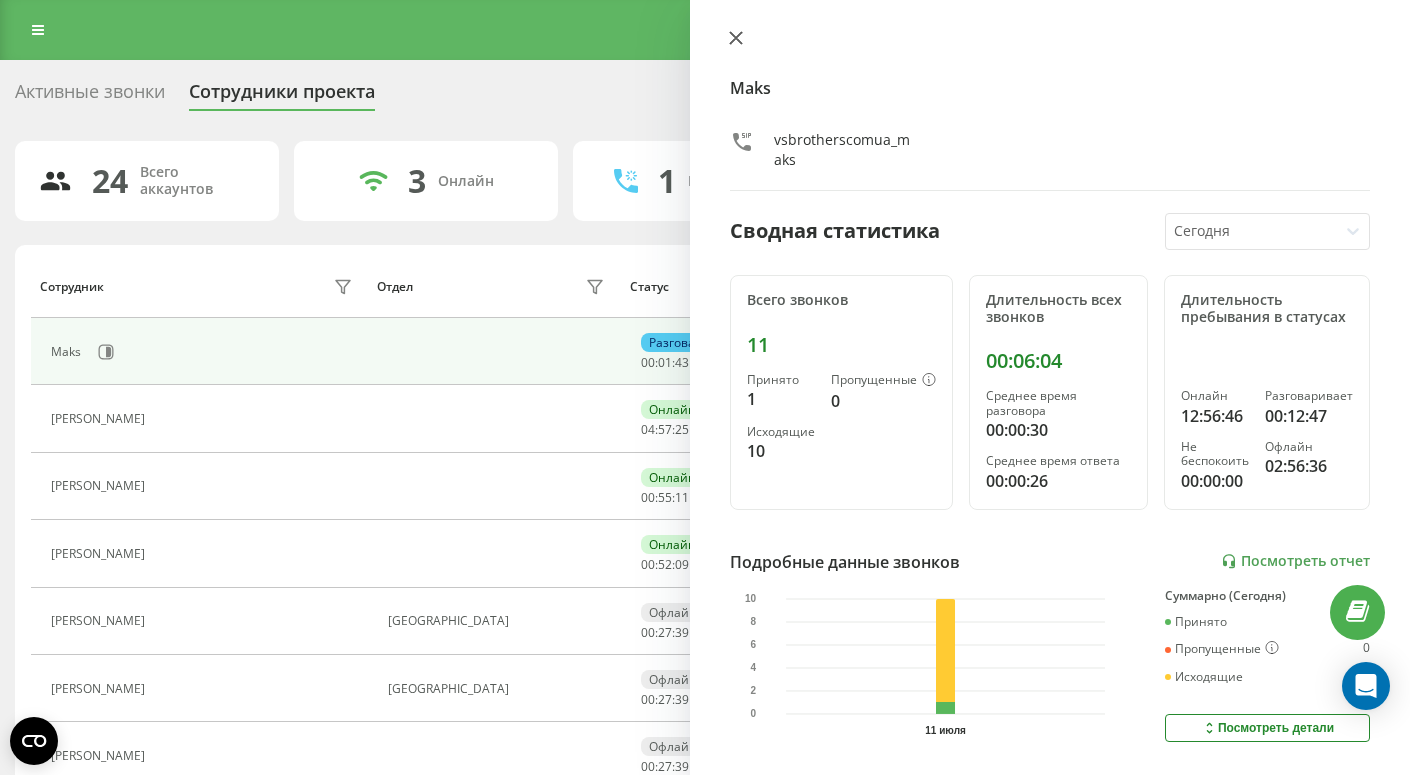 click 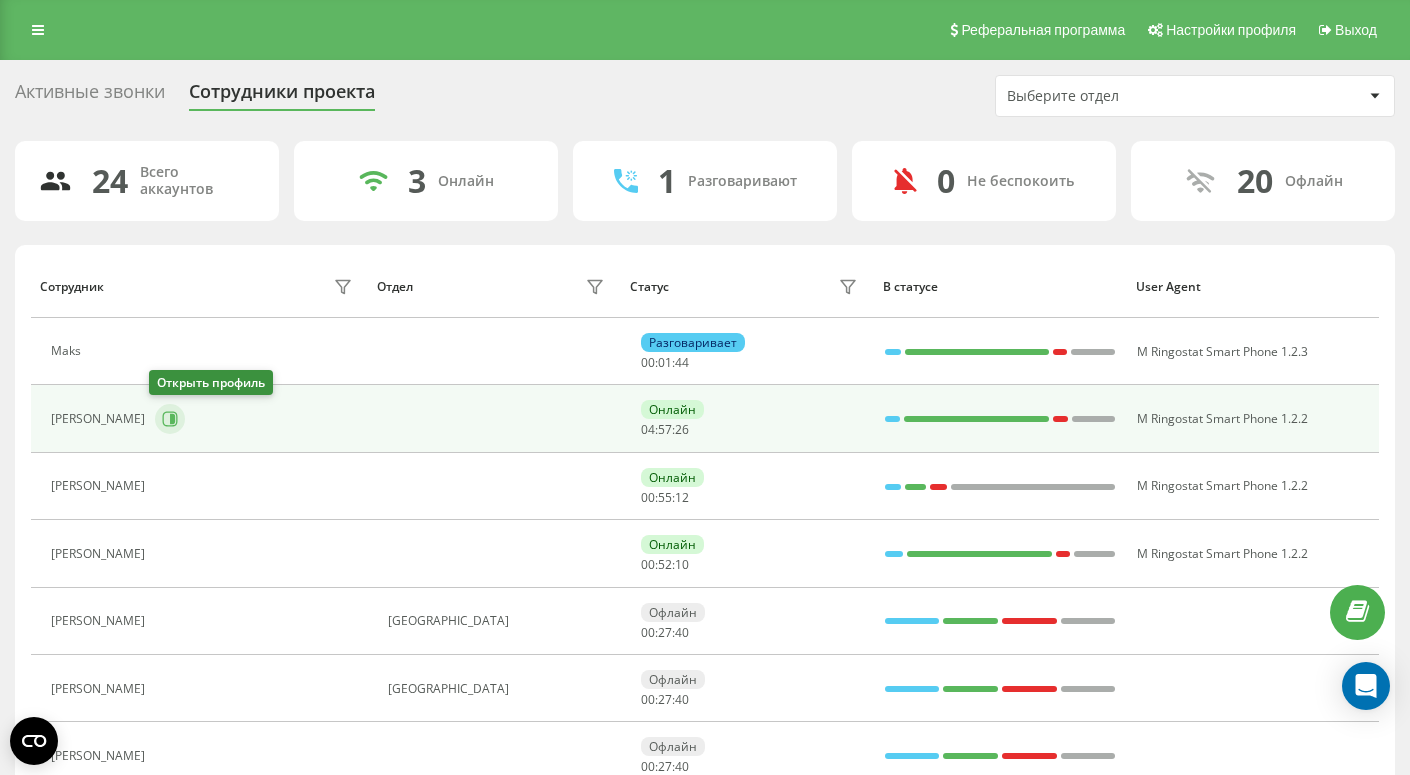 click 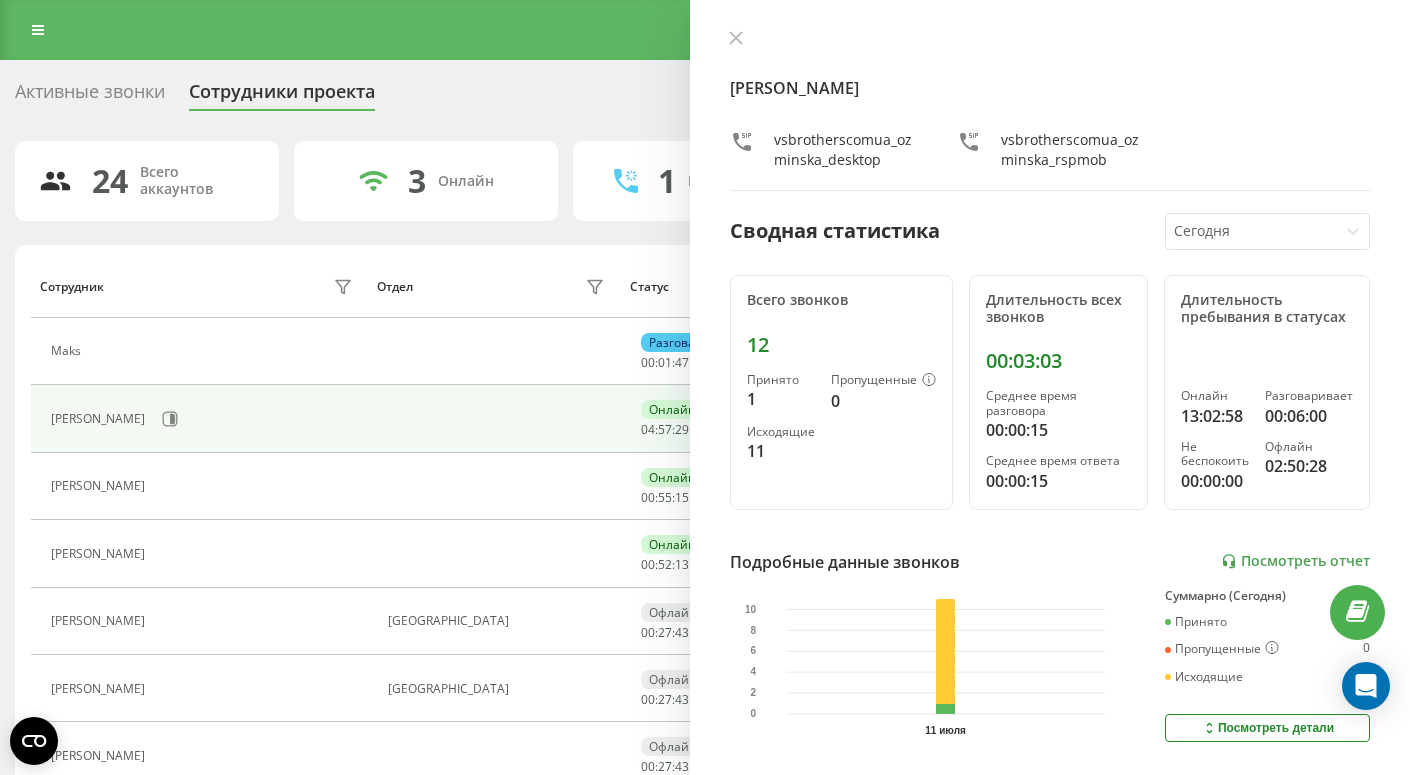 click on "Yuliia Ozminska vsbrotherscomua_ozminska_desktop vsbrotherscomua_ozminska_rspmob Сводная статистика Сегодня Всего звонков 12 Принято 1 Пропущенные 0 Исходящие 11 Длительность всех звонков 00:03:03 Среднее время разговора 00:00:15 Среднее время ответа 00:00:15 Длительность пребывания в статусах Онлайн 13:02:58 Разговаривает 00:06:00 Не беспокоить 00:00:00 Офлайн 02:50:28 Подробные данные звонков Посмотреть отчет 11 июля 0 2 4 6 8 10 Суммарно (Сегодня) Принято 1 Пропущенные 0 Исходящие 11   Посмотреть детали Подробные данные статусов 11 июля Суммарно (Сегодня) Онлайн 13:02:58 Разговаривает 00:06:00 Не беспокоить 00:00:00 Офлайн 02:50:28" at bounding box center (1050, 387) 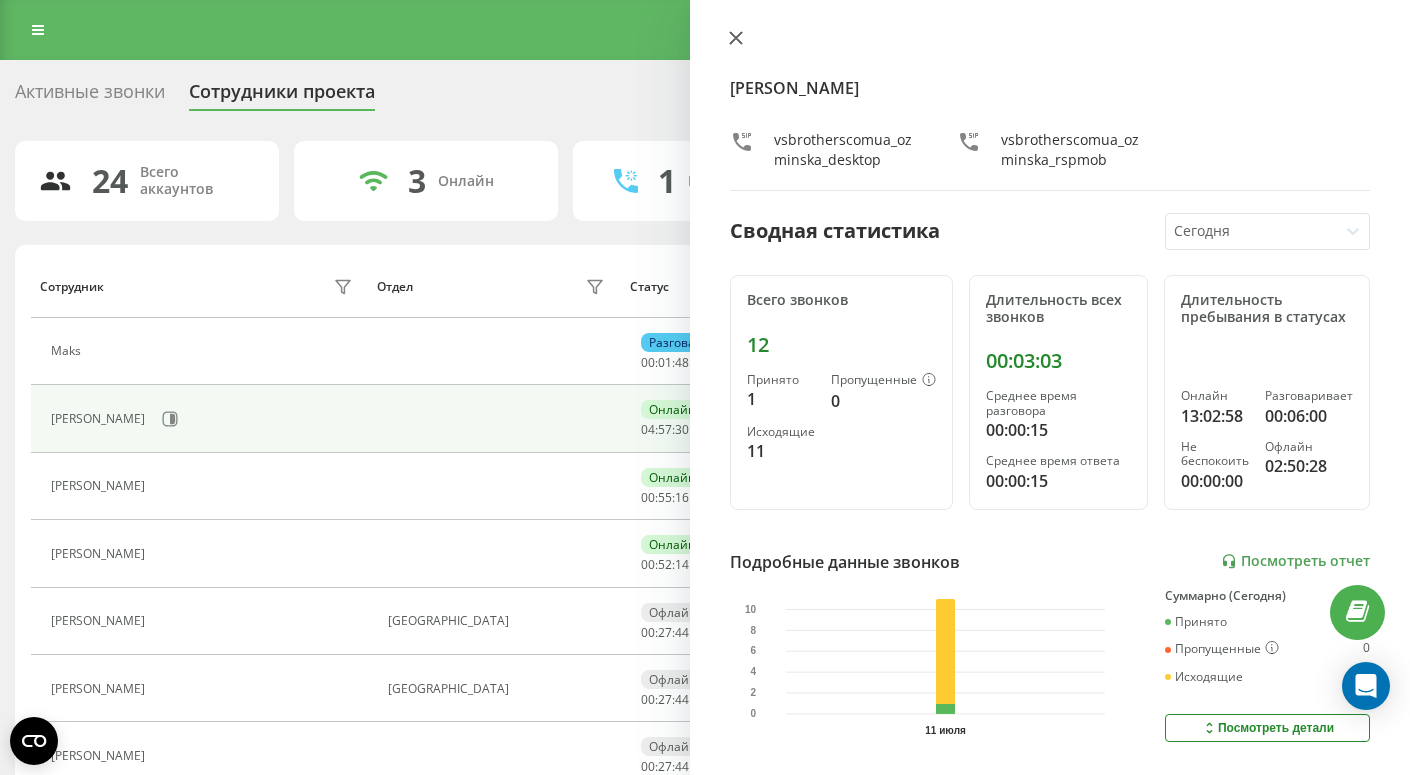 click 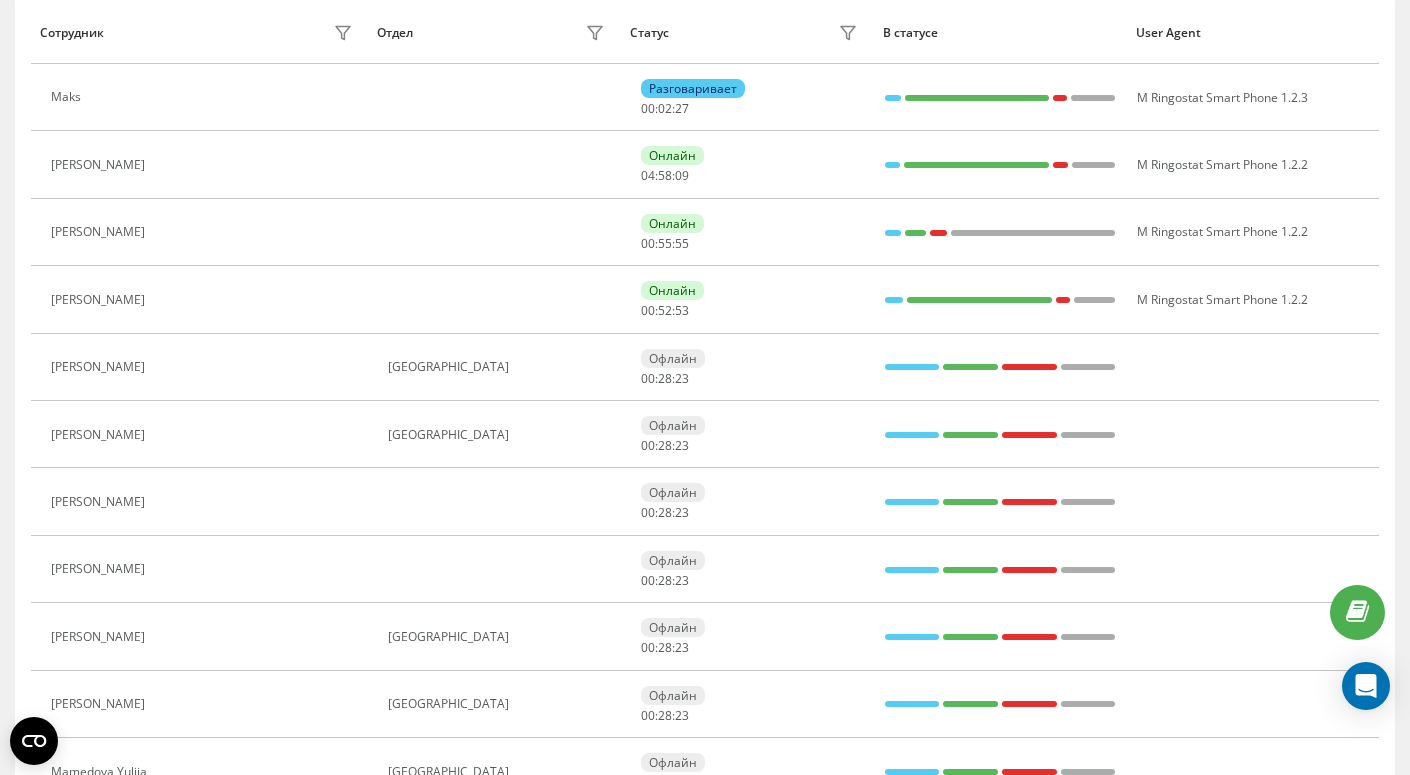 scroll, scrollTop: 0, scrollLeft: 0, axis: both 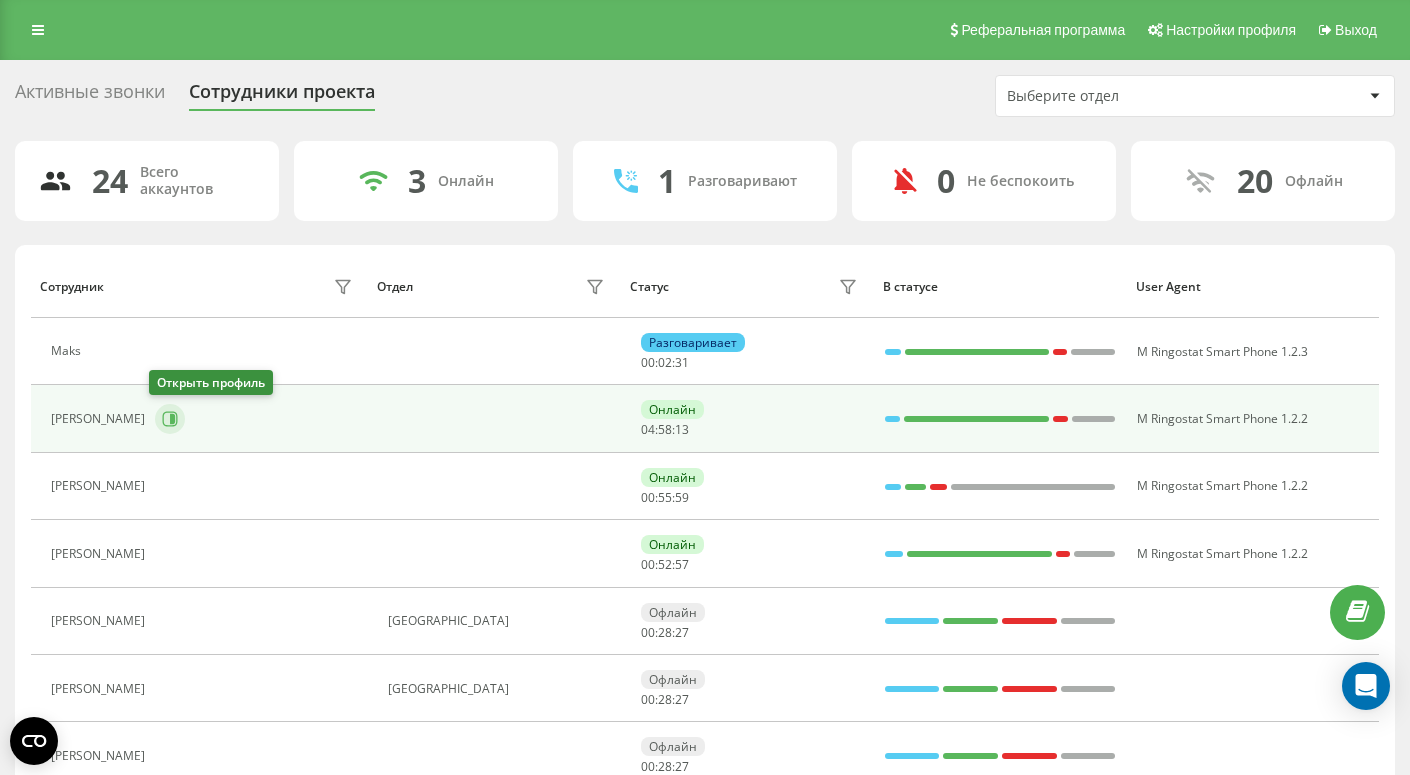click 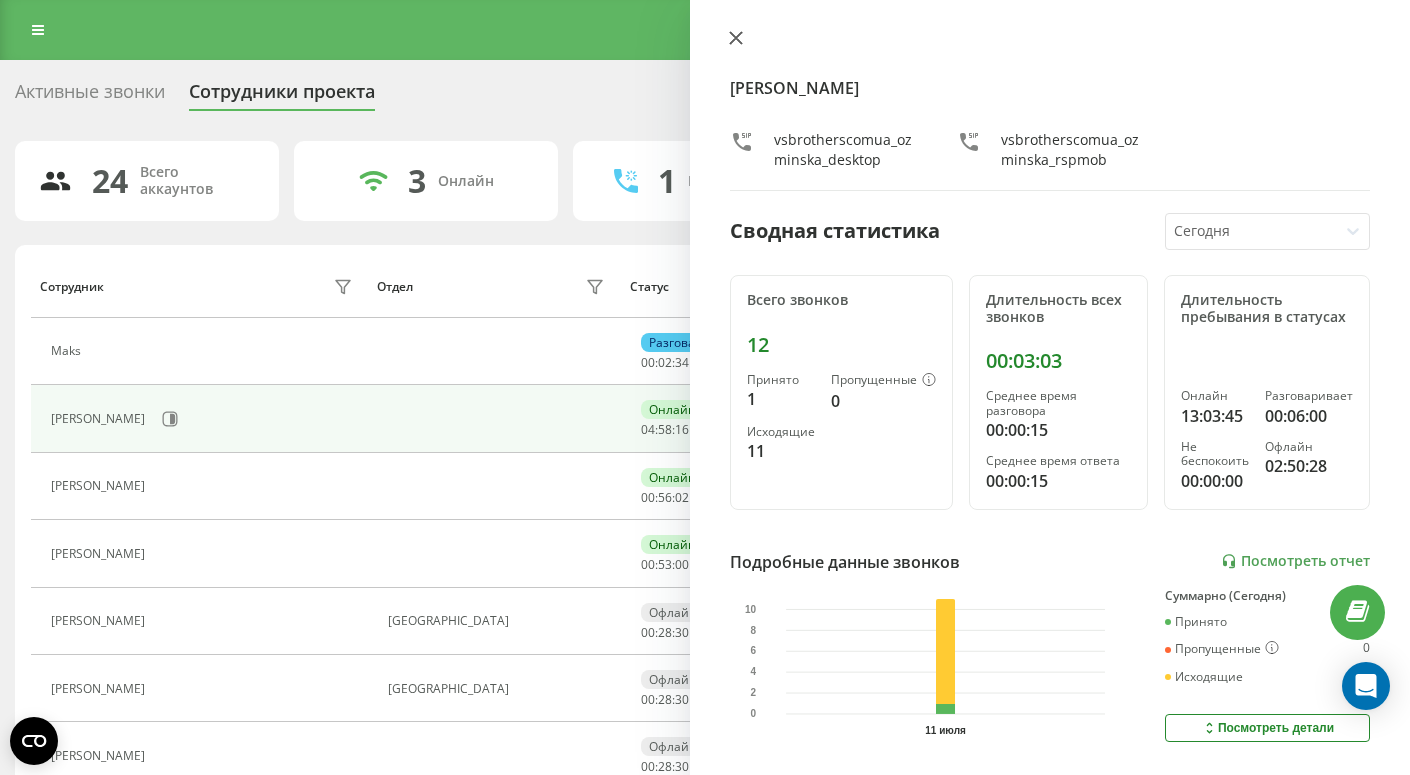 click at bounding box center (736, 39) 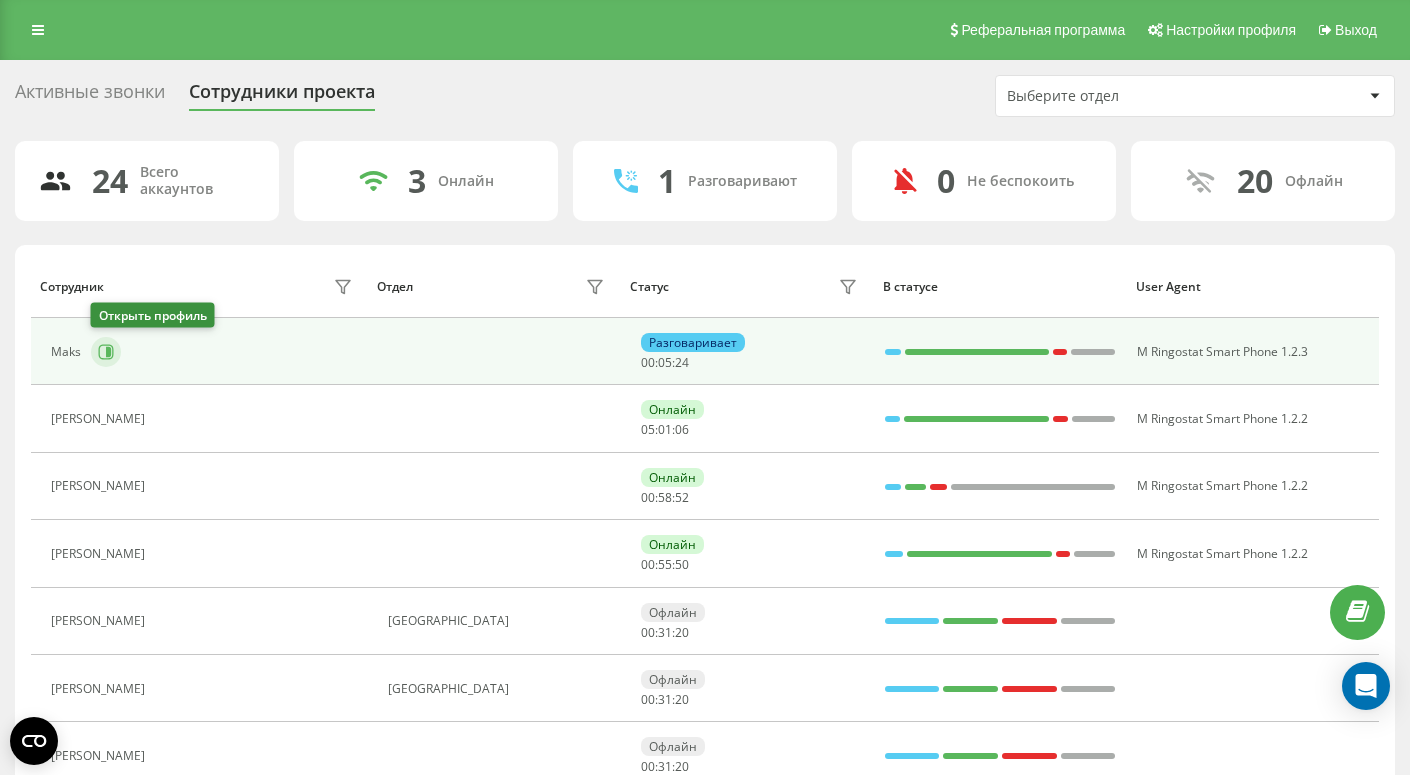 click 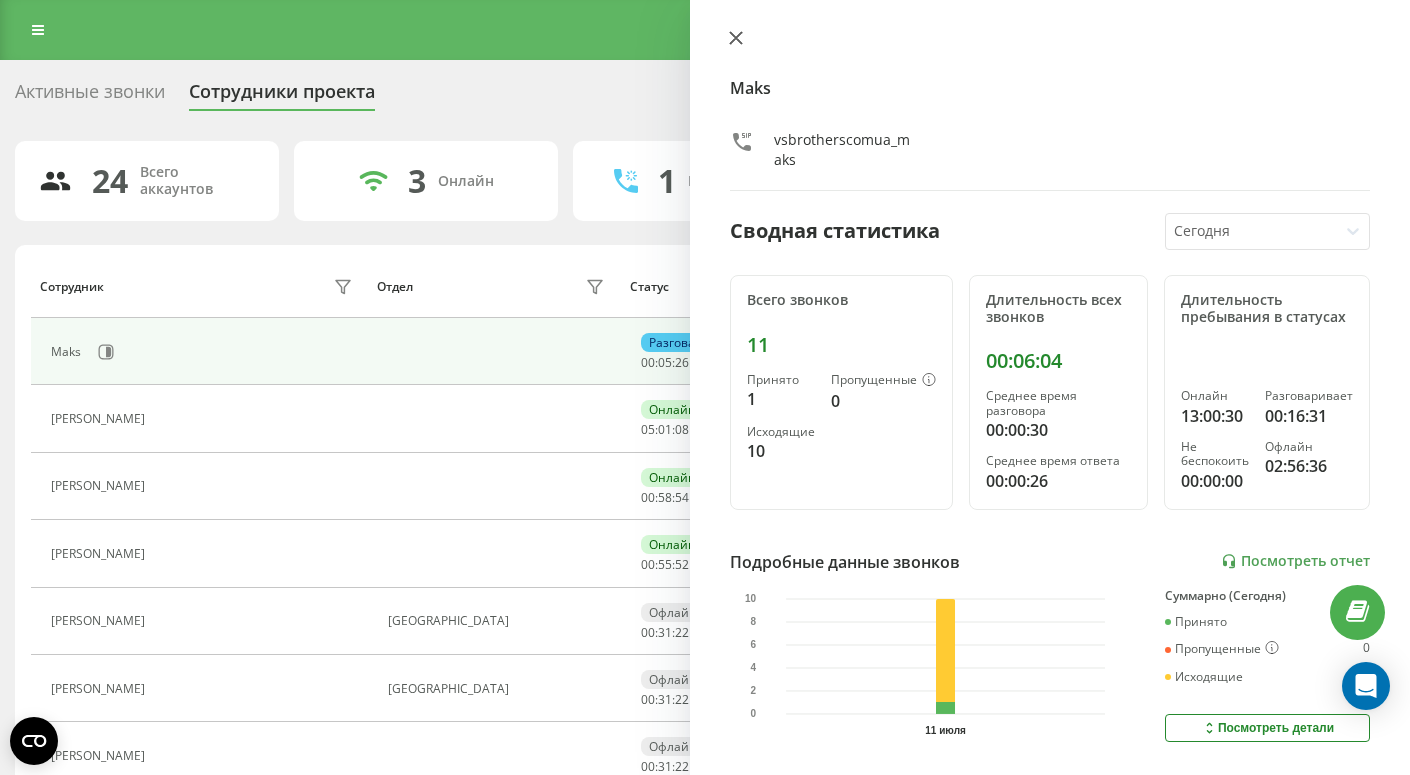 click at bounding box center (736, 39) 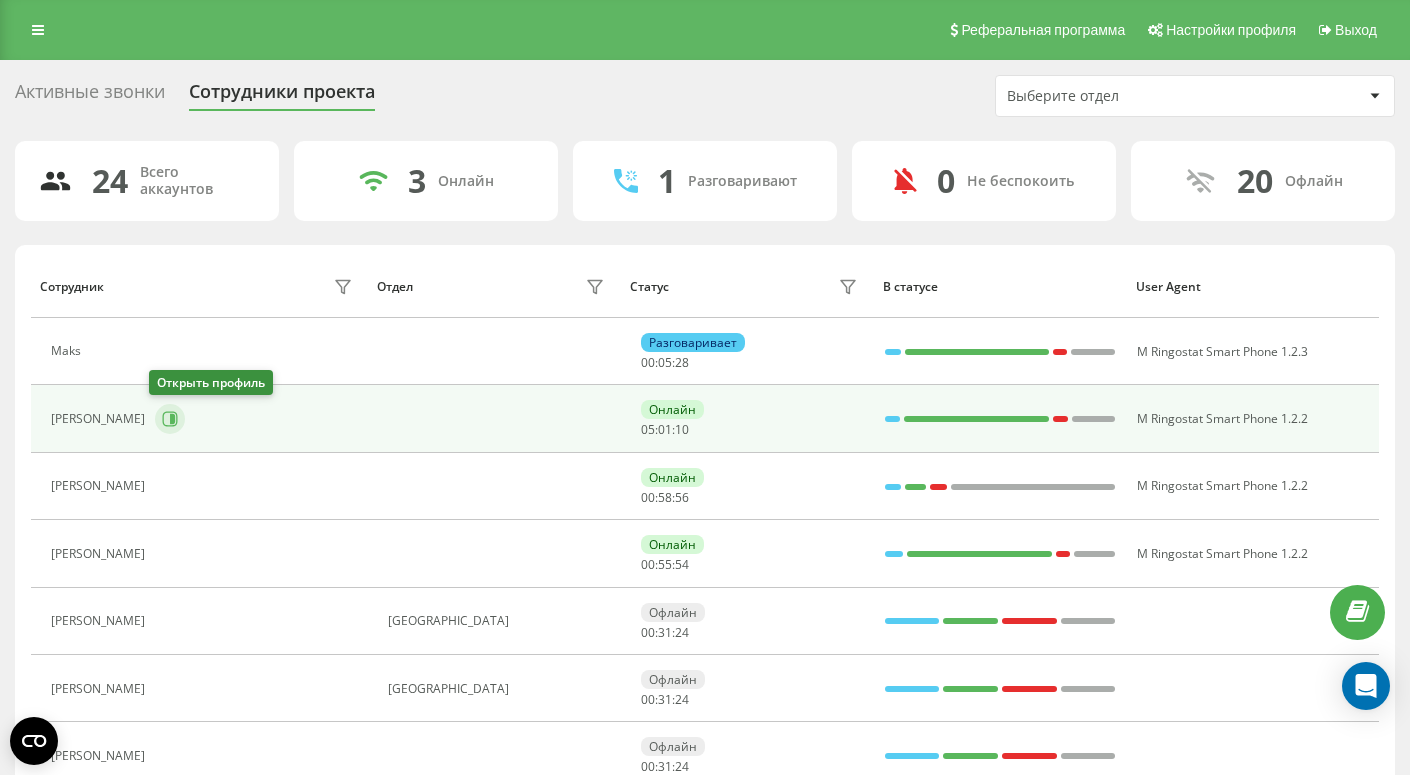click at bounding box center (170, 419) 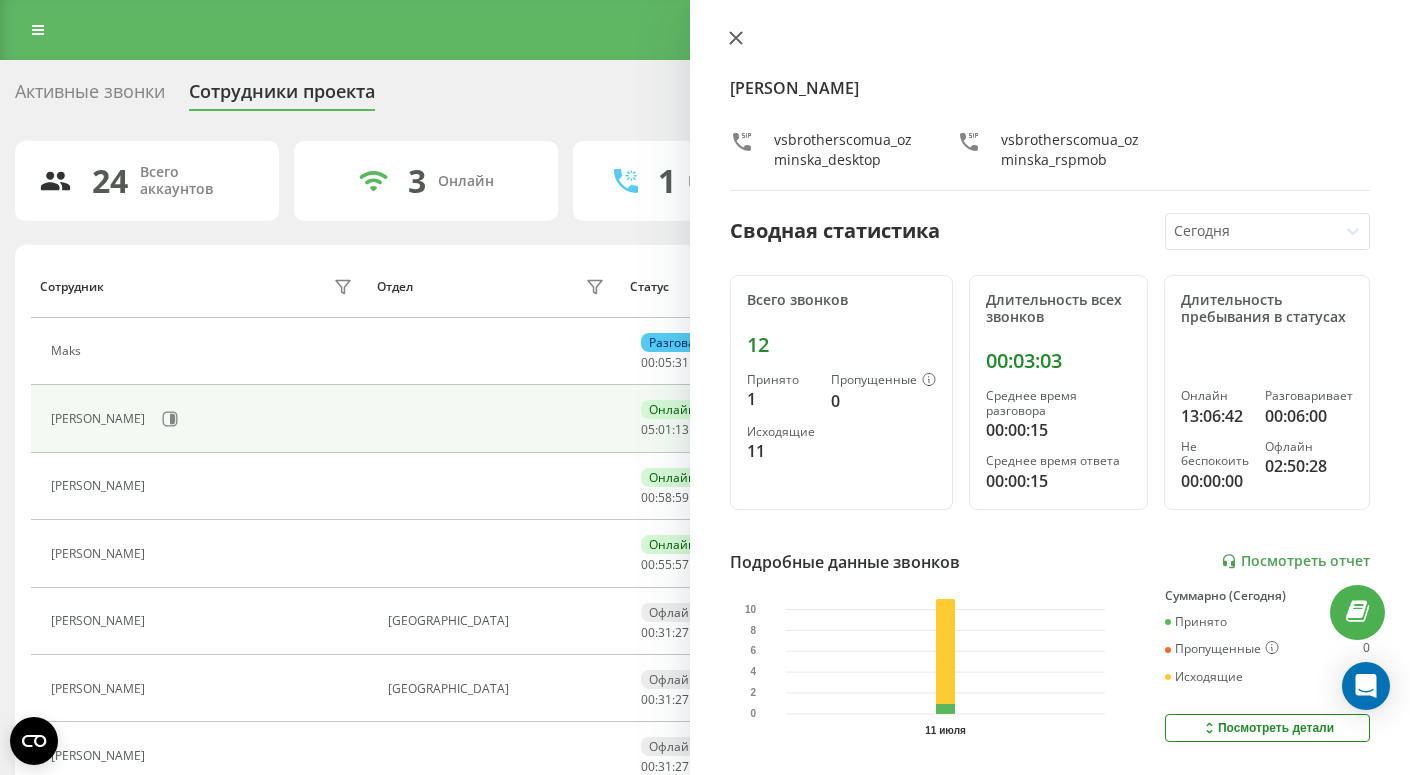 click 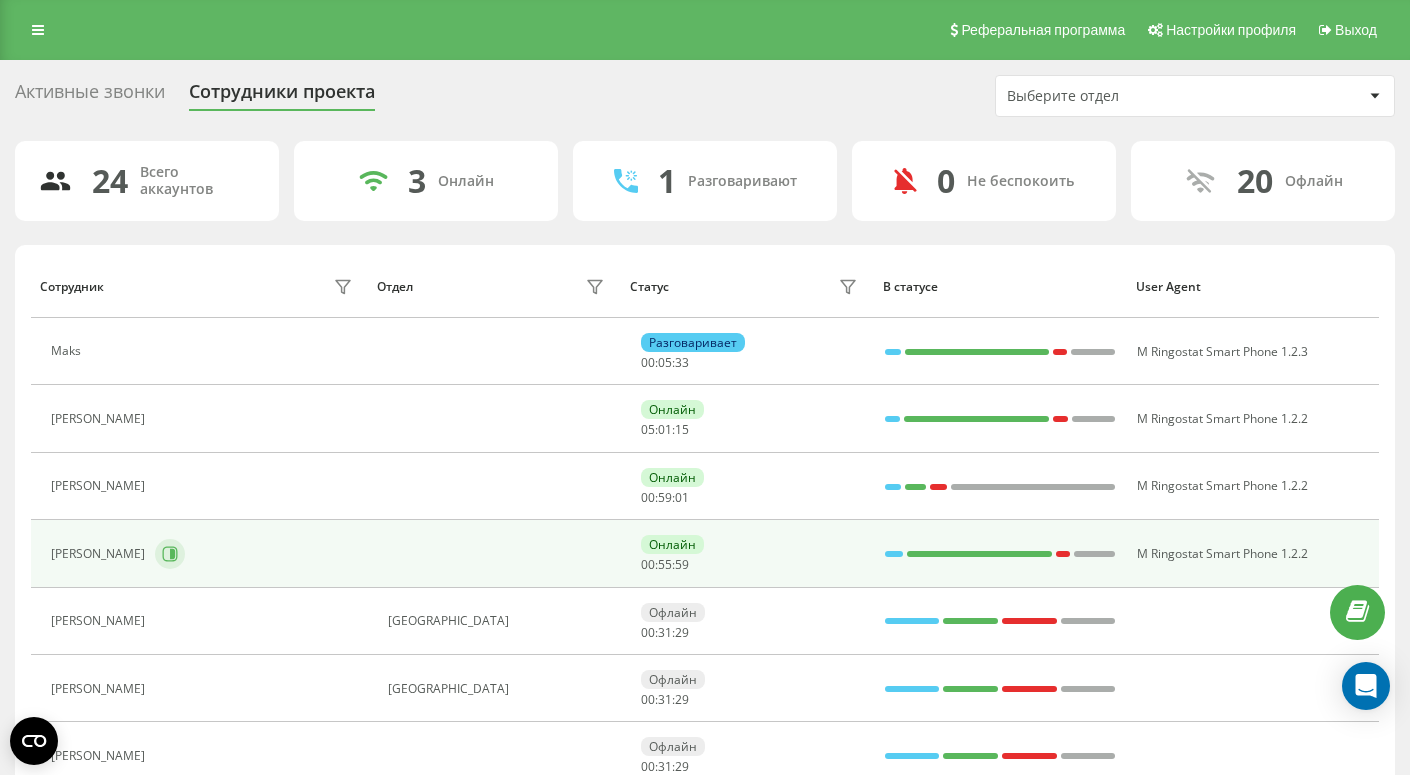 click at bounding box center [170, 554] 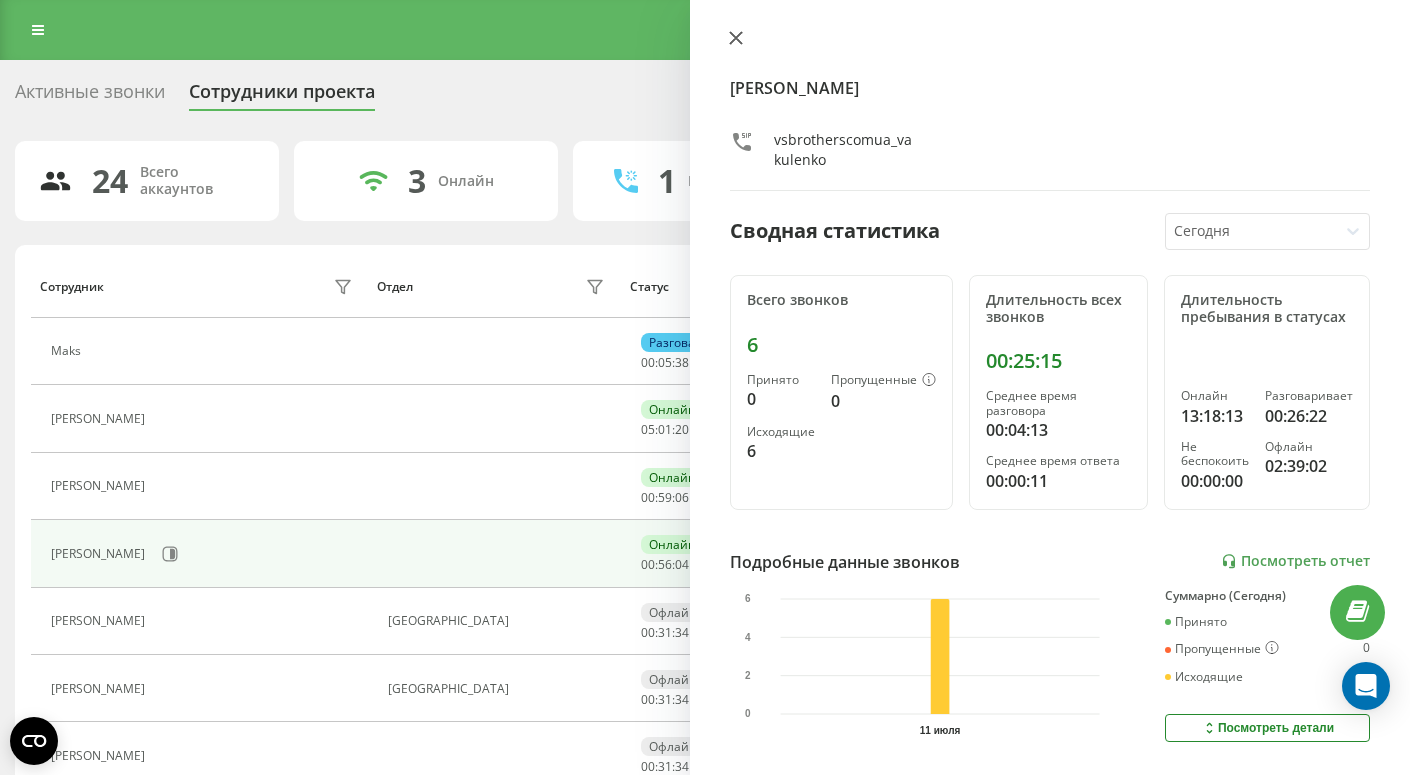 click 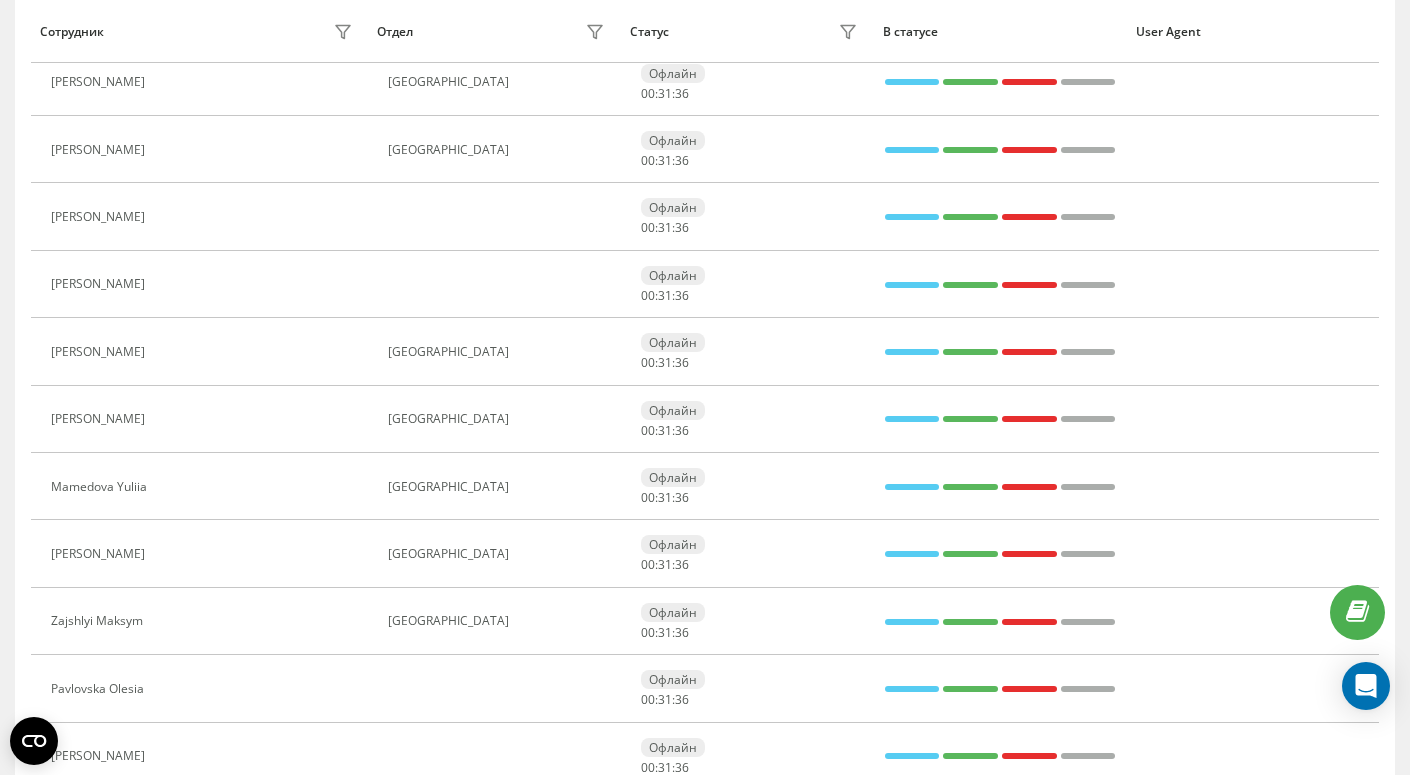 scroll, scrollTop: 502, scrollLeft: 0, axis: vertical 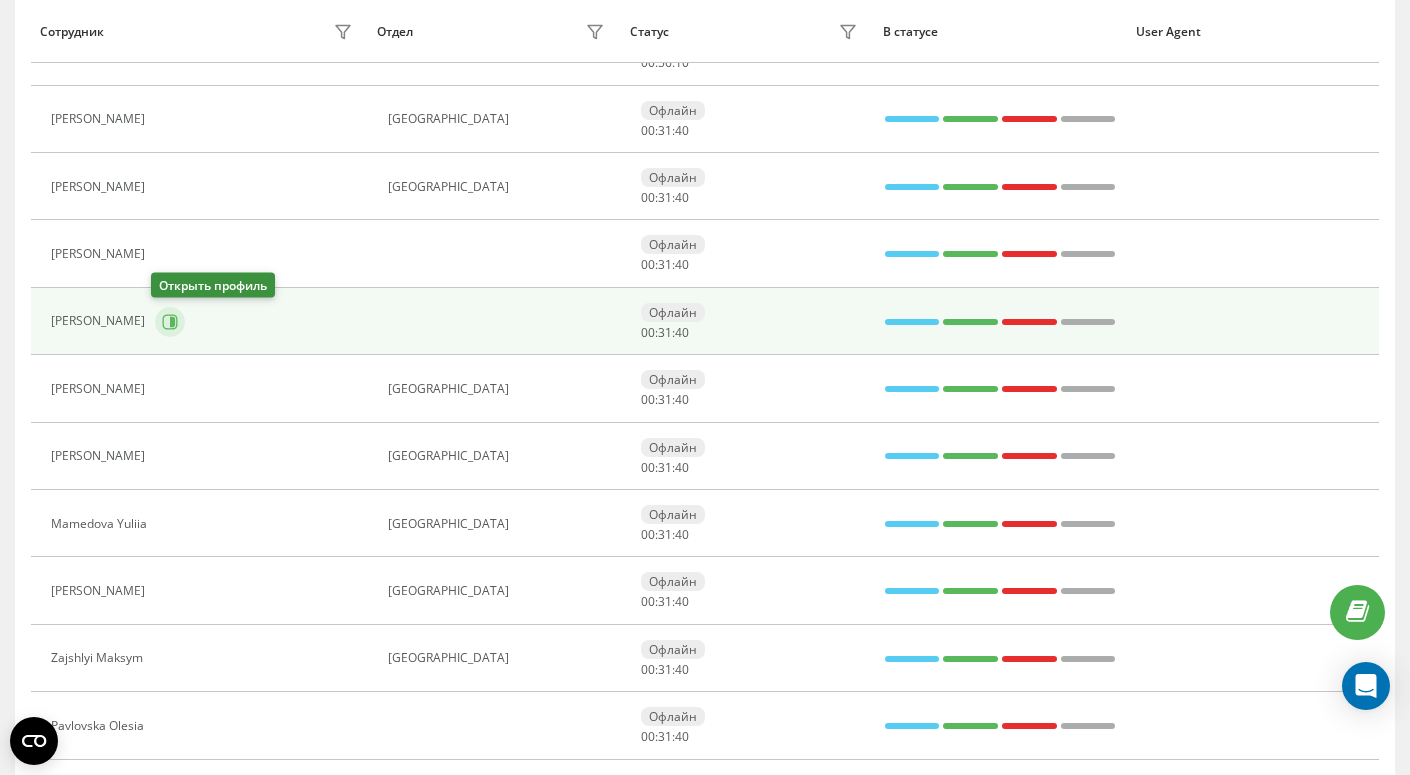 click 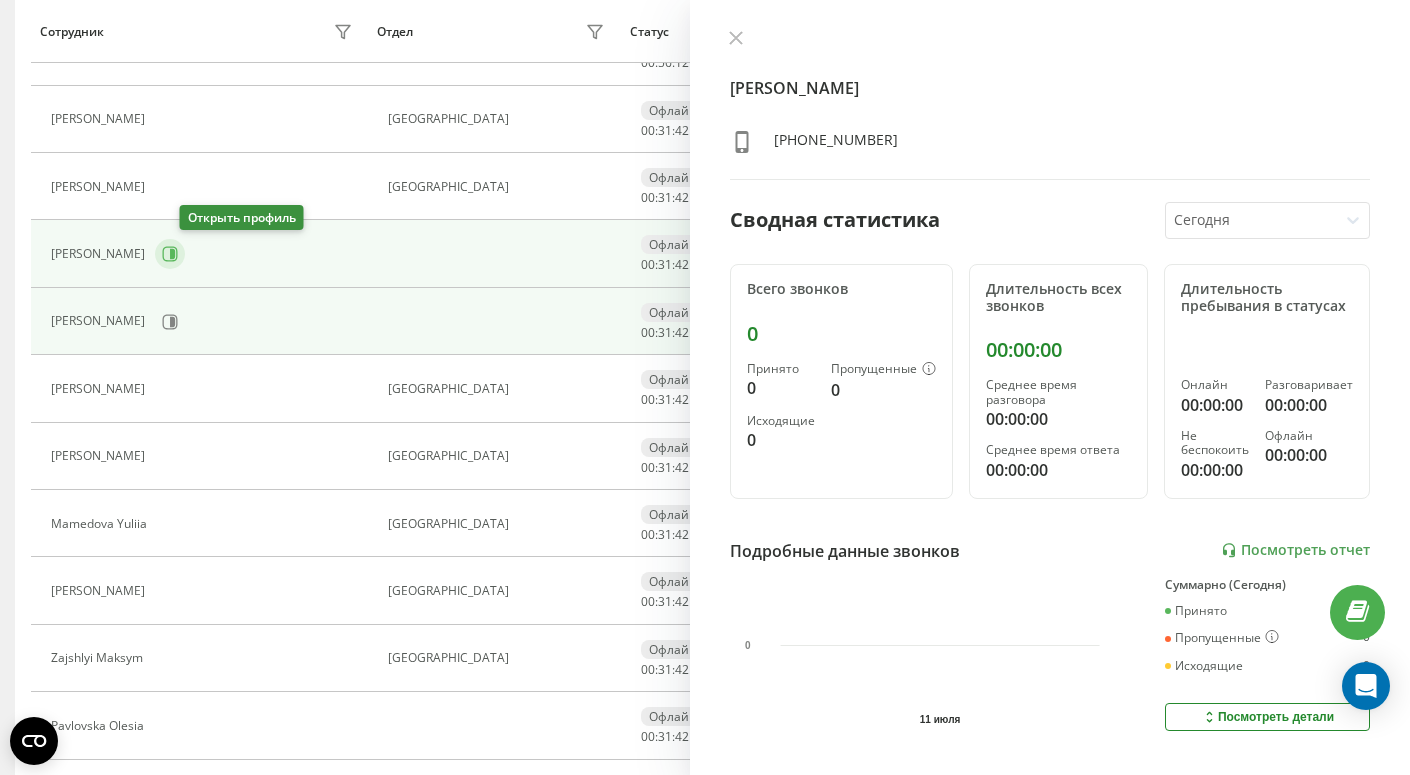 click 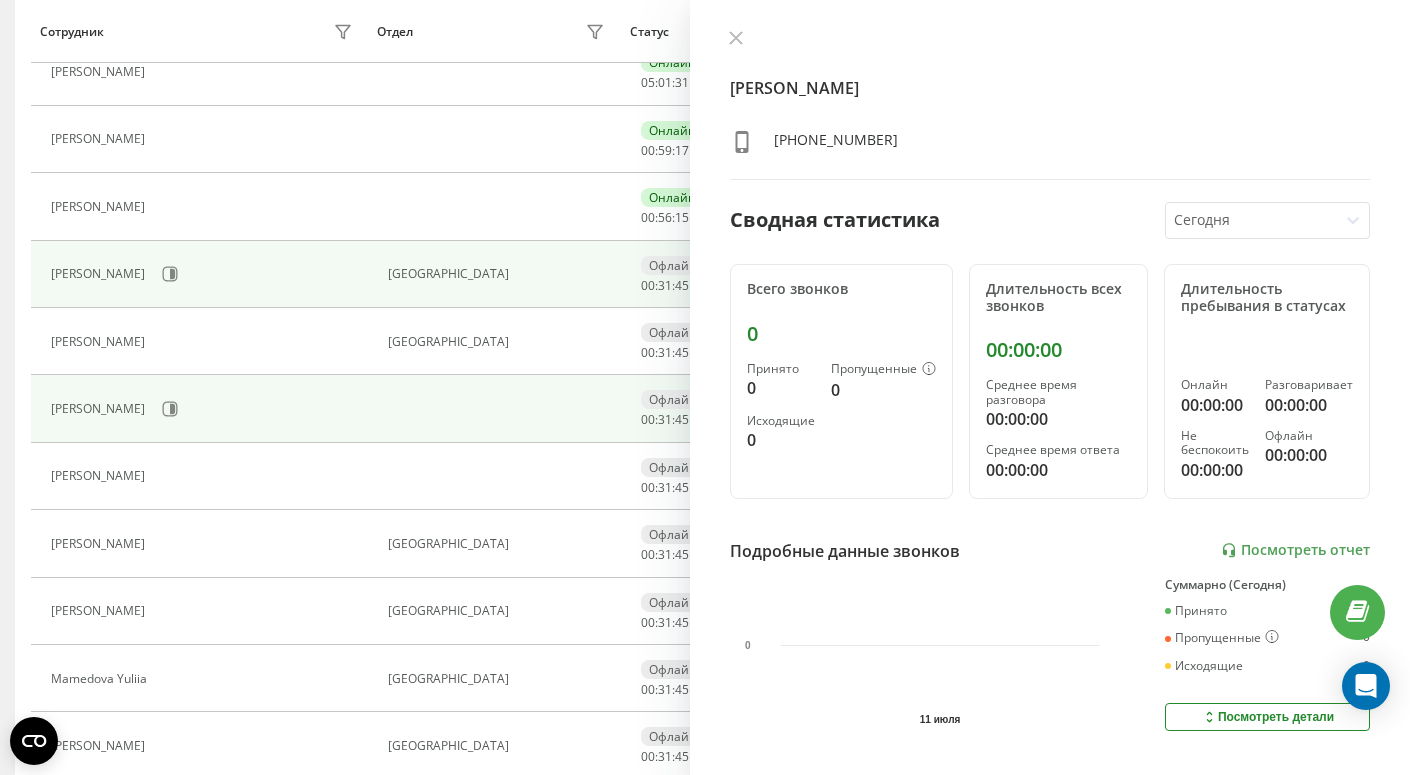 scroll, scrollTop: 344, scrollLeft: 0, axis: vertical 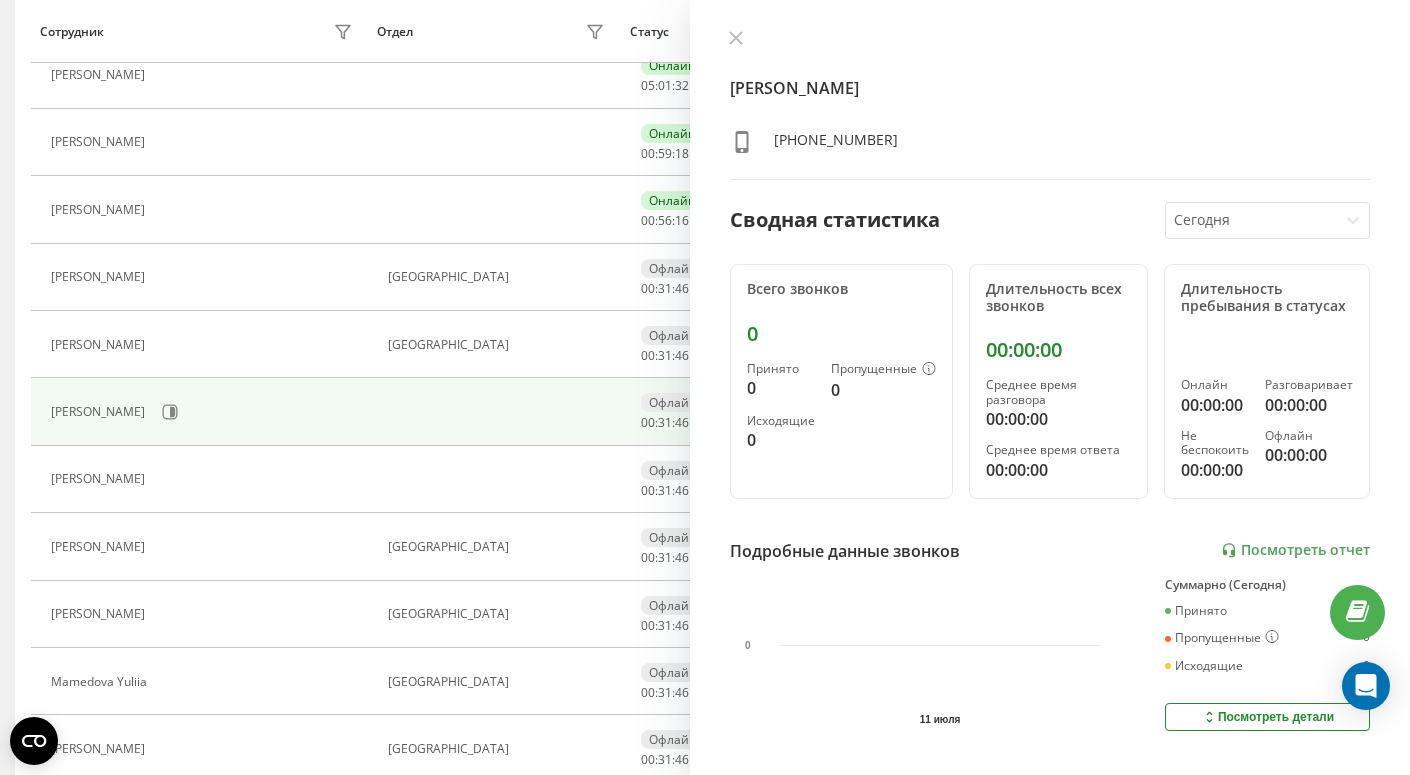 click at bounding box center (167, 347) 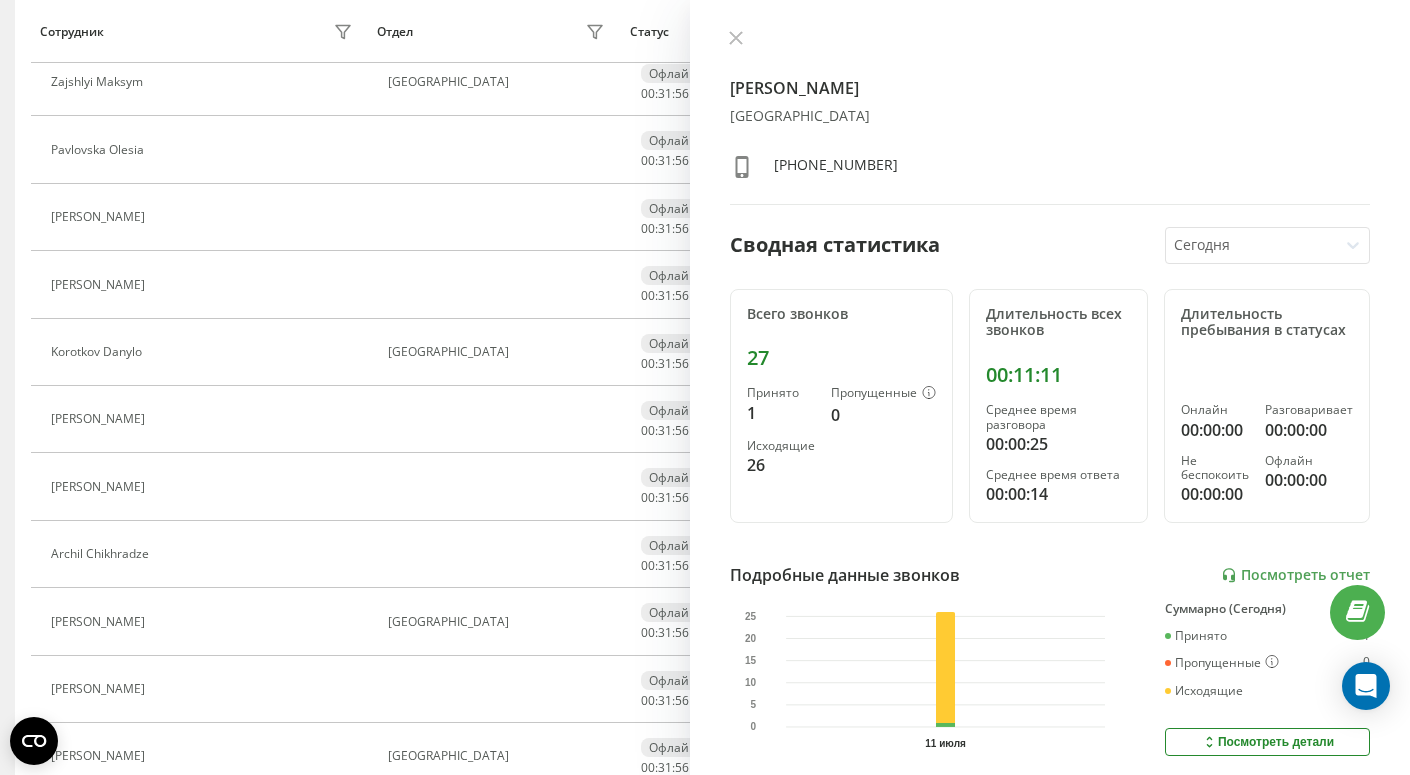 scroll, scrollTop: 1235, scrollLeft: 0, axis: vertical 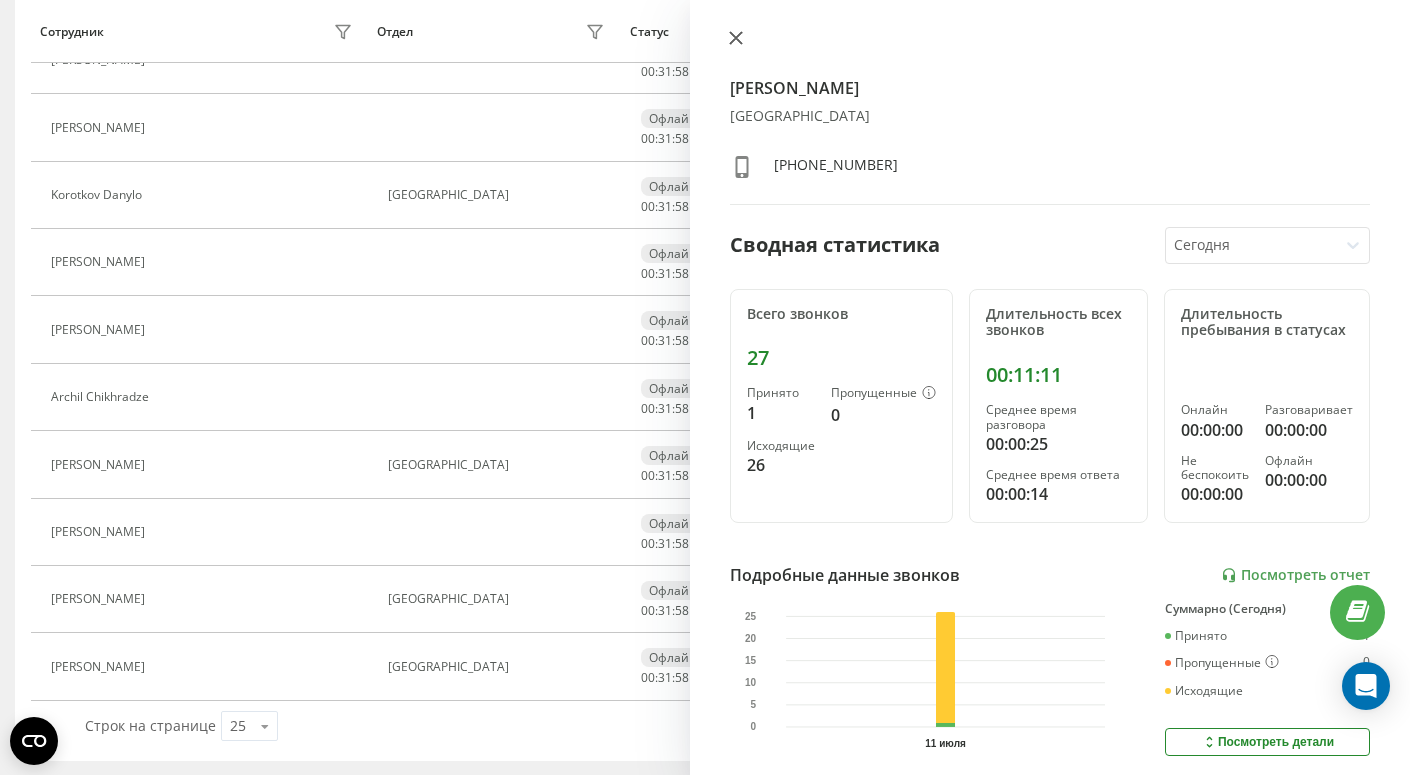click 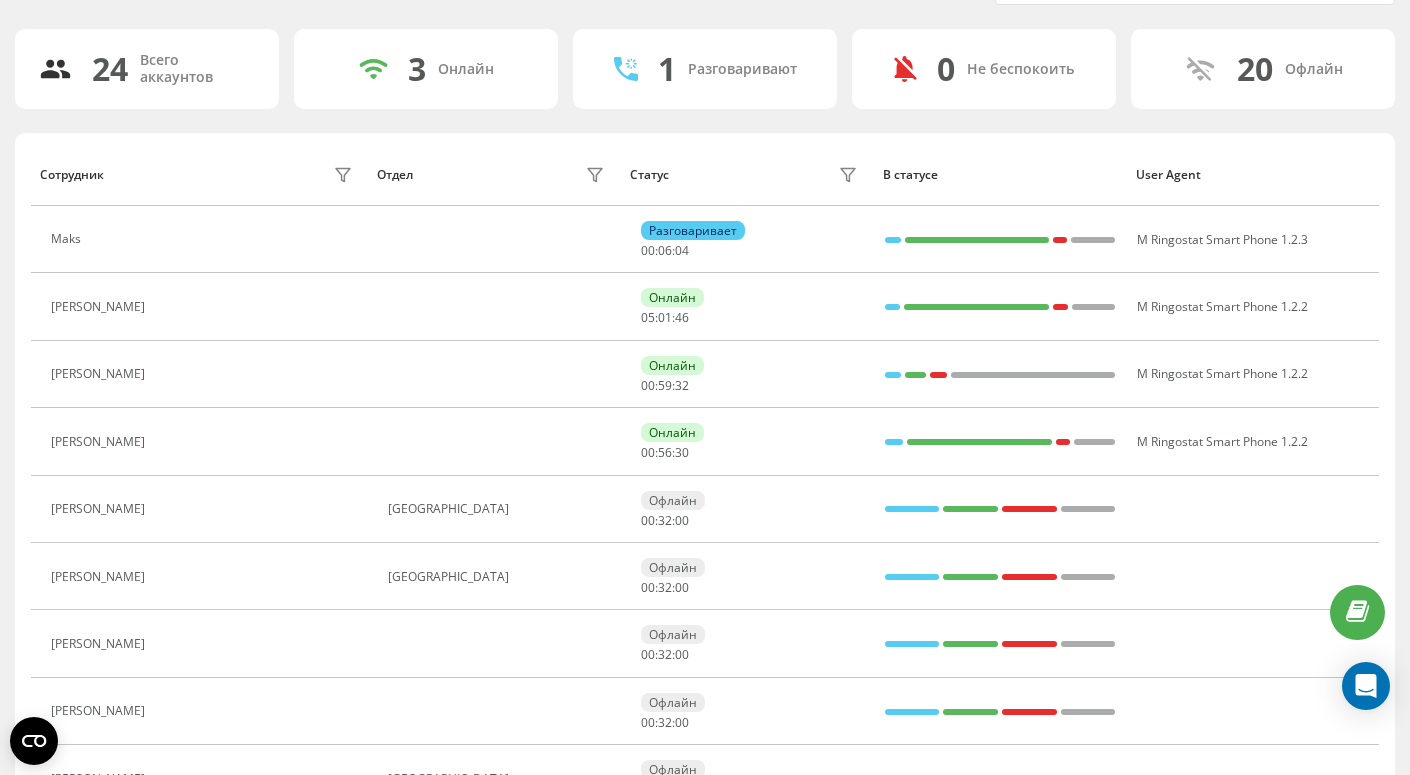 scroll, scrollTop: 0, scrollLeft: 0, axis: both 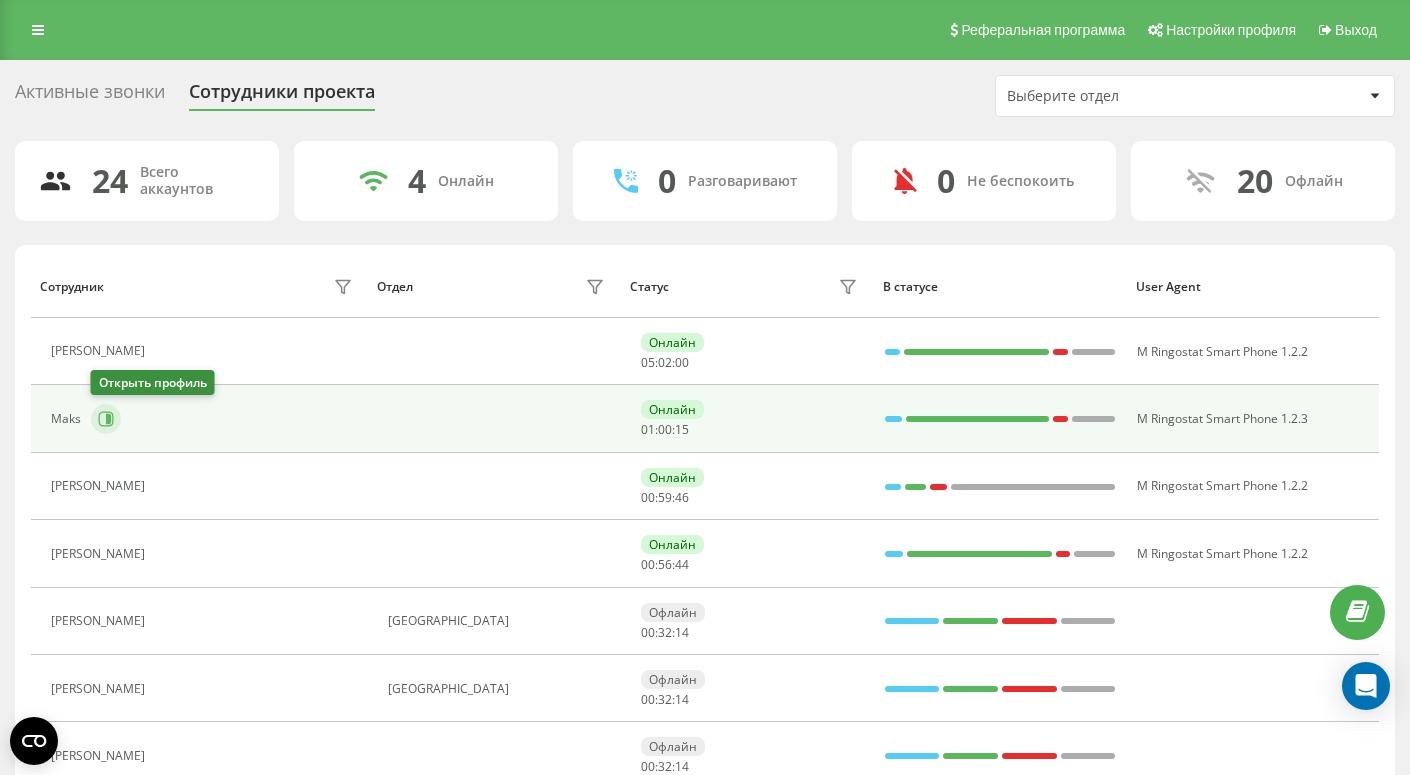 click 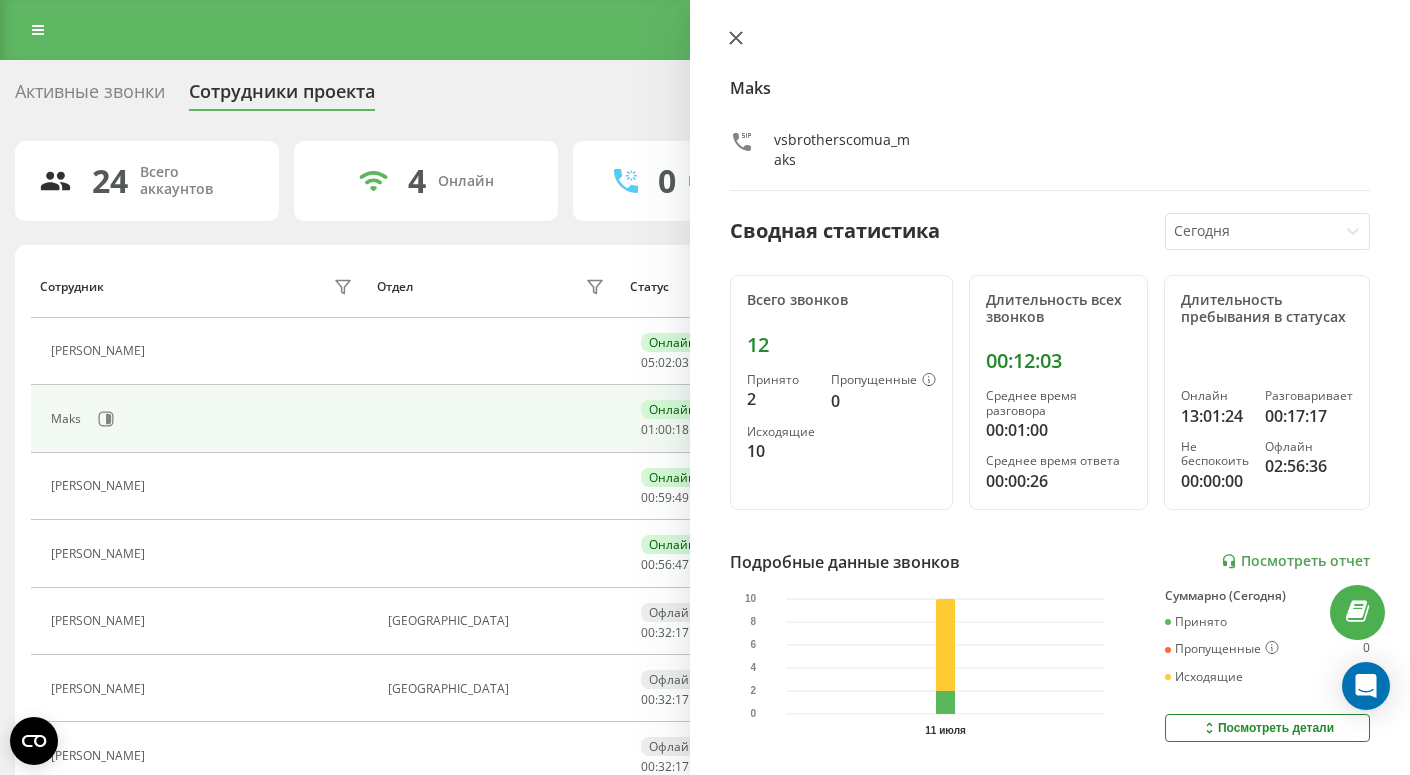 click 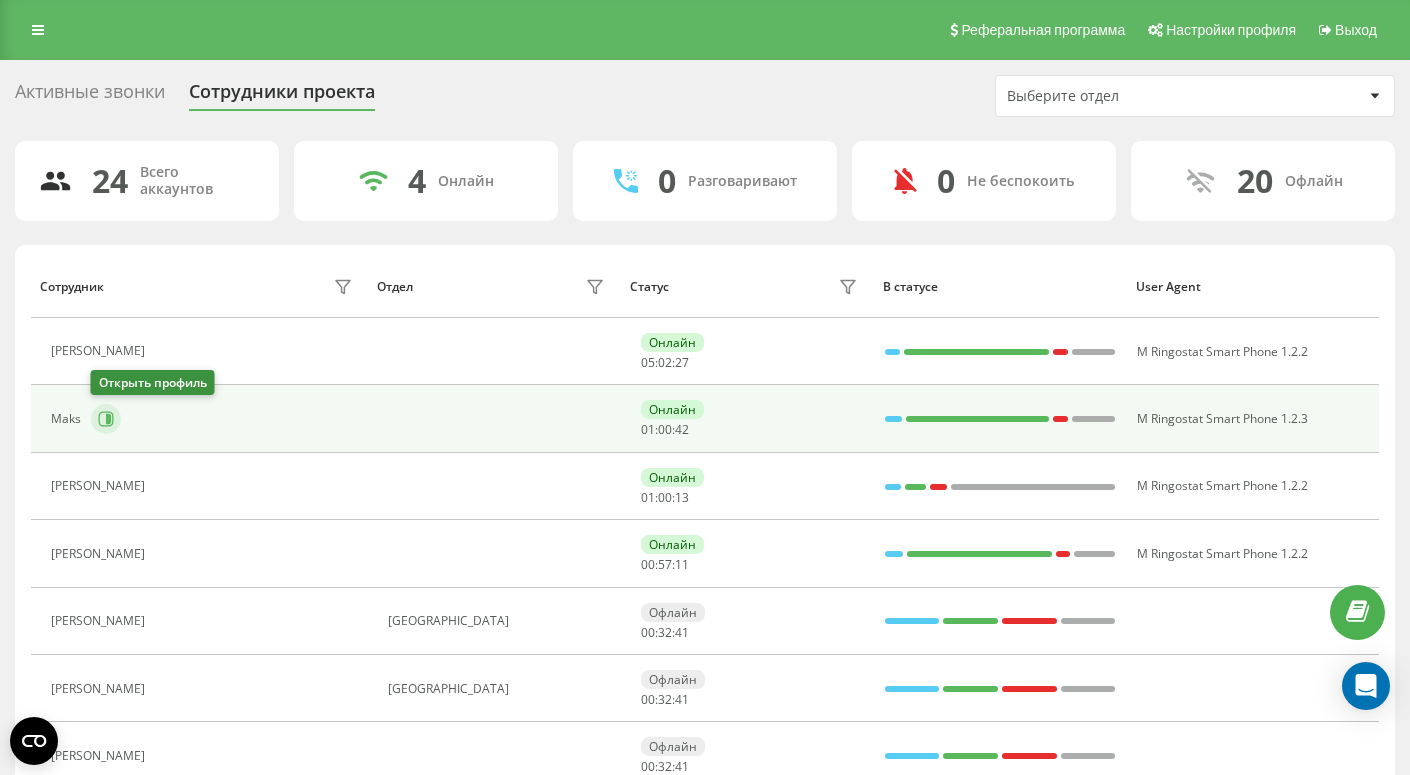 click at bounding box center (106, 419) 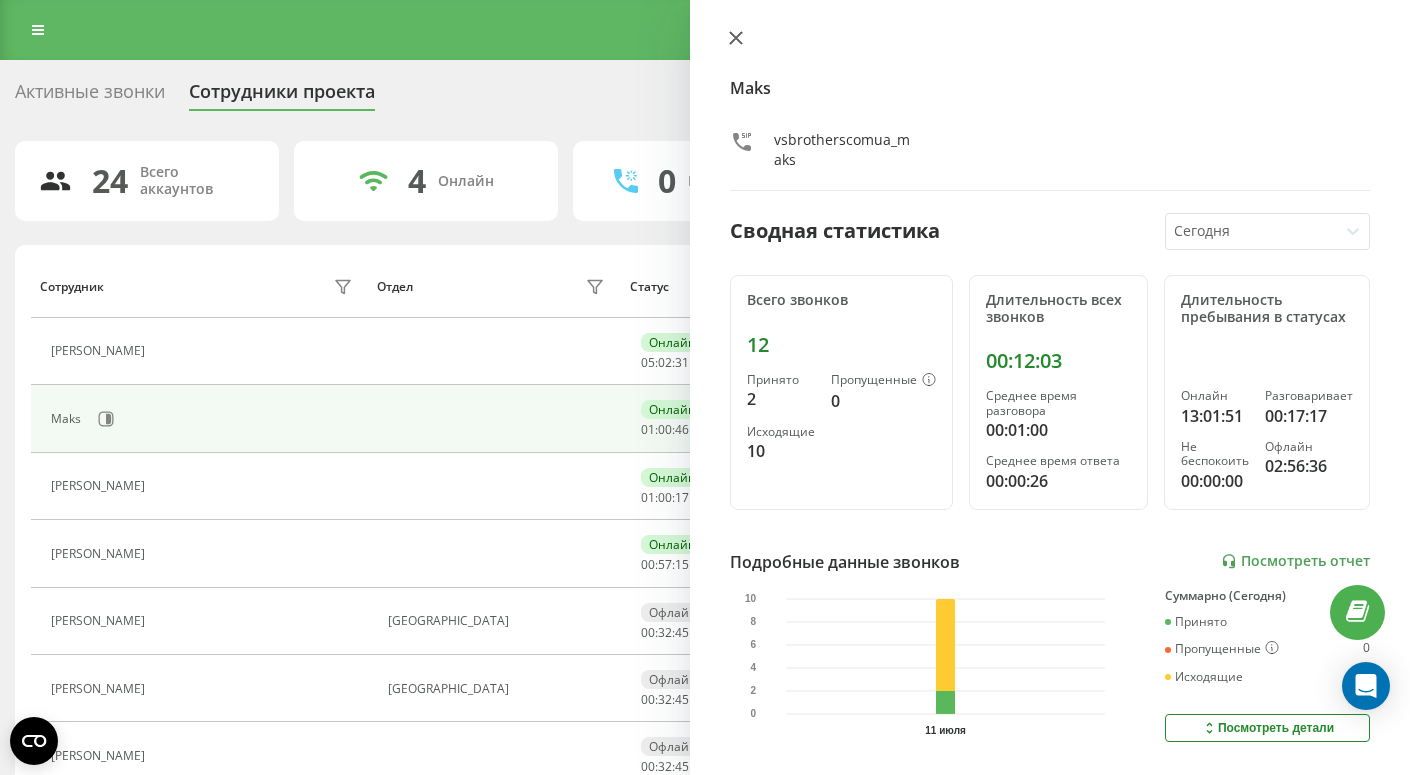 click 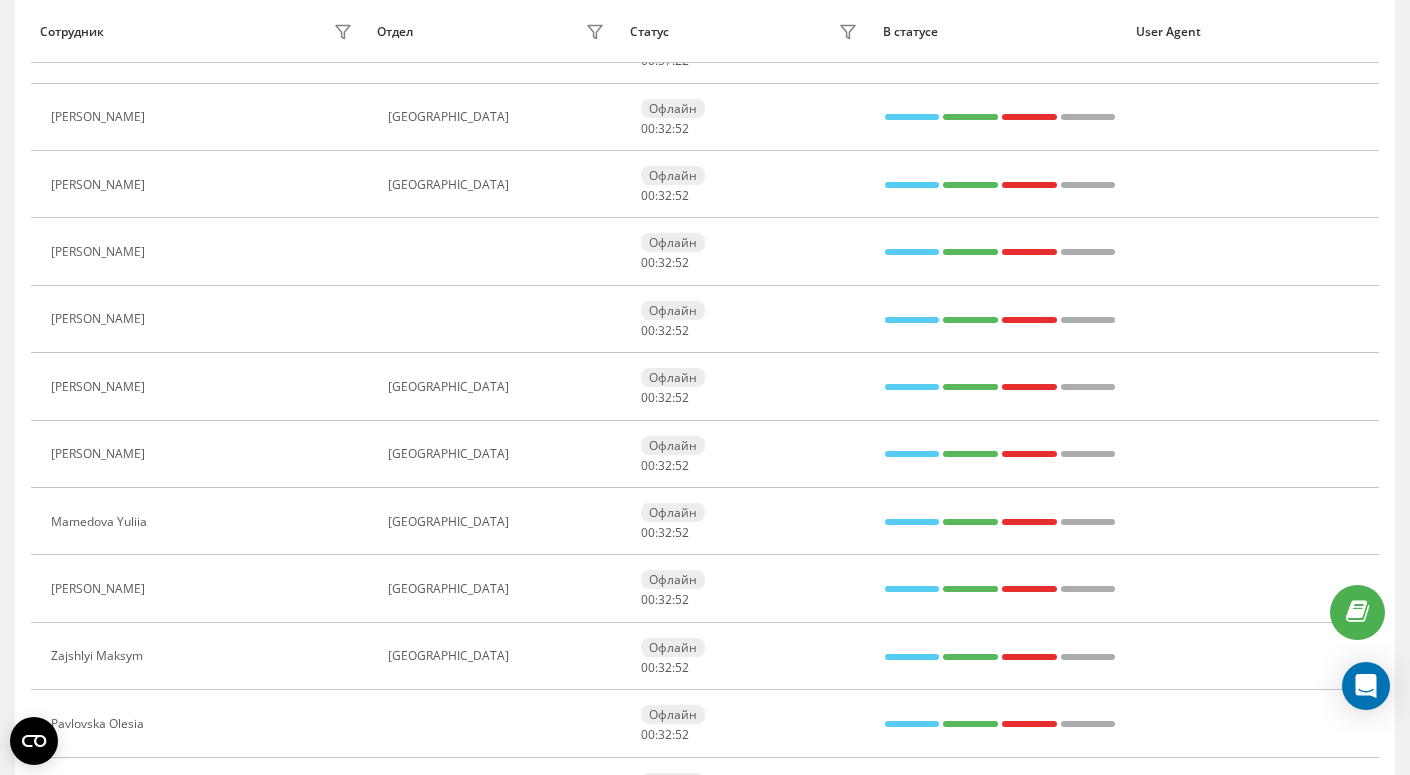 scroll, scrollTop: 506, scrollLeft: 0, axis: vertical 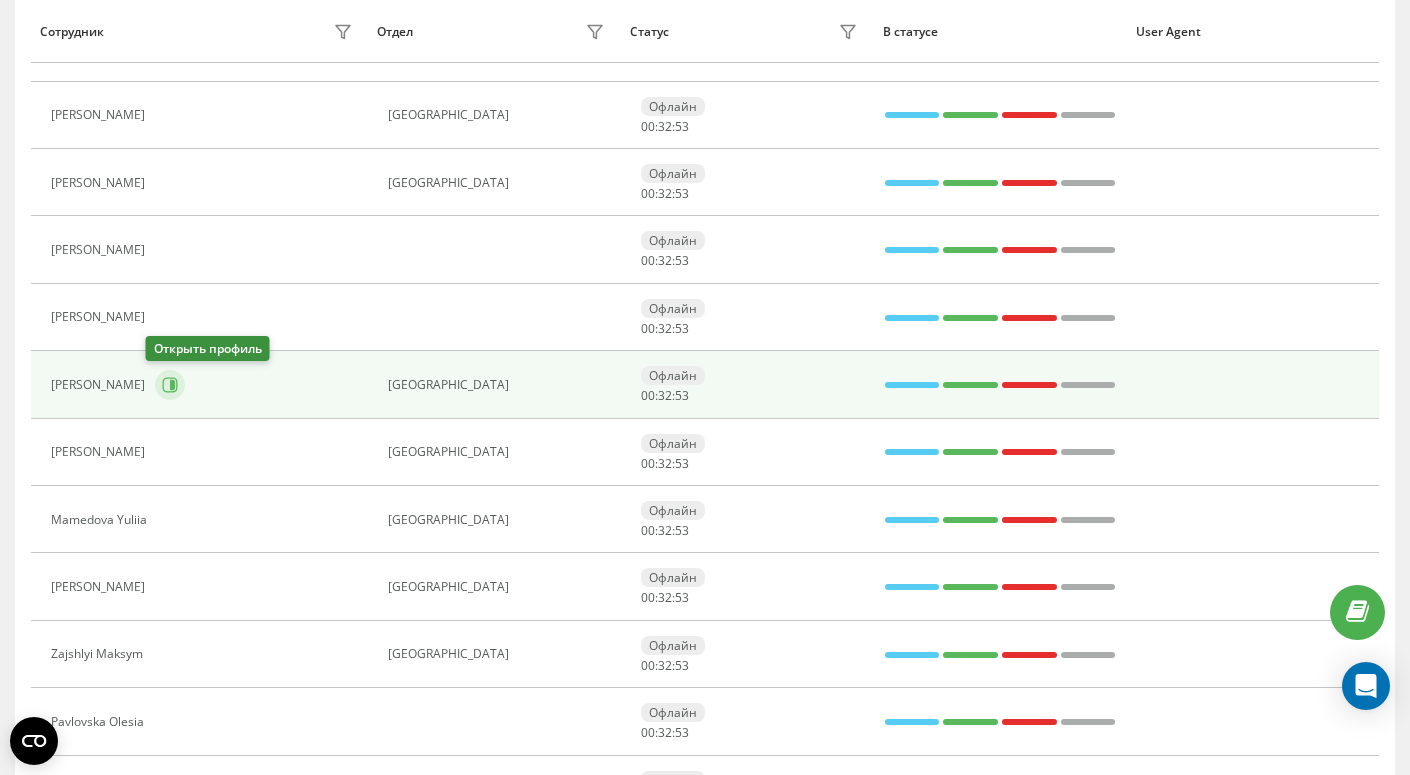 click at bounding box center [170, 385] 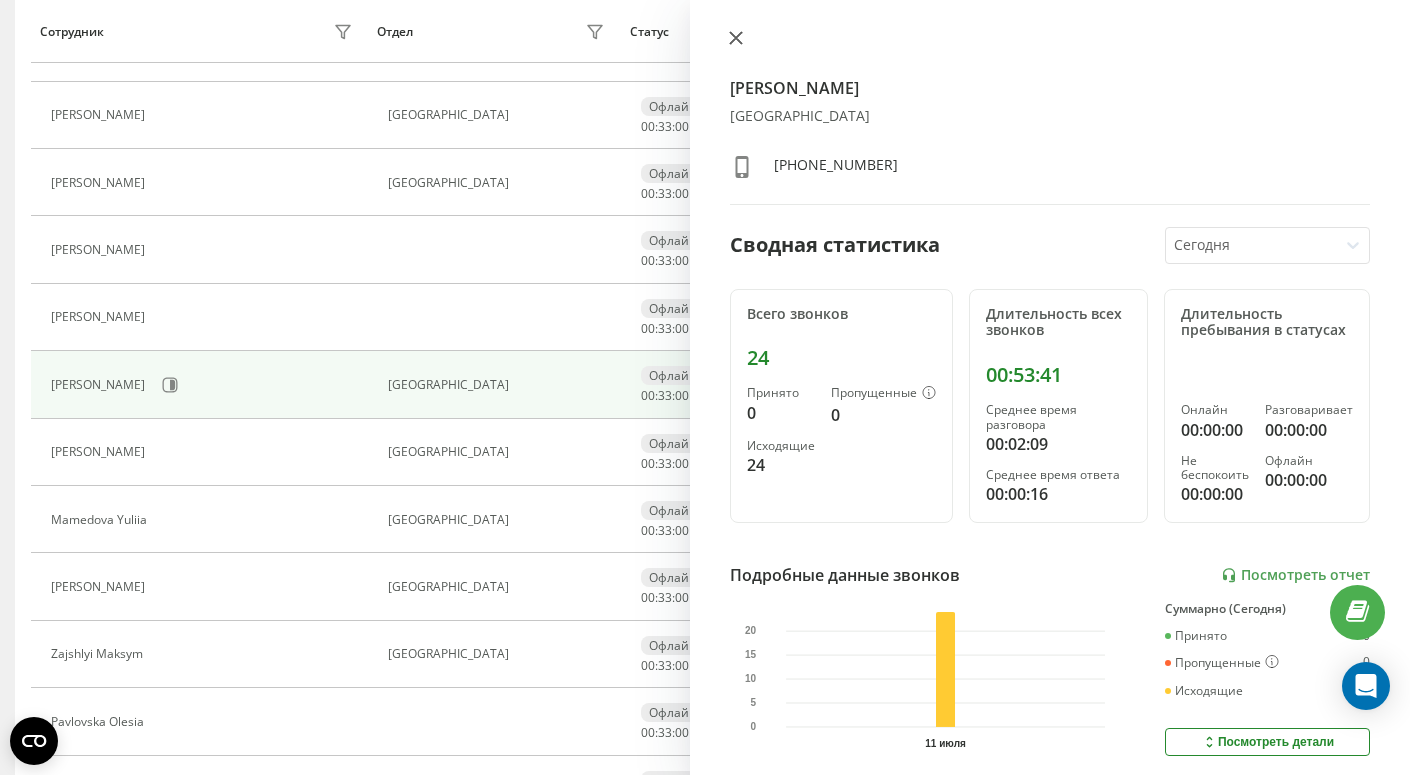 click 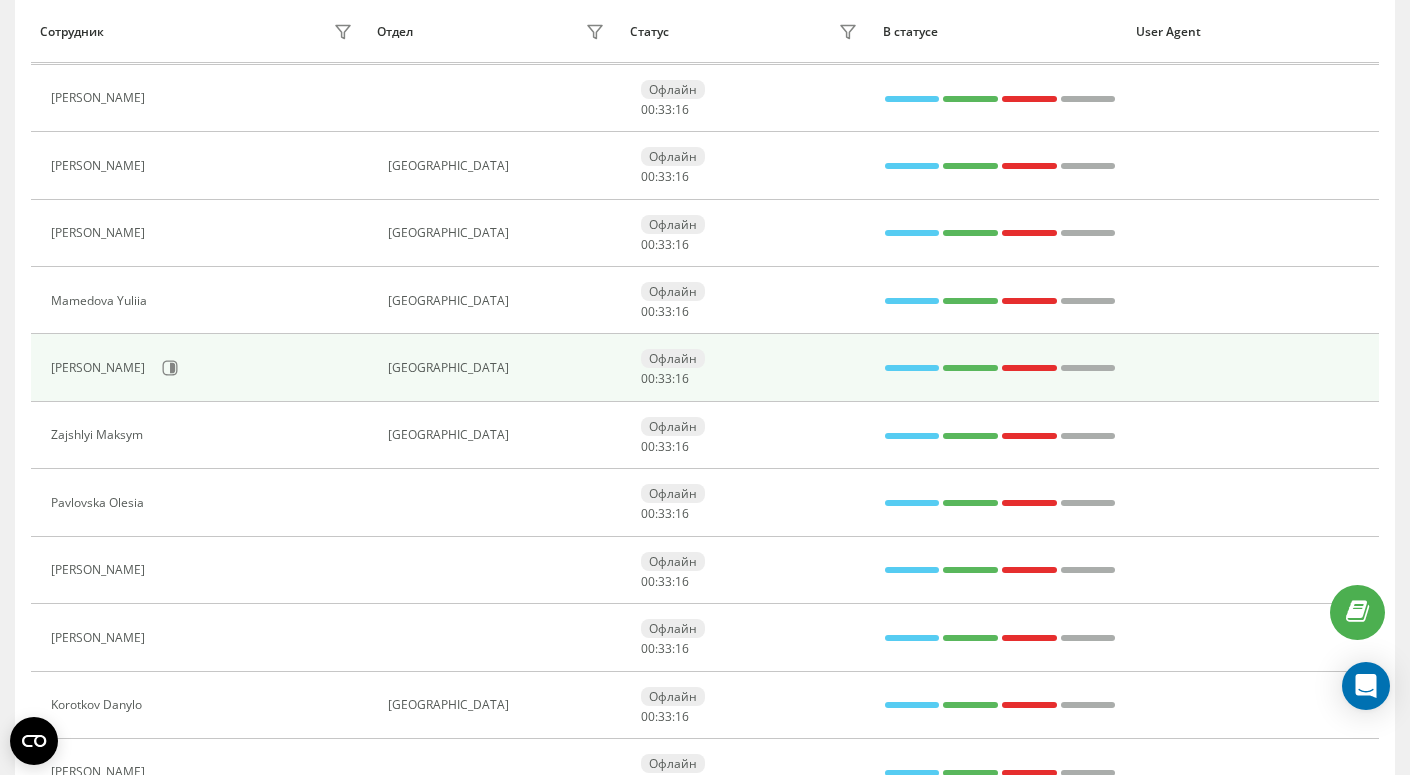 scroll, scrollTop: 727, scrollLeft: 0, axis: vertical 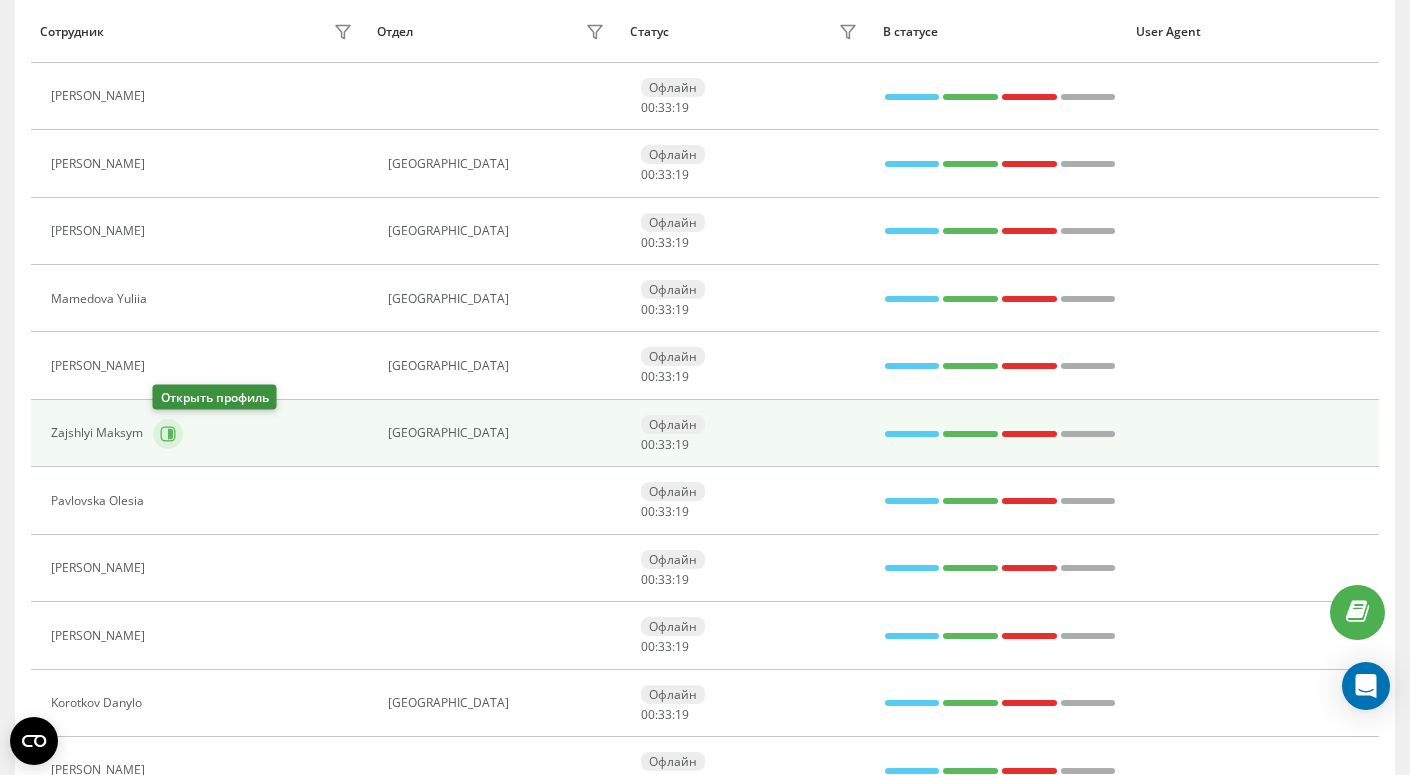 click at bounding box center [168, 434] 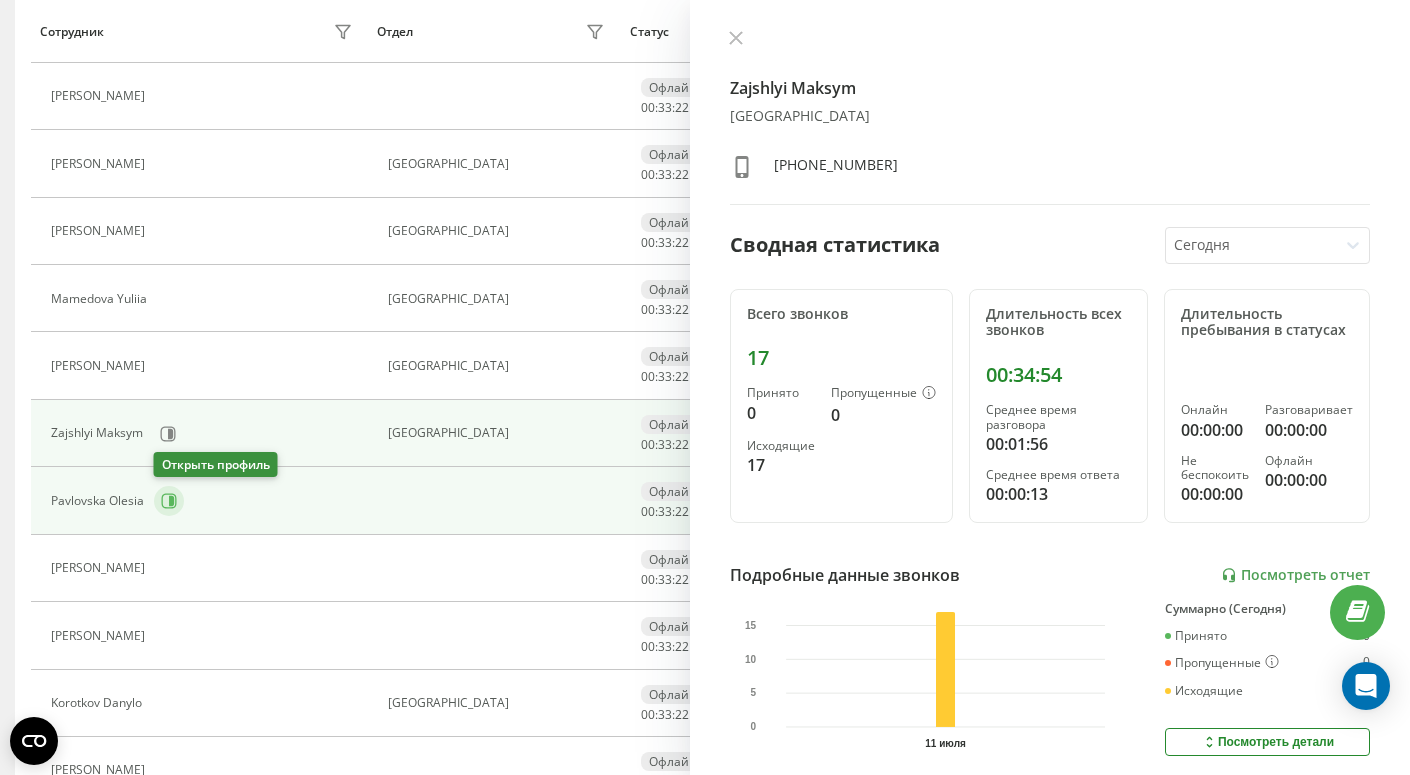 click at bounding box center (169, 501) 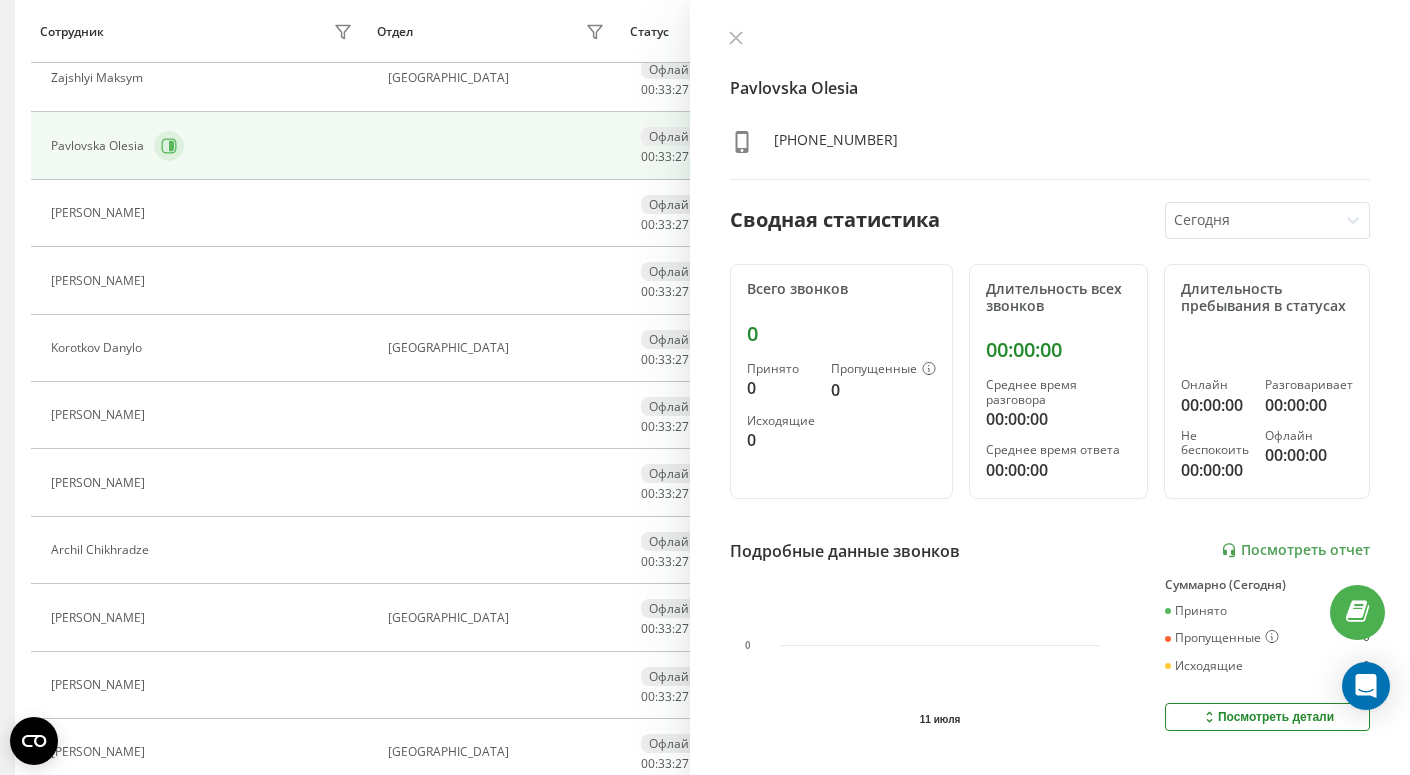 scroll, scrollTop: 1084, scrollLeft: 0, axis: vertical 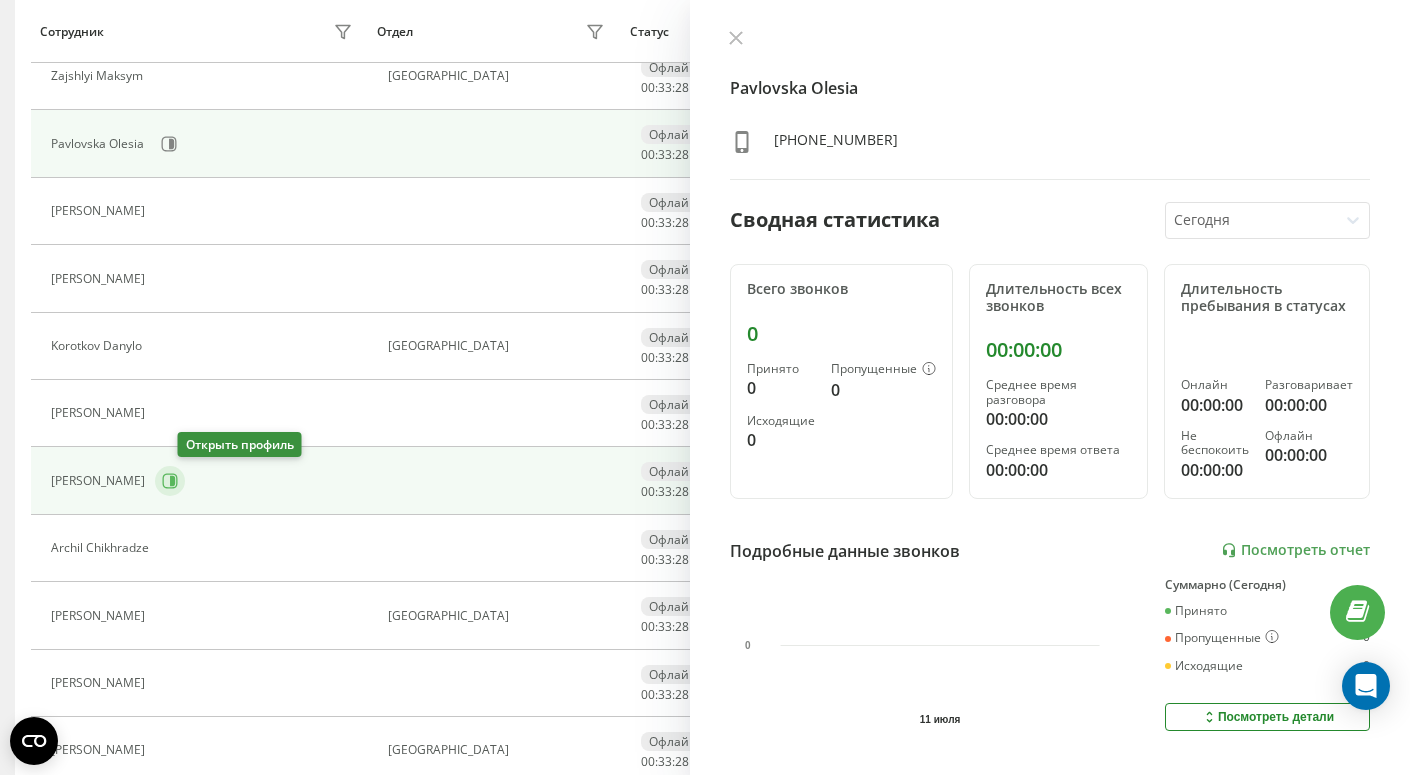 click 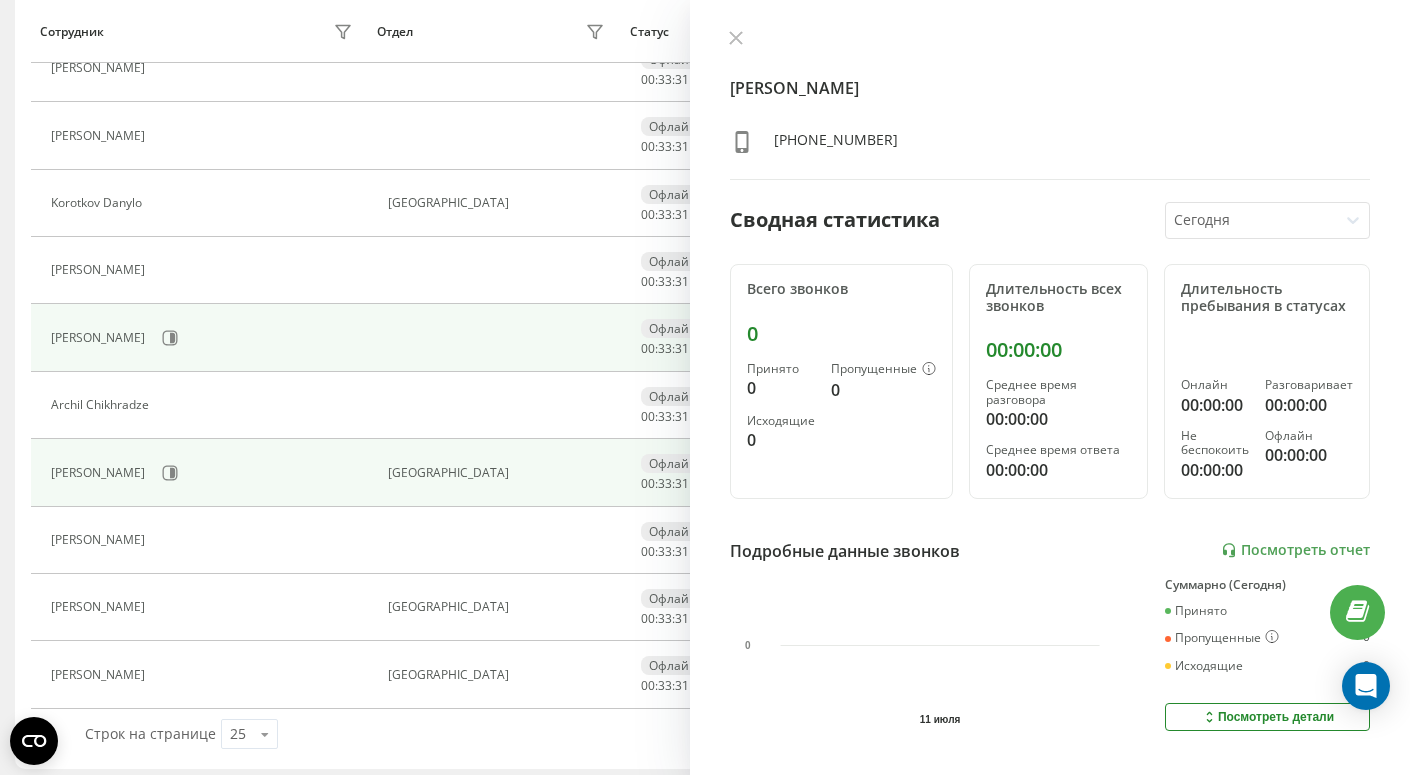 scroll, scrollTop: 1235, scrollLeft: 0, axis: vertical 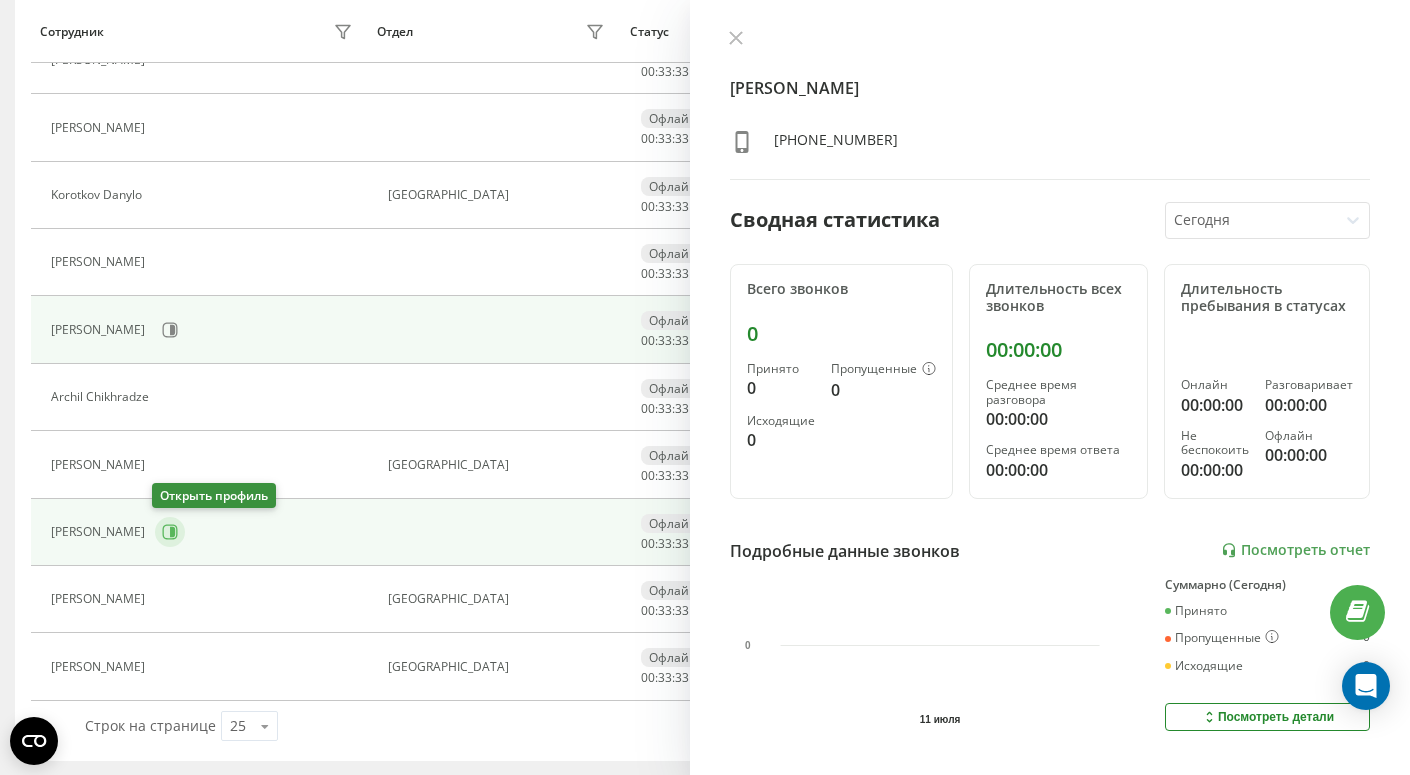 click 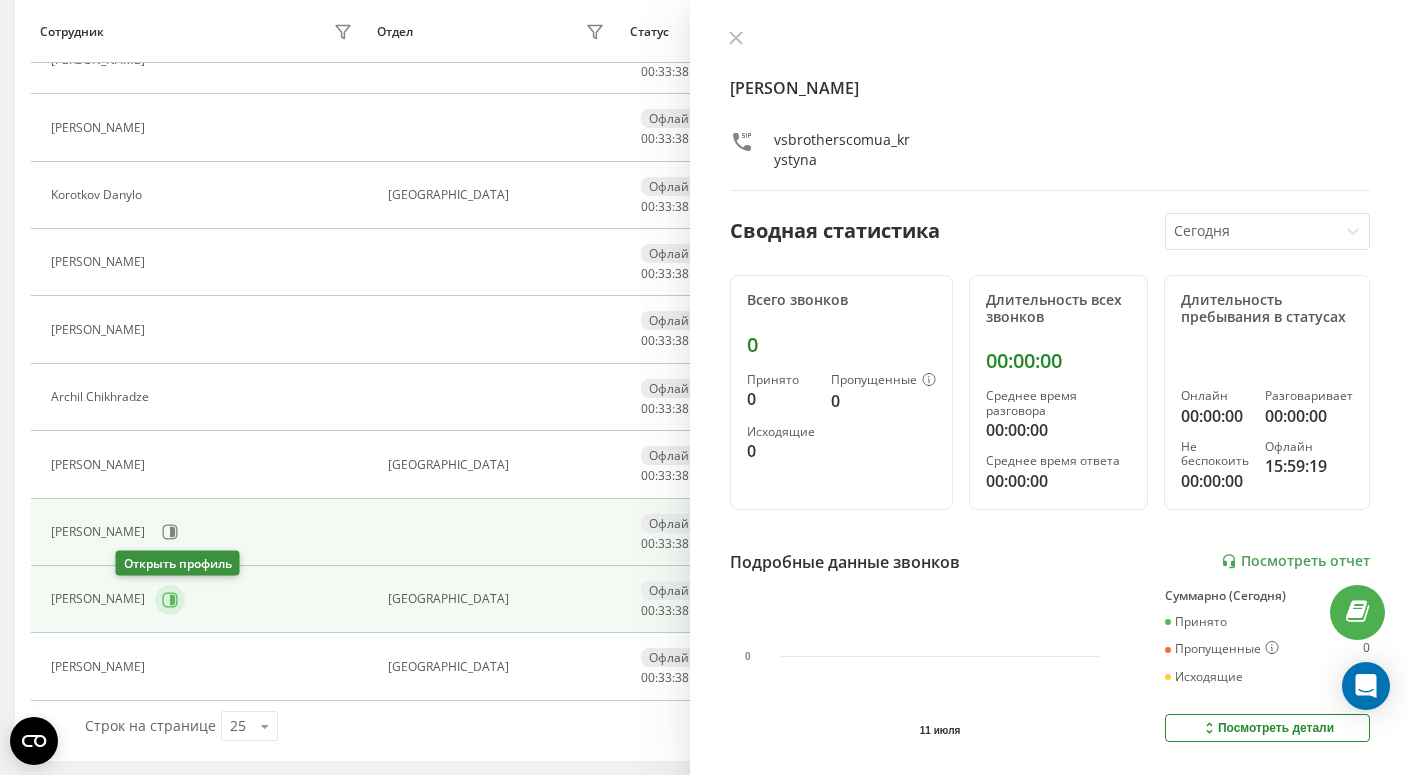 click 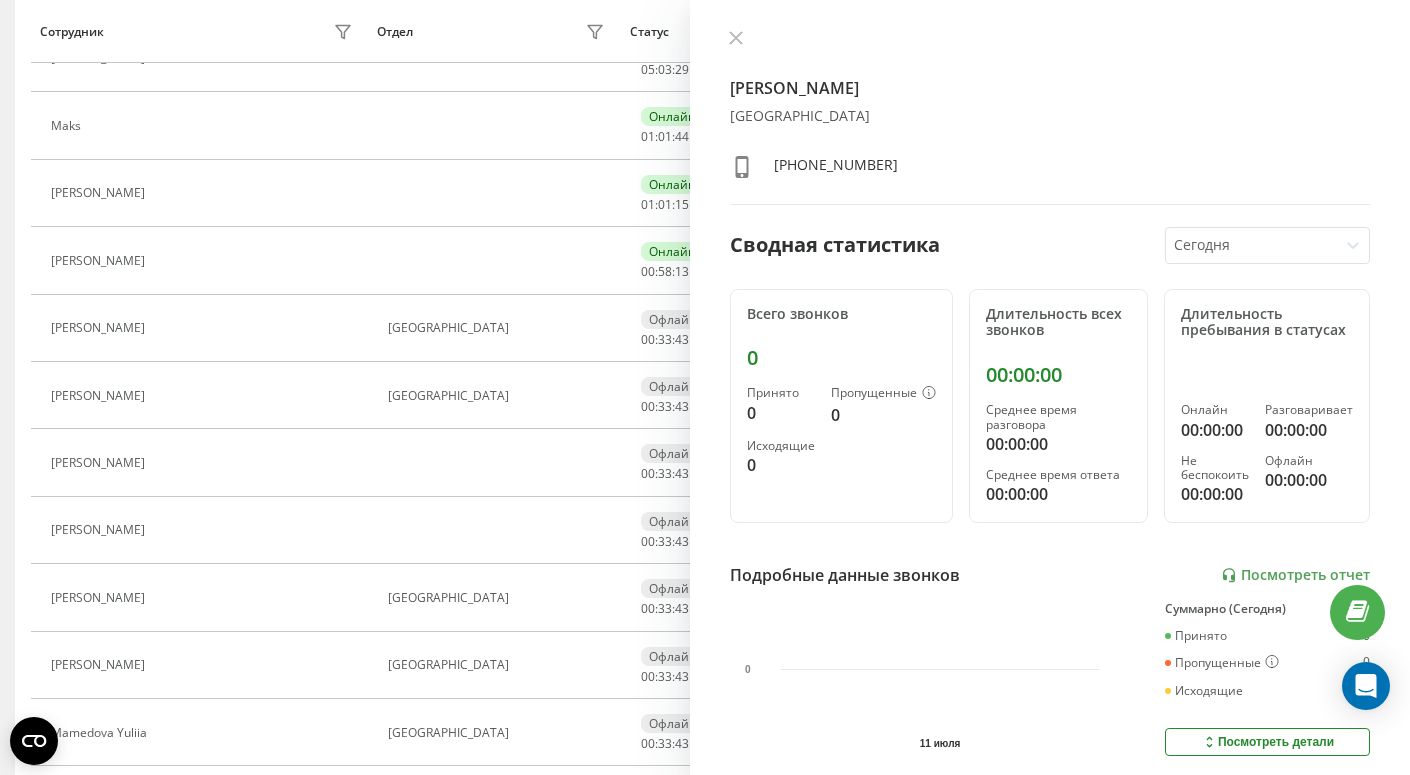 scroll, scrollTop: 0, scrollLeft: 0, axis: both 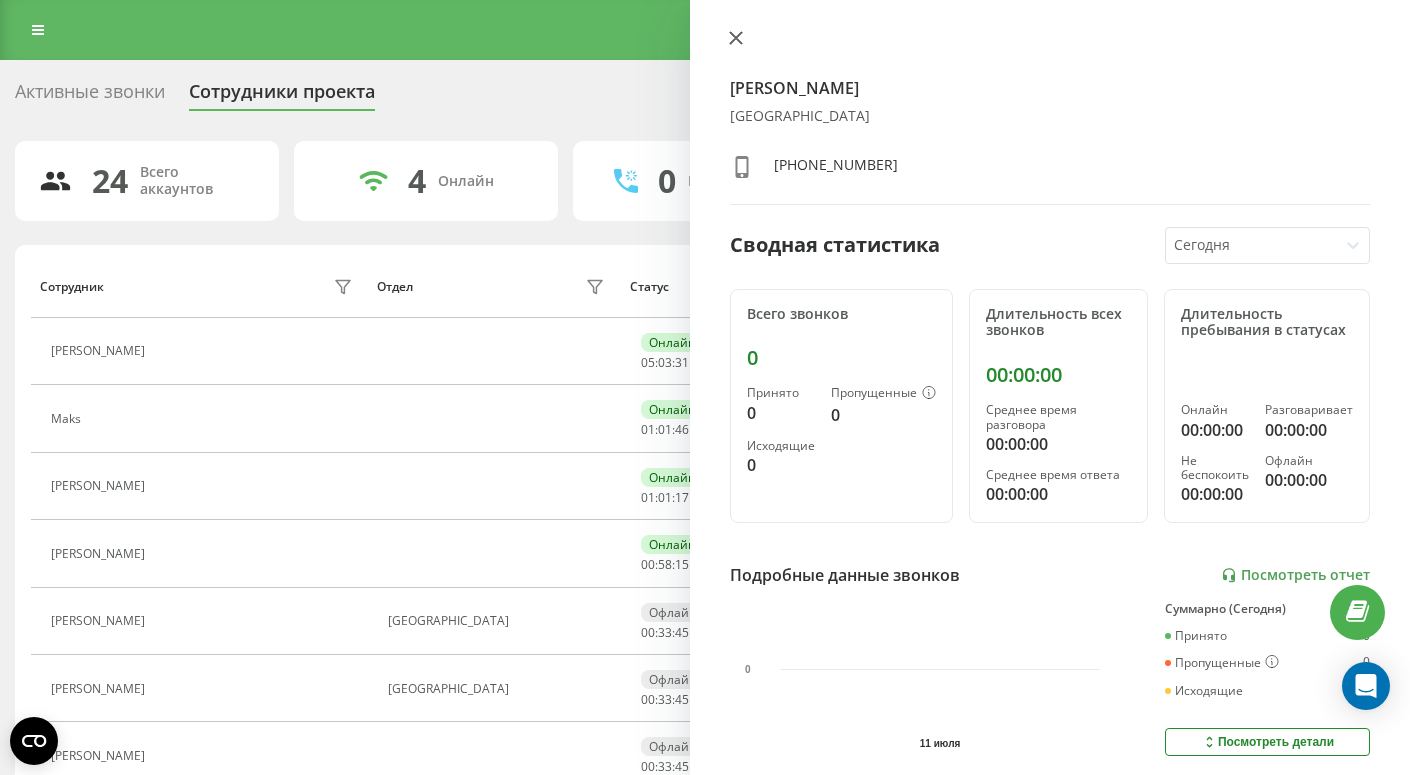 click 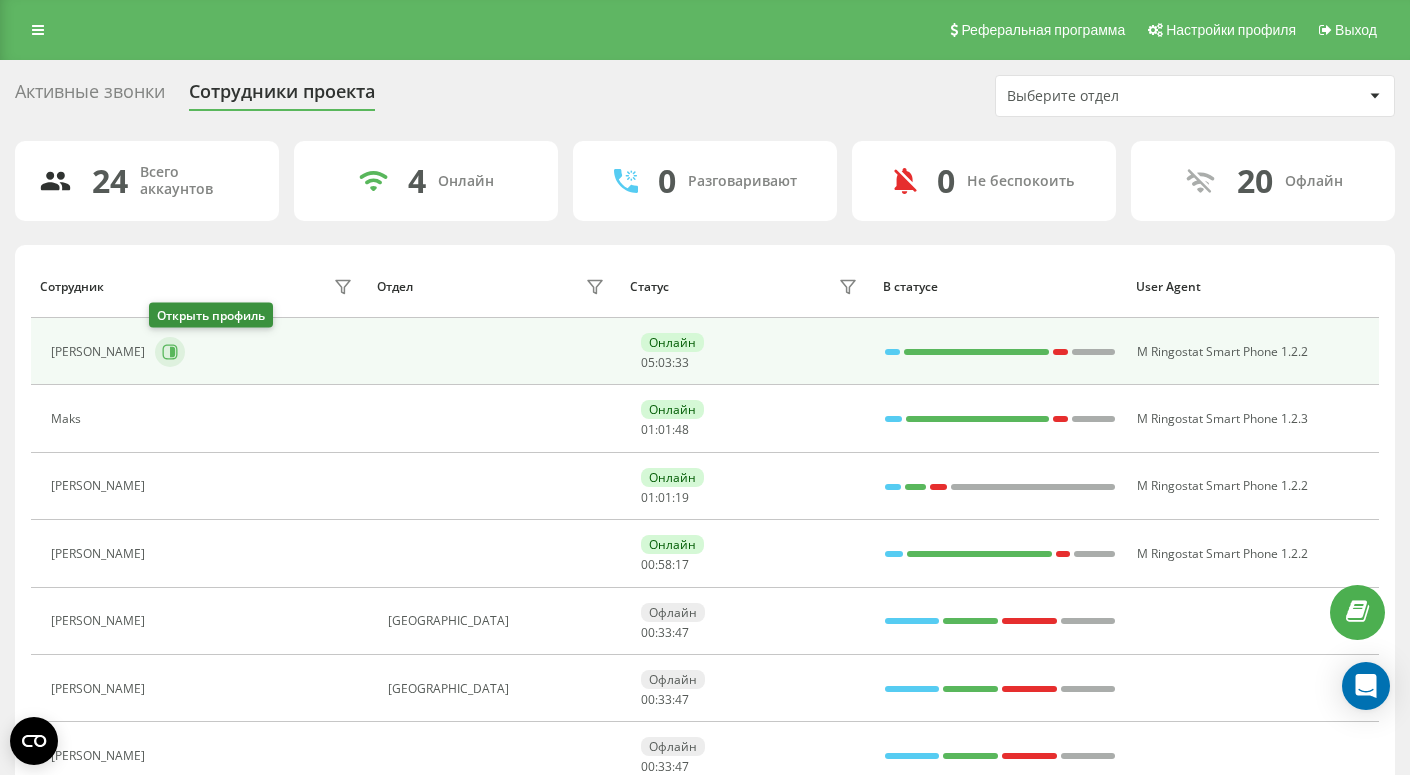 click at bounding box center [170, 352] 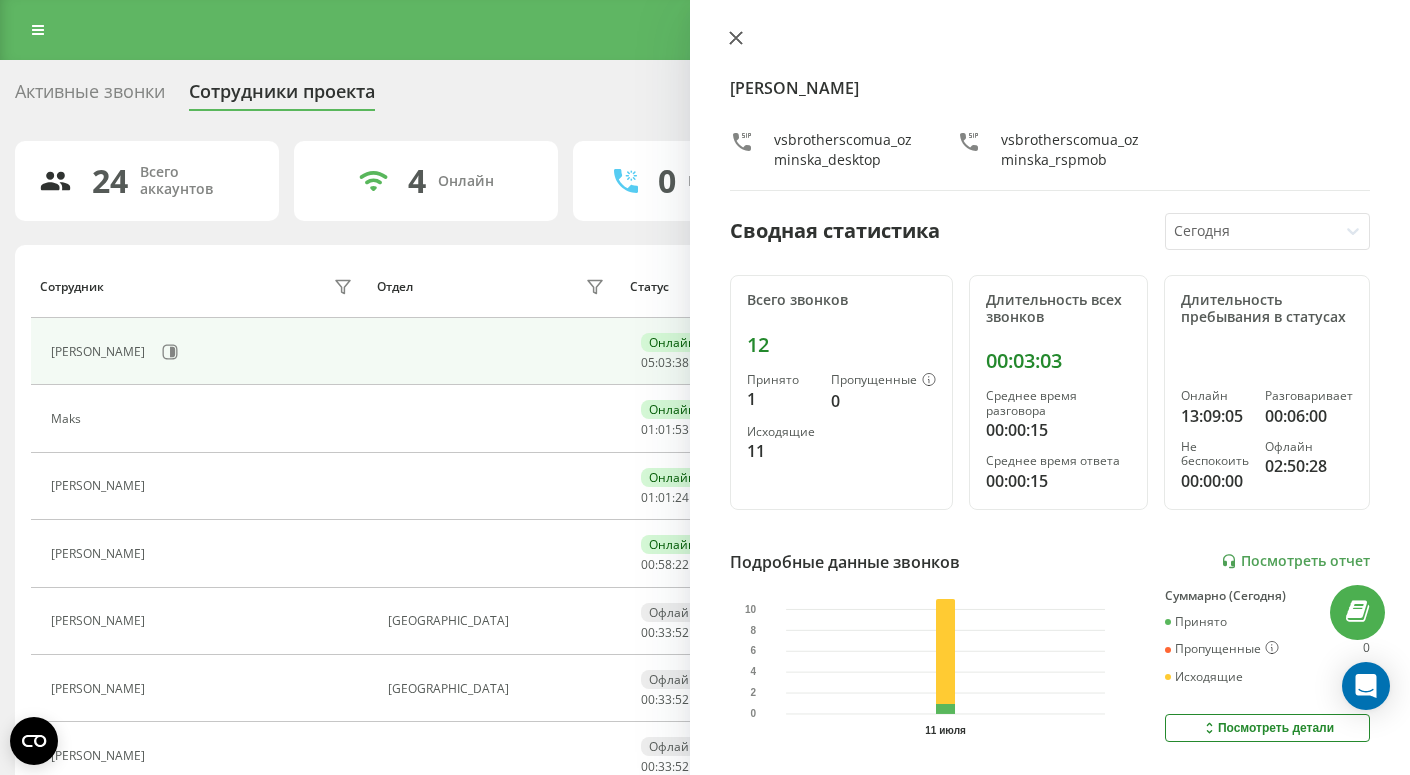 click 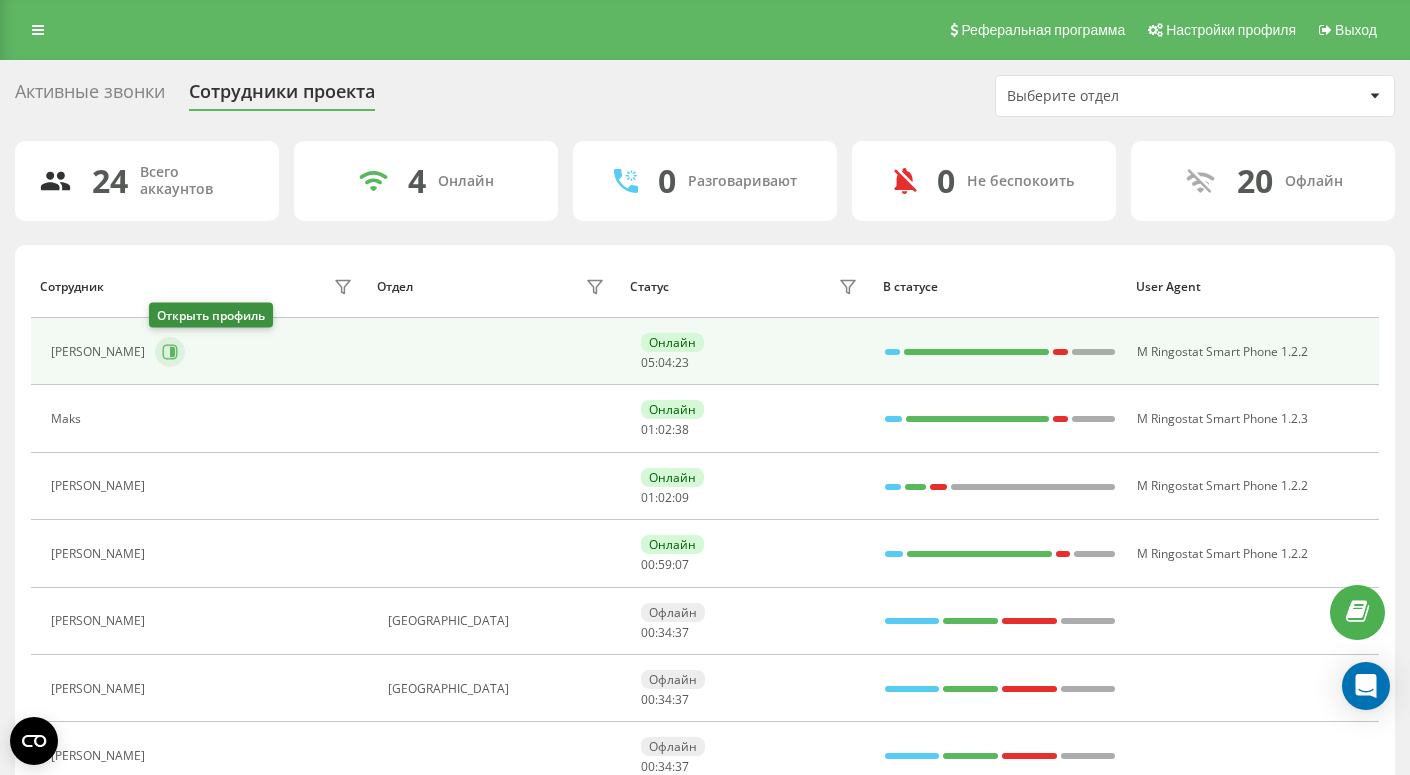 click at bounding box center [170, 352] 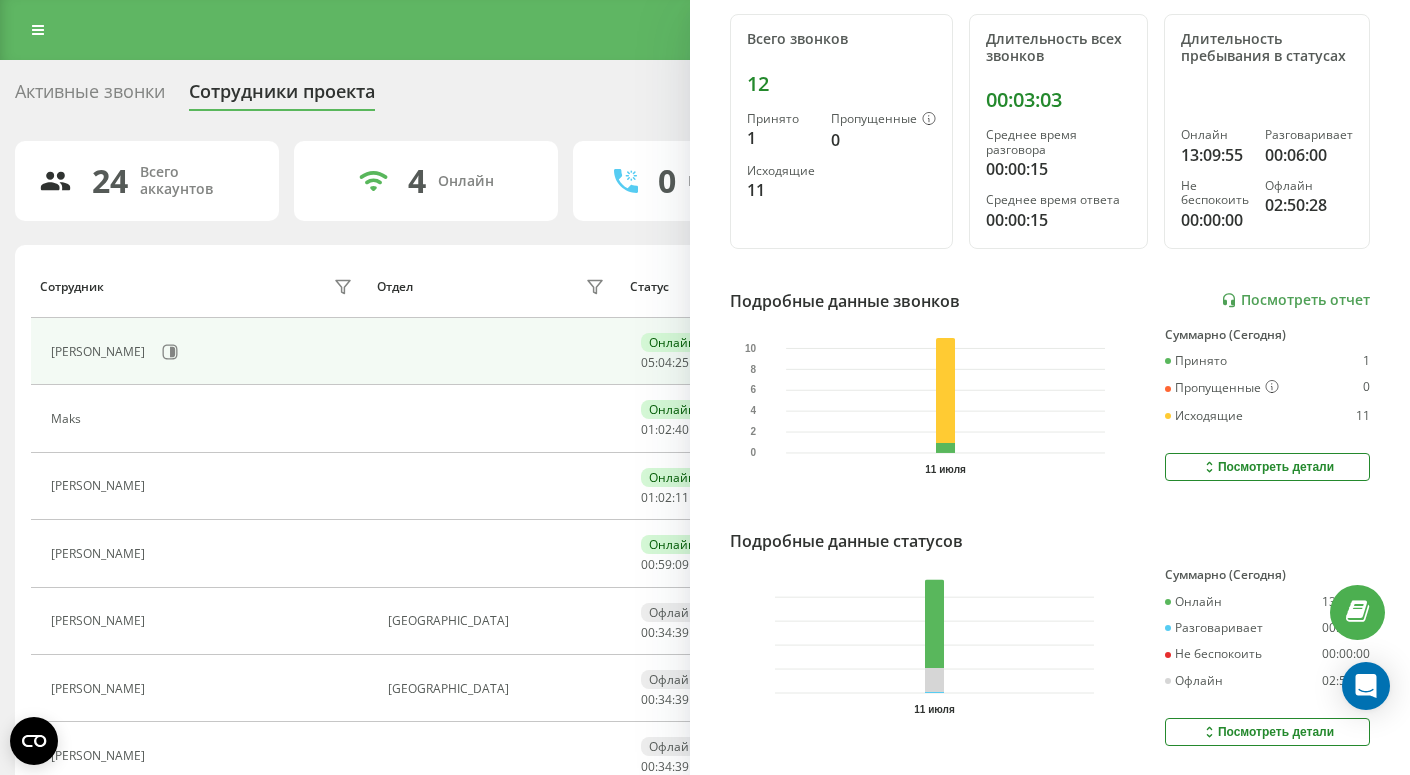 scroll, scrollTop: 309, scrollLeft: 0, axis: vertical 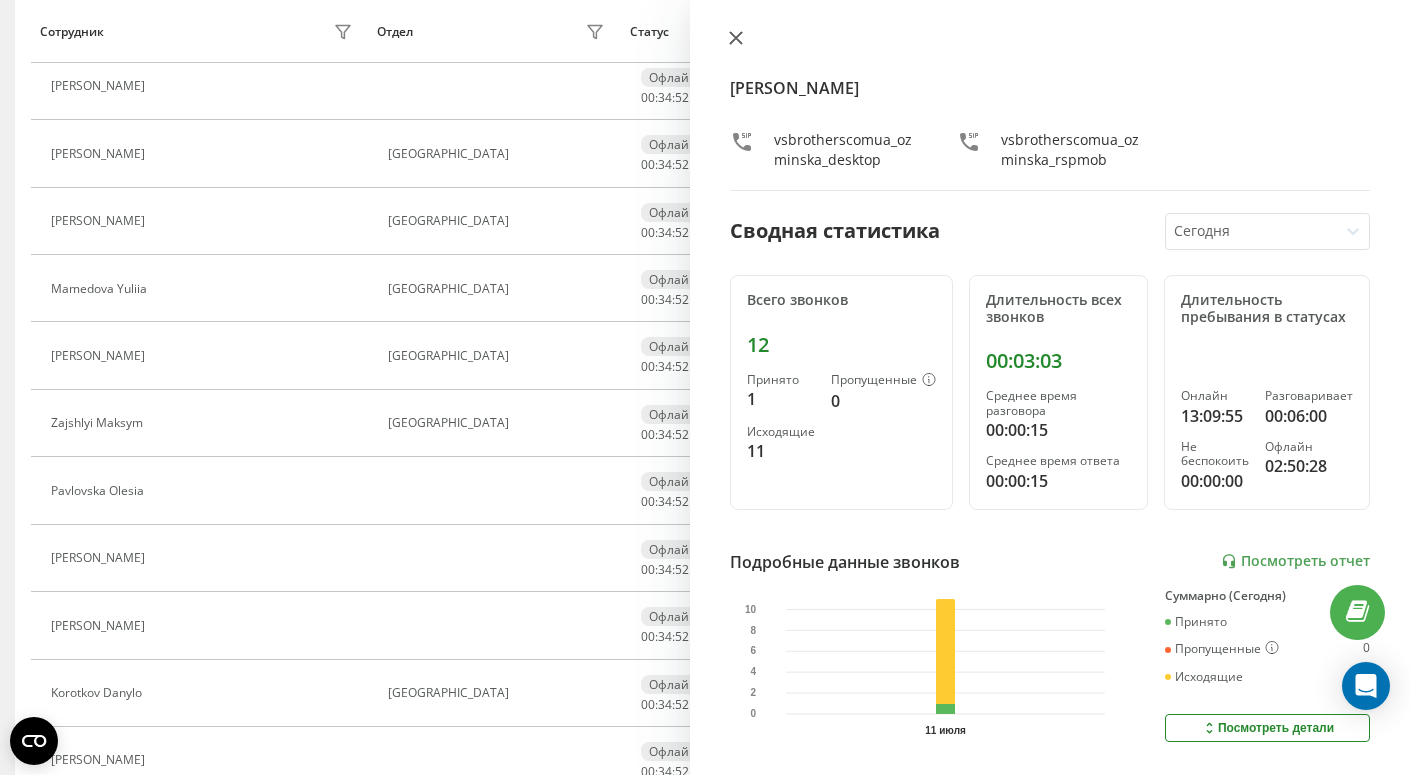 click 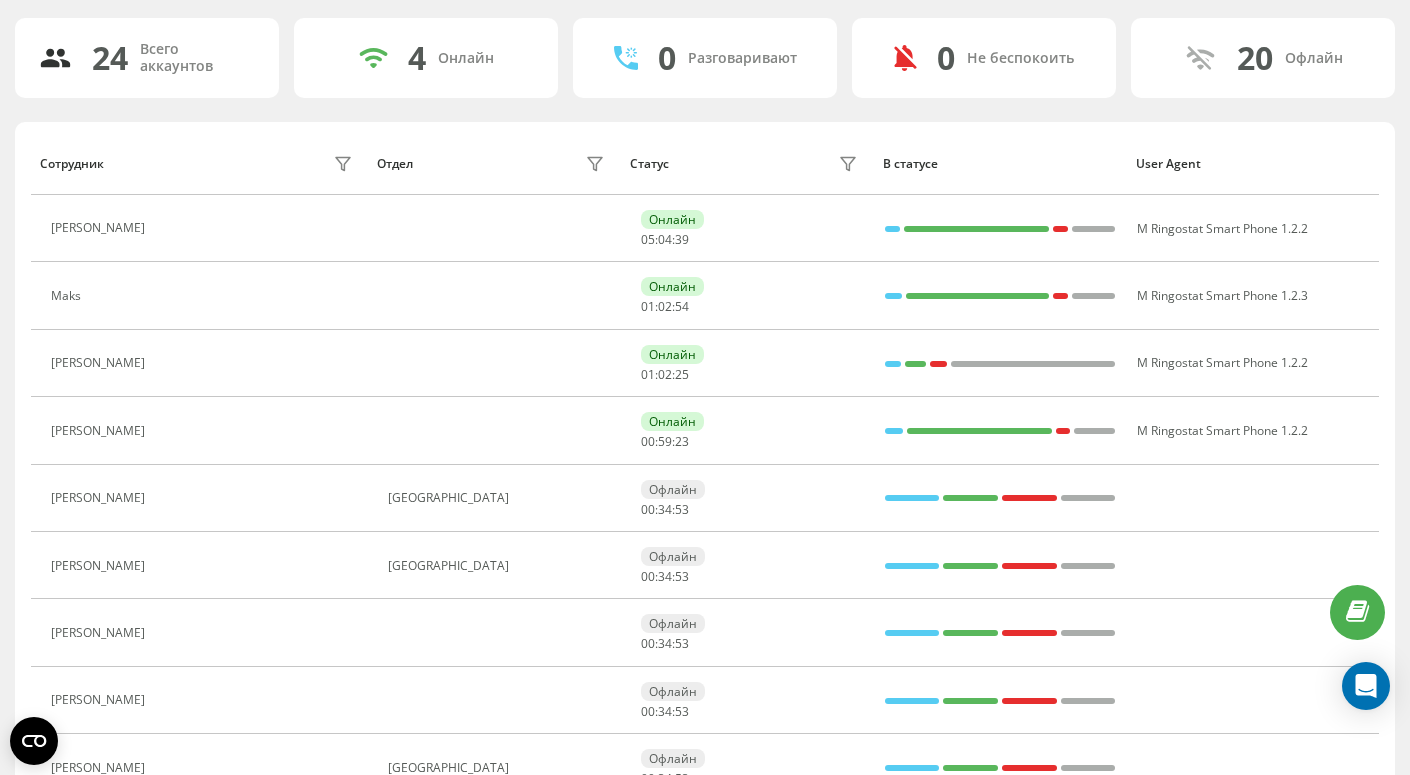 scroll, scrollTop: 0, scrollLeft: 0, axis: both 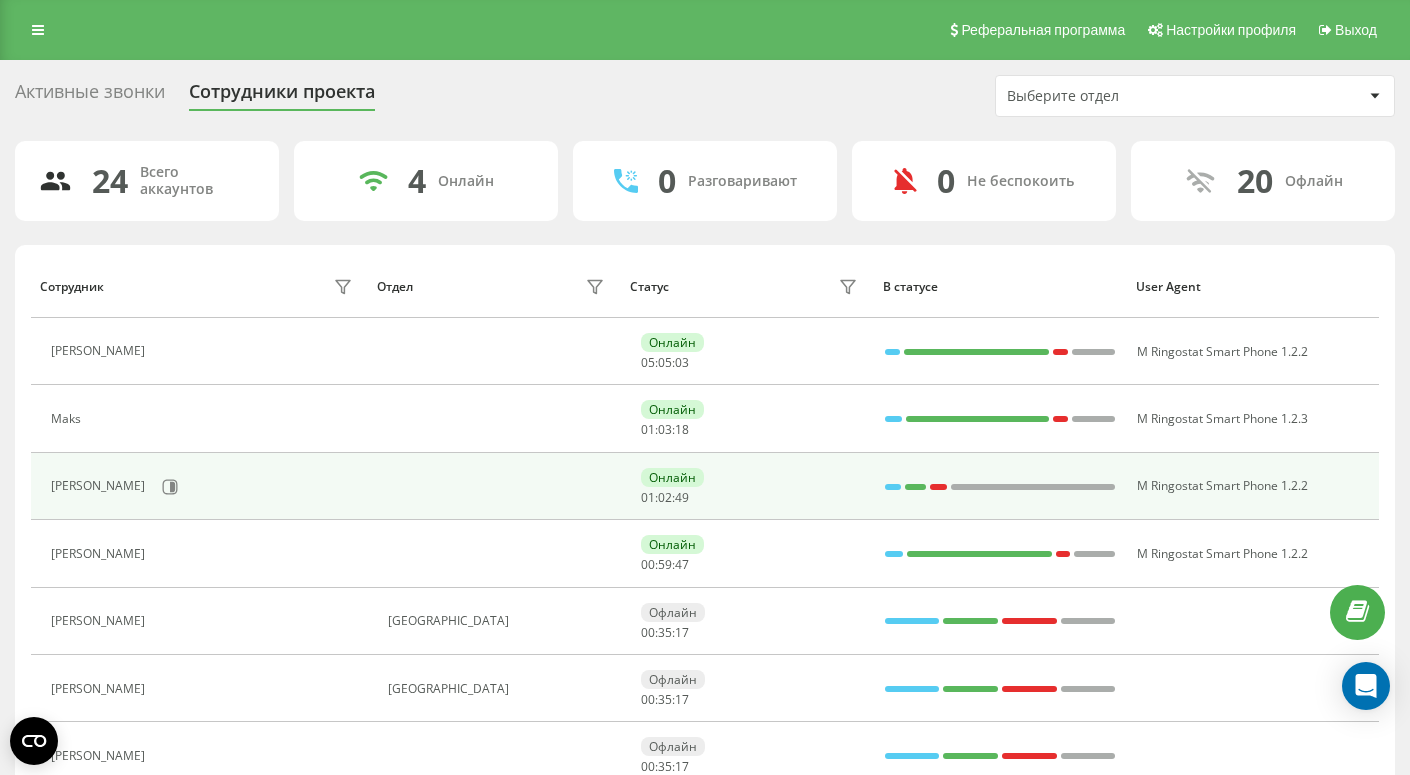 click on "[PERSON_NAME]" at bounding box center [204, 487] 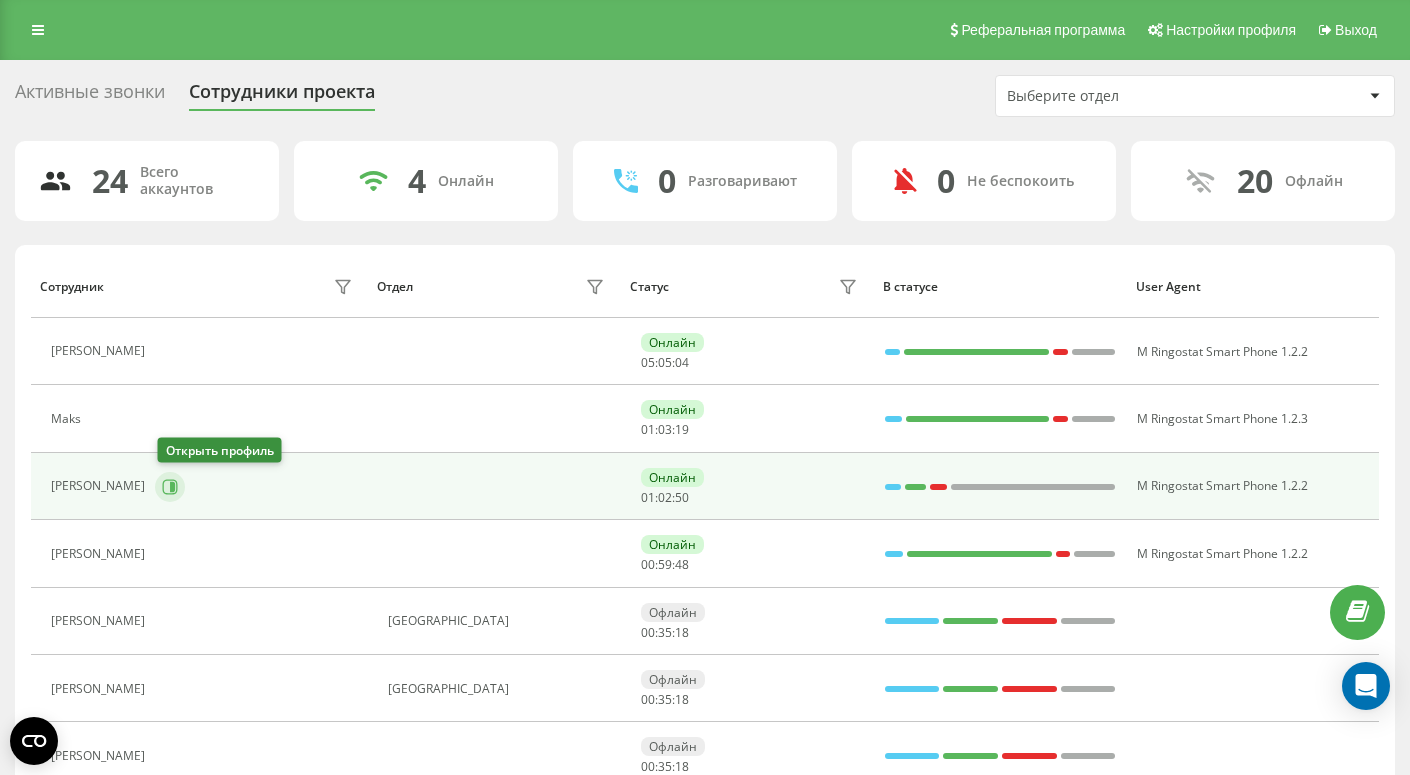 click 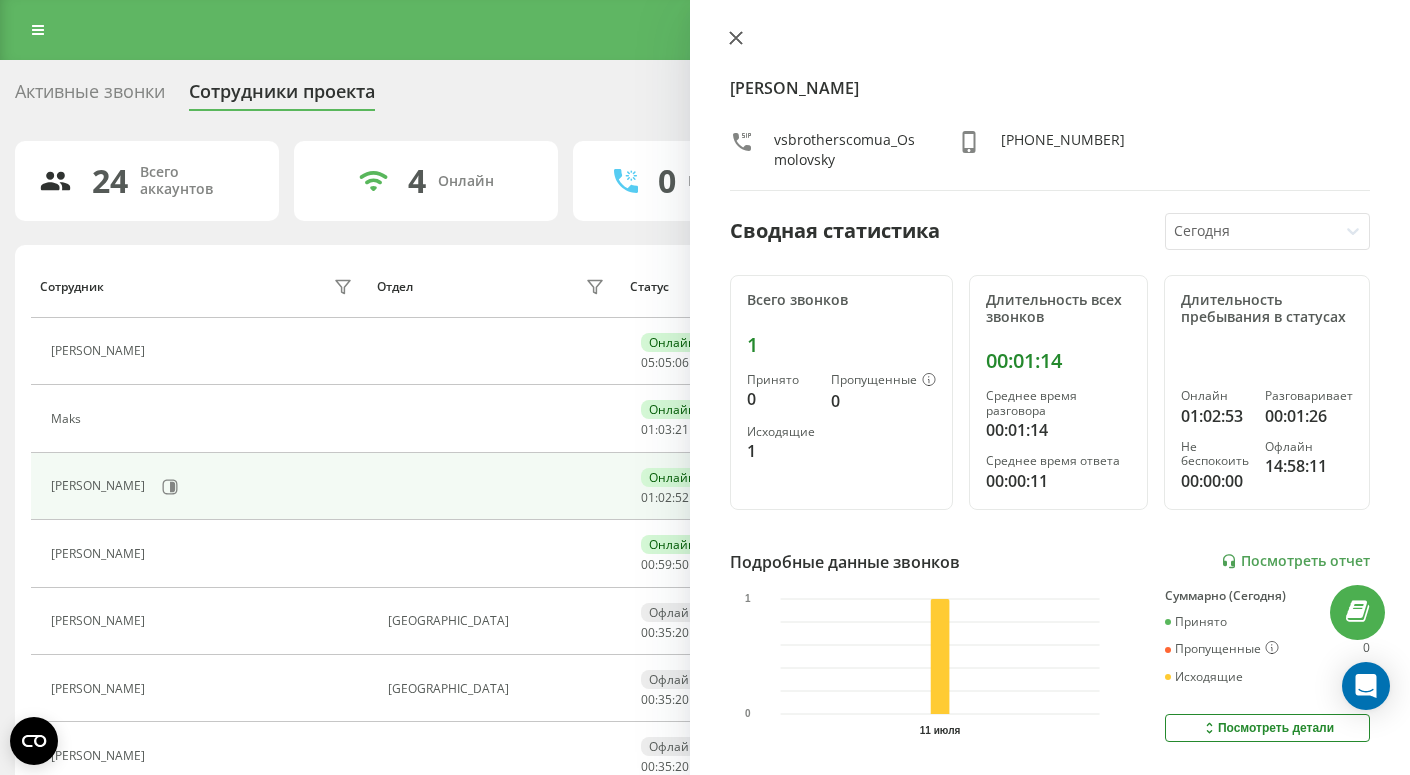 click at bounding box center (736, 39) 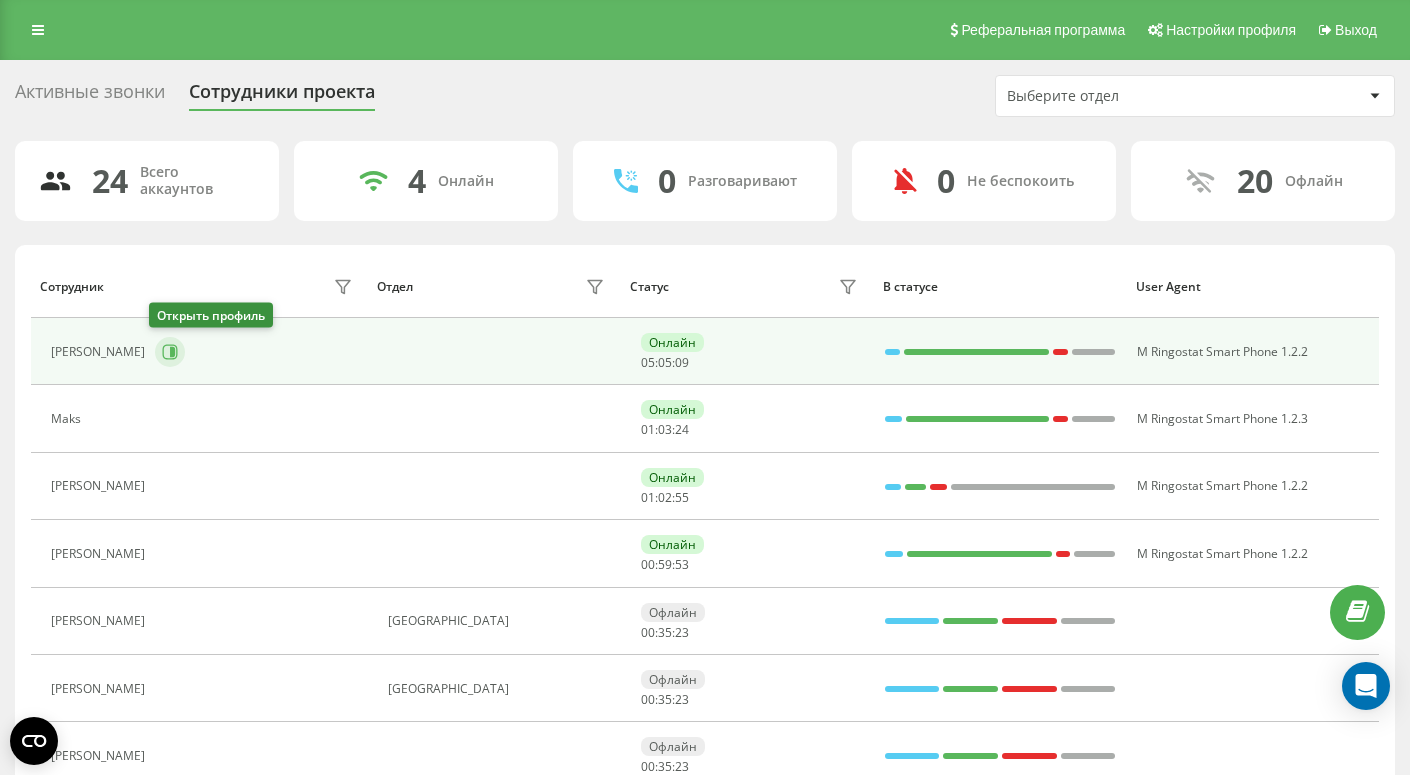 click 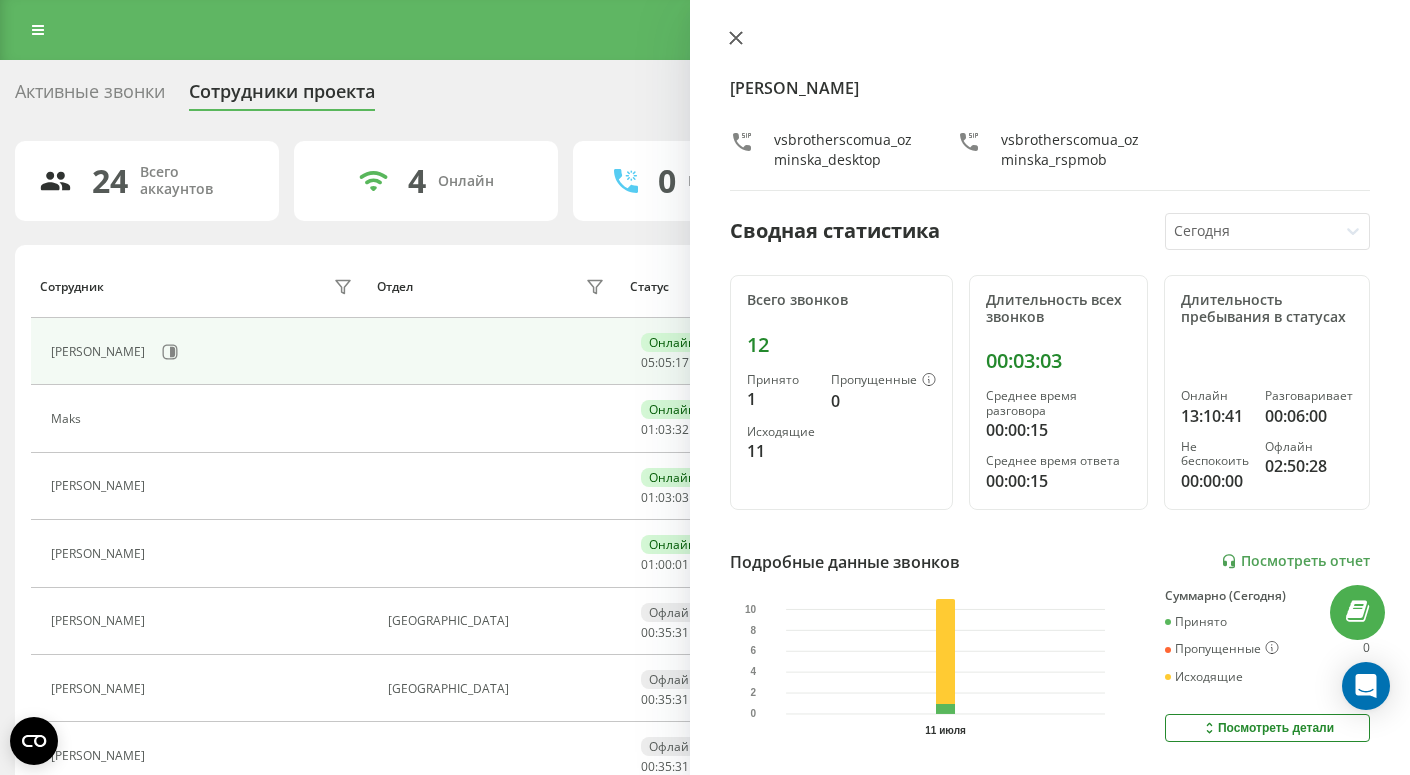 click 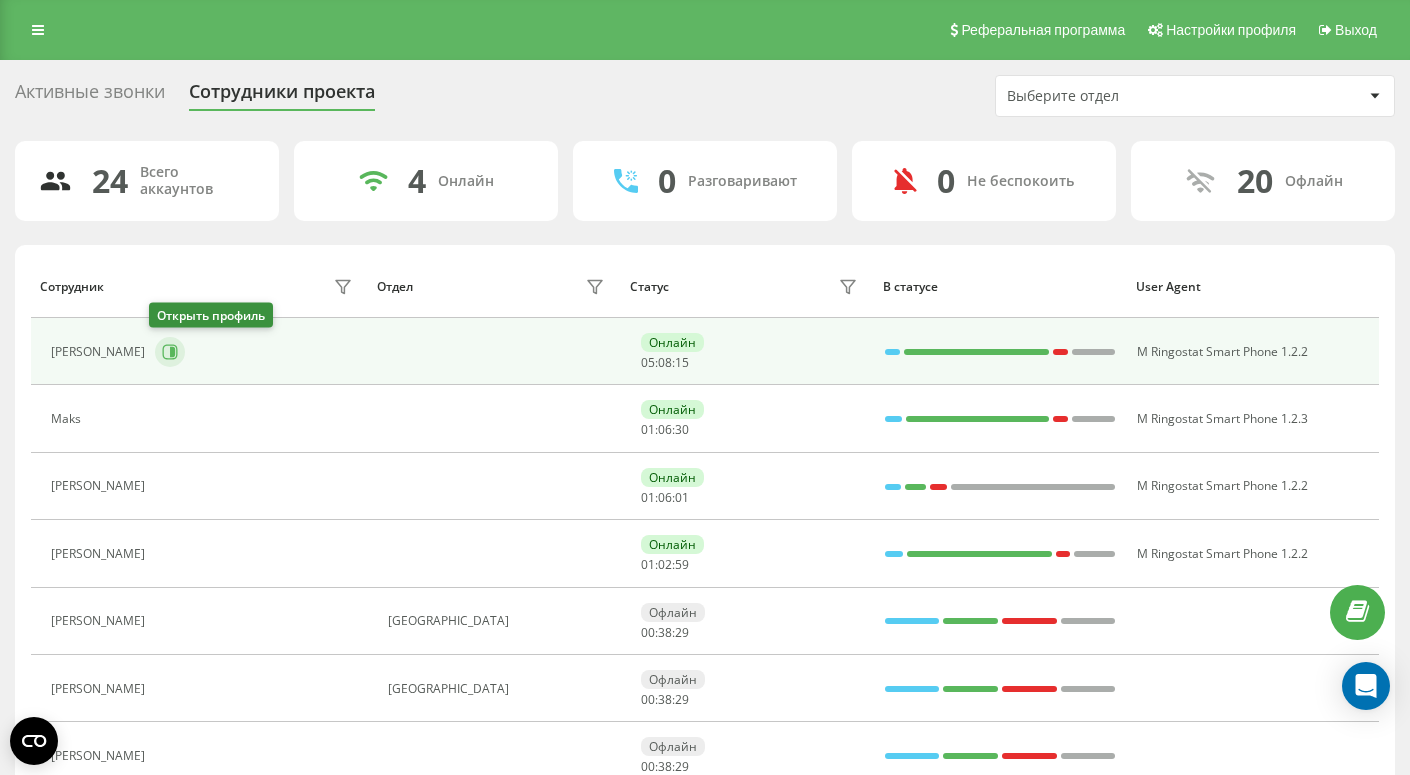 click at bounding box center (170, 352) 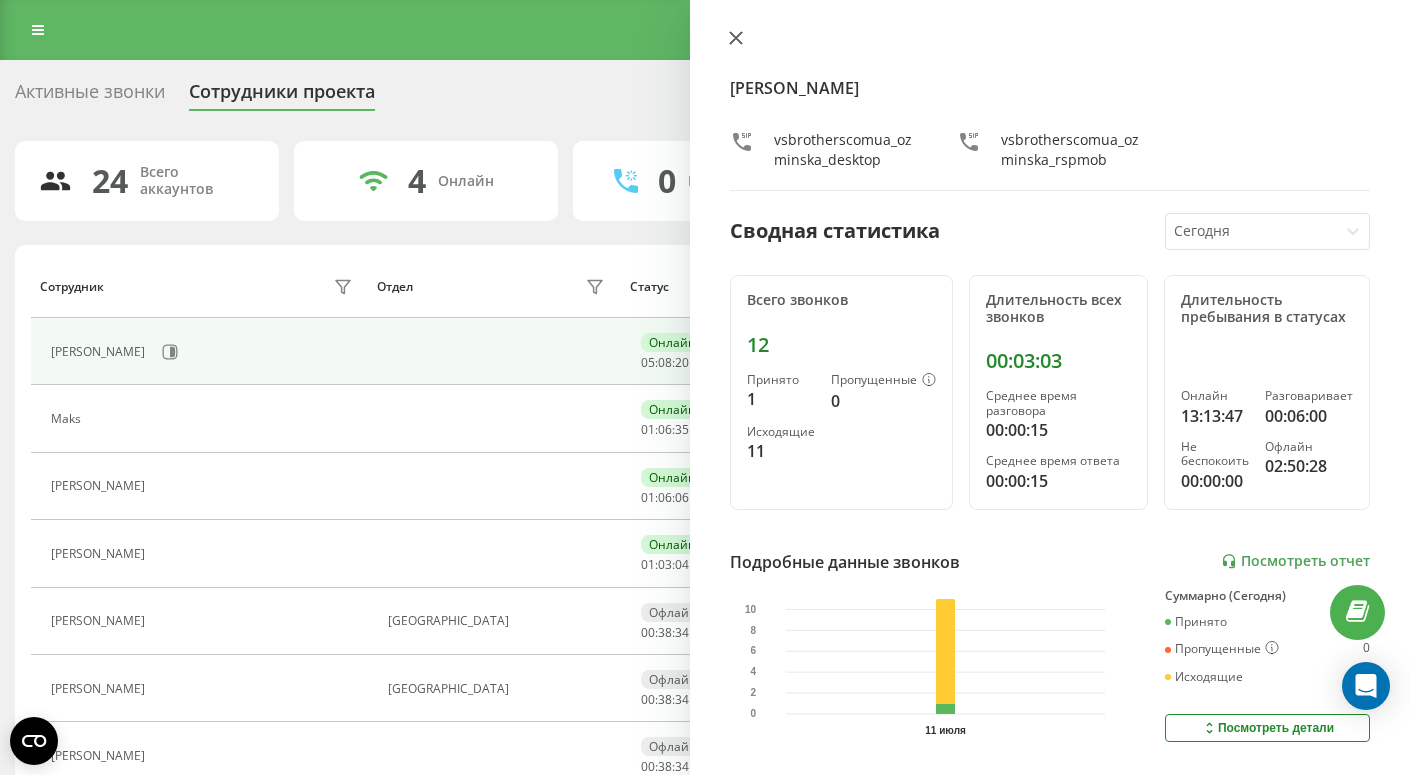 click 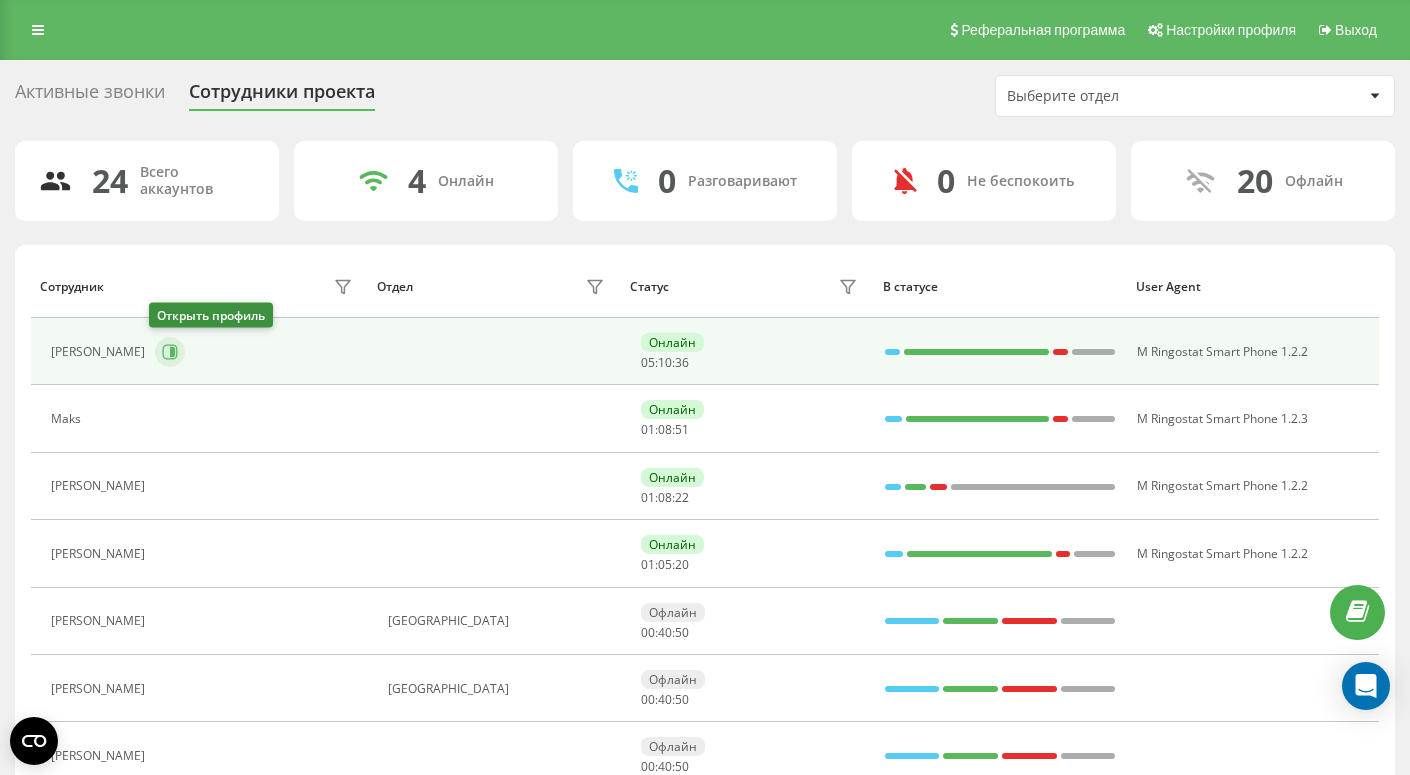 click 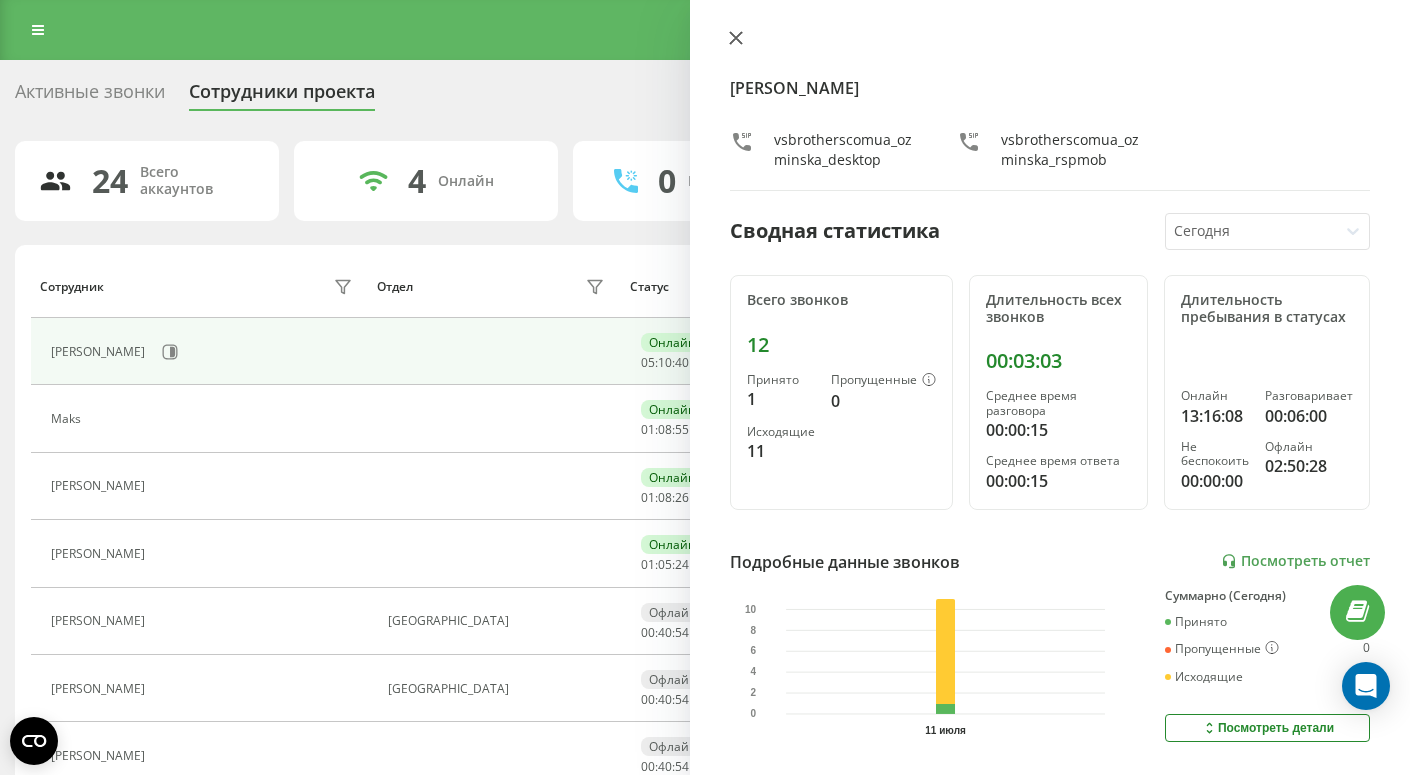 click 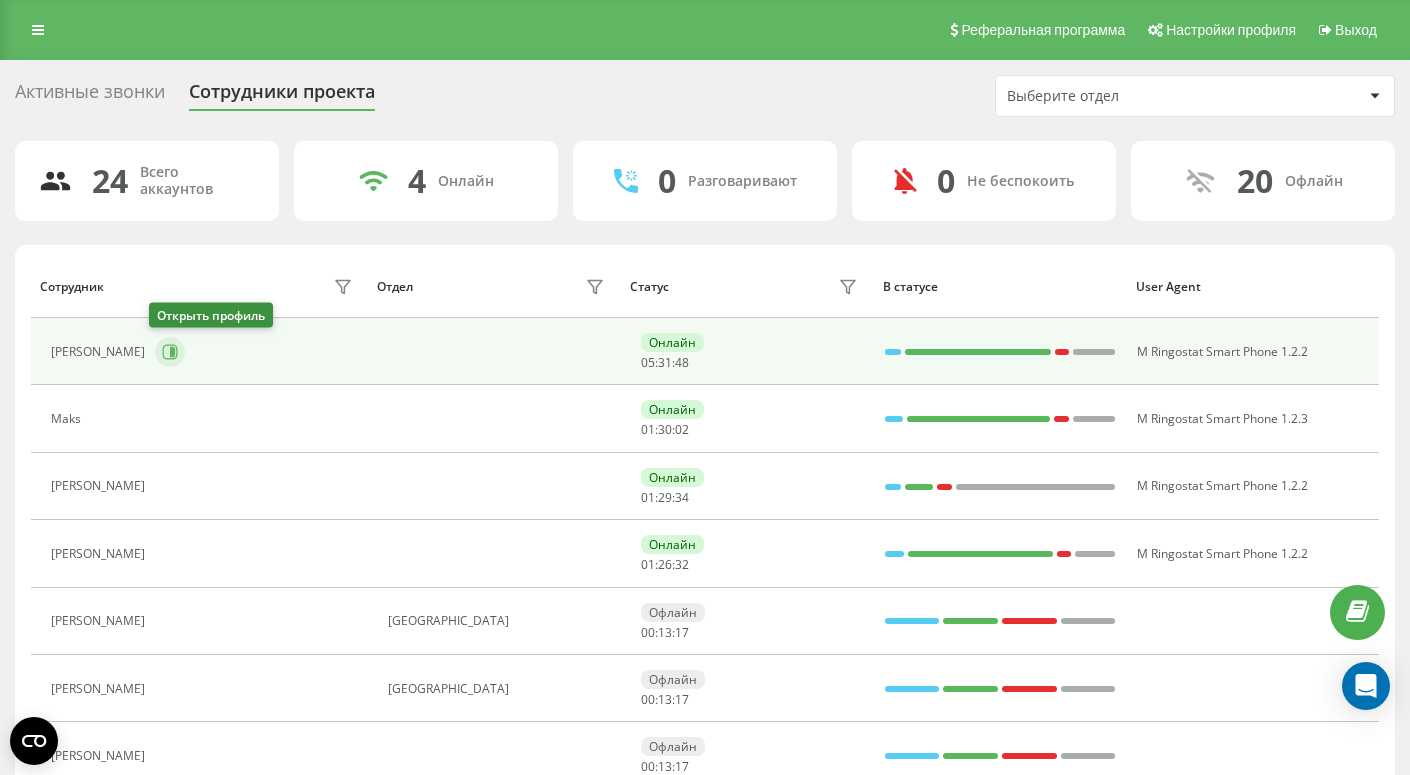 click at bounding box center (170, 352) 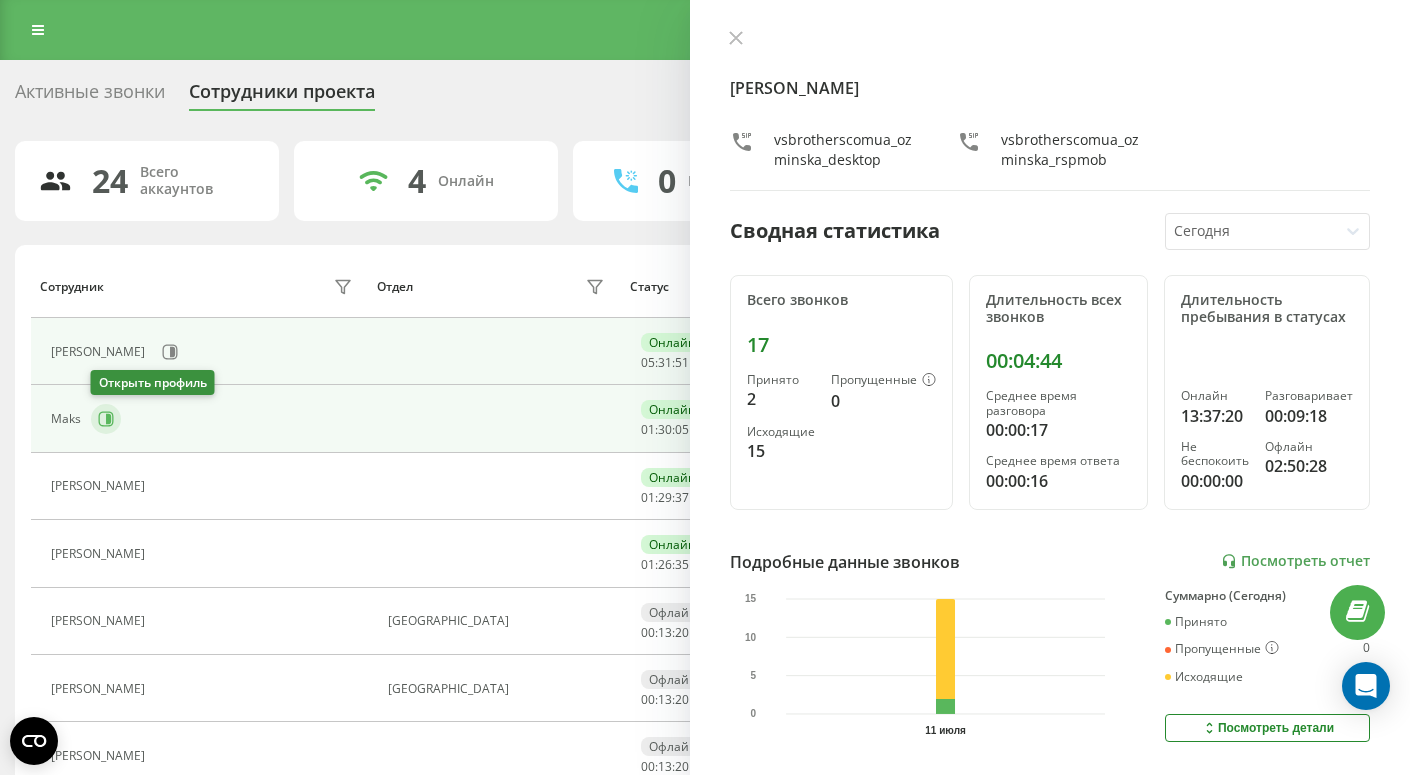 click 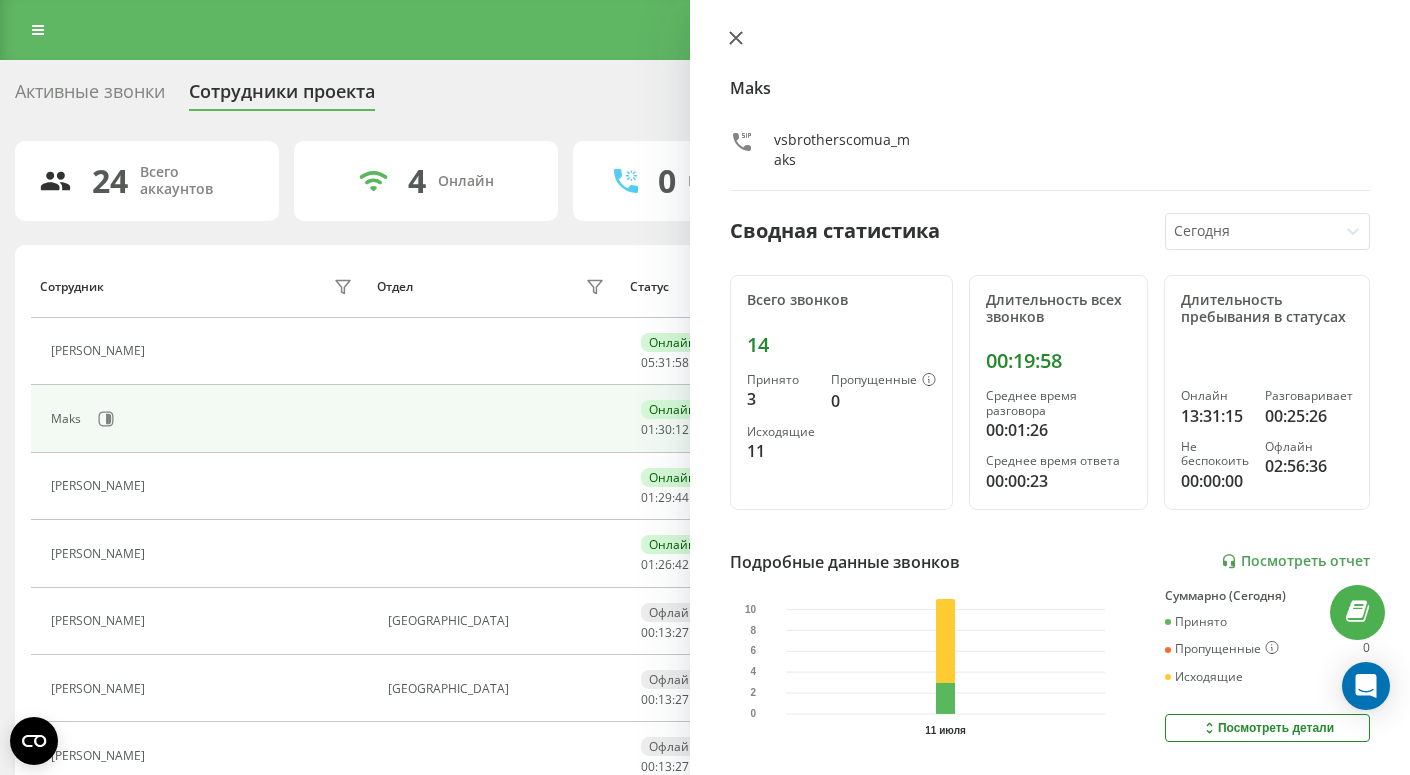 click 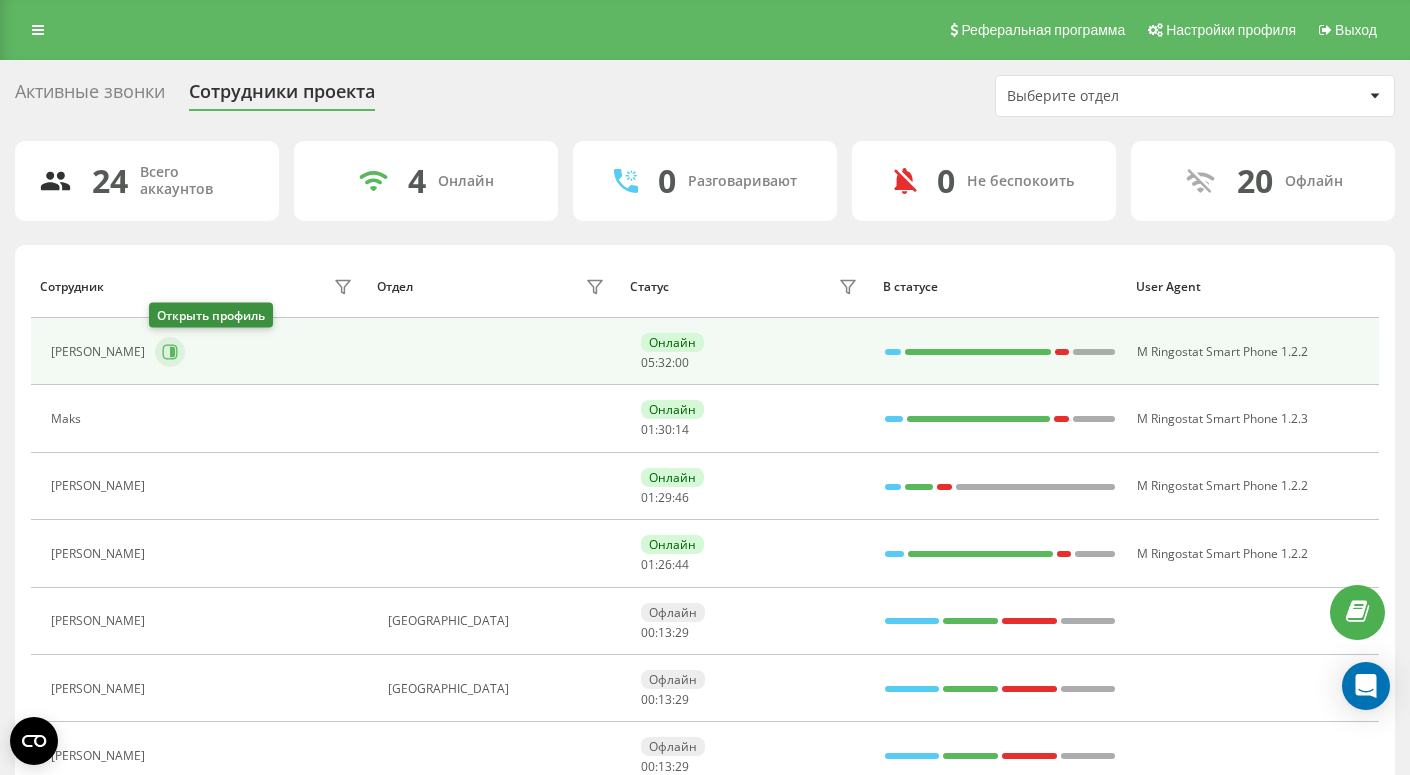 click 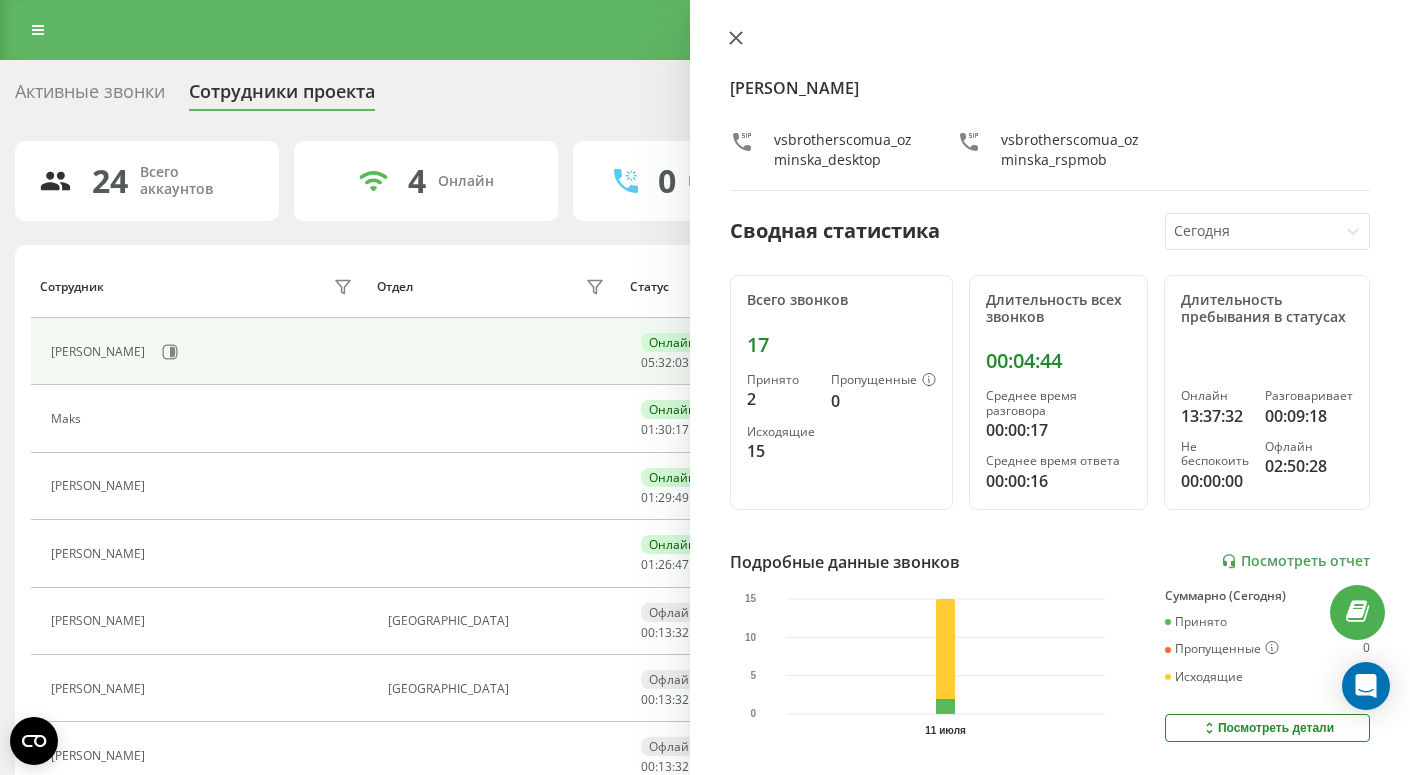 click at bounding box center [736, 39] 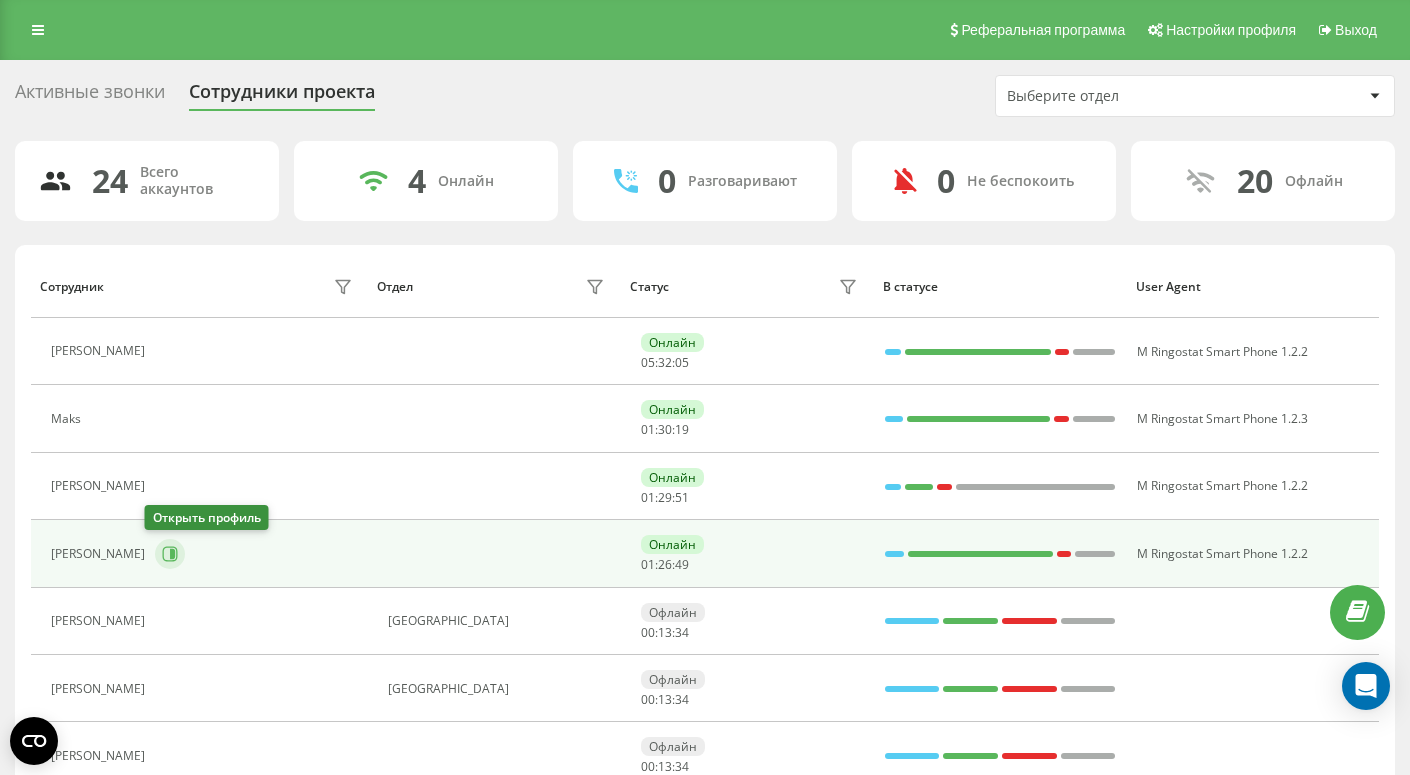 click at bounding box center (170, 554) 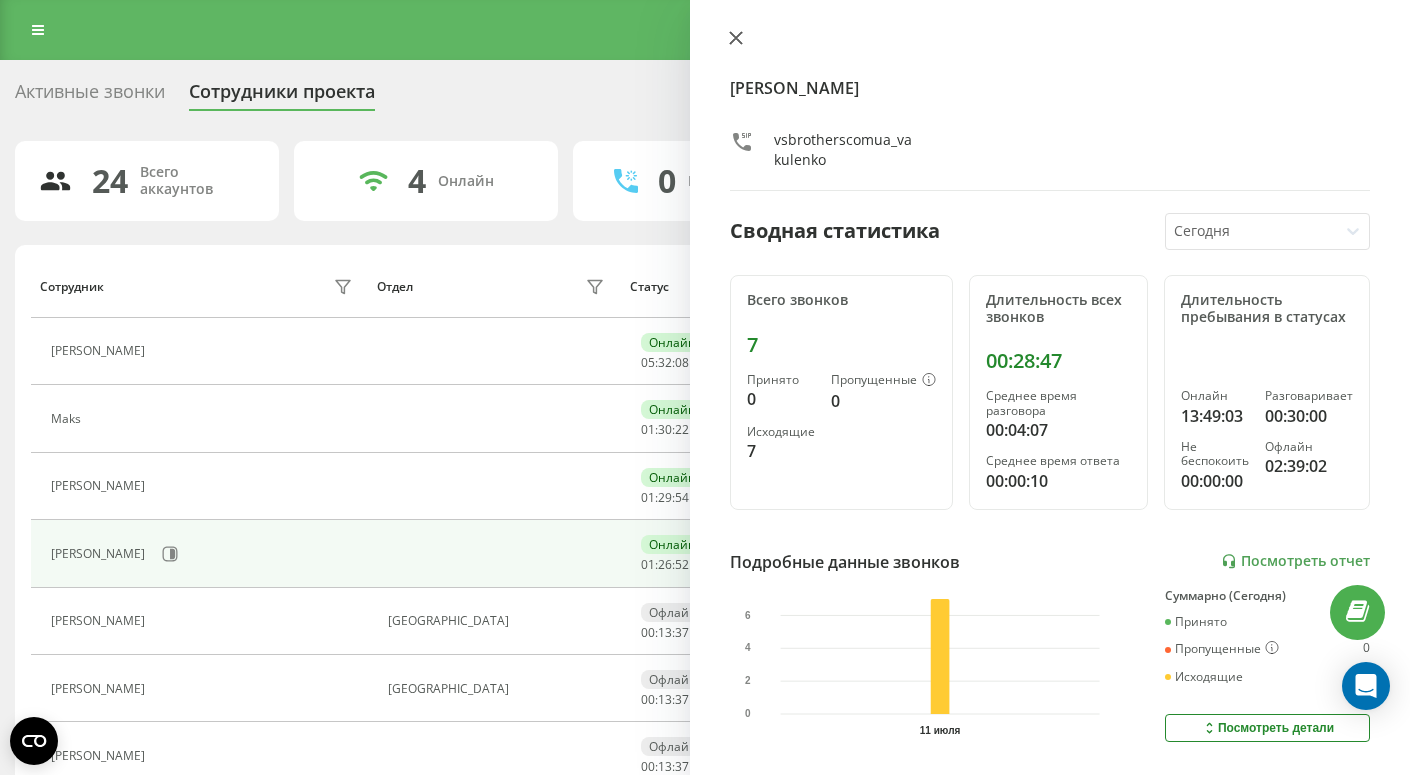 click at bounding box center (736, 39) 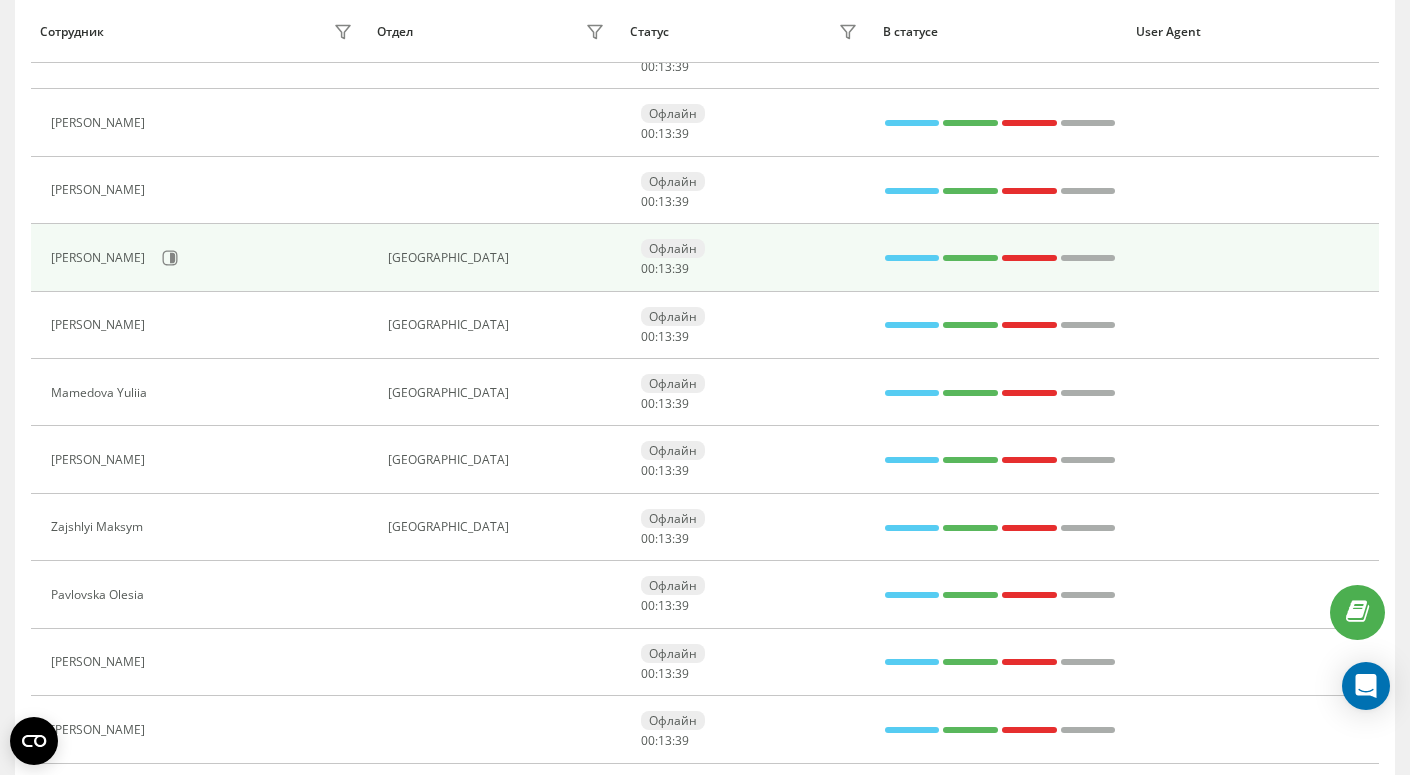 scroll, scrollTop: 643, scrollLeft: 0, axis: vertical 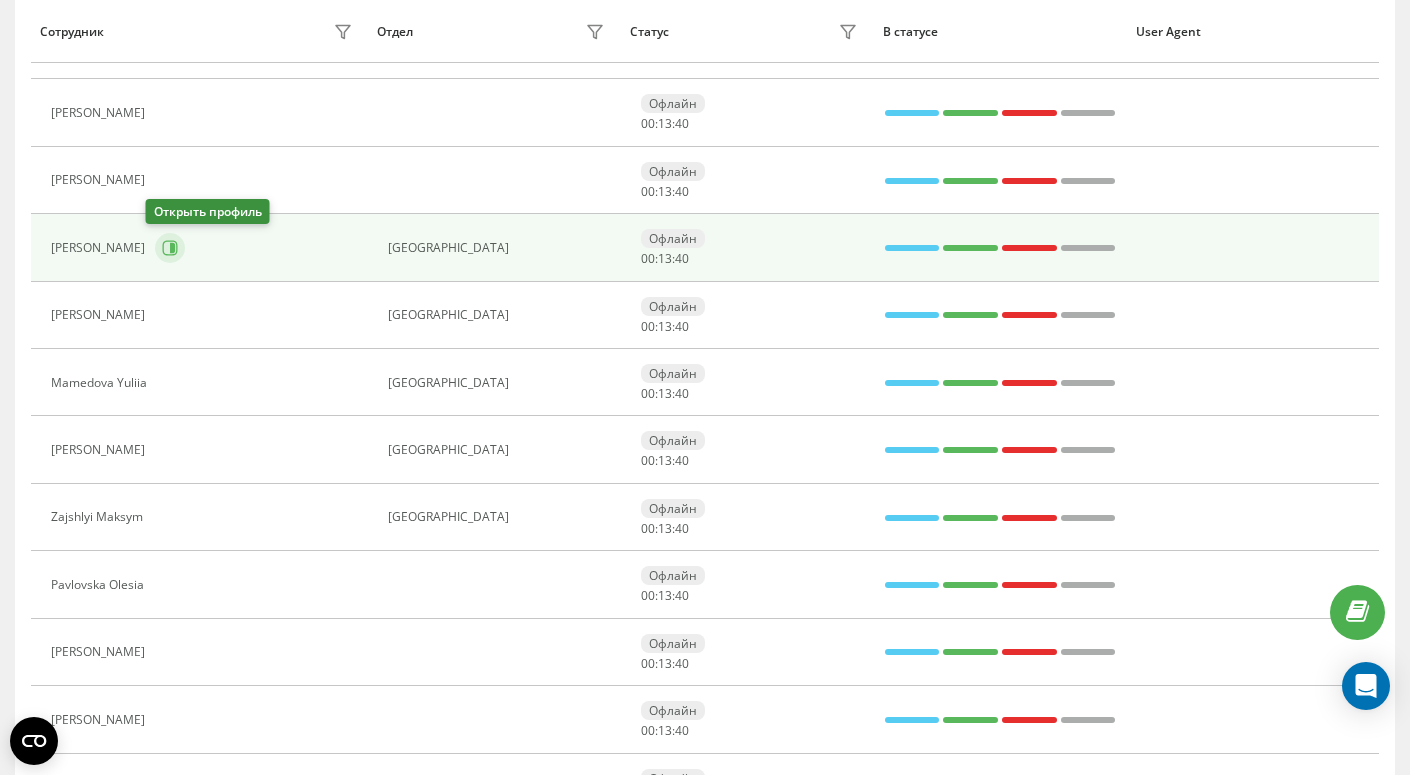 click 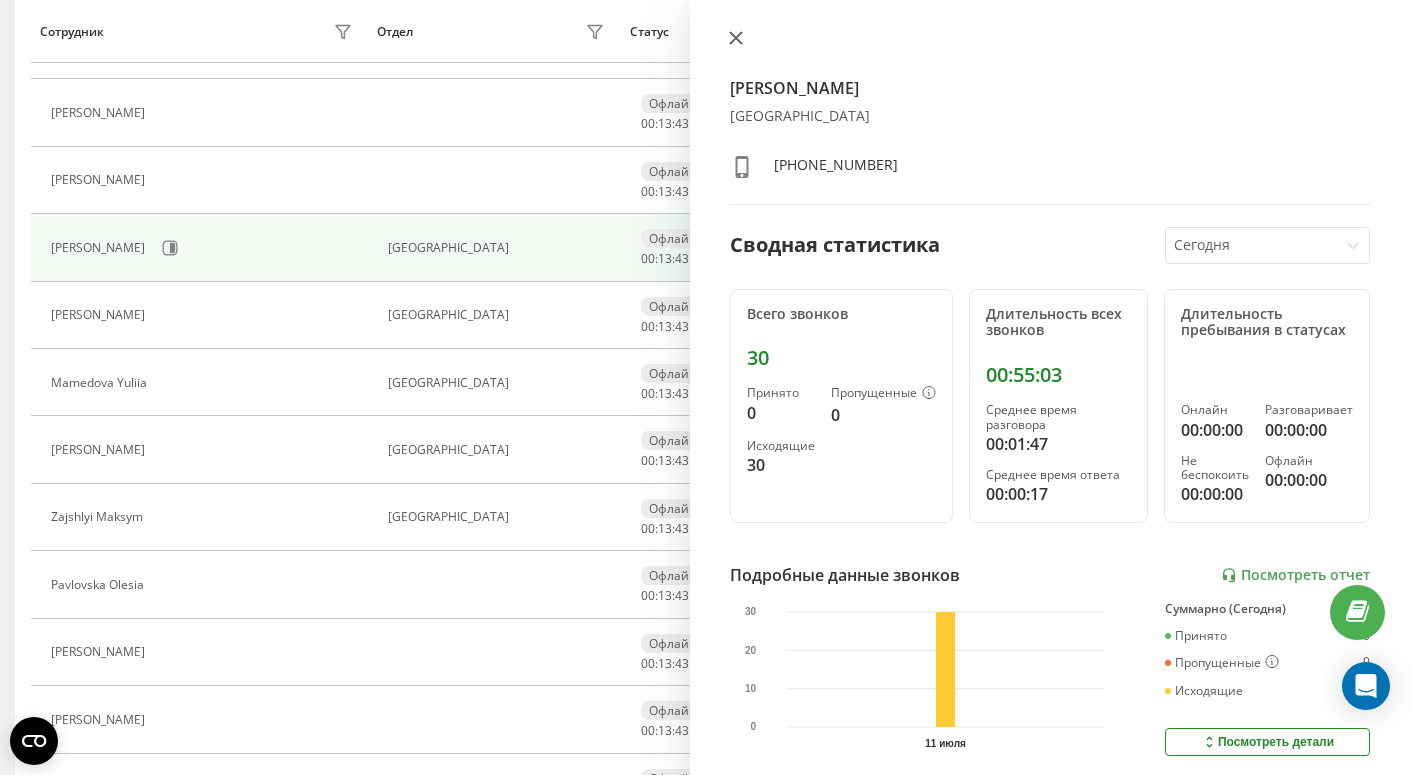 click 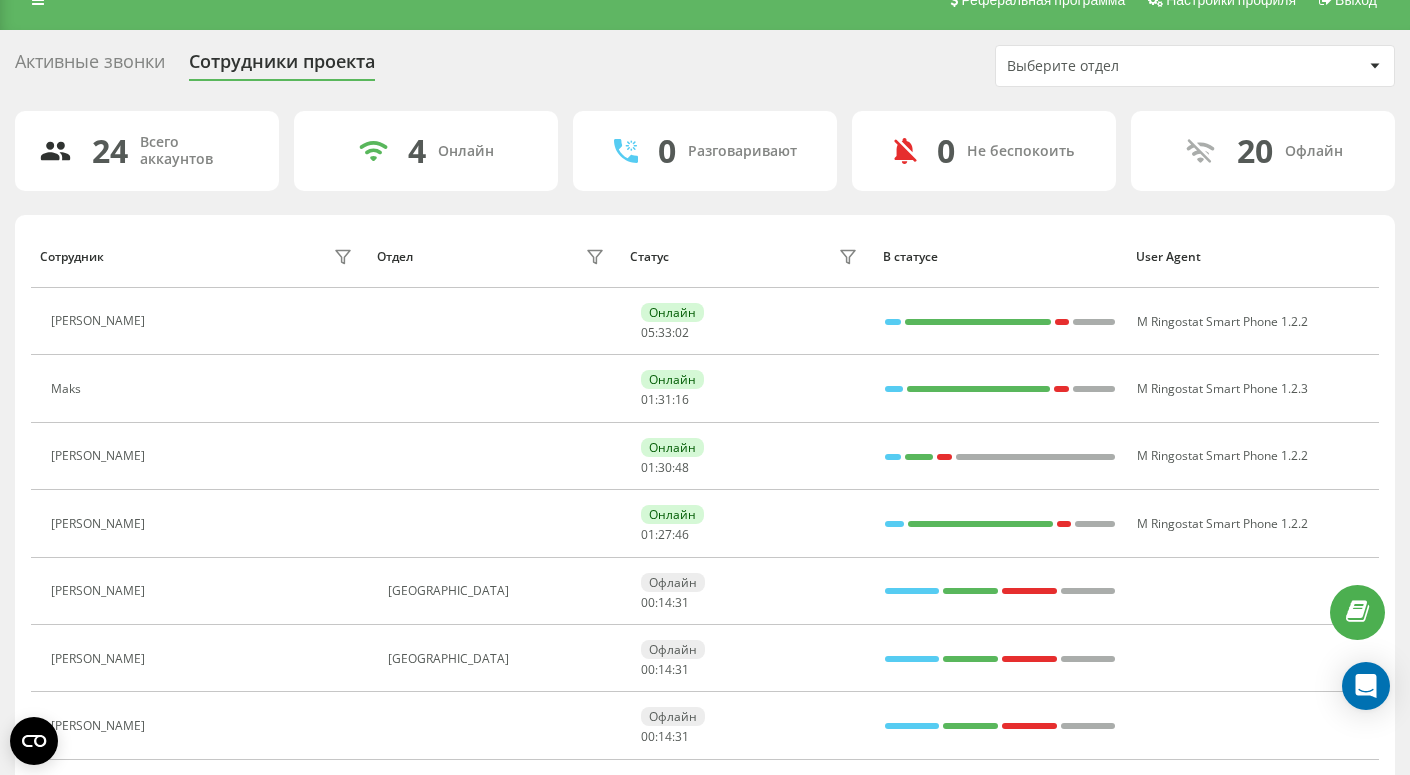 scroll, scrollTop: 28, scrollLeft: 0, axis: vertical 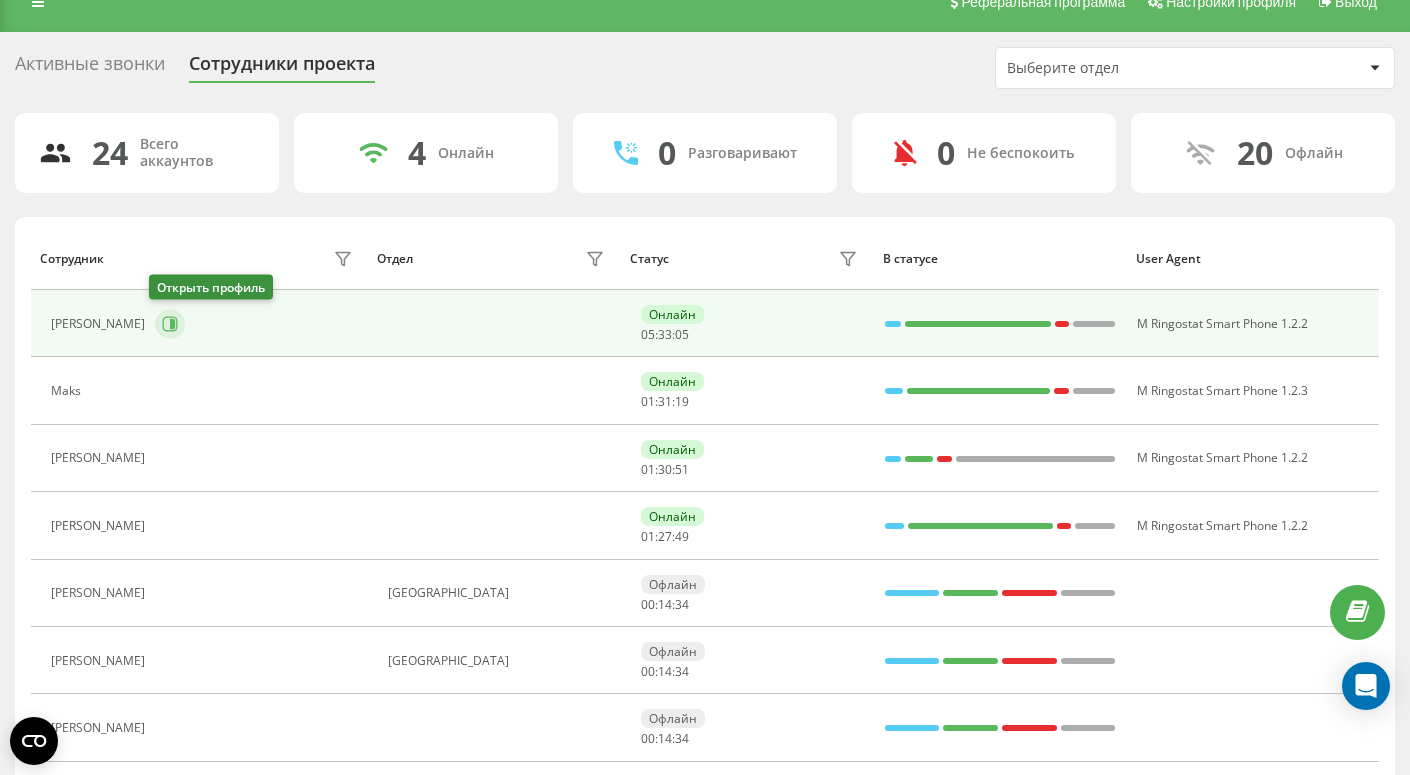 click 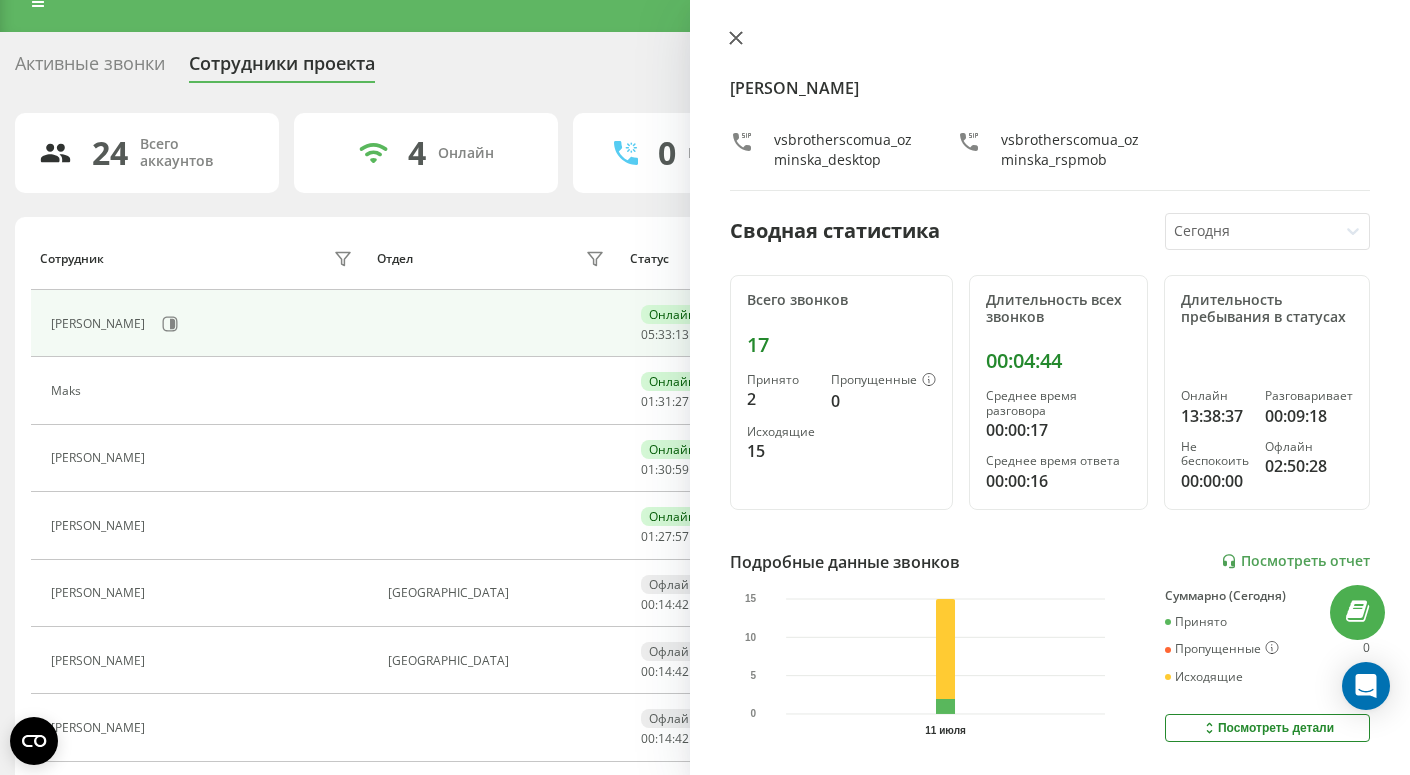 click 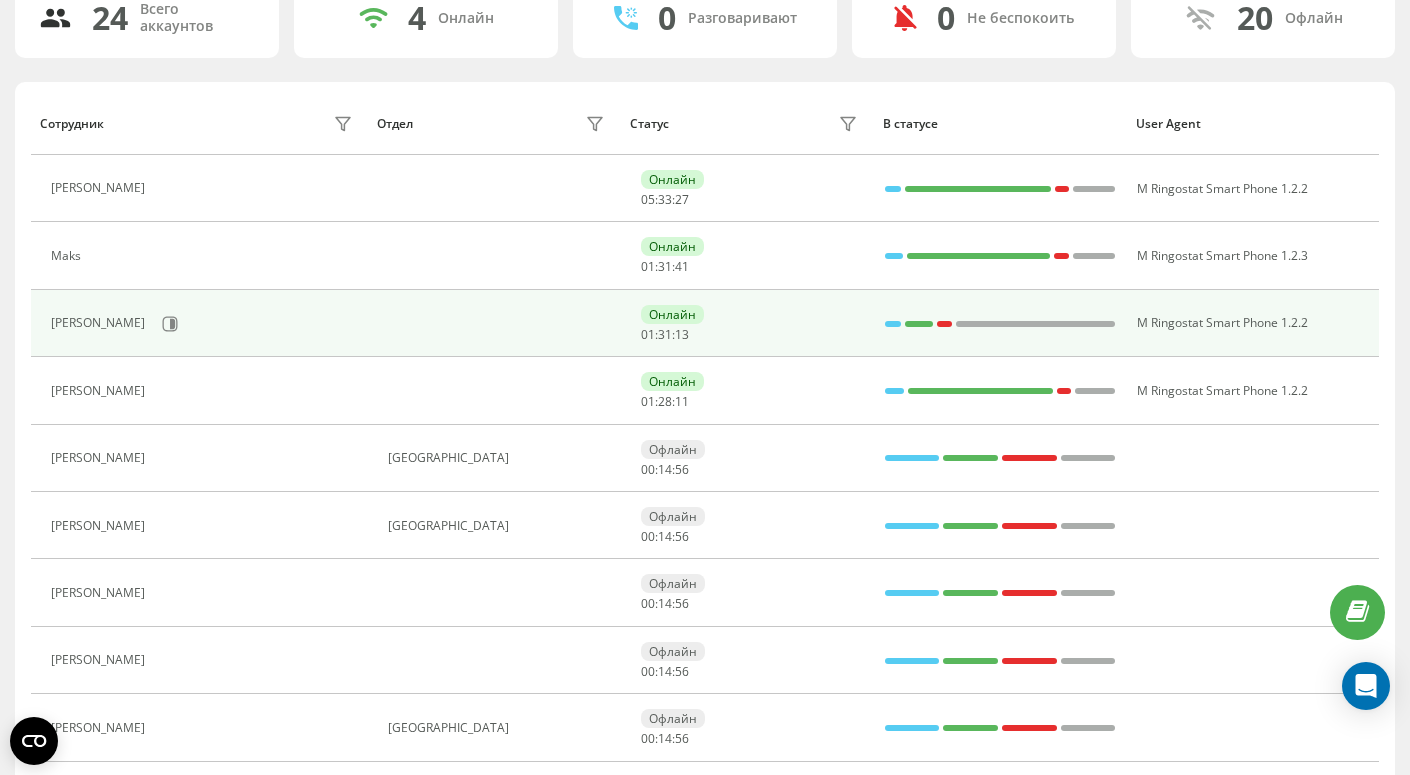 scroll, scrollTop: 0, scrollLeft: 0, axis: both 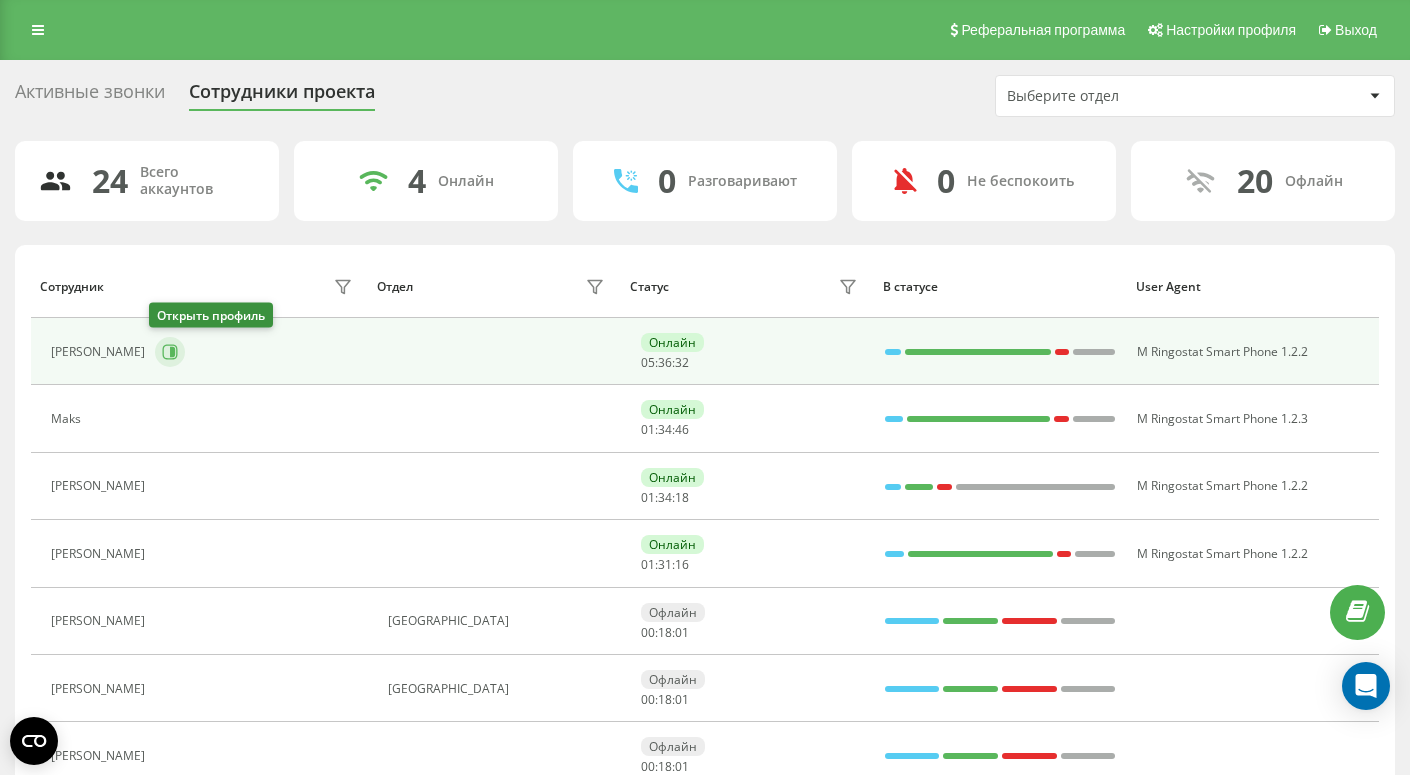 click 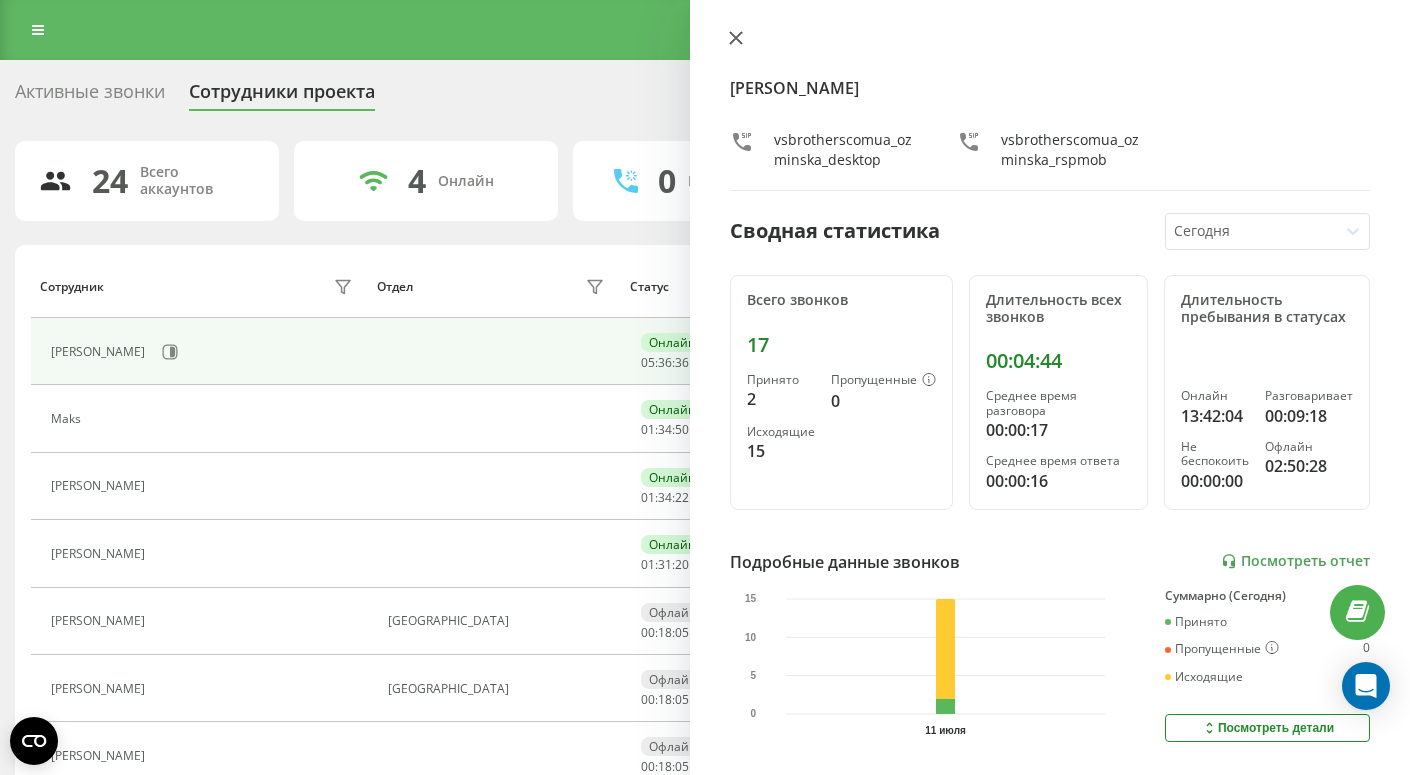 click 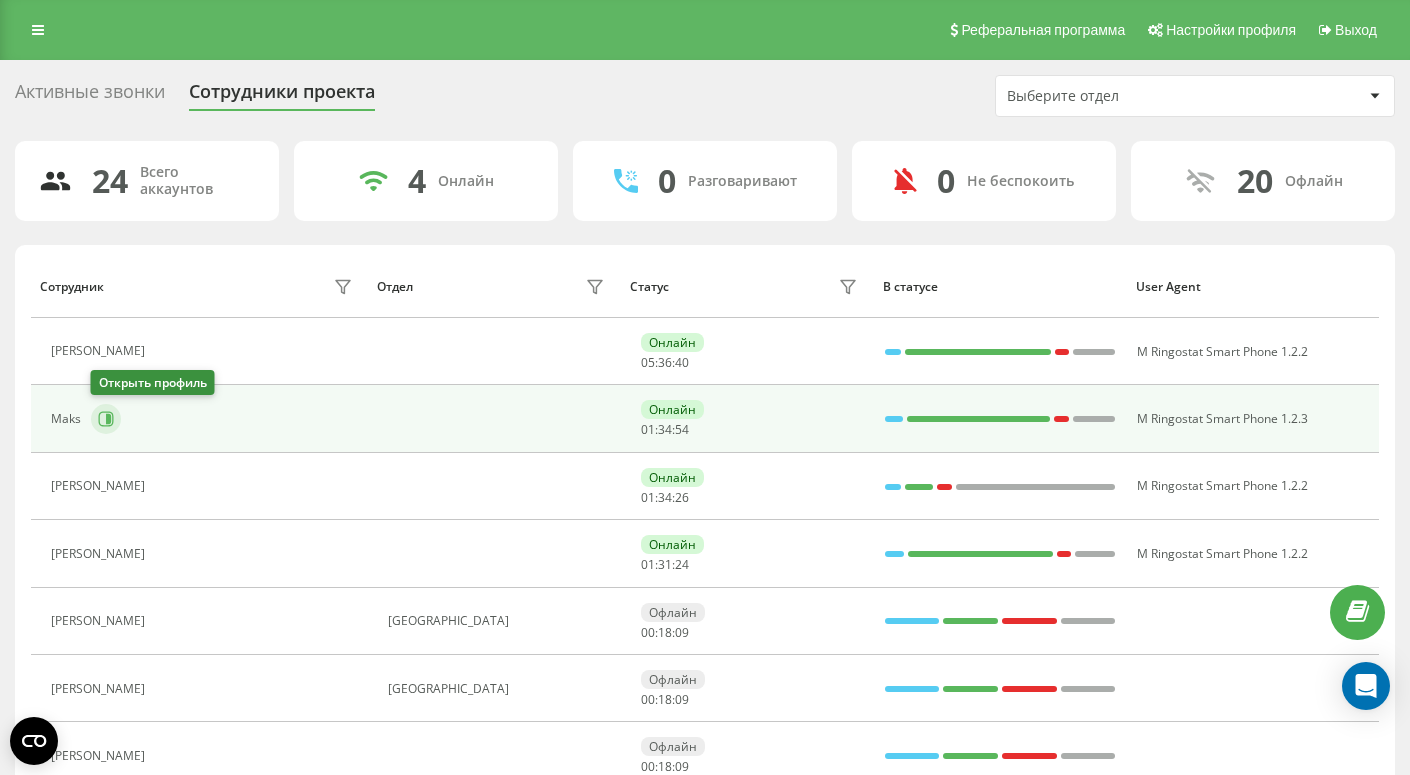 click at bounding box center [106, 419] 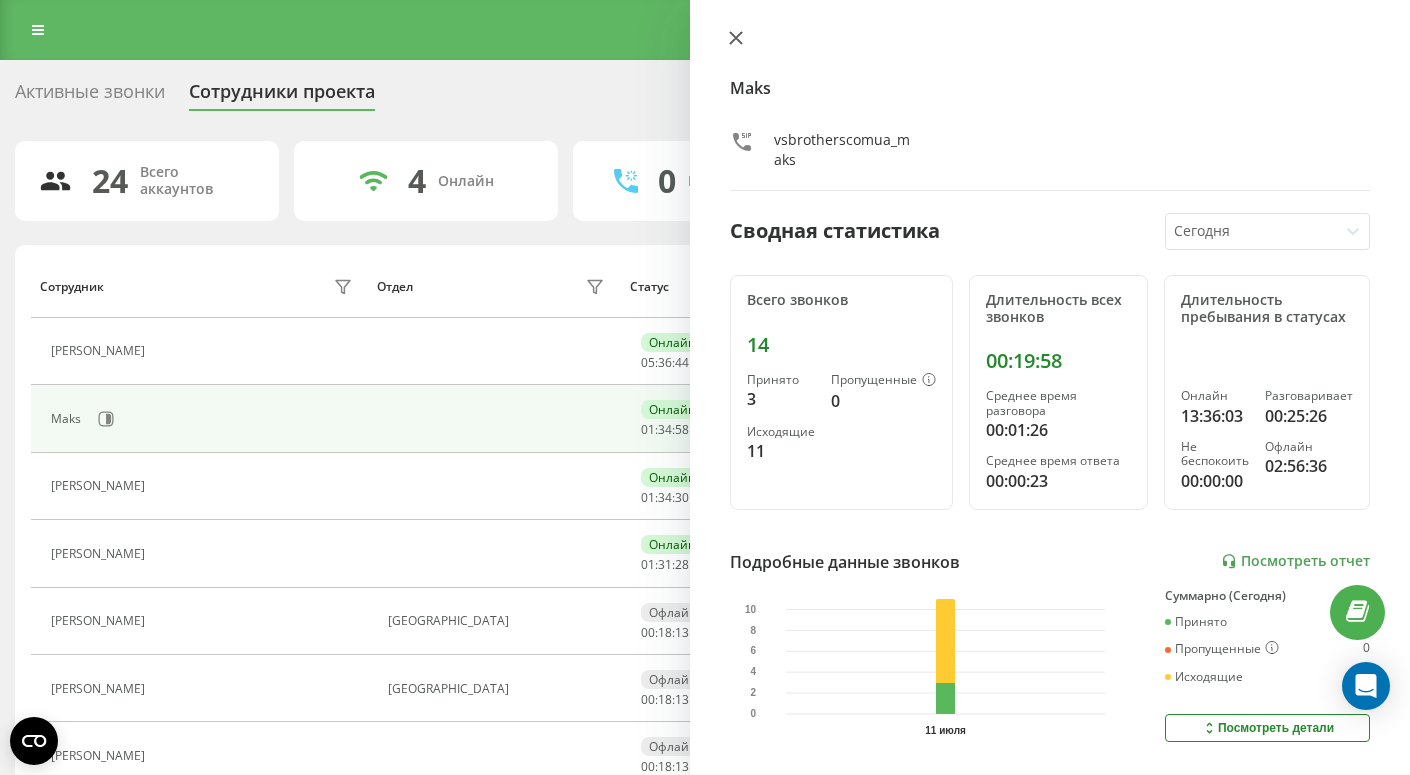 click 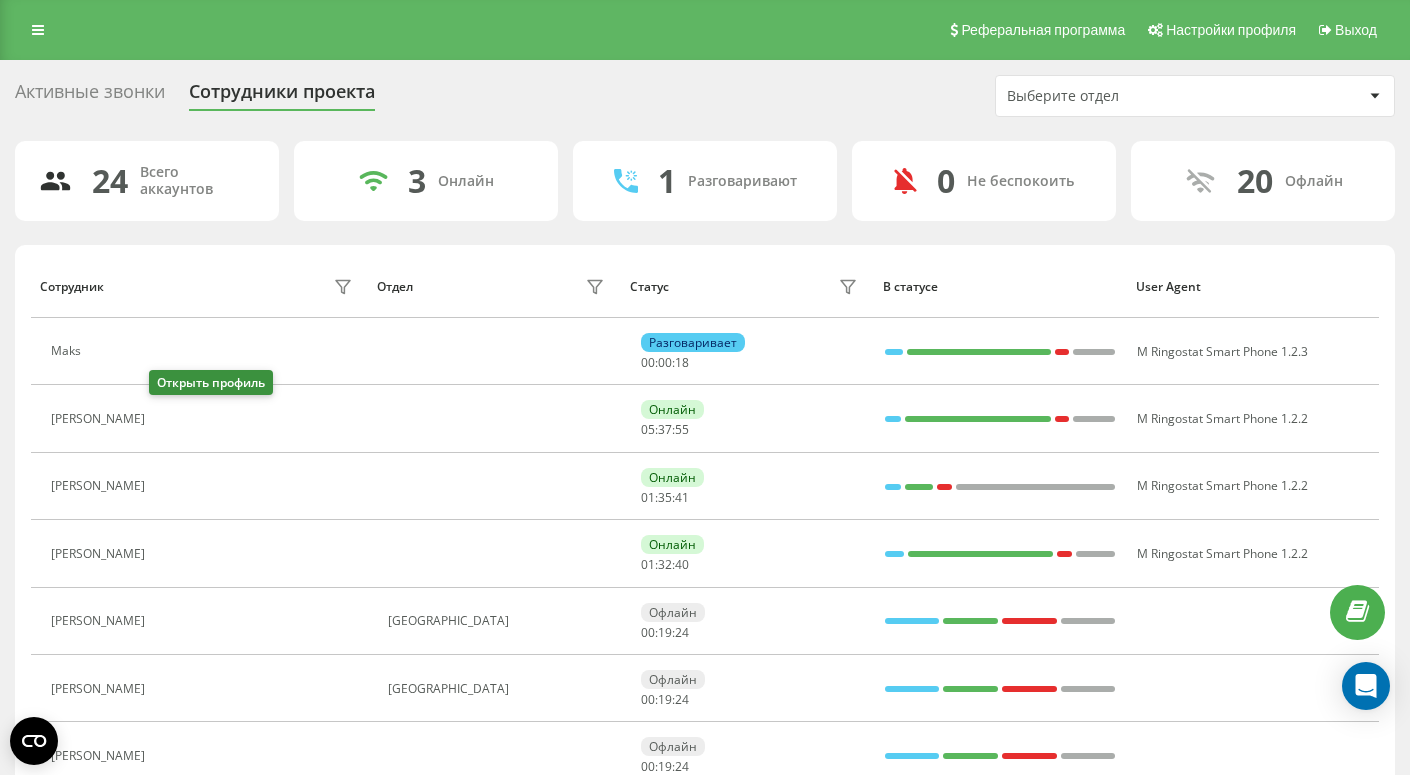 click 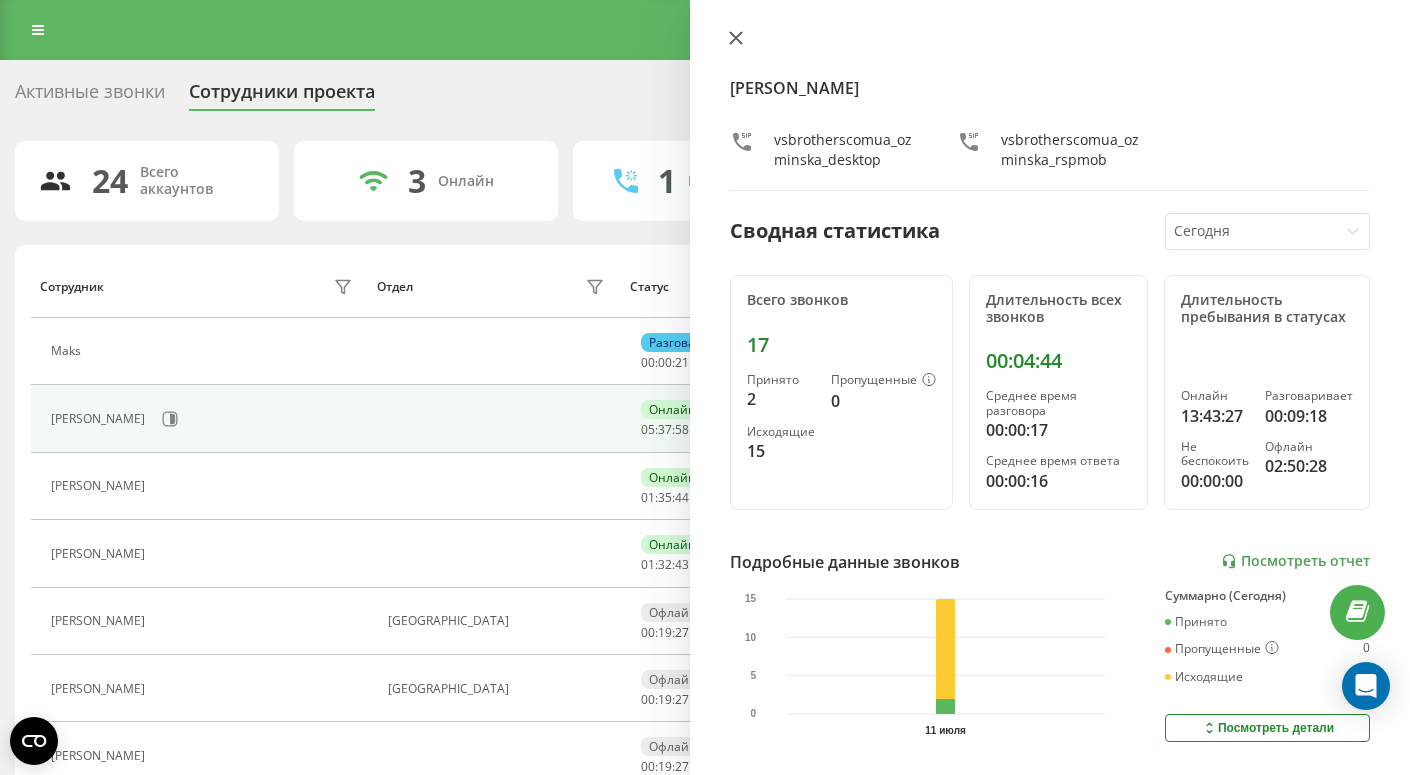 click 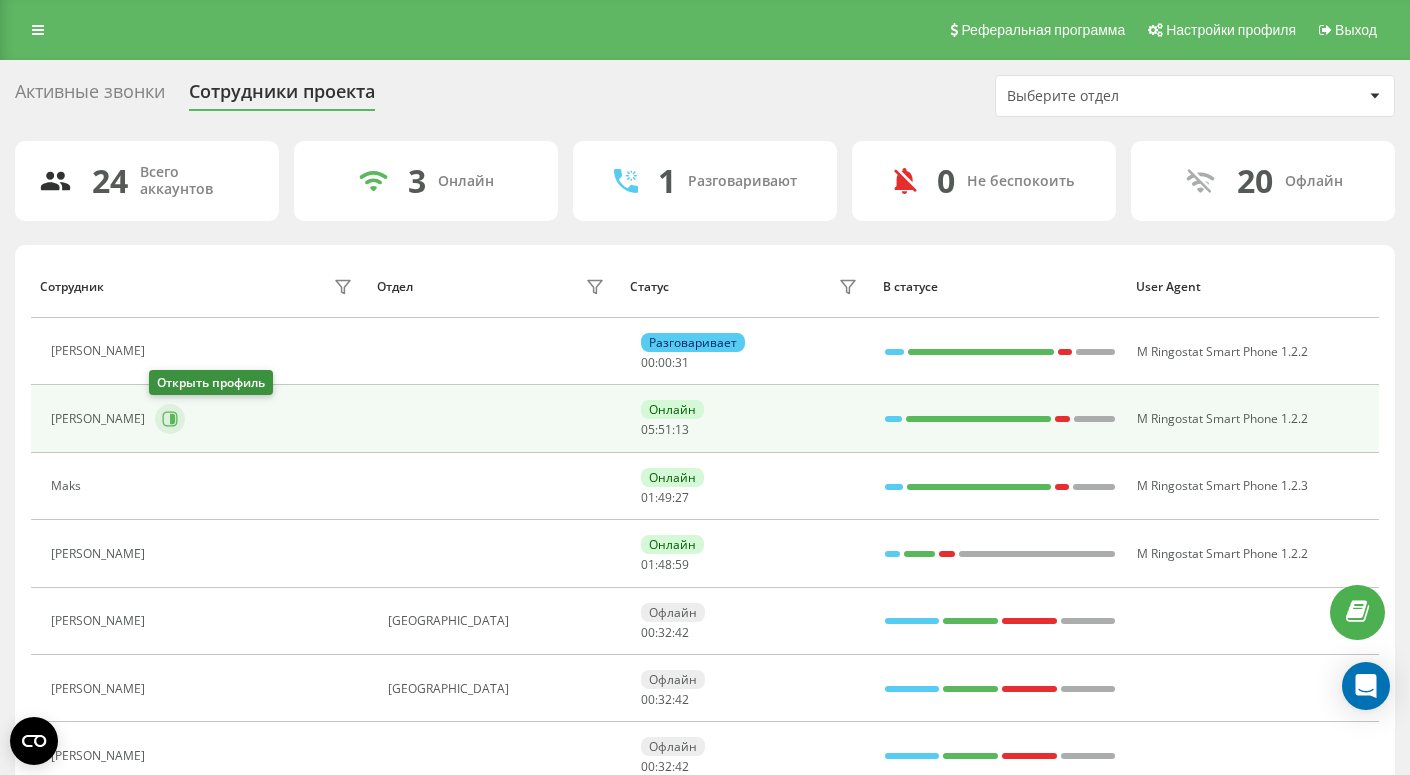 click 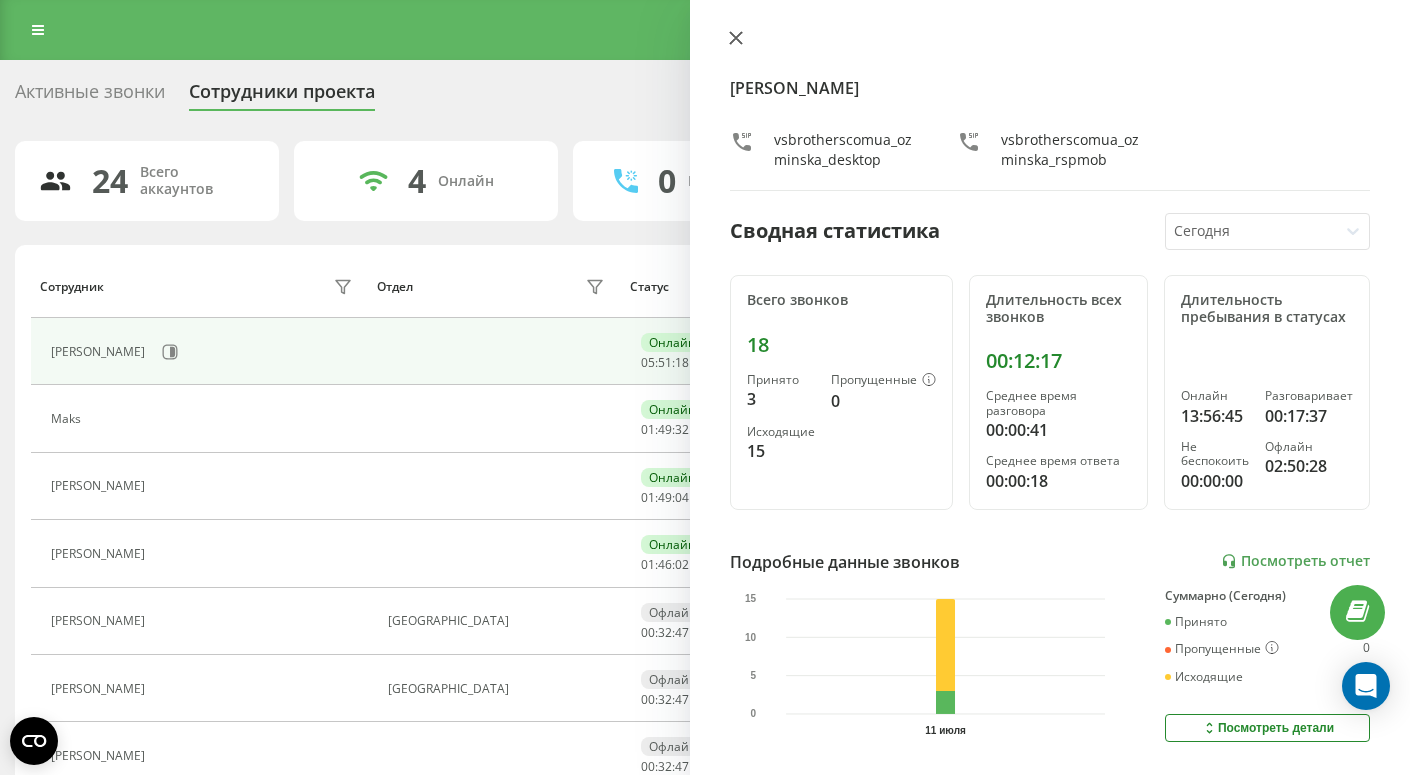 click 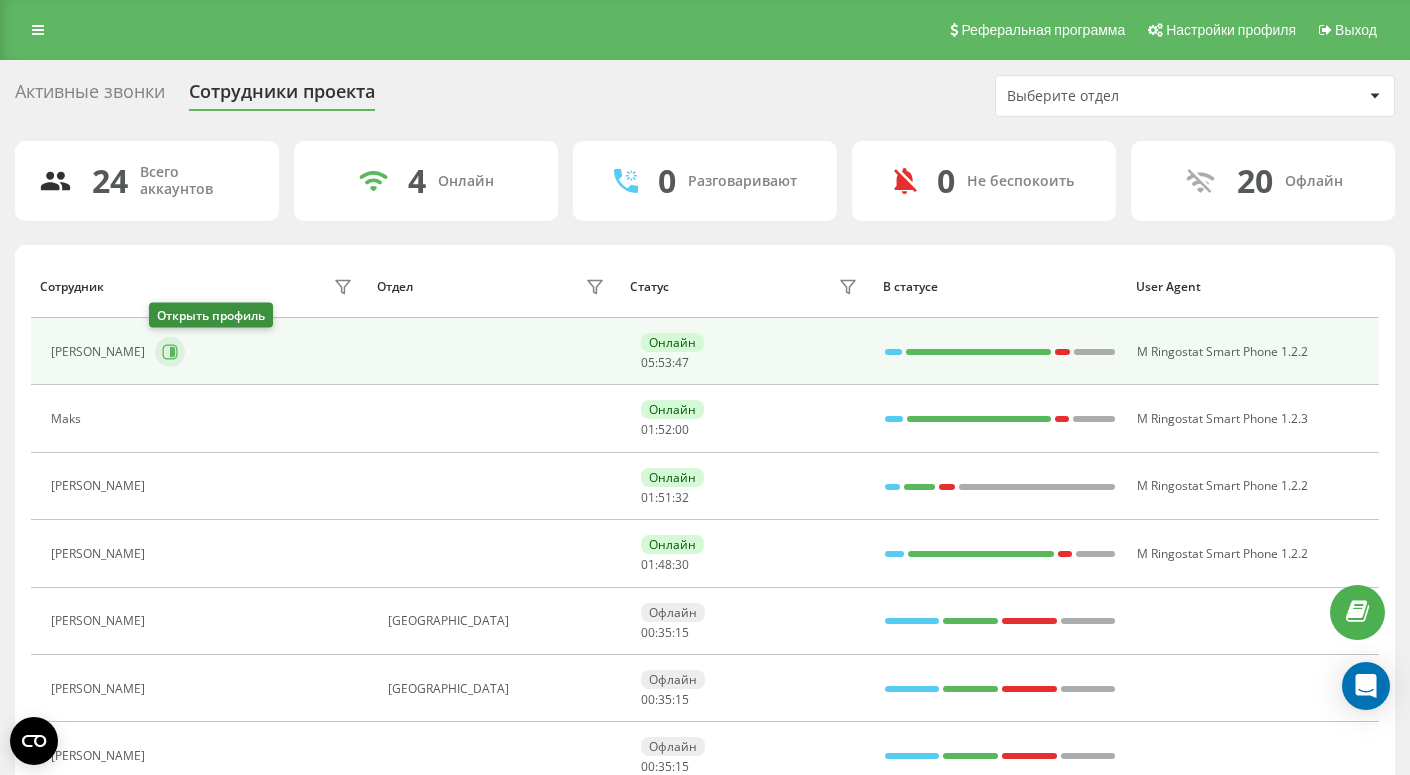 click 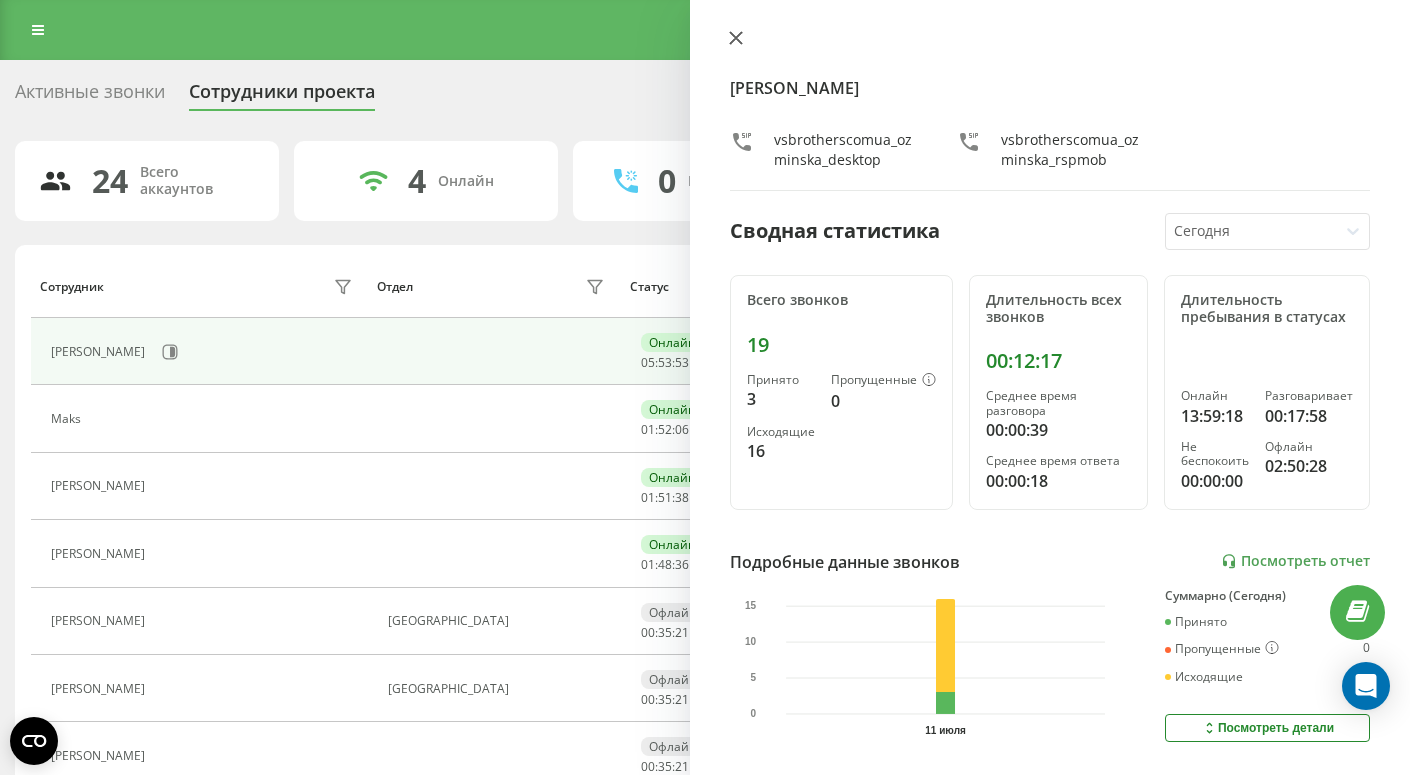 click 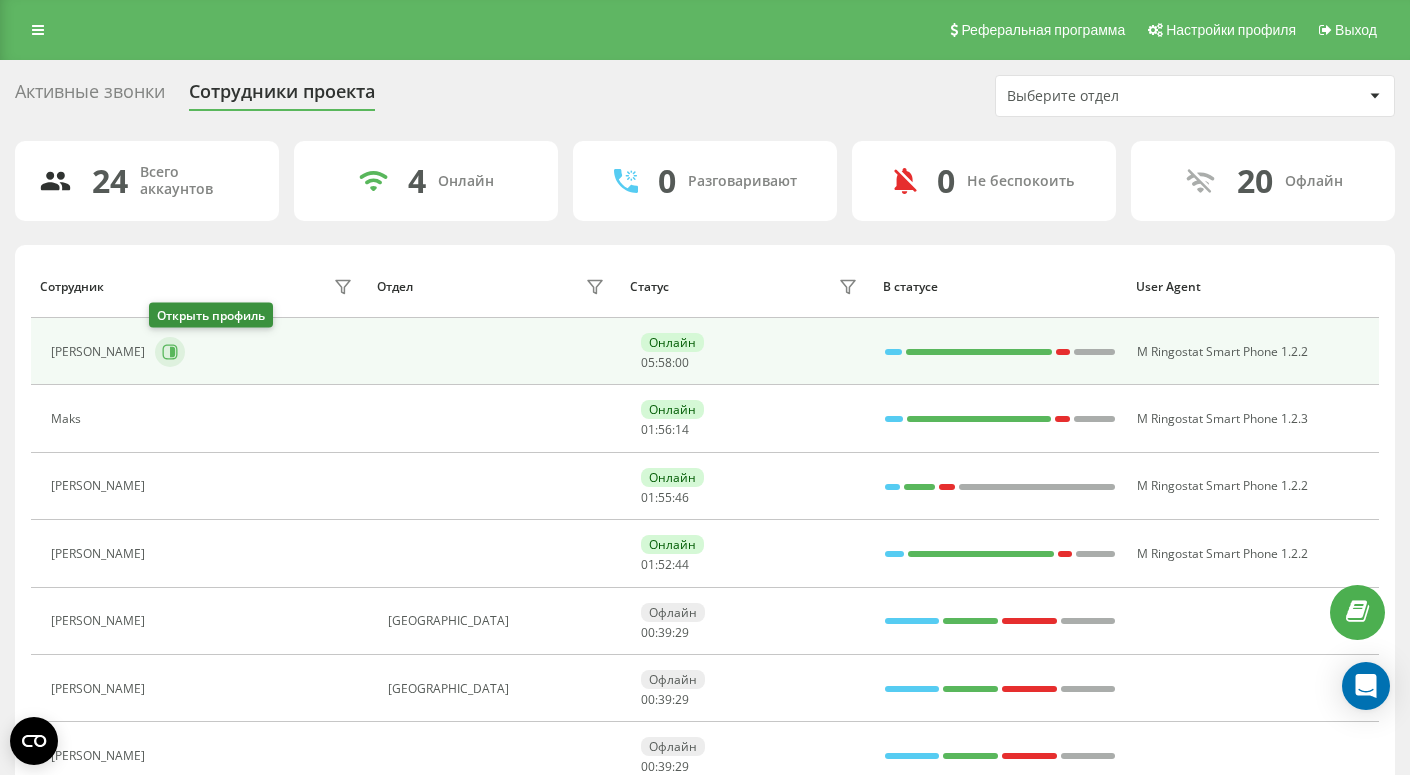 click at bounding box center (170, 352) 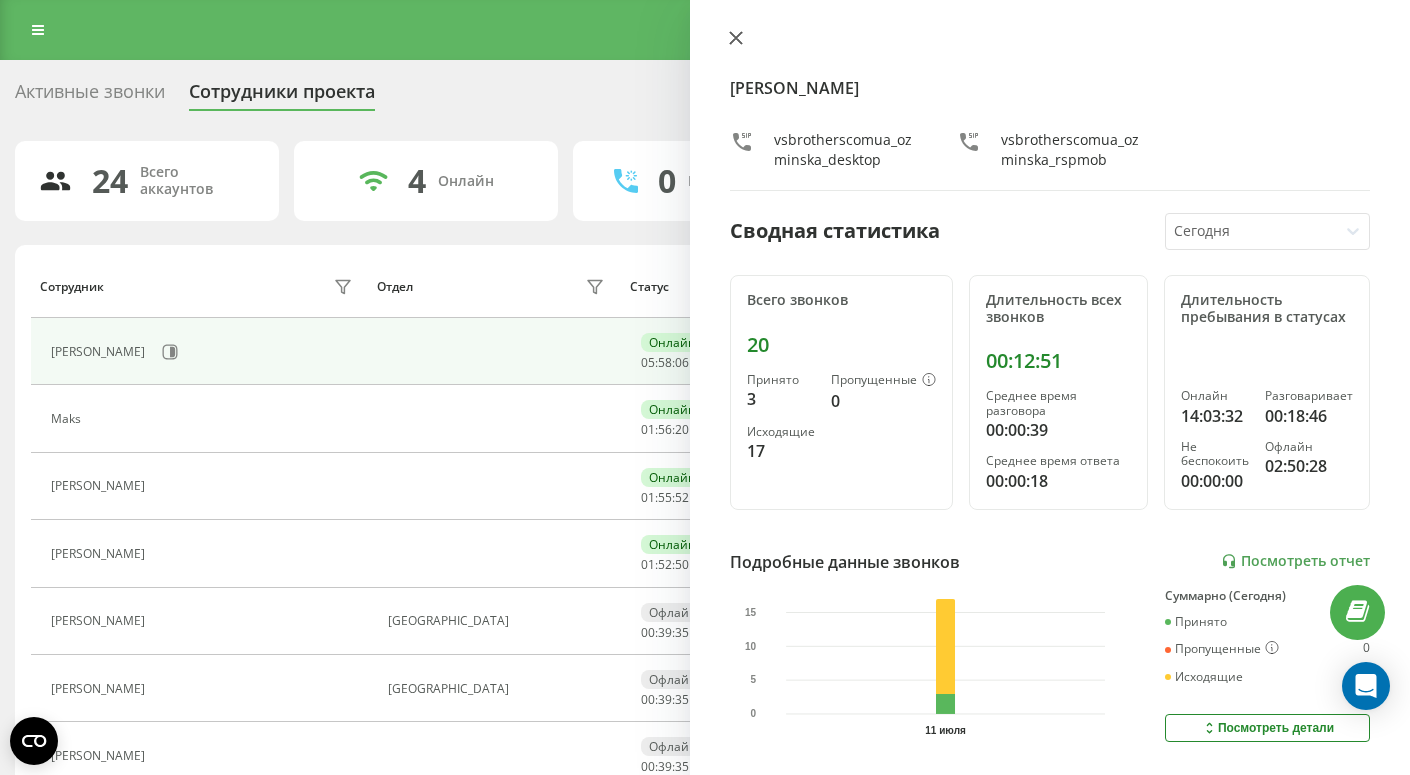 click 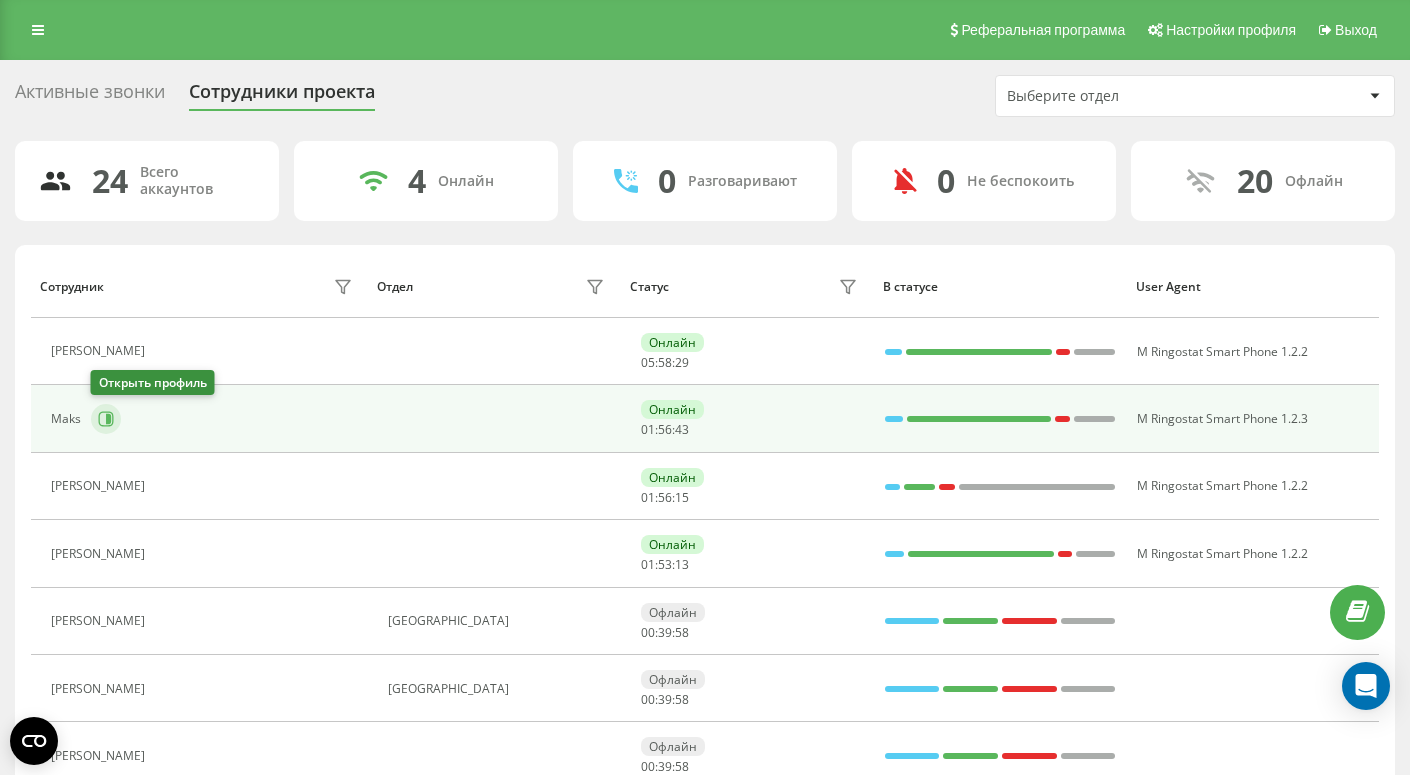 click 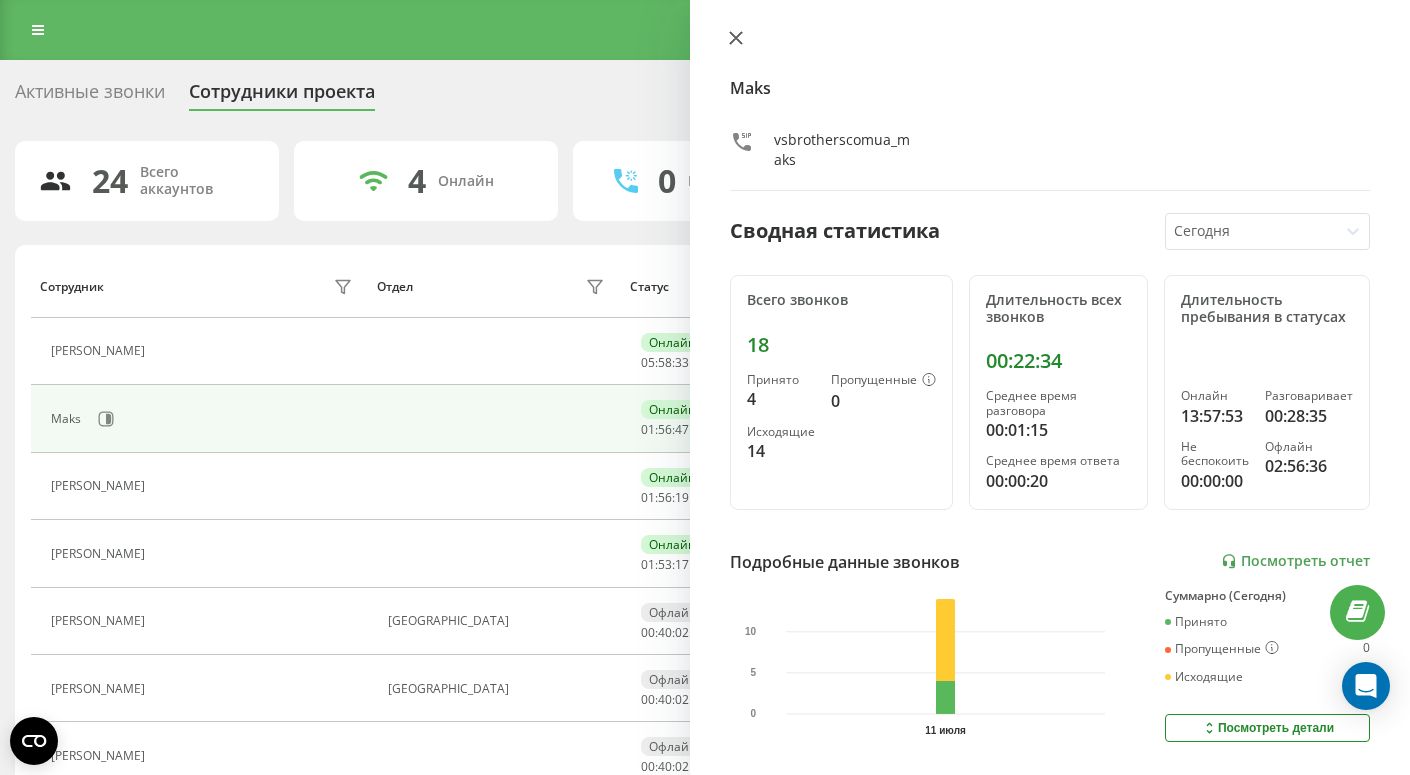 click at bounding box center (736, 39) 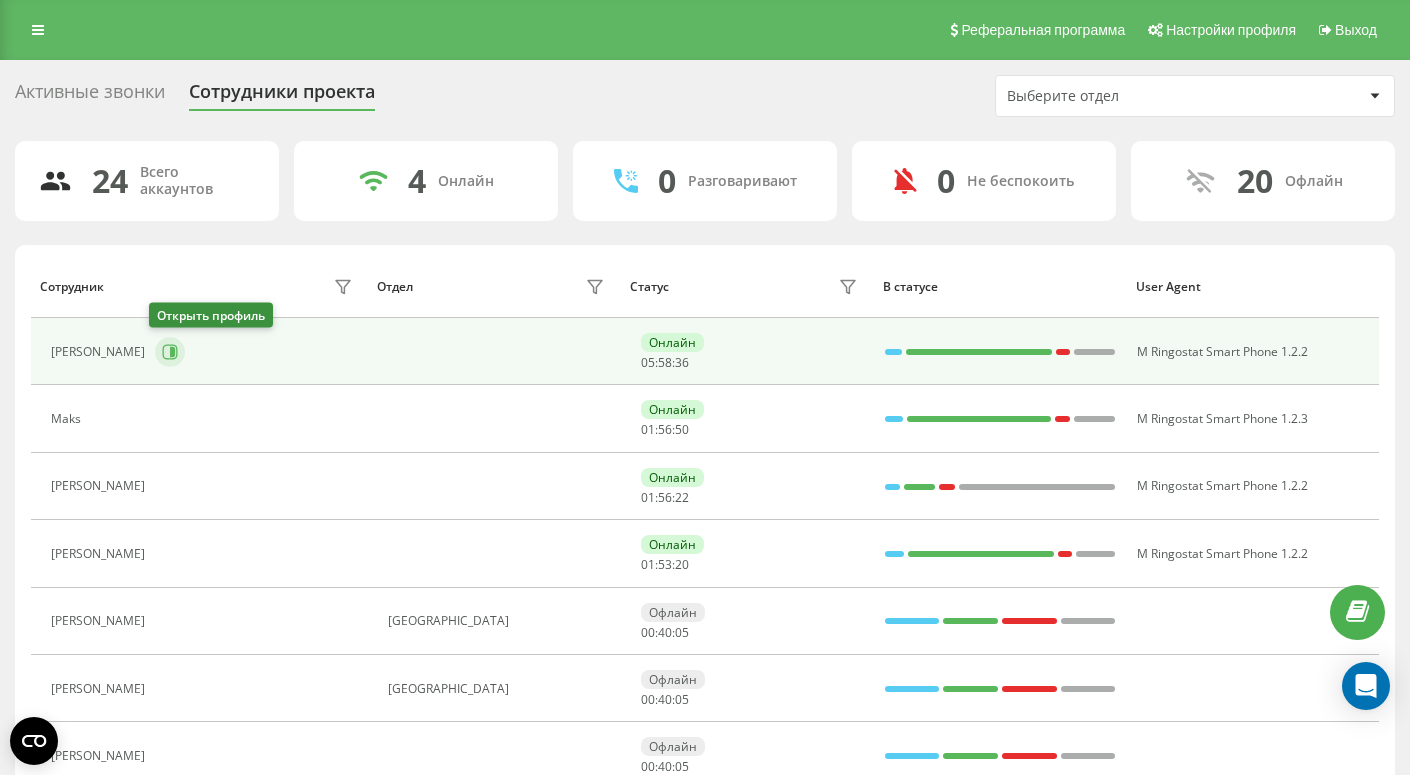 click 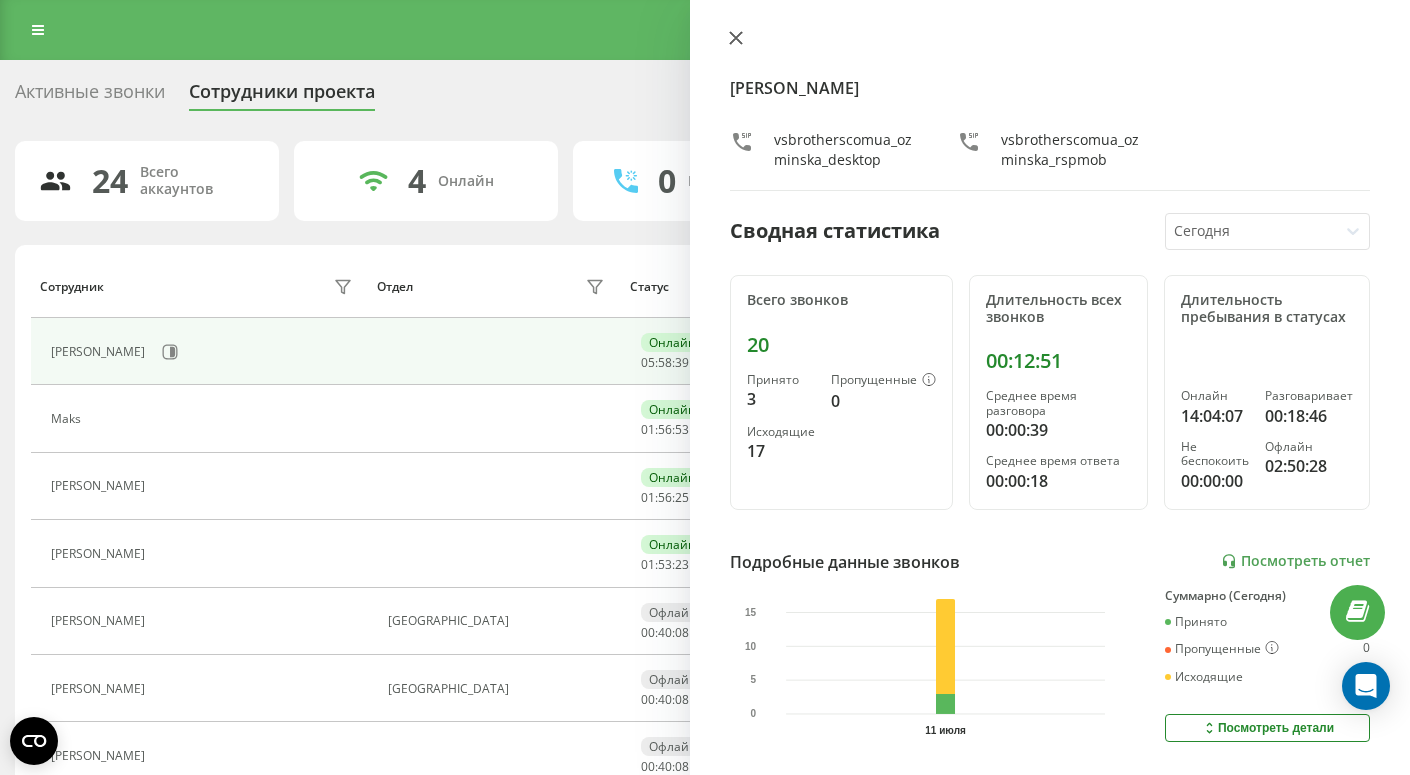 click 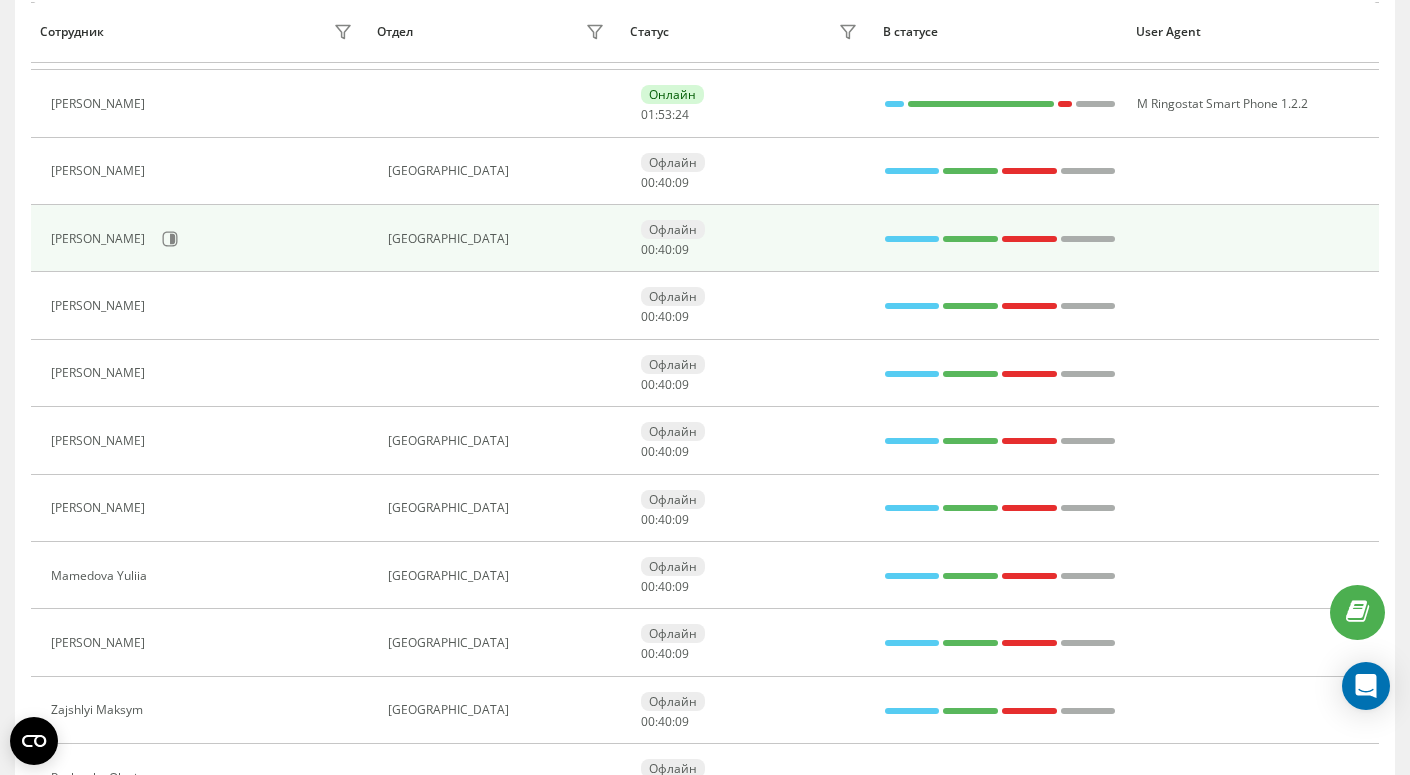 scroll, scrollTop: 455, scrollLeft: 0, axis: vertical 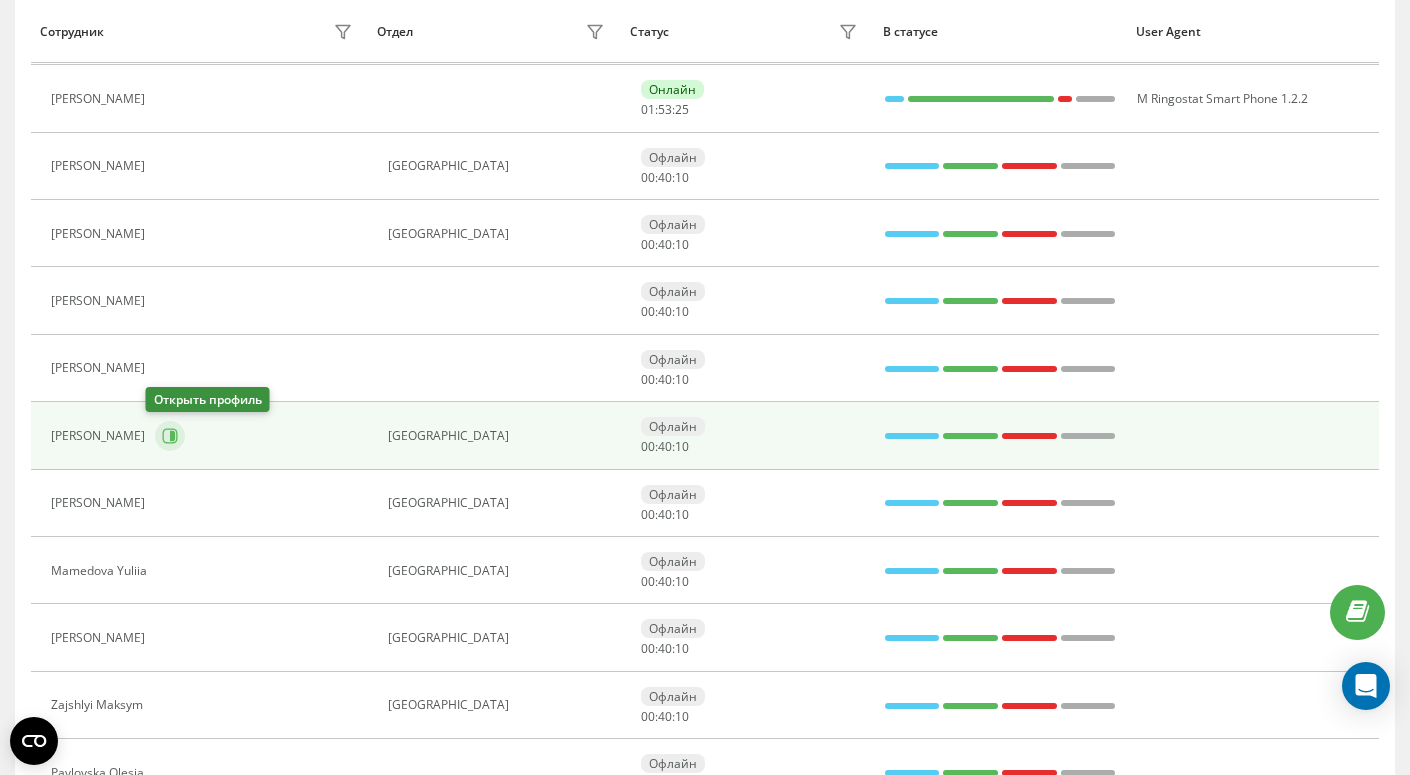 click 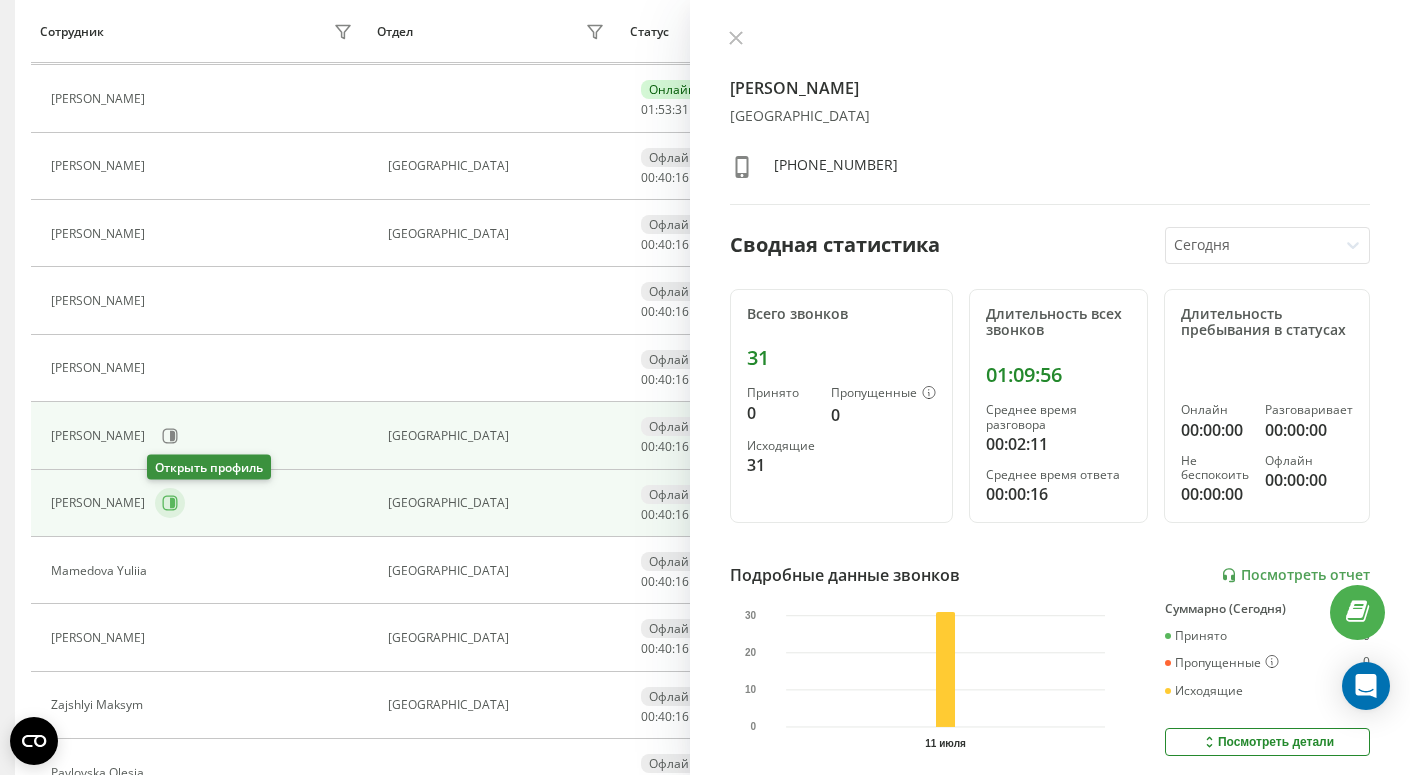 click 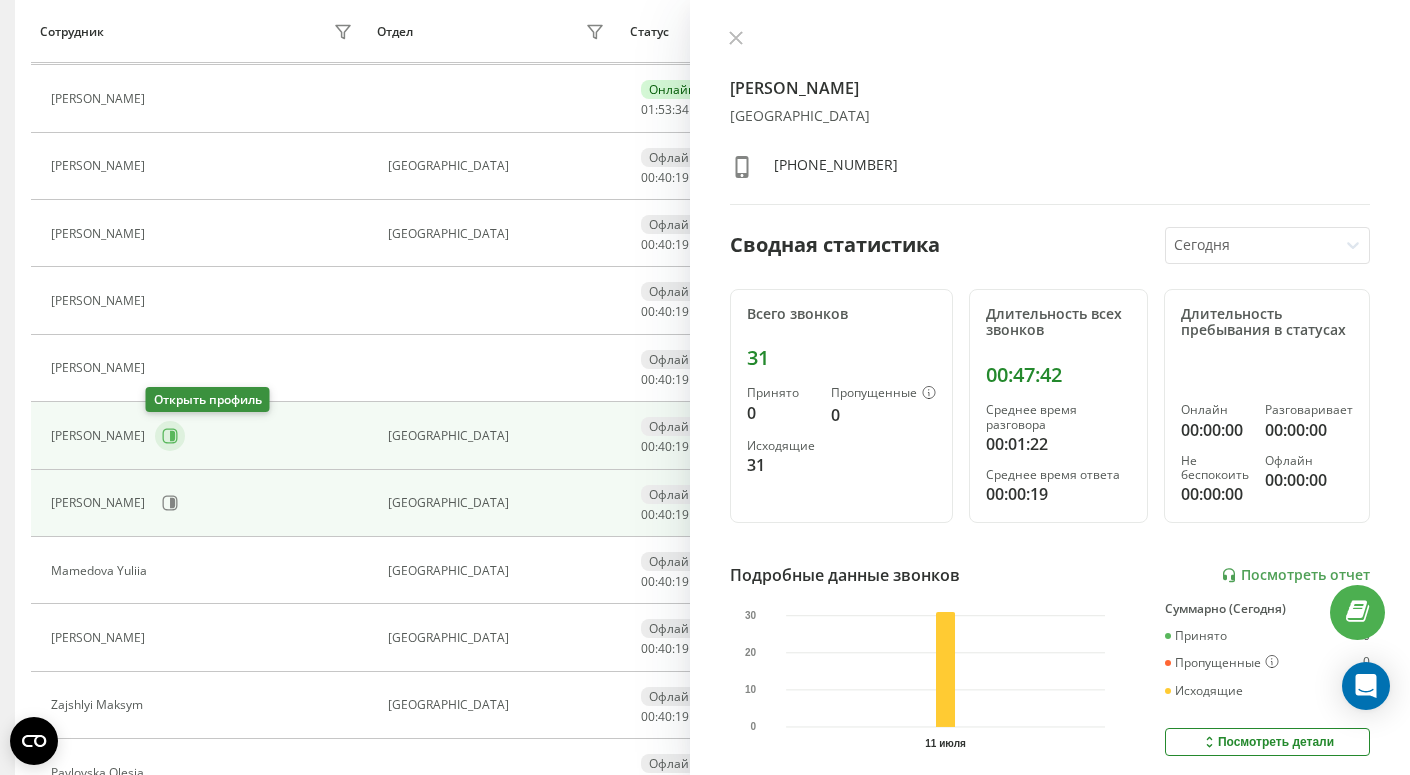 click 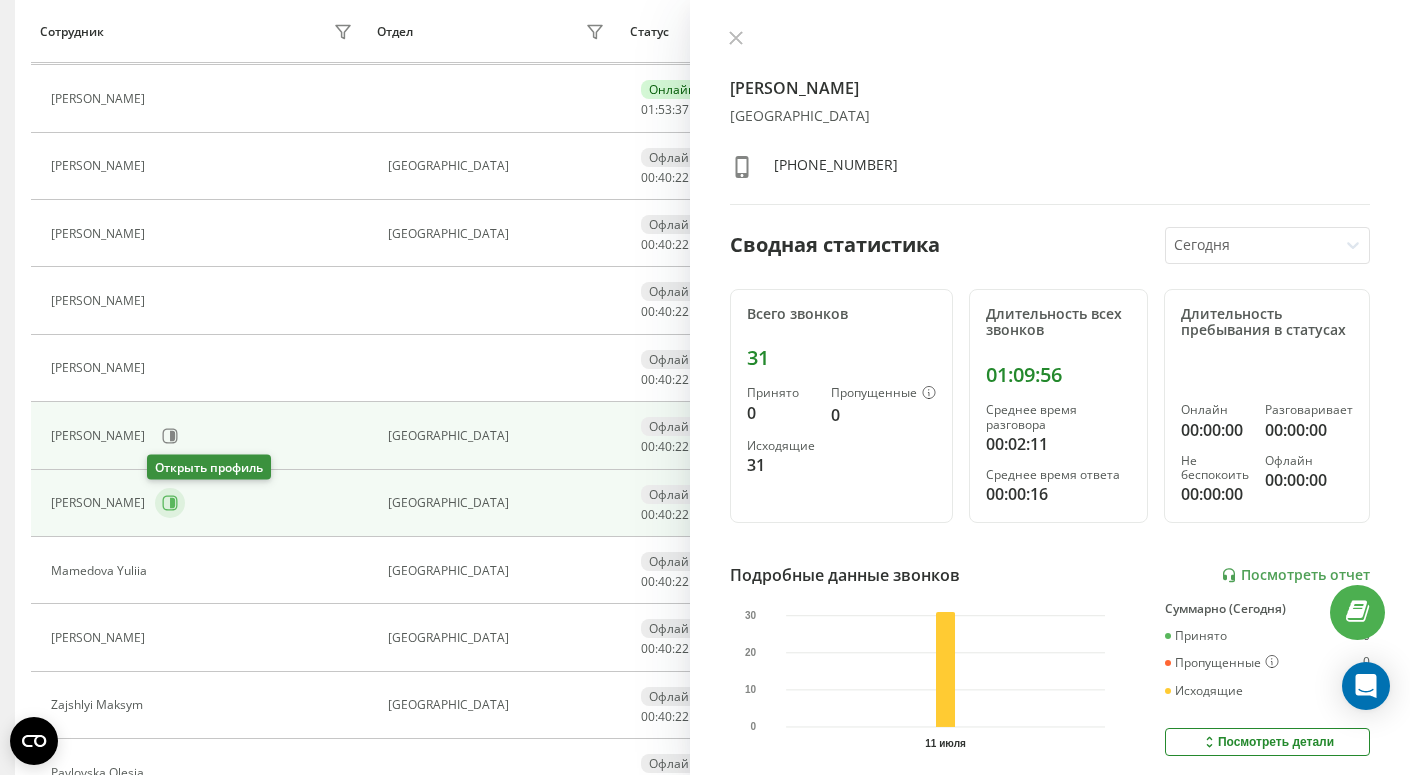 click 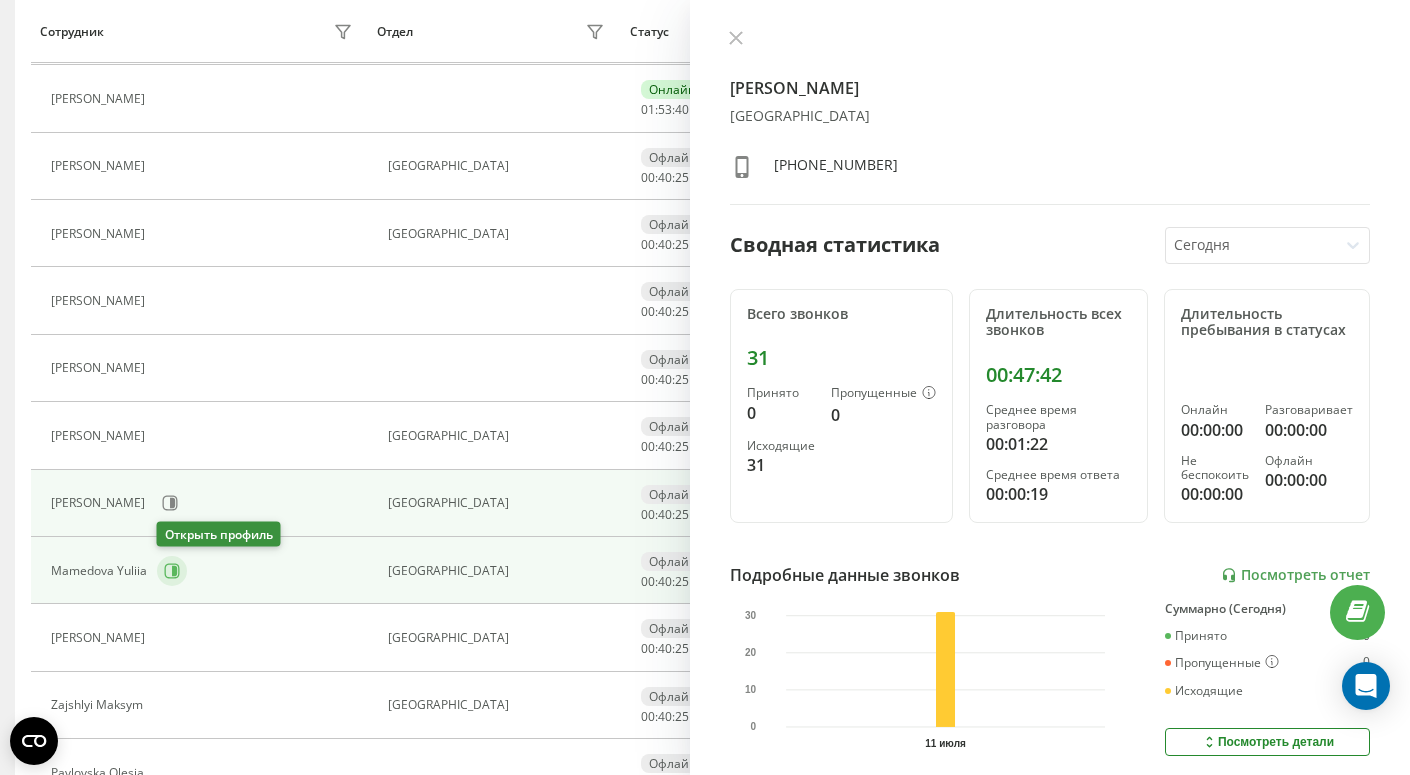 click 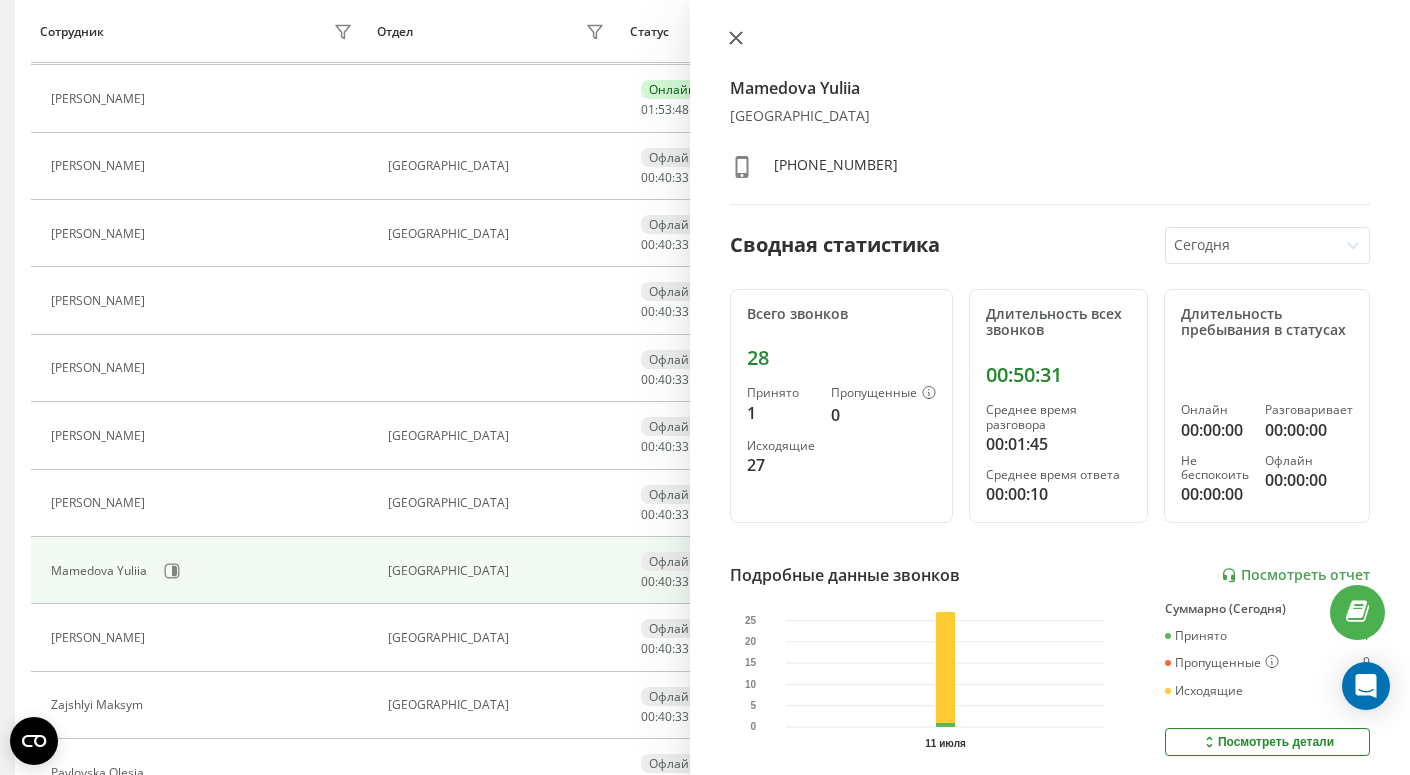click 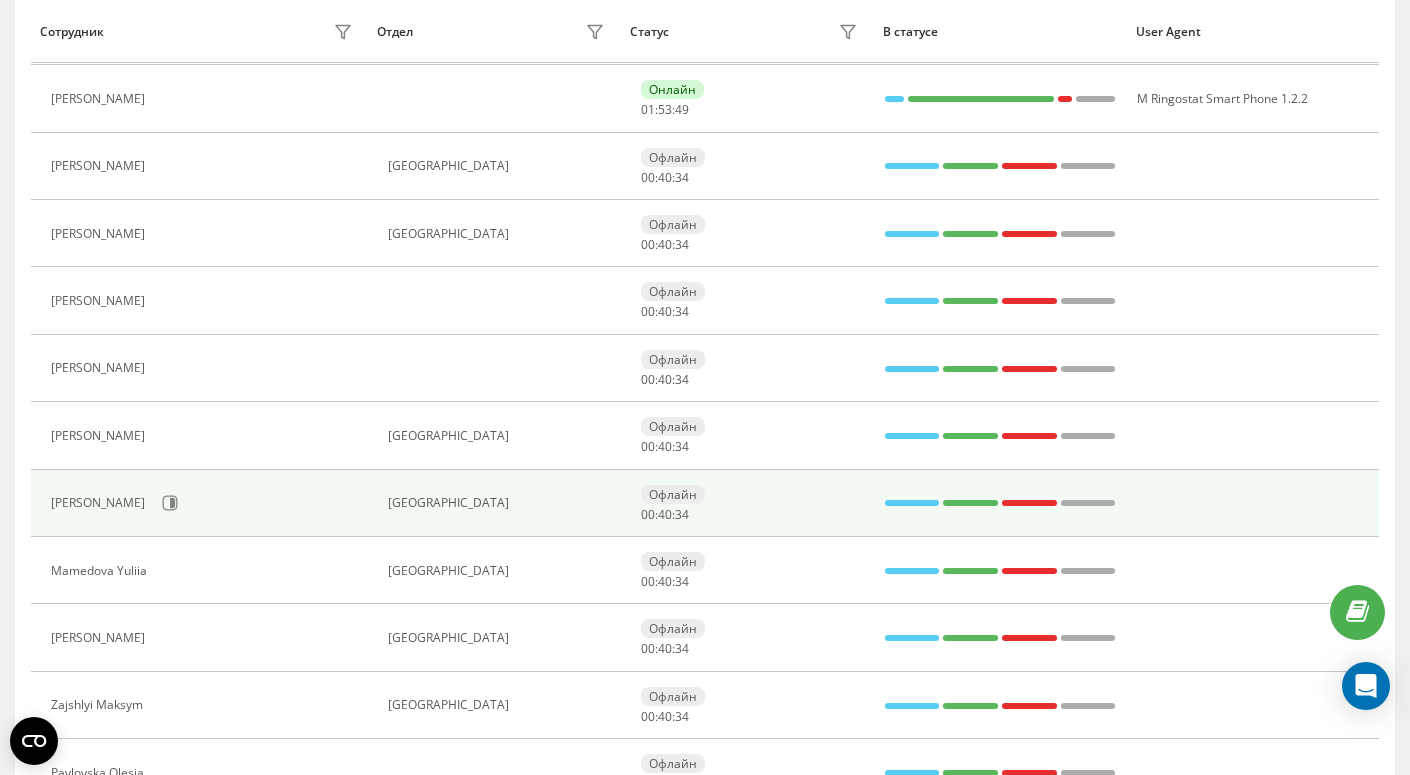 scroll, scrollTop: 0, scrollLeft: 0, axis: both 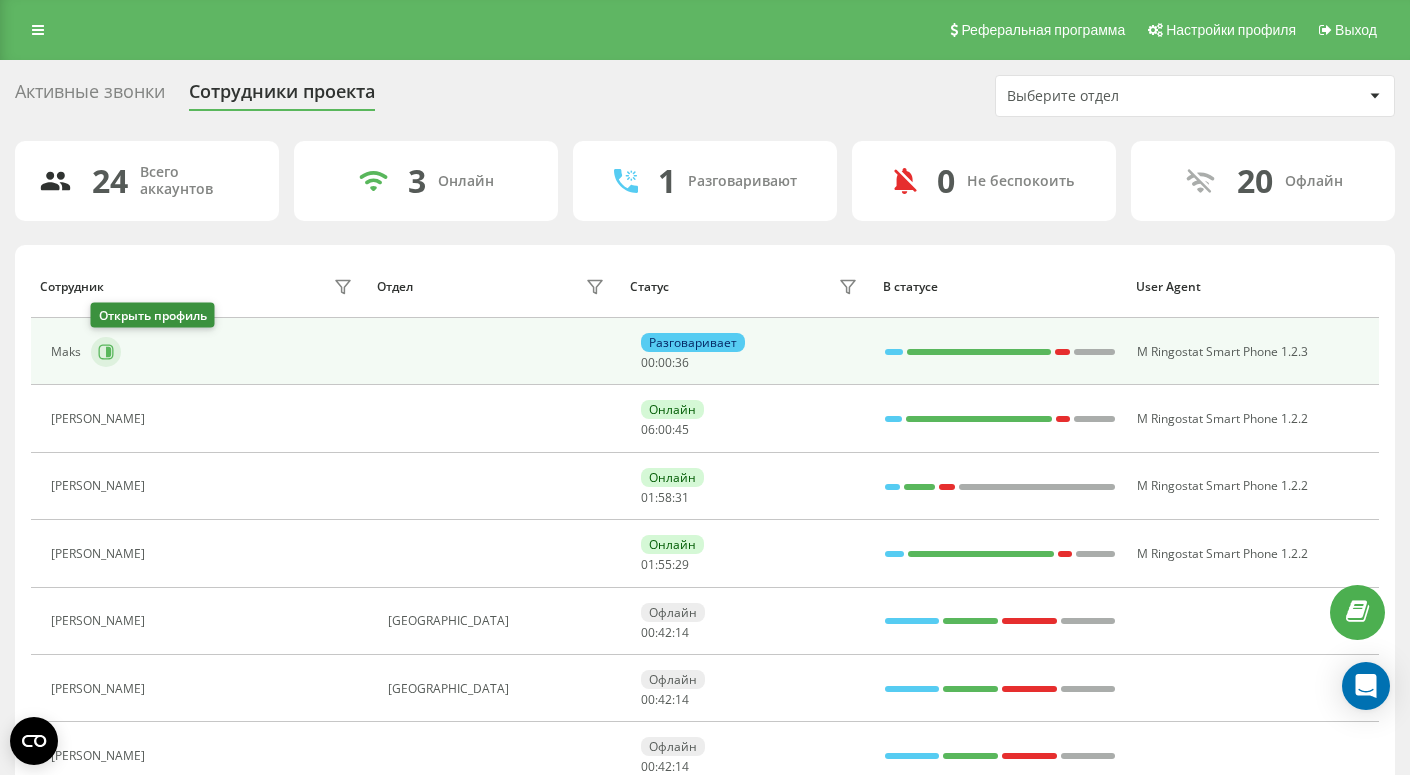 click 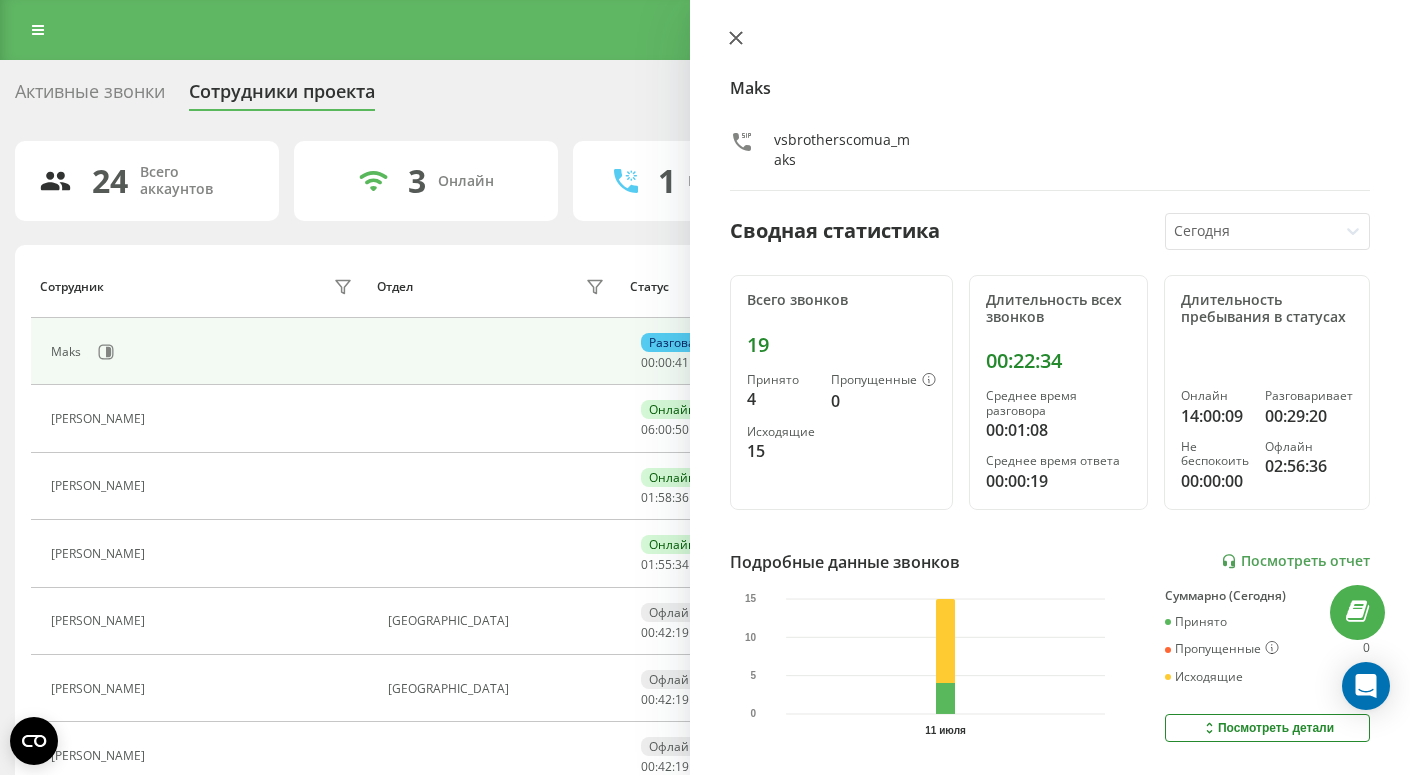click 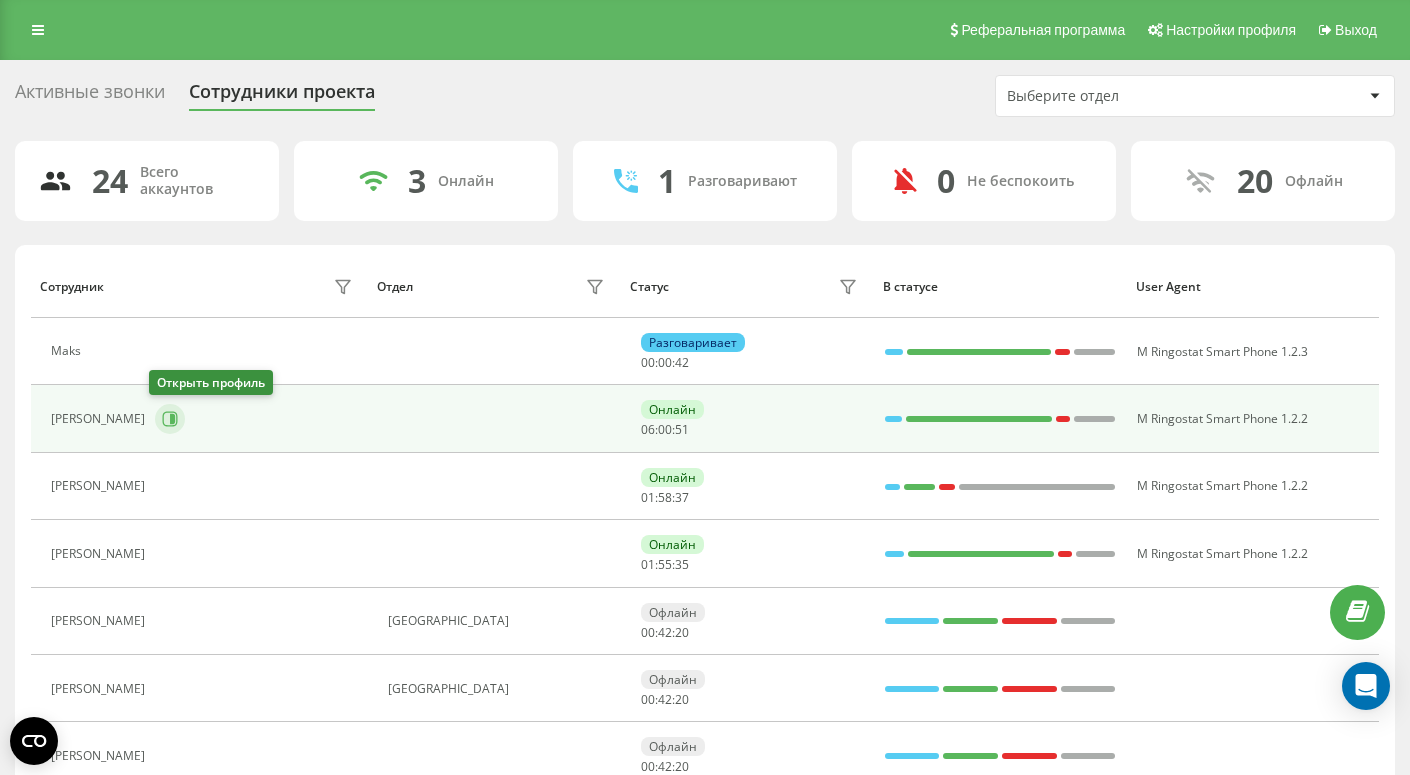 click 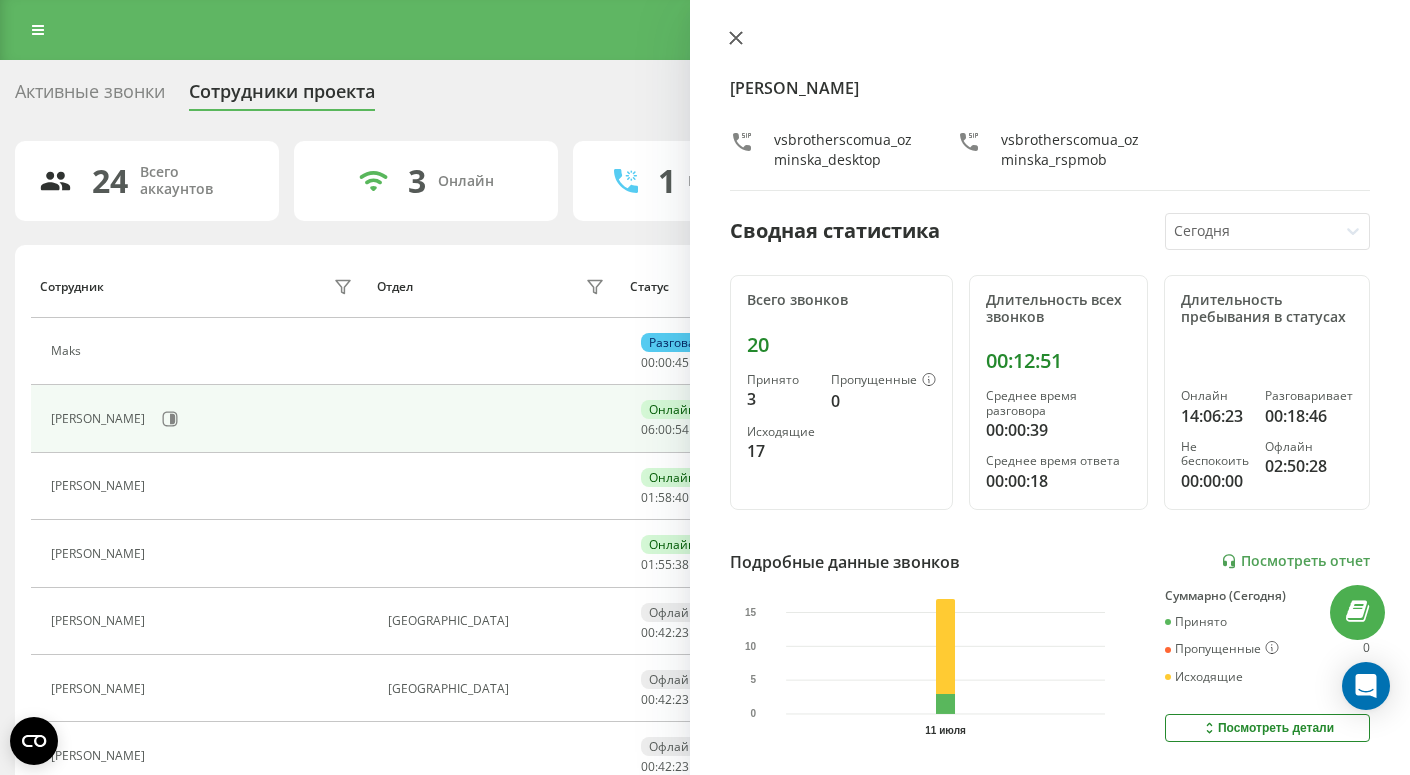 click 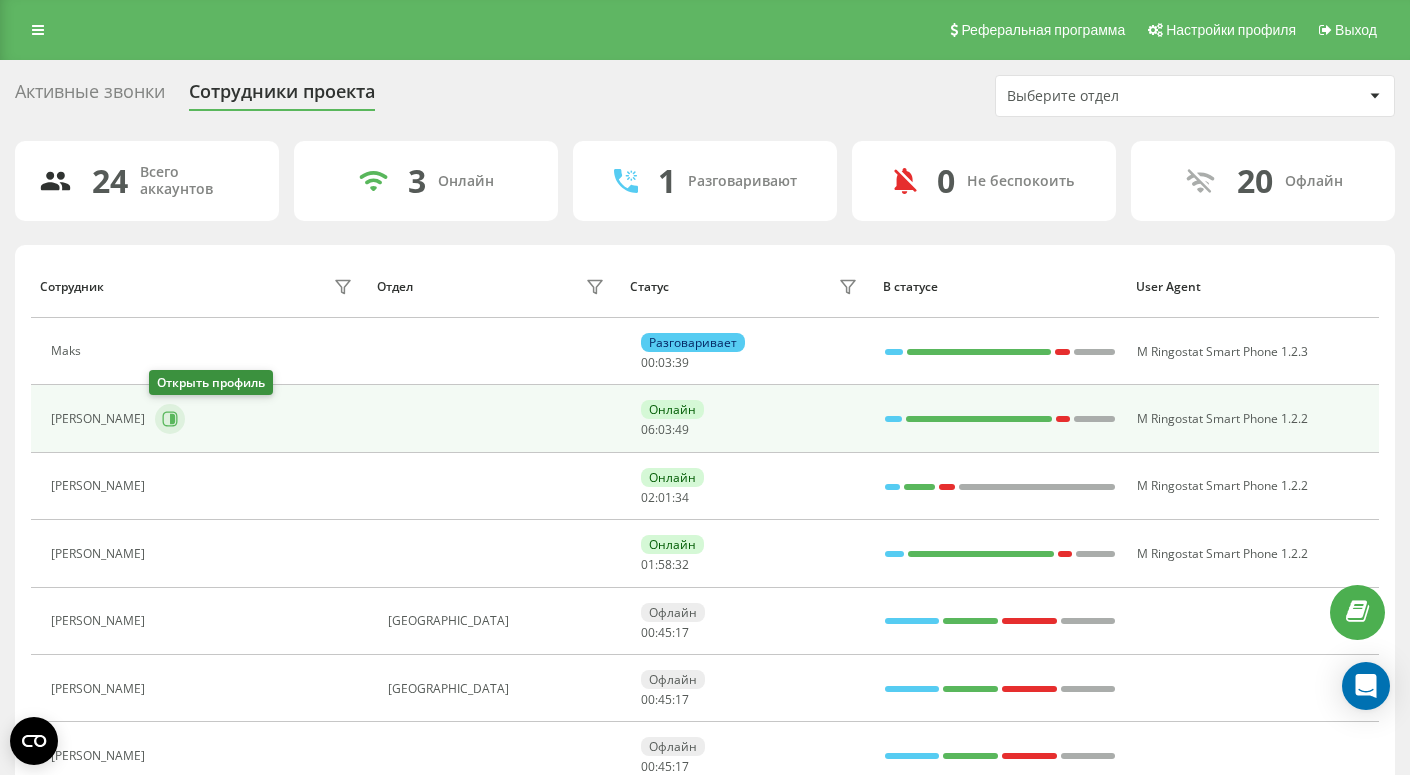 click 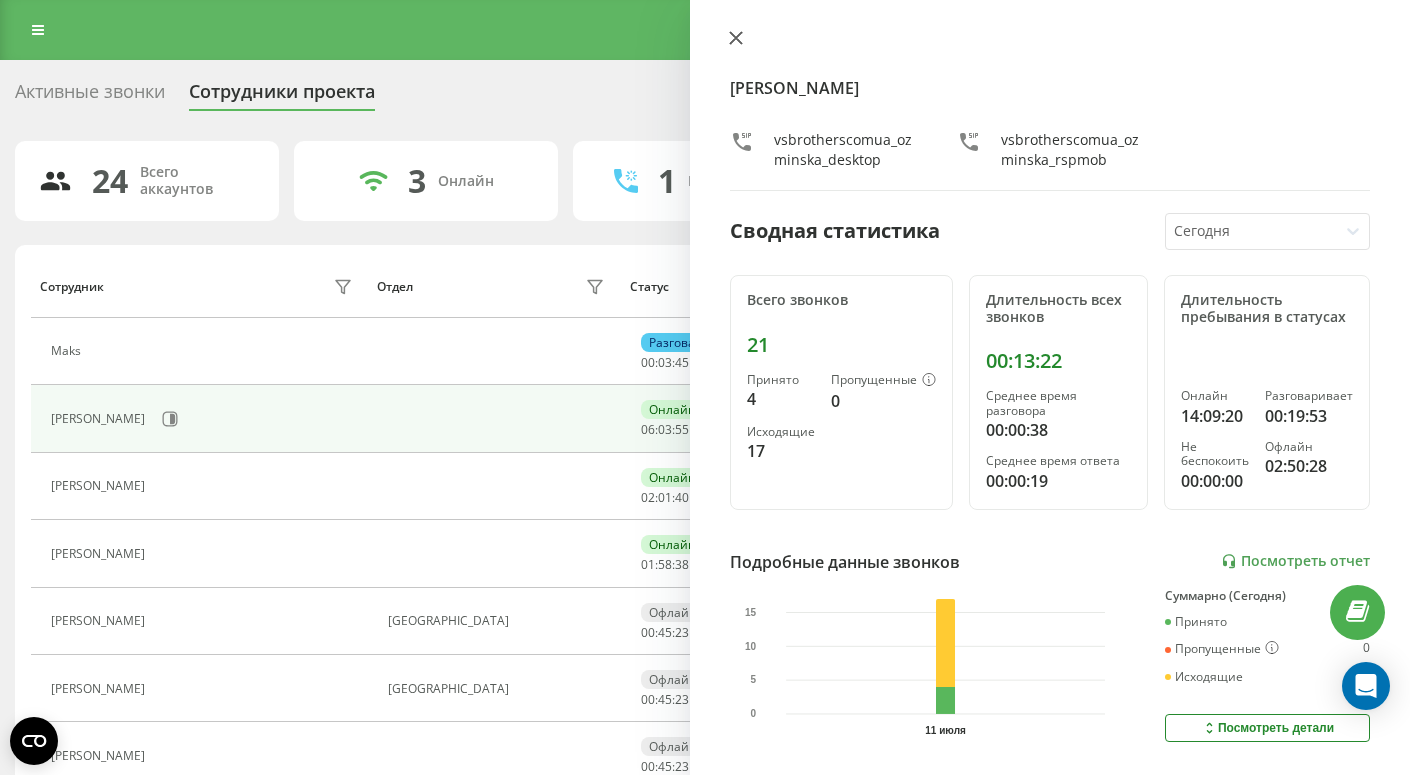 click 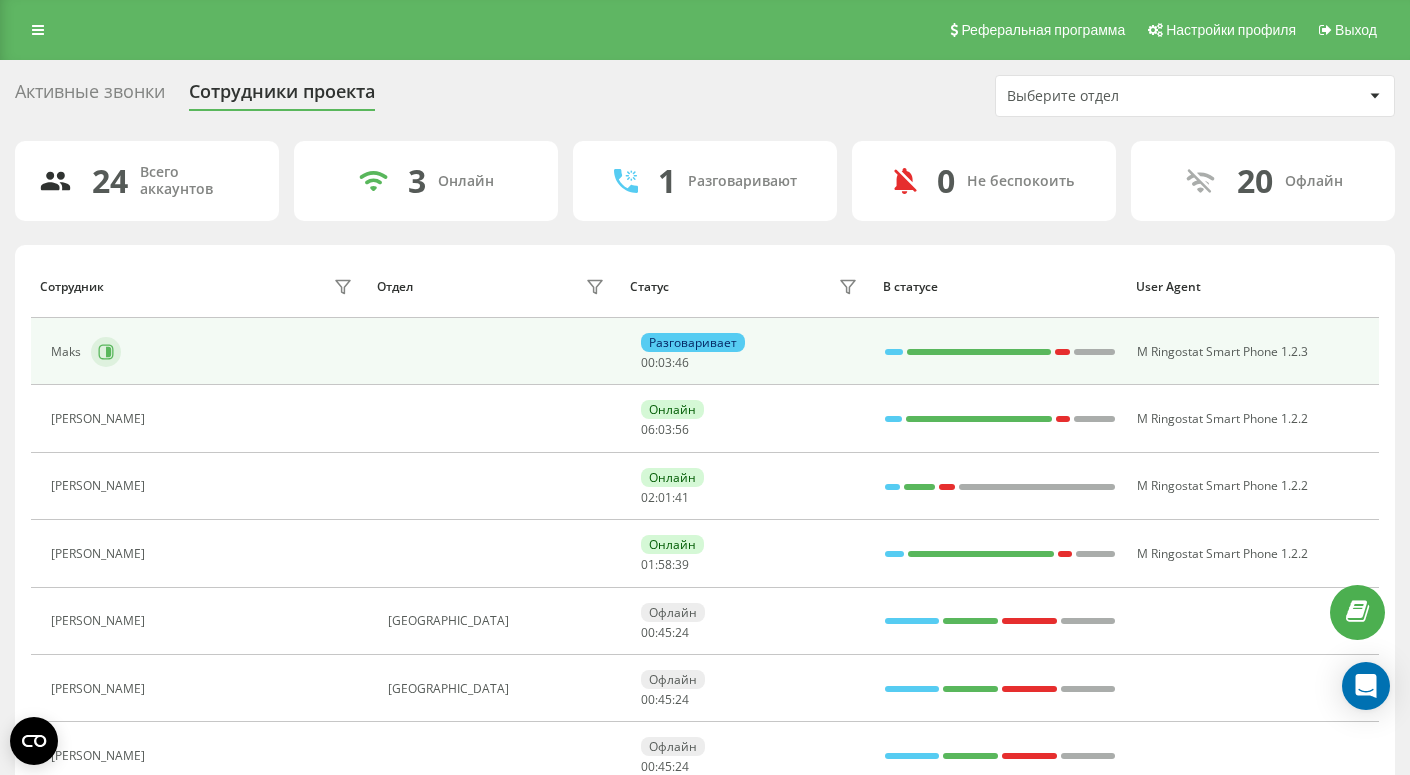 click 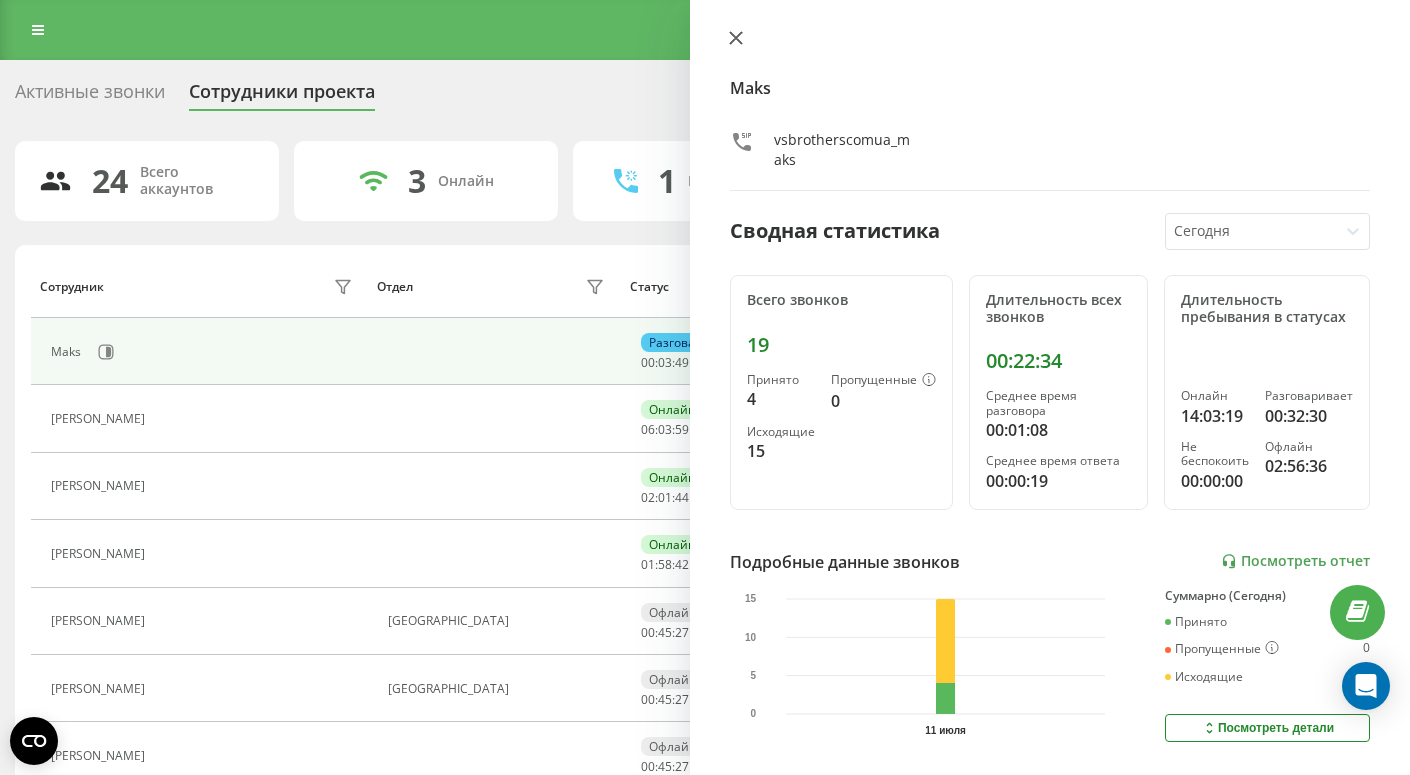 click 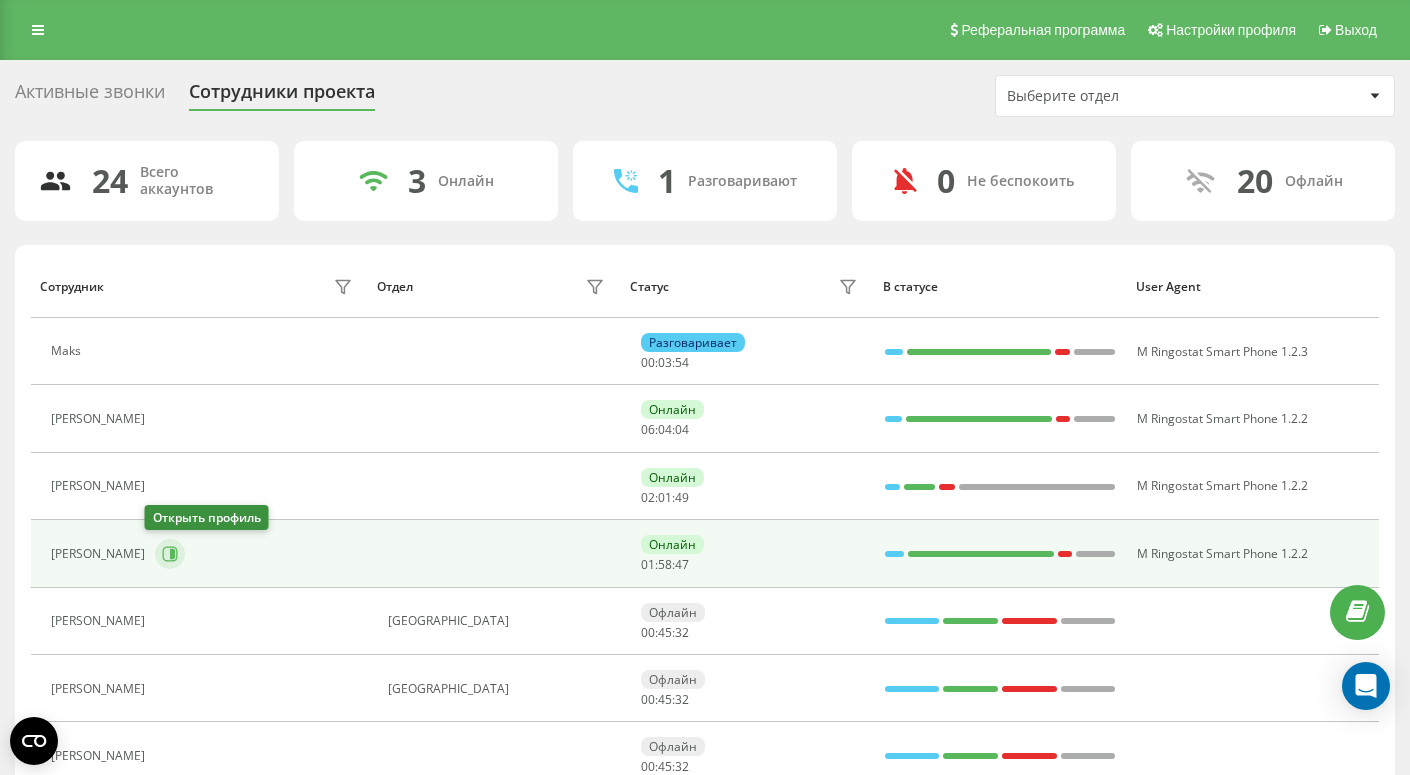 click 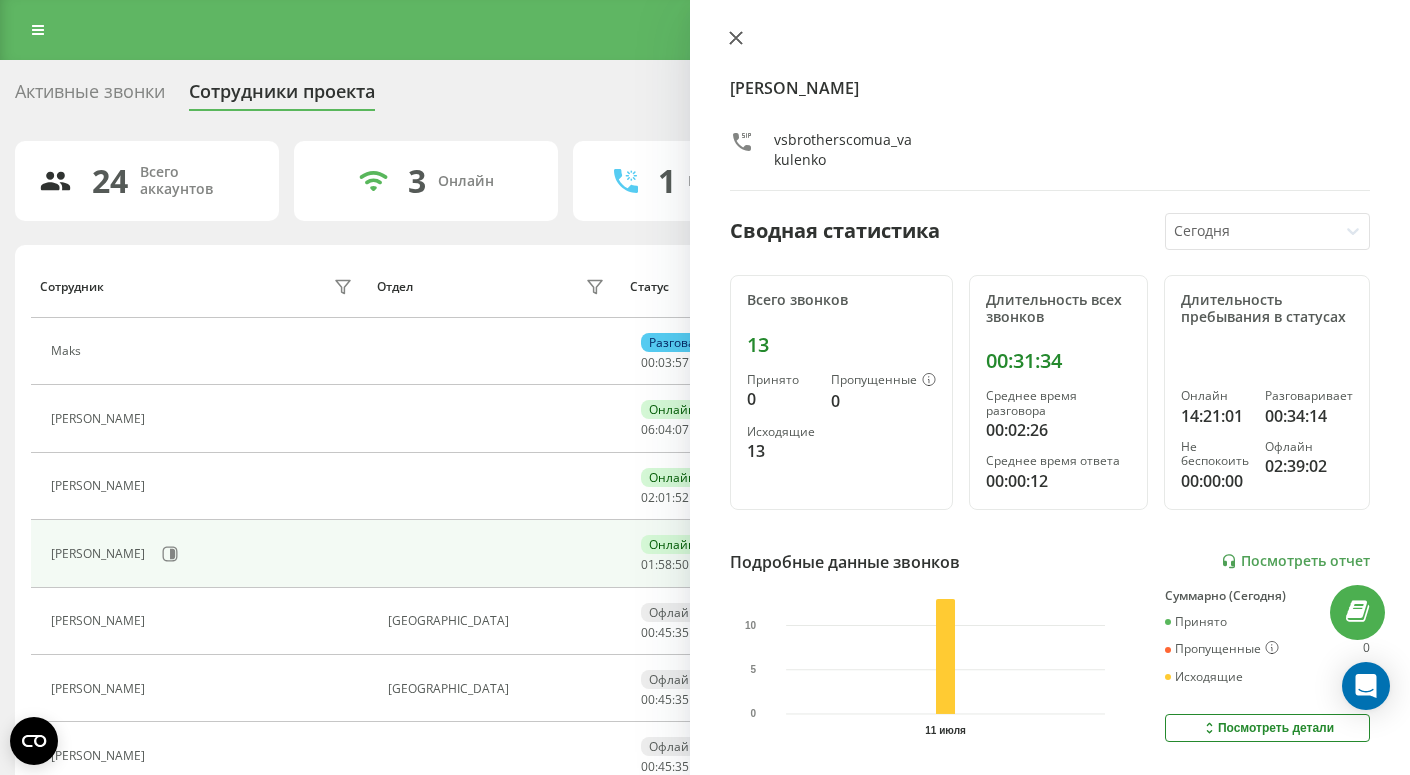 click 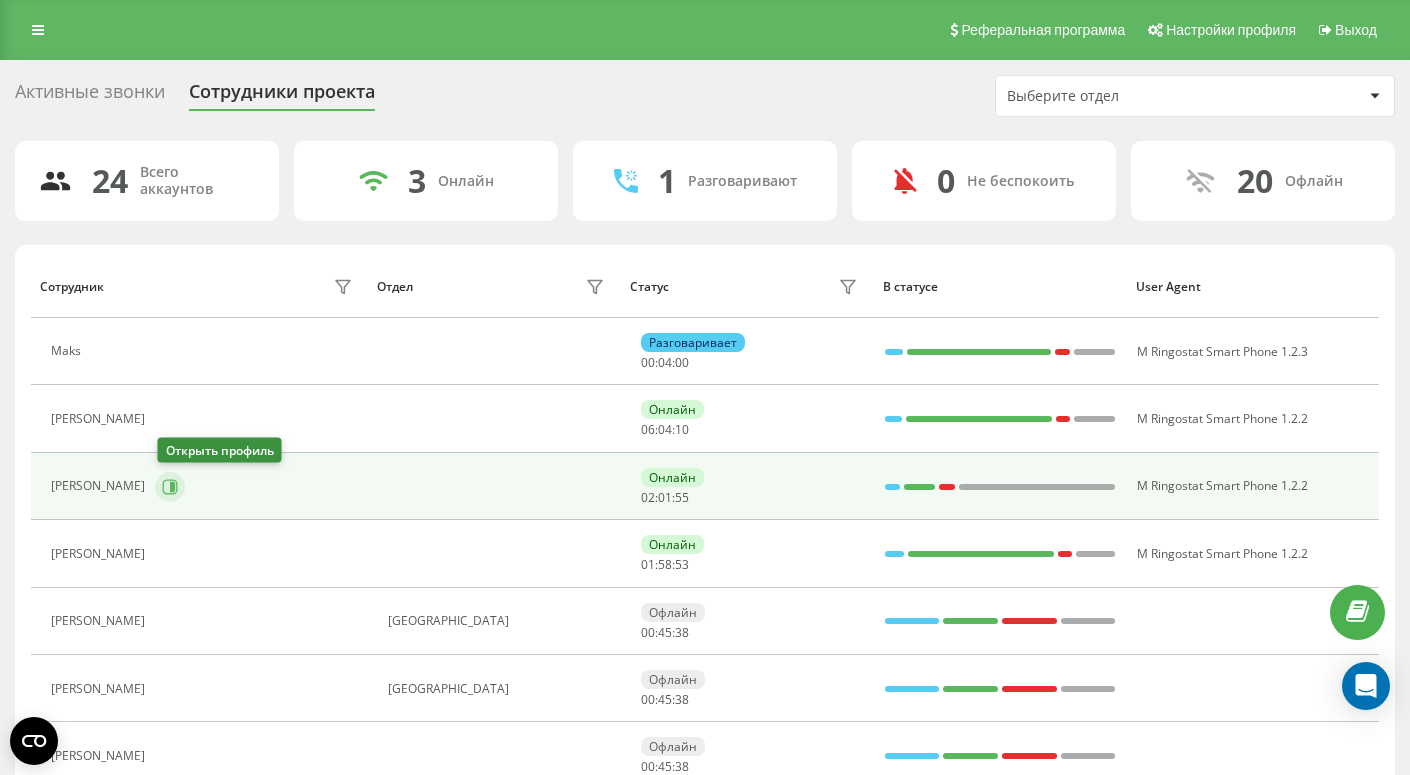 click at bounding box center [170, 487] 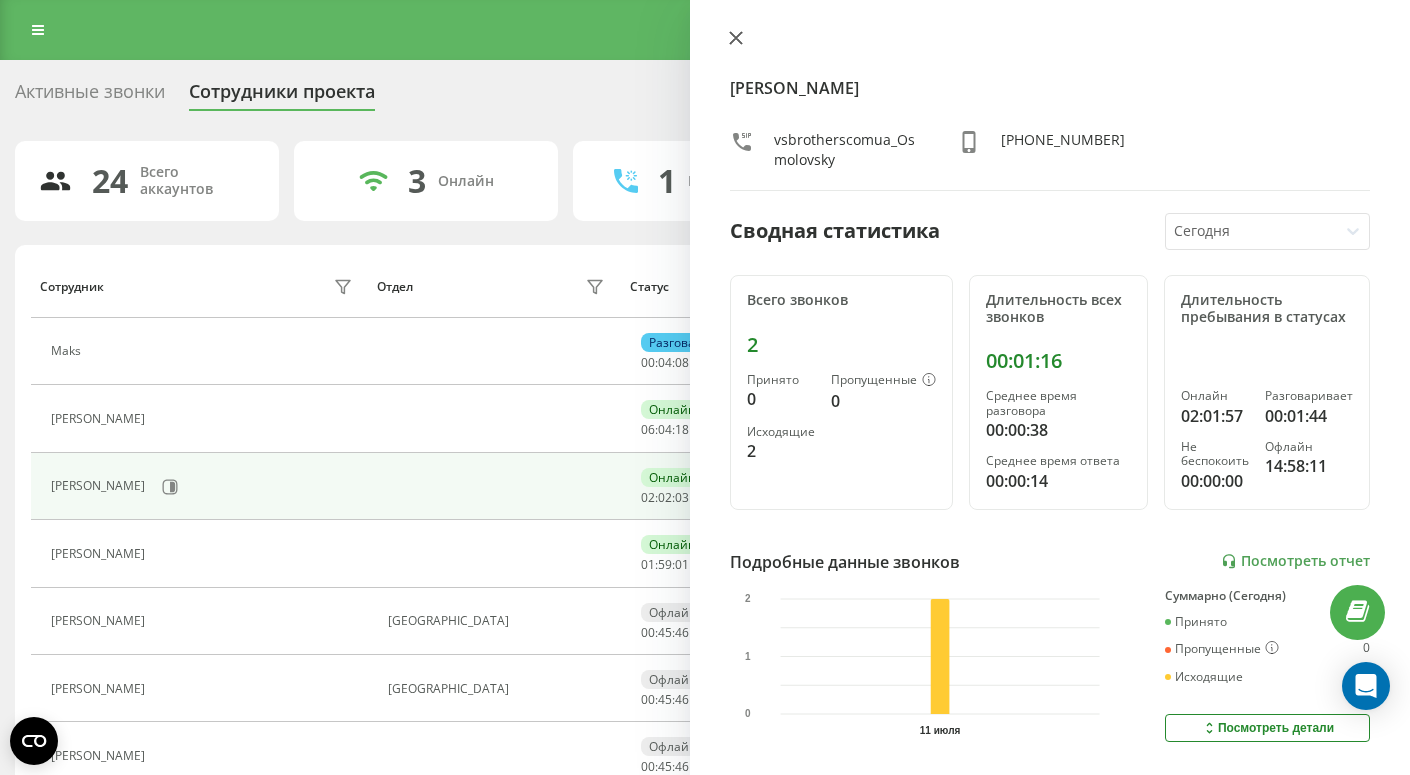 click 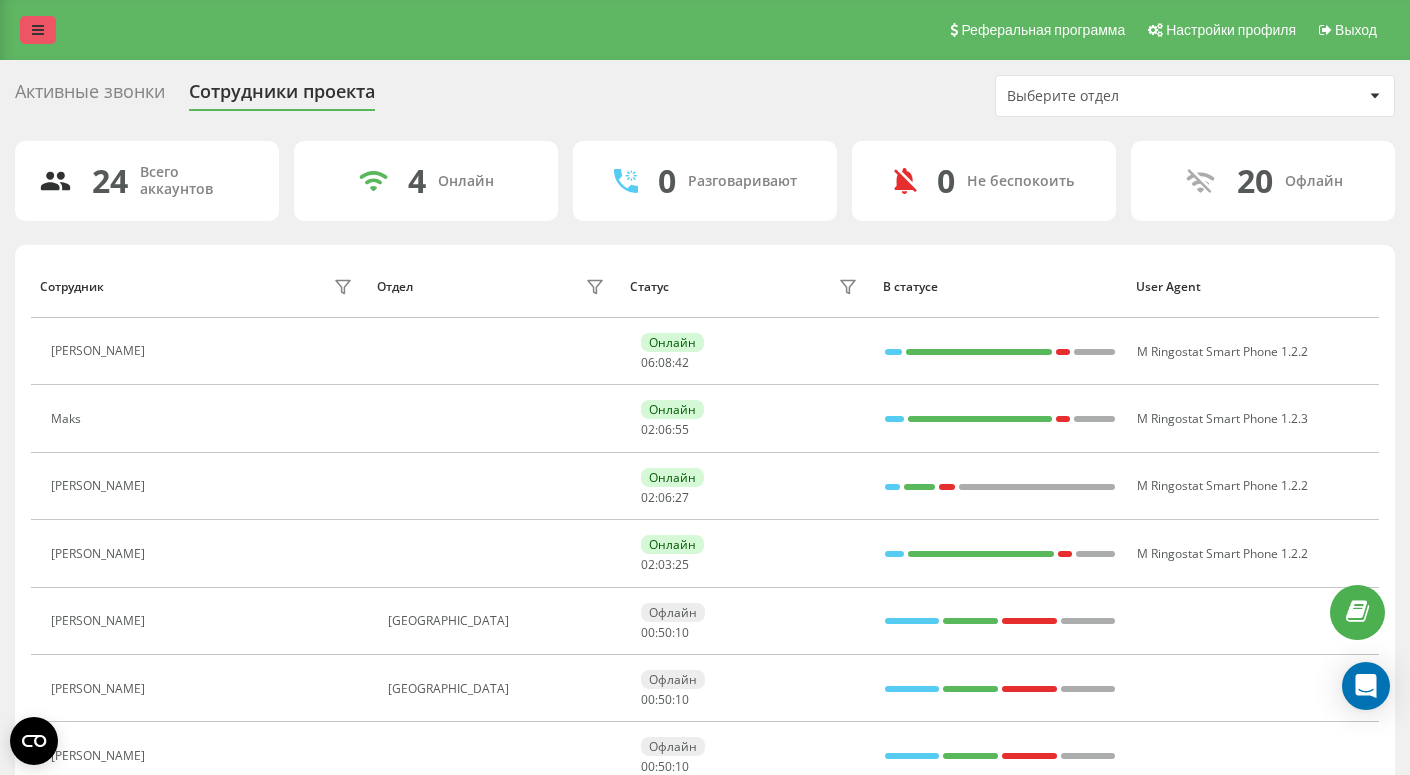 click at bounding box center (38, 30) 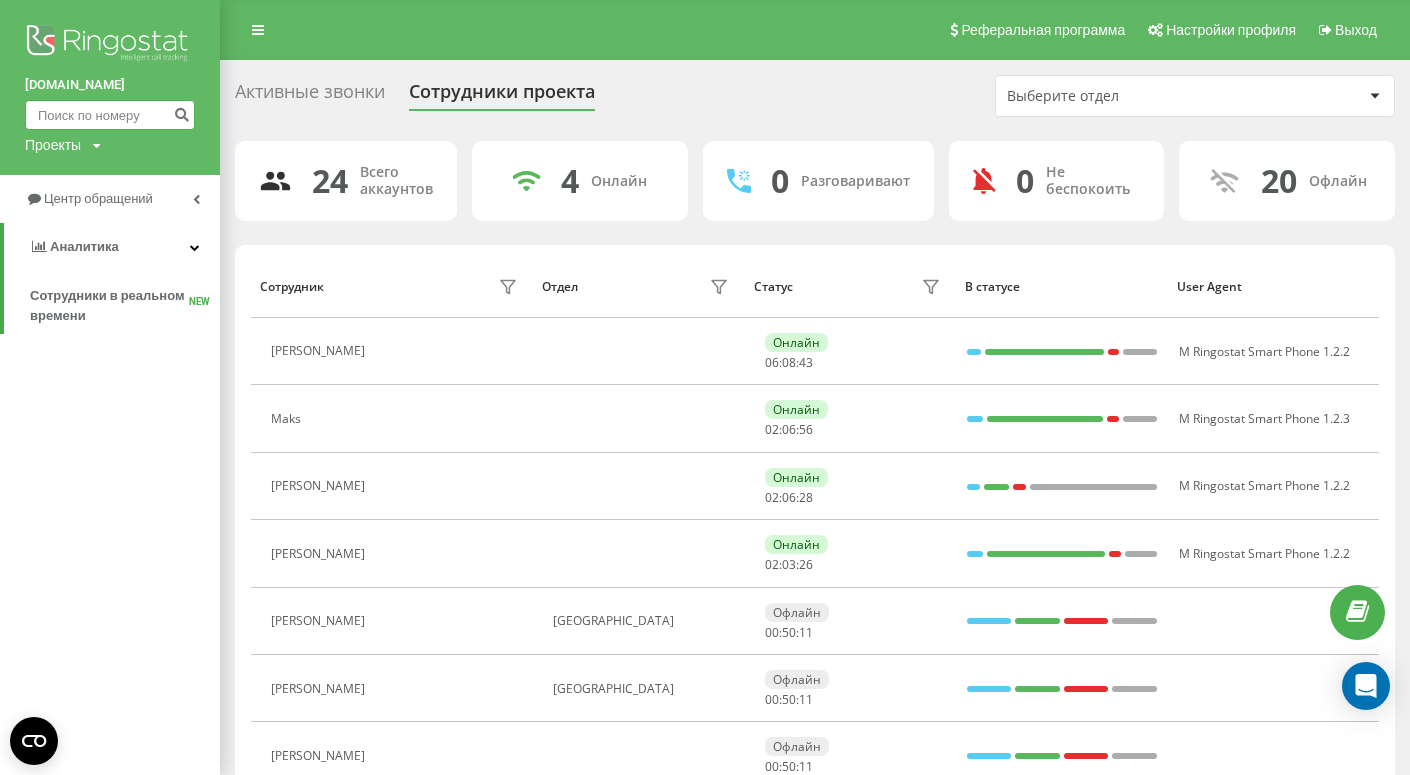 click at bounding box center (110, 115) 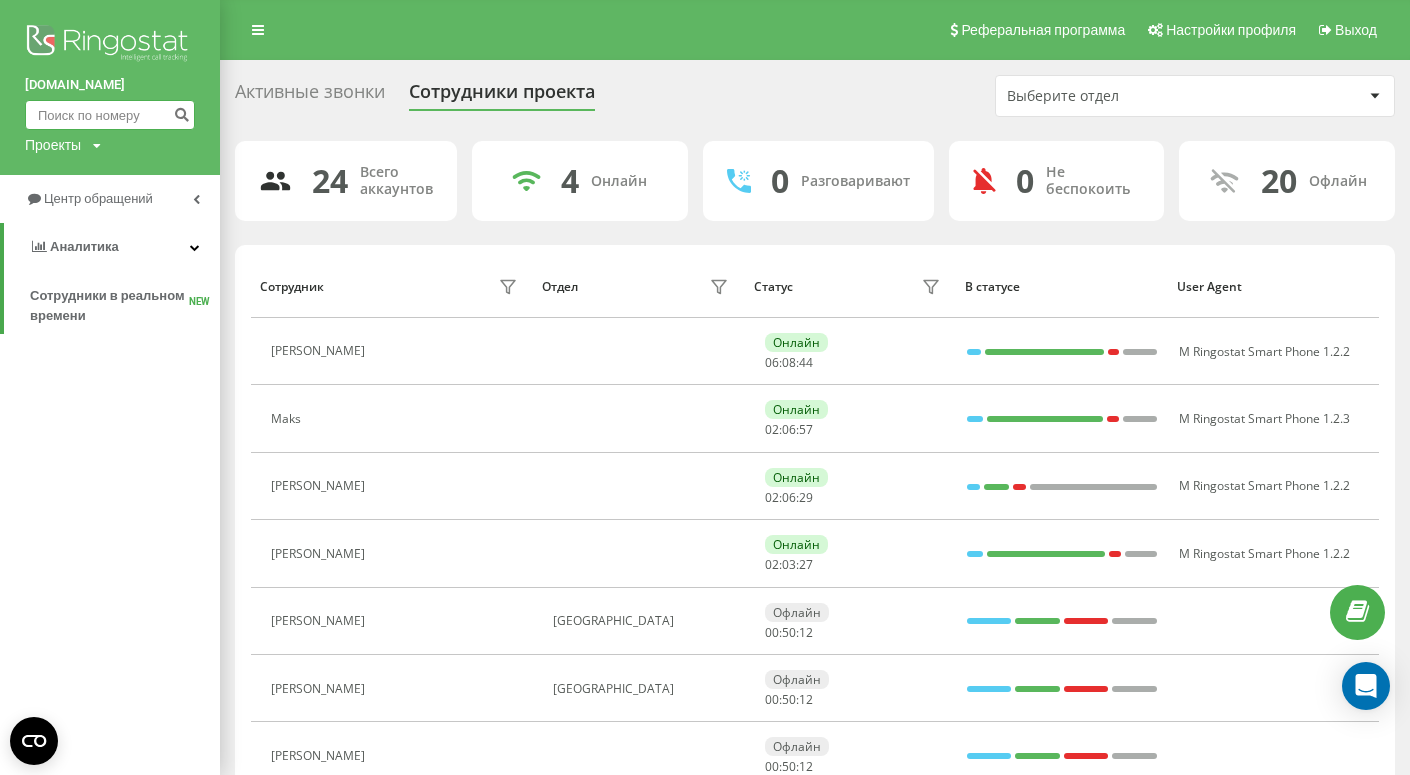paste on "792695649" 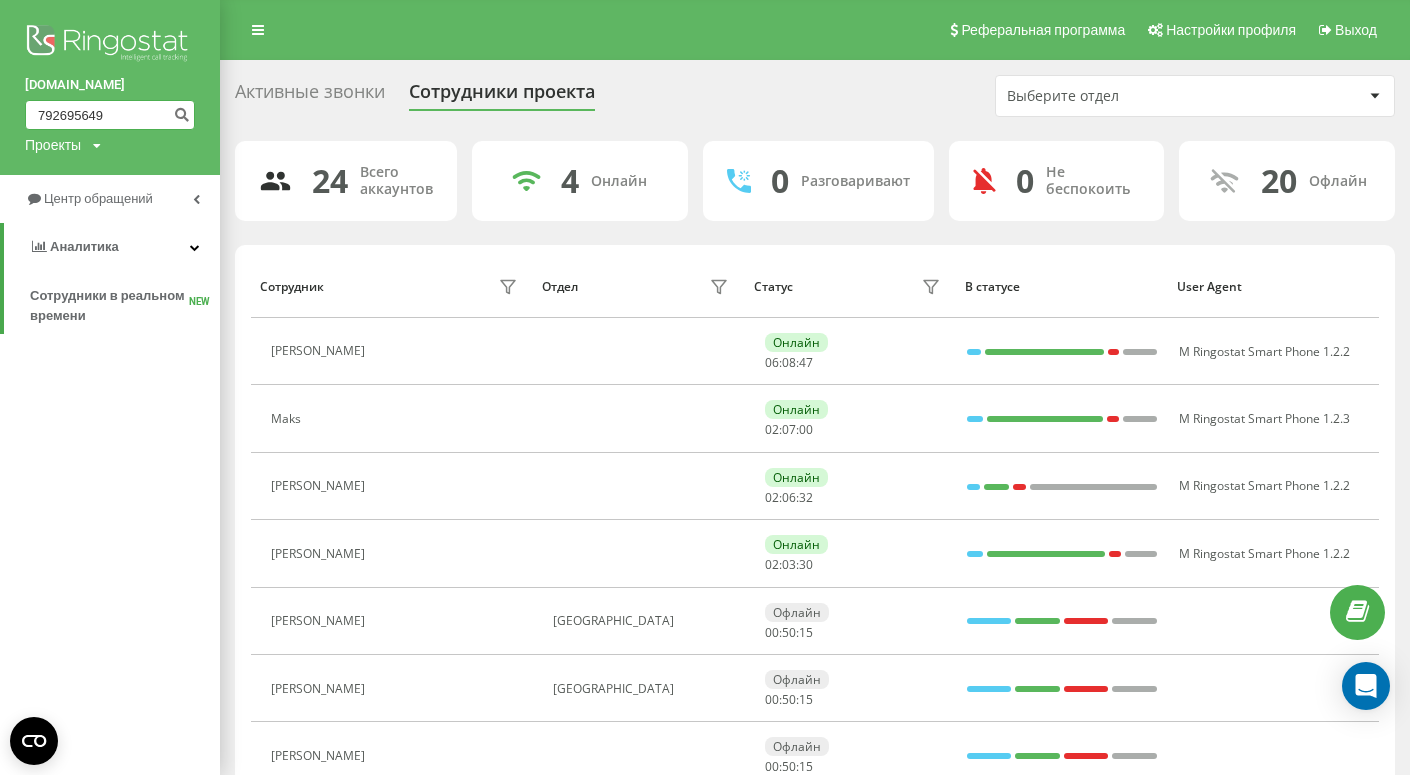 type on "792695649" 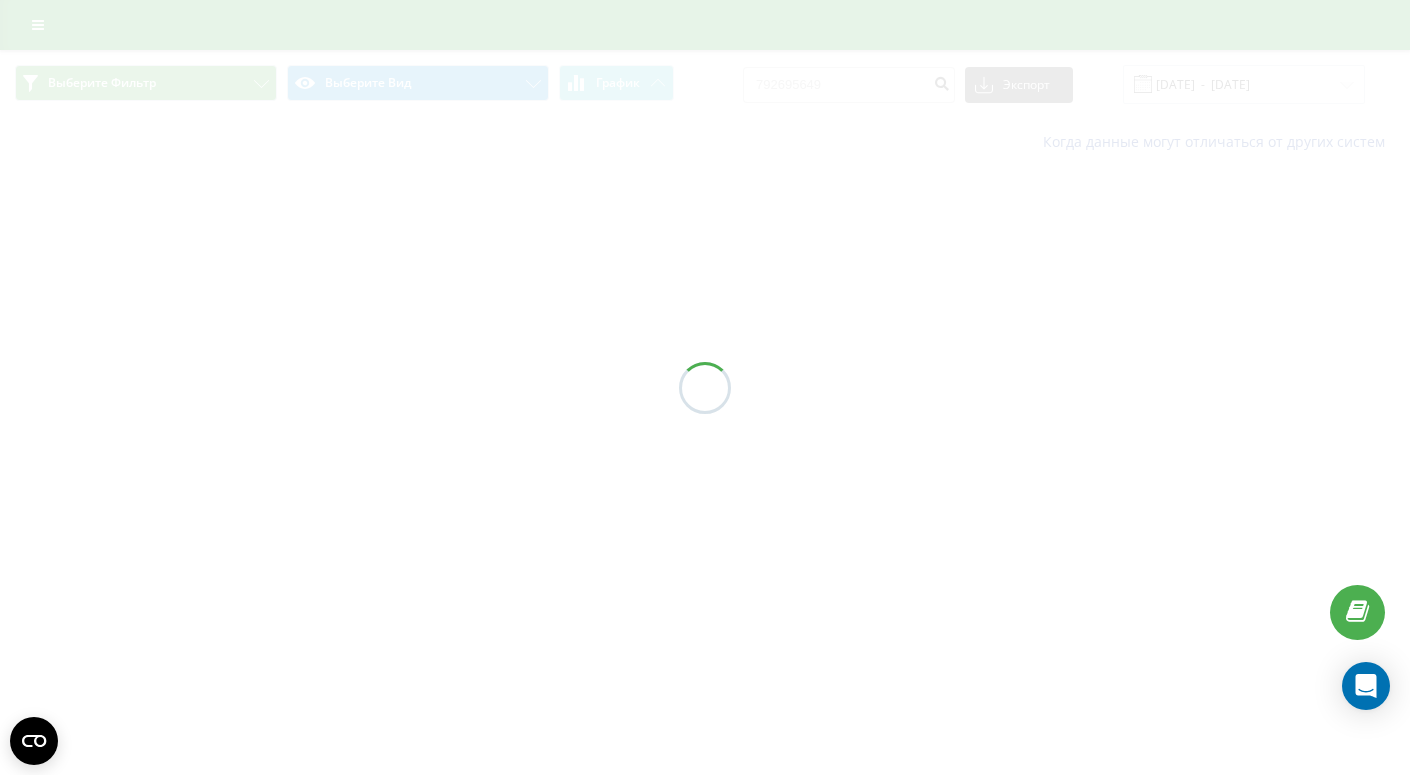 scroll, scrollTop: 0, scrollLeft: 0, axis: both 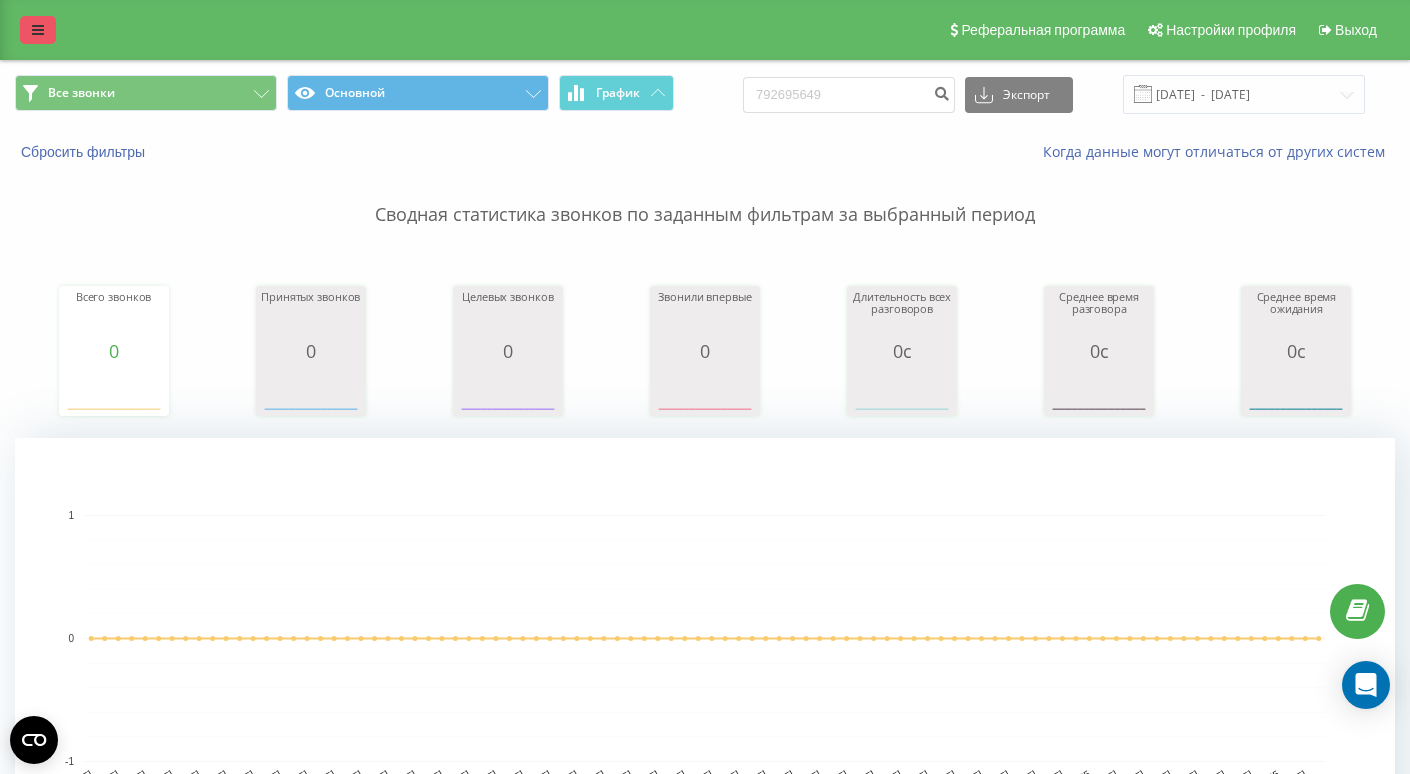 click at bounding box center (38, 30) 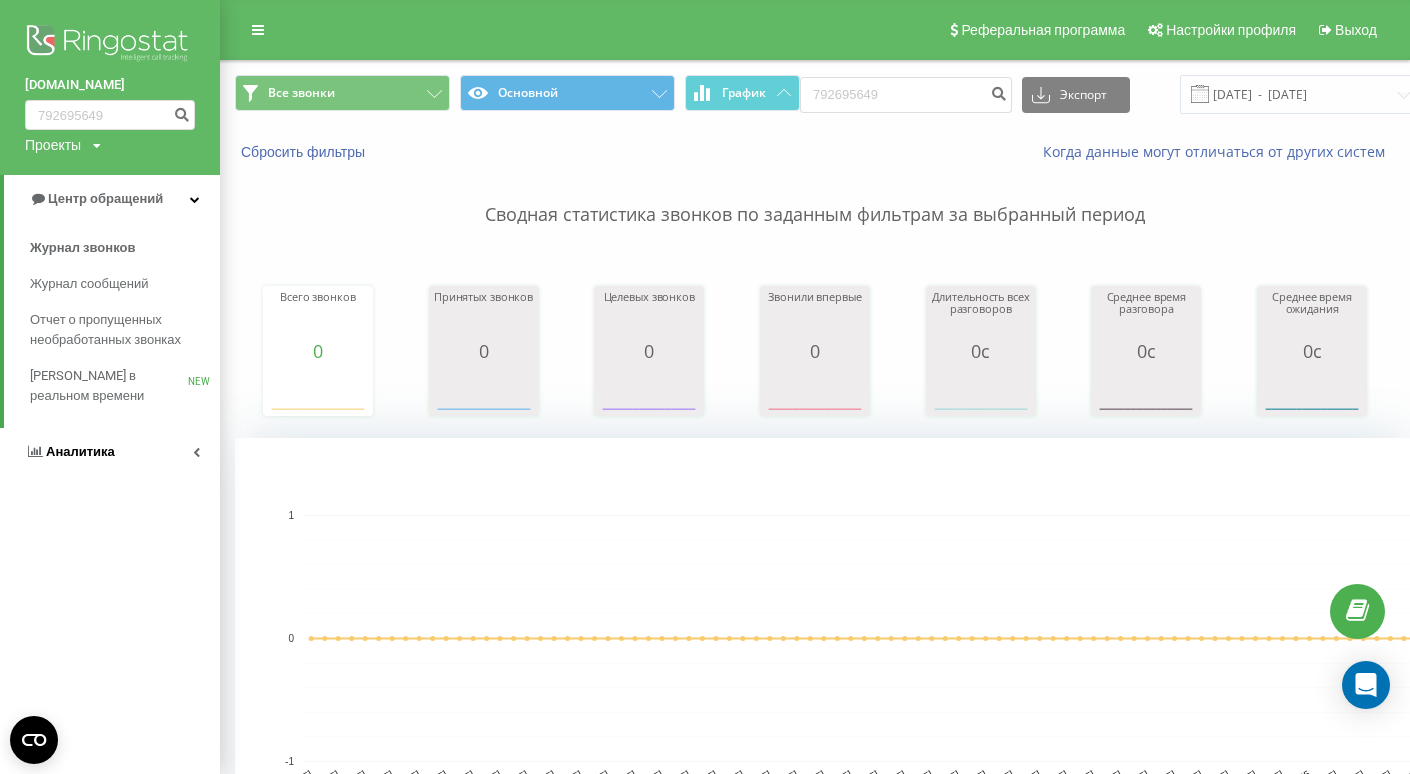 click on "Аналитика" at bounding box center (80, 451) 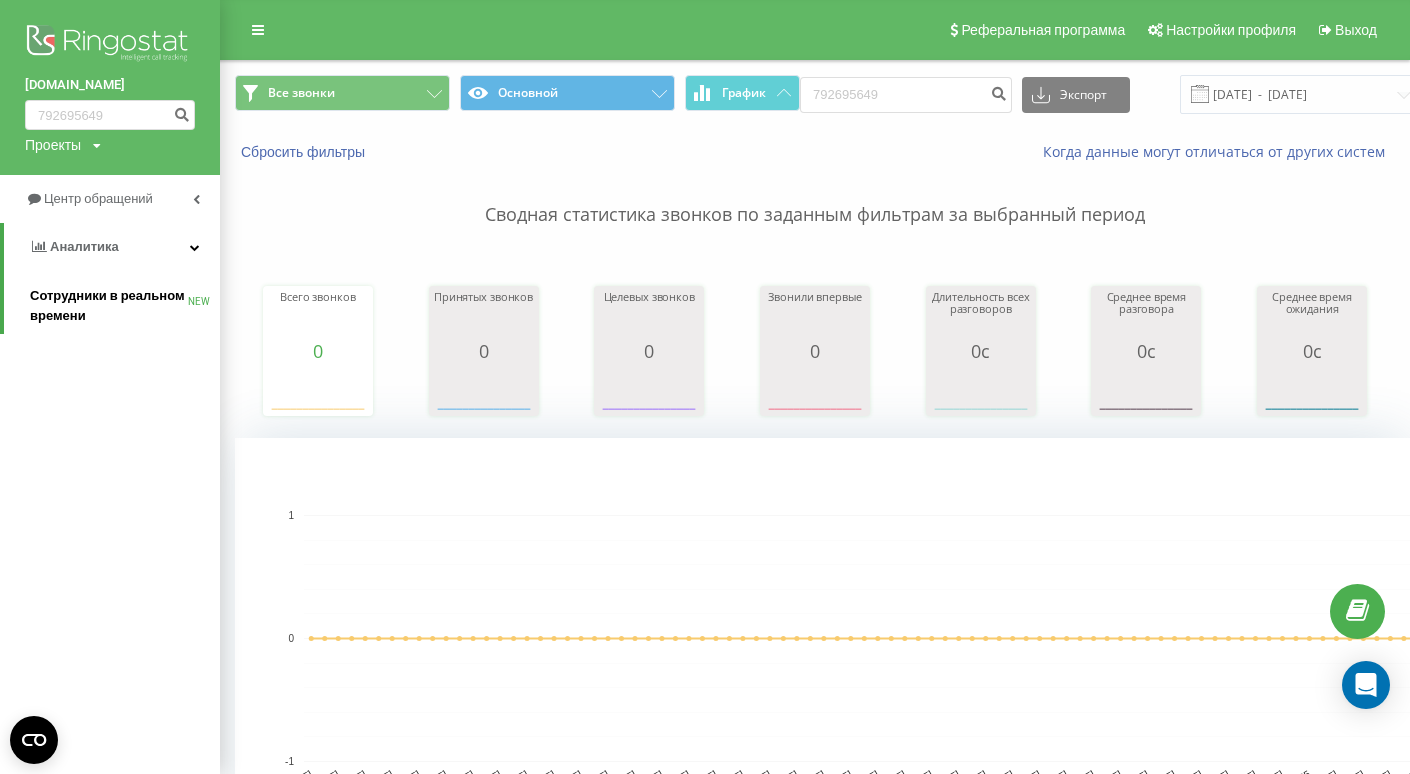 click on "Сотрудники в реальном времени" at bounding box center (109, 306) 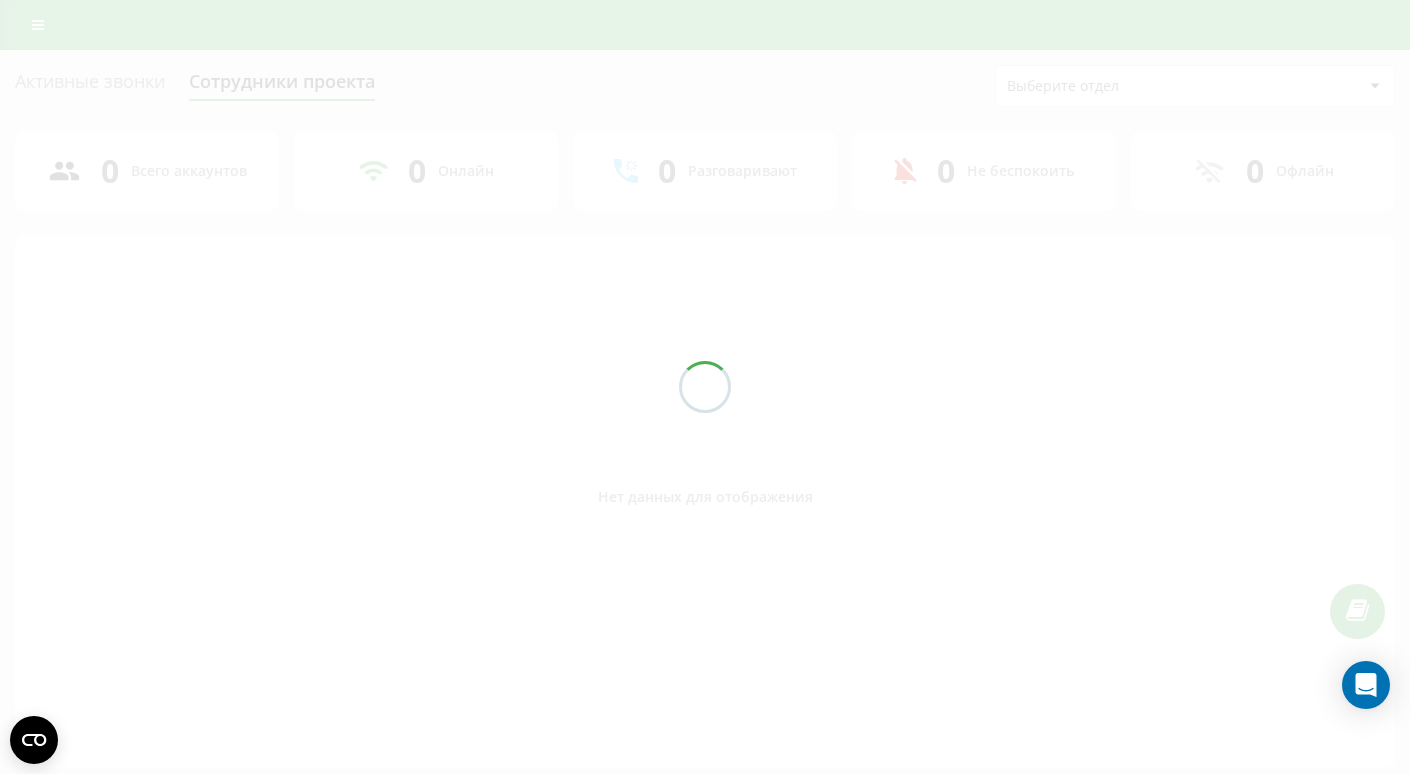 scroll, scrollTop: 0, scrollLeft: 0, axis: both 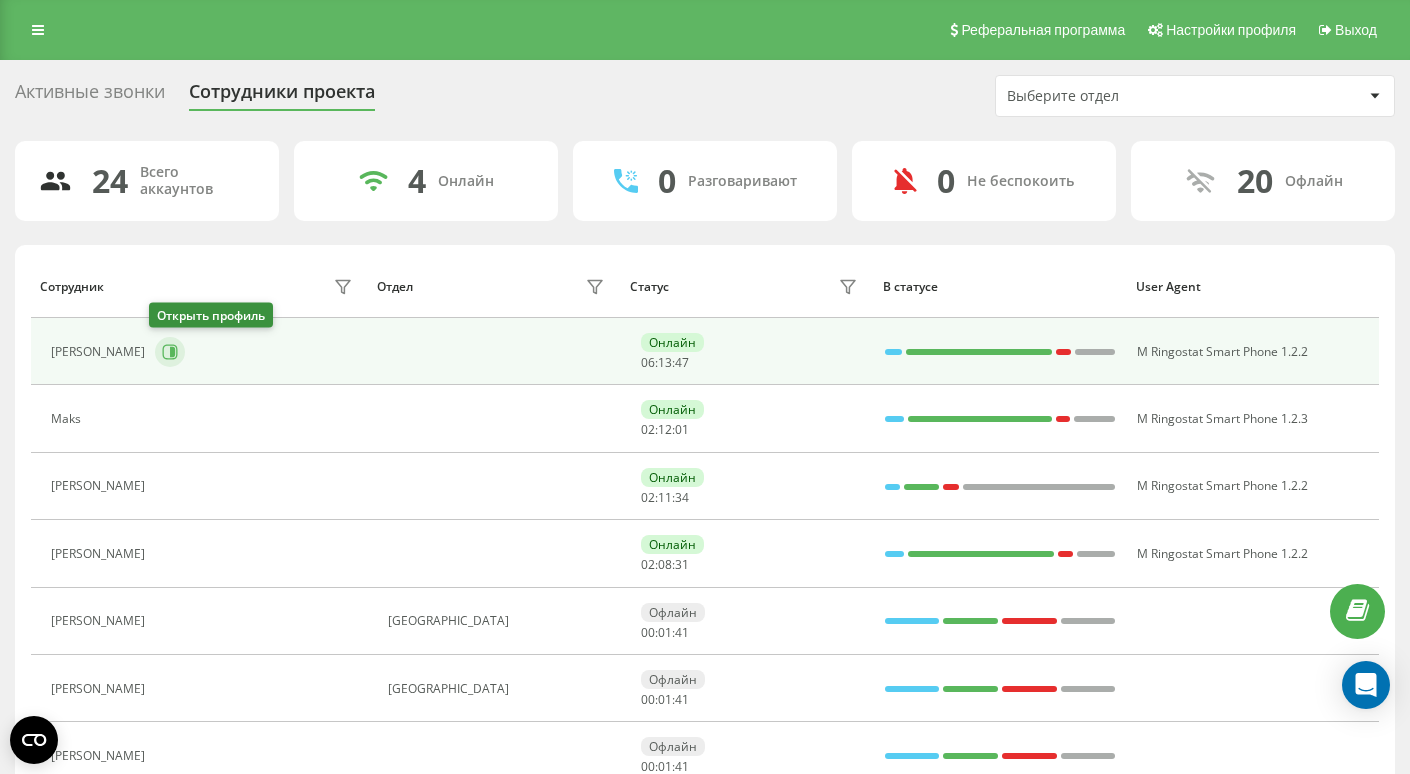 click 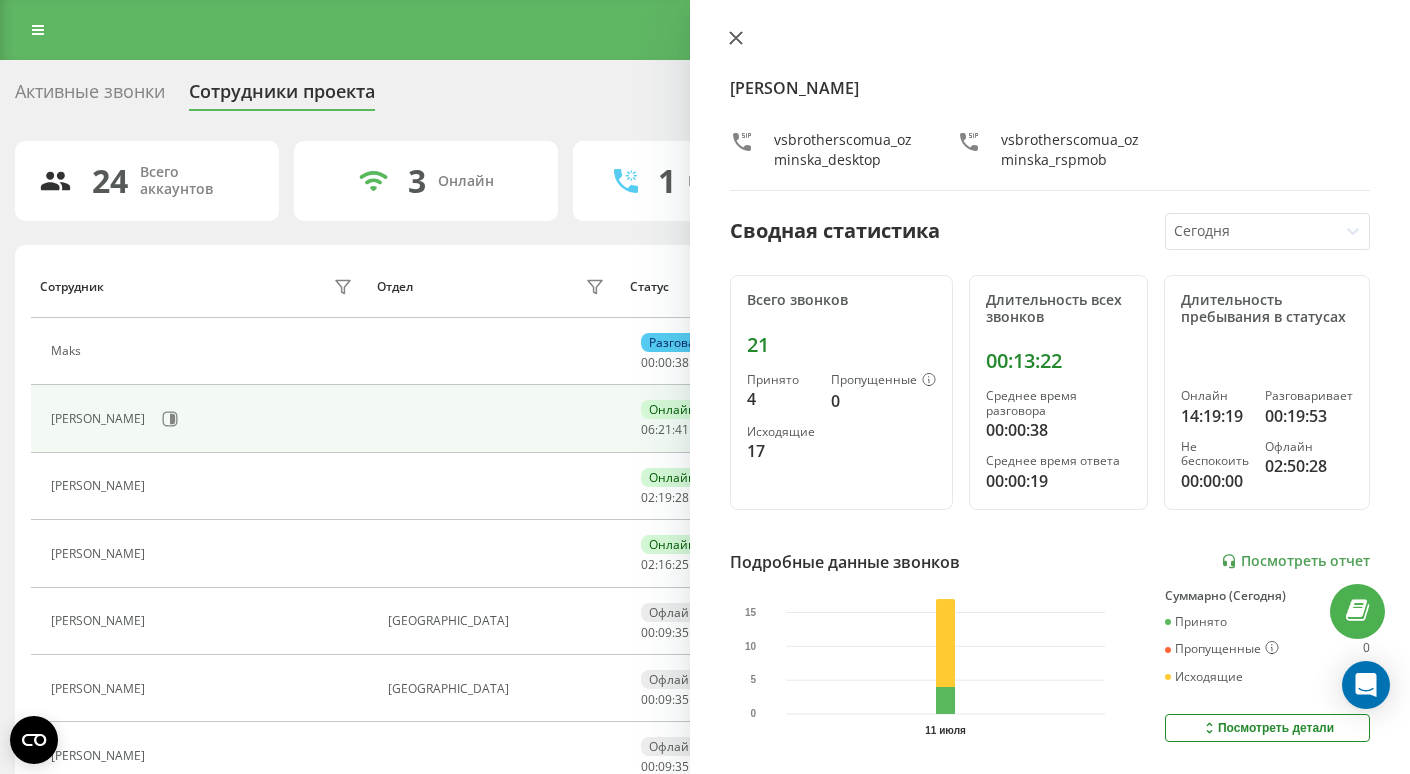 click 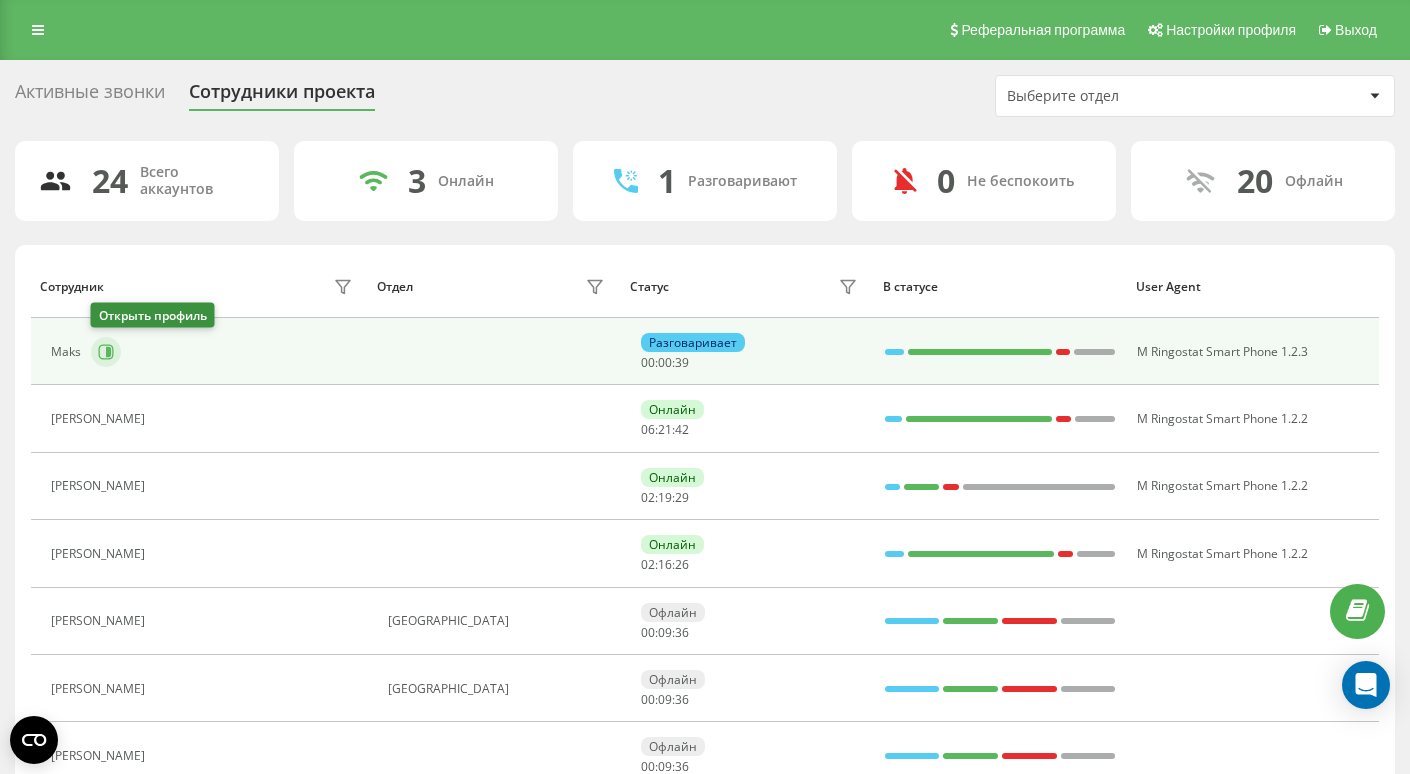click at bounding box center (106, 352) 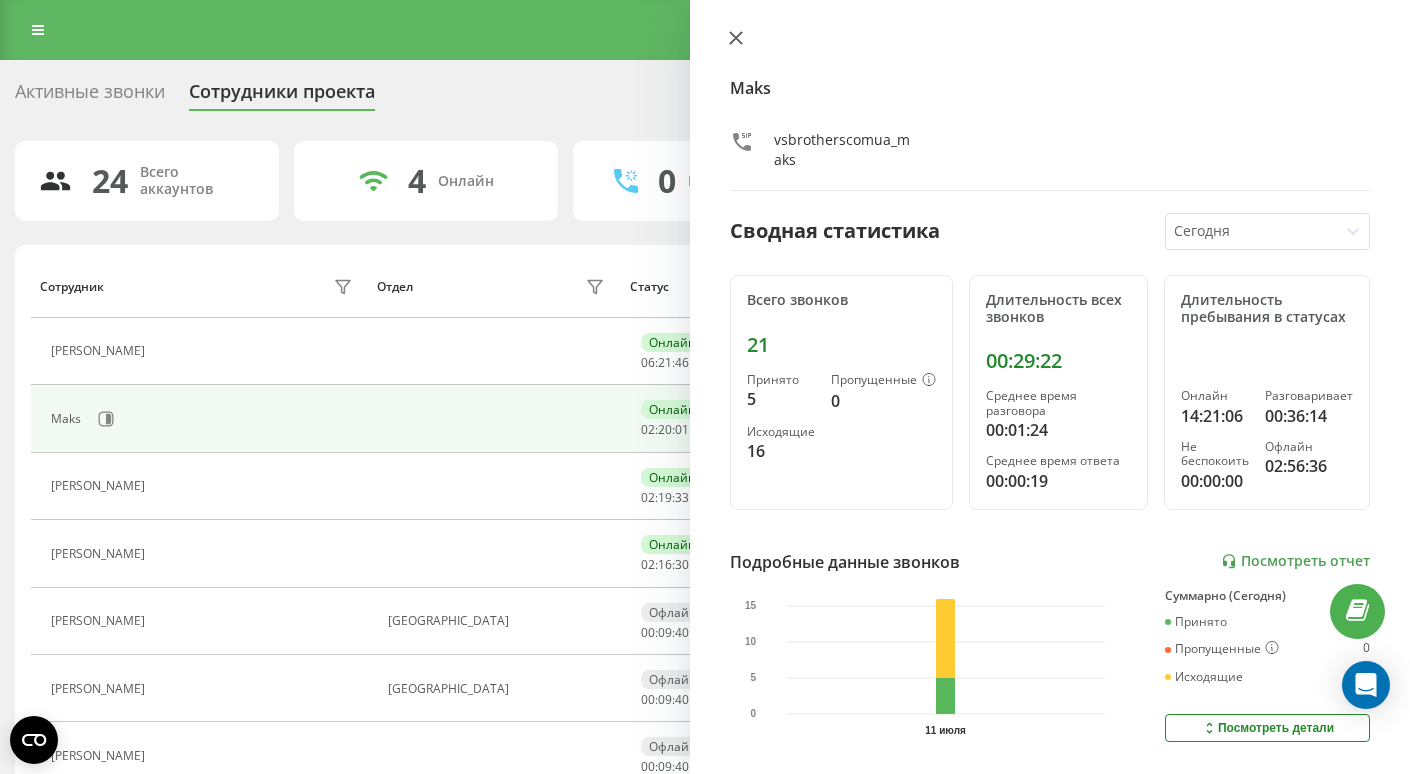 click 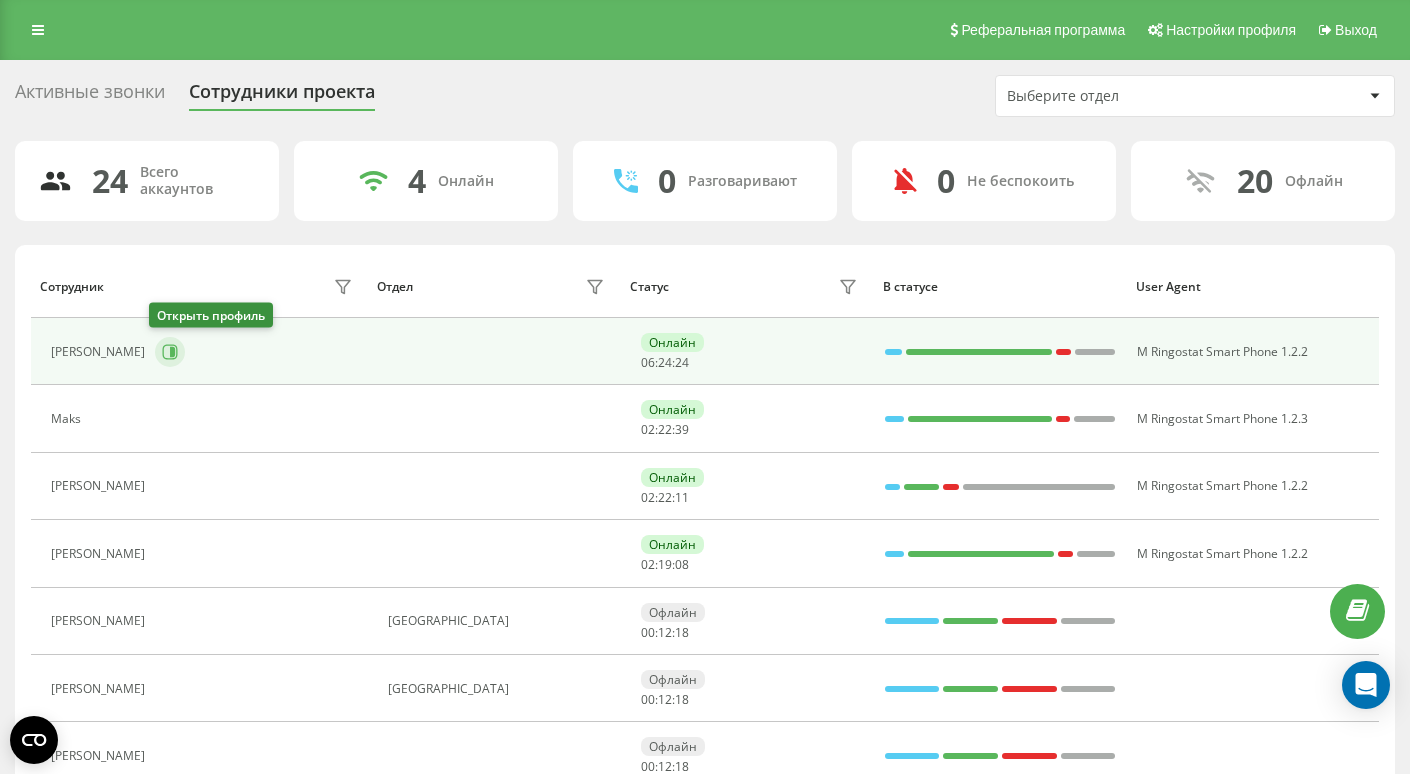 click 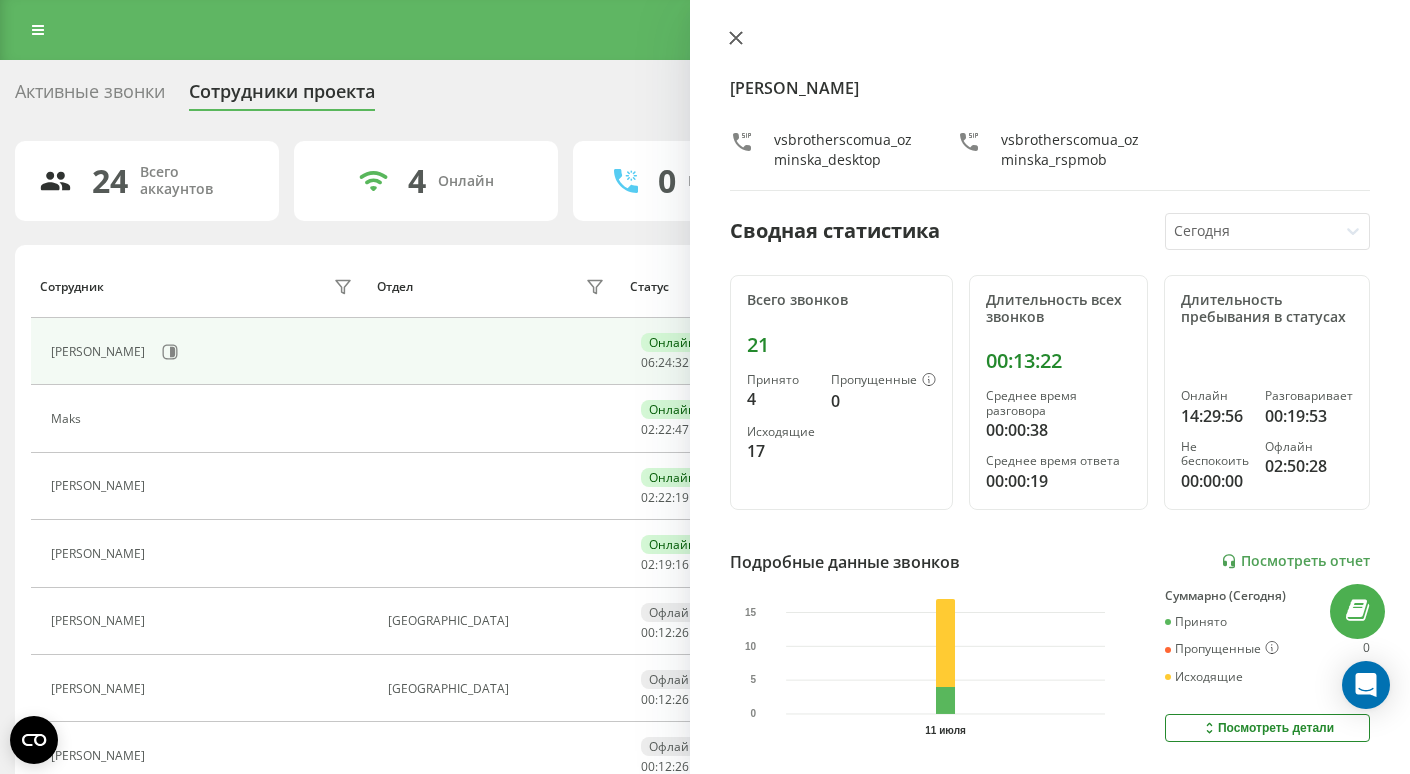click at bounding box center (736, 39) 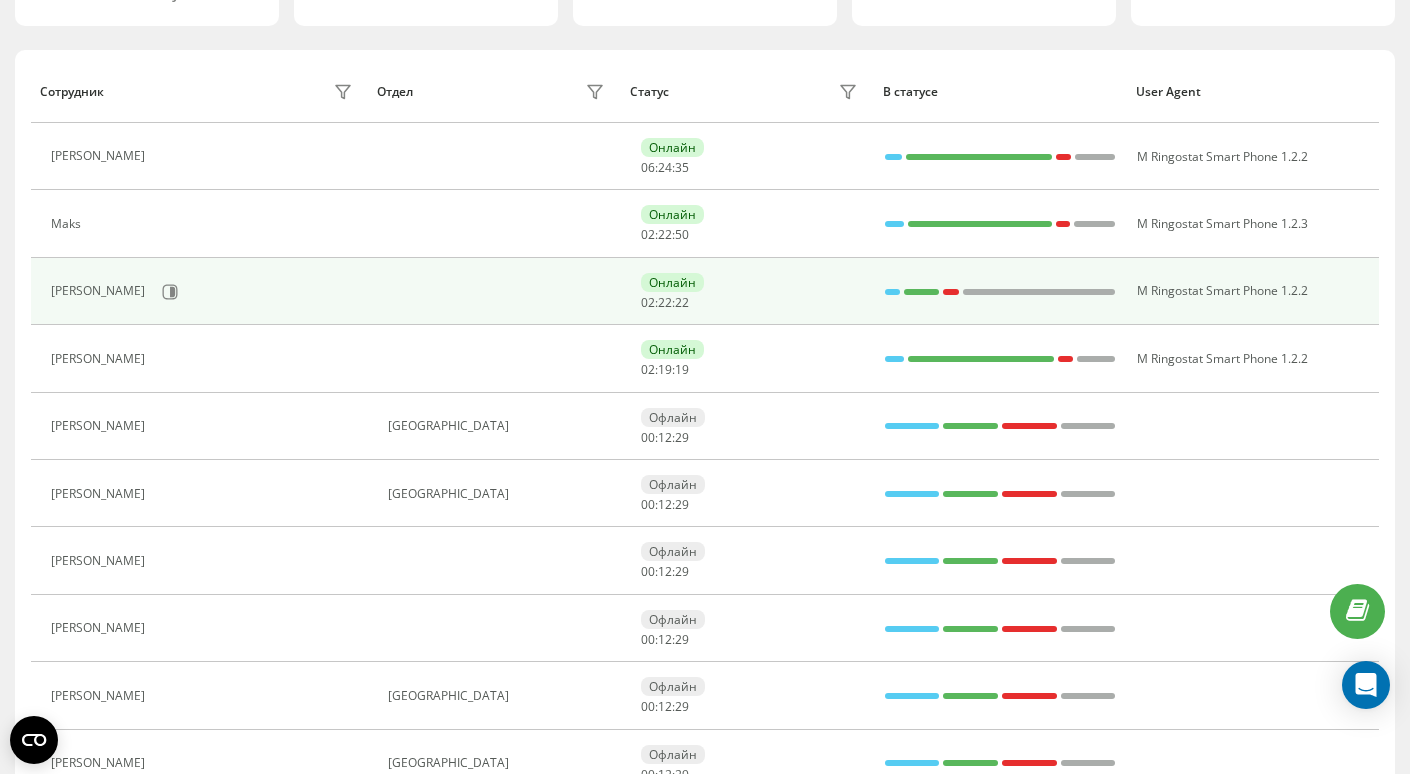 scroll, scrollTop: 184, scrollLeft: 0, axis: vertical 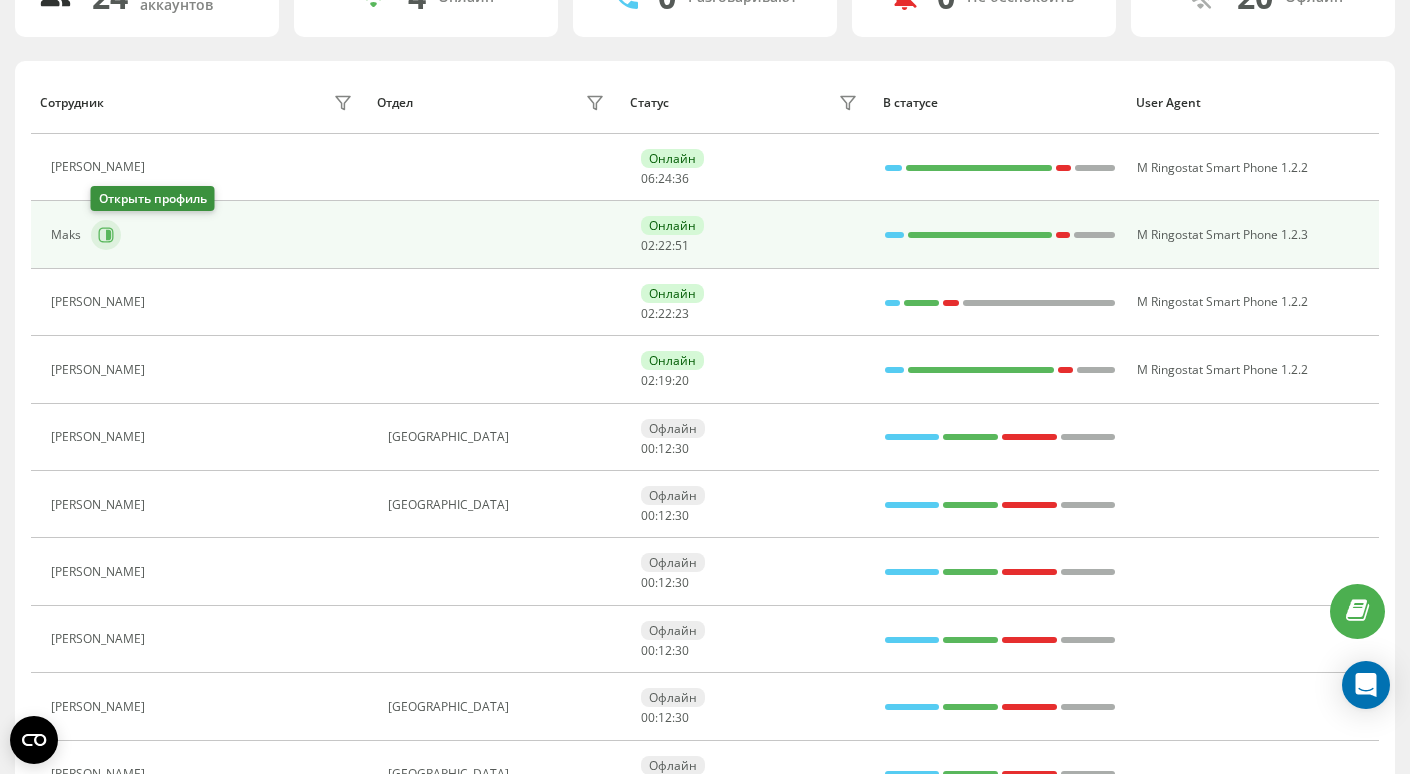click 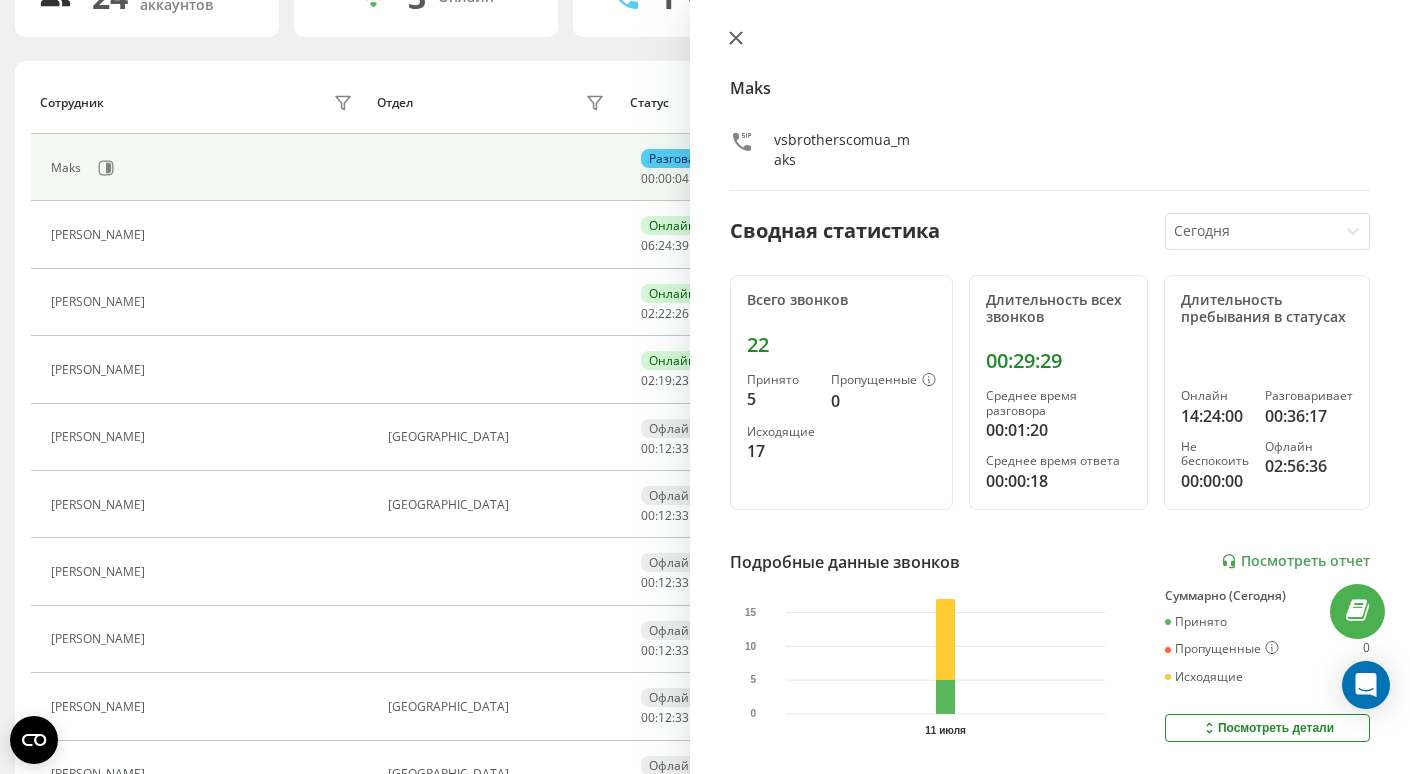 click 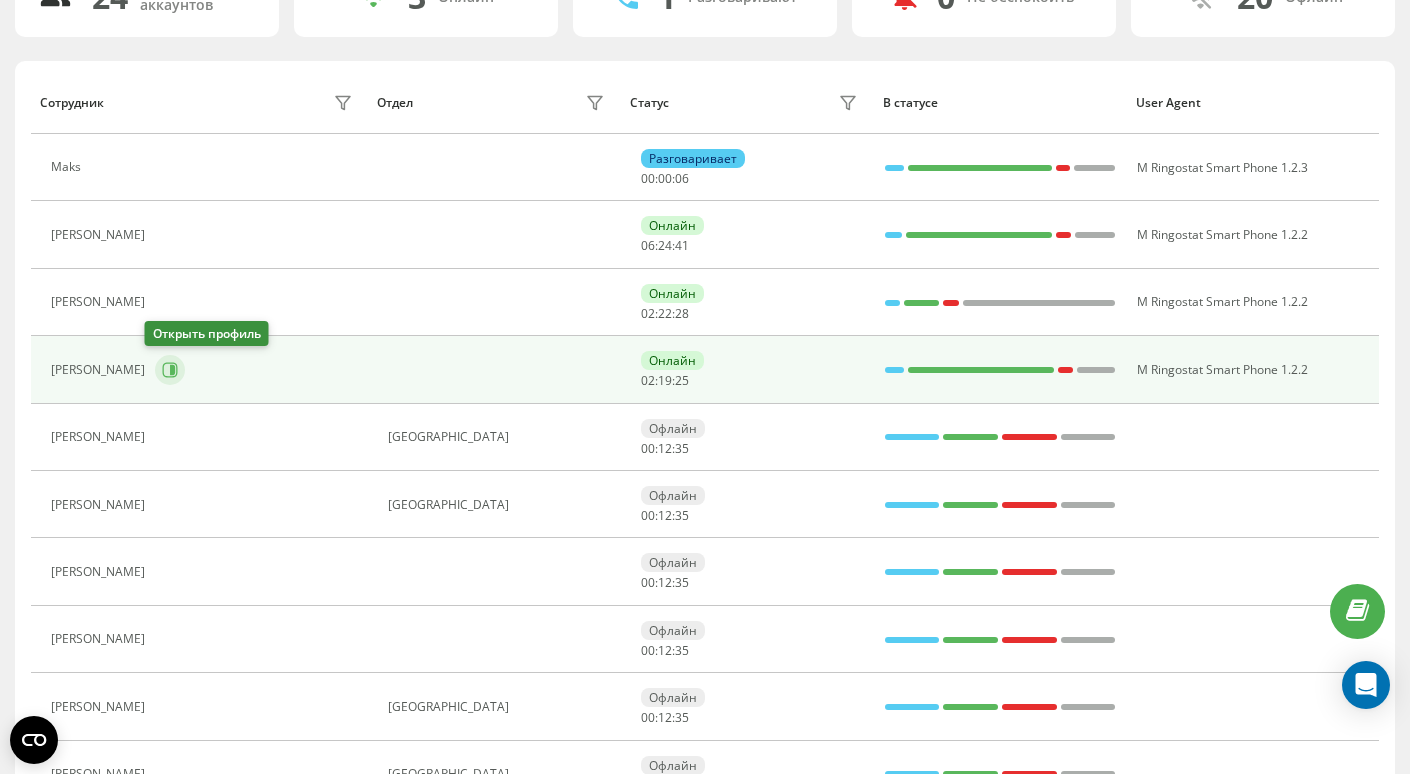 click 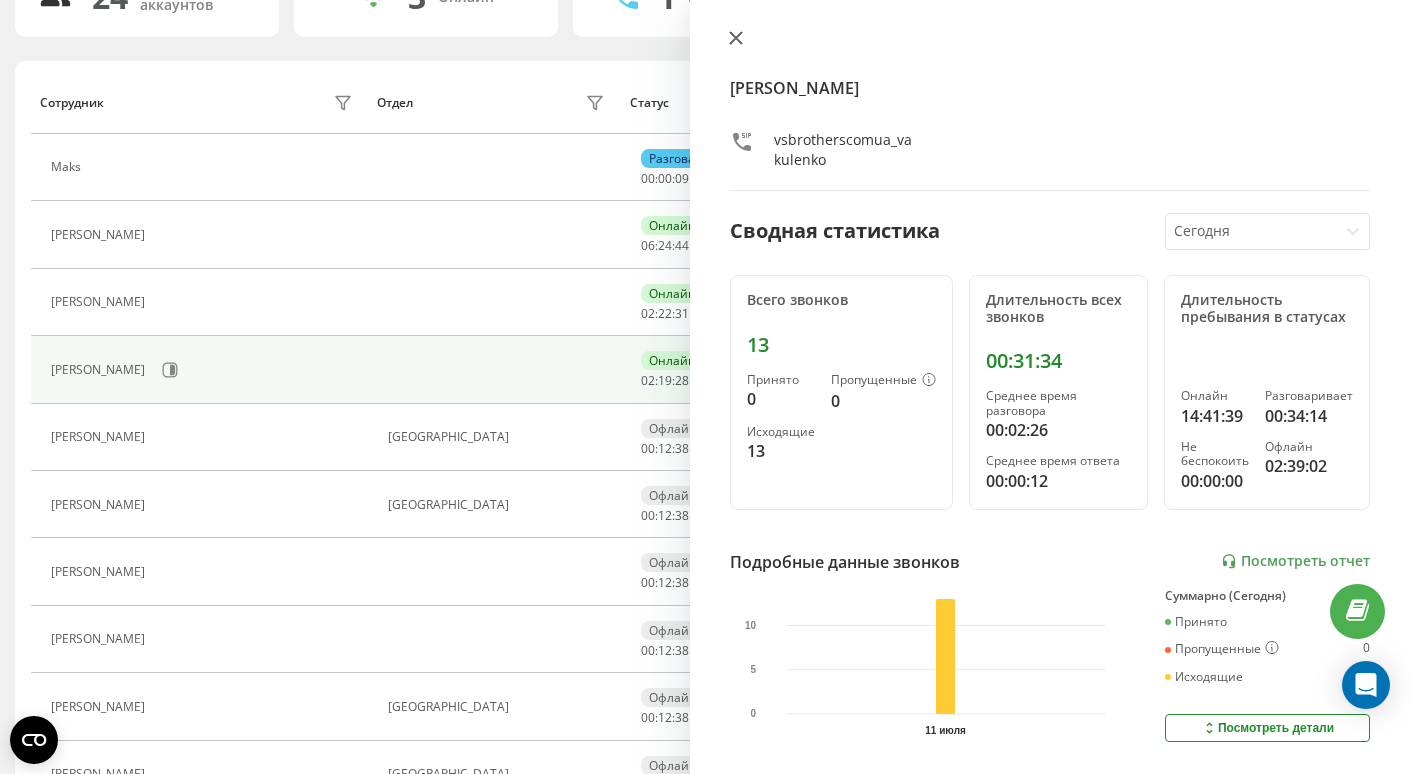 click 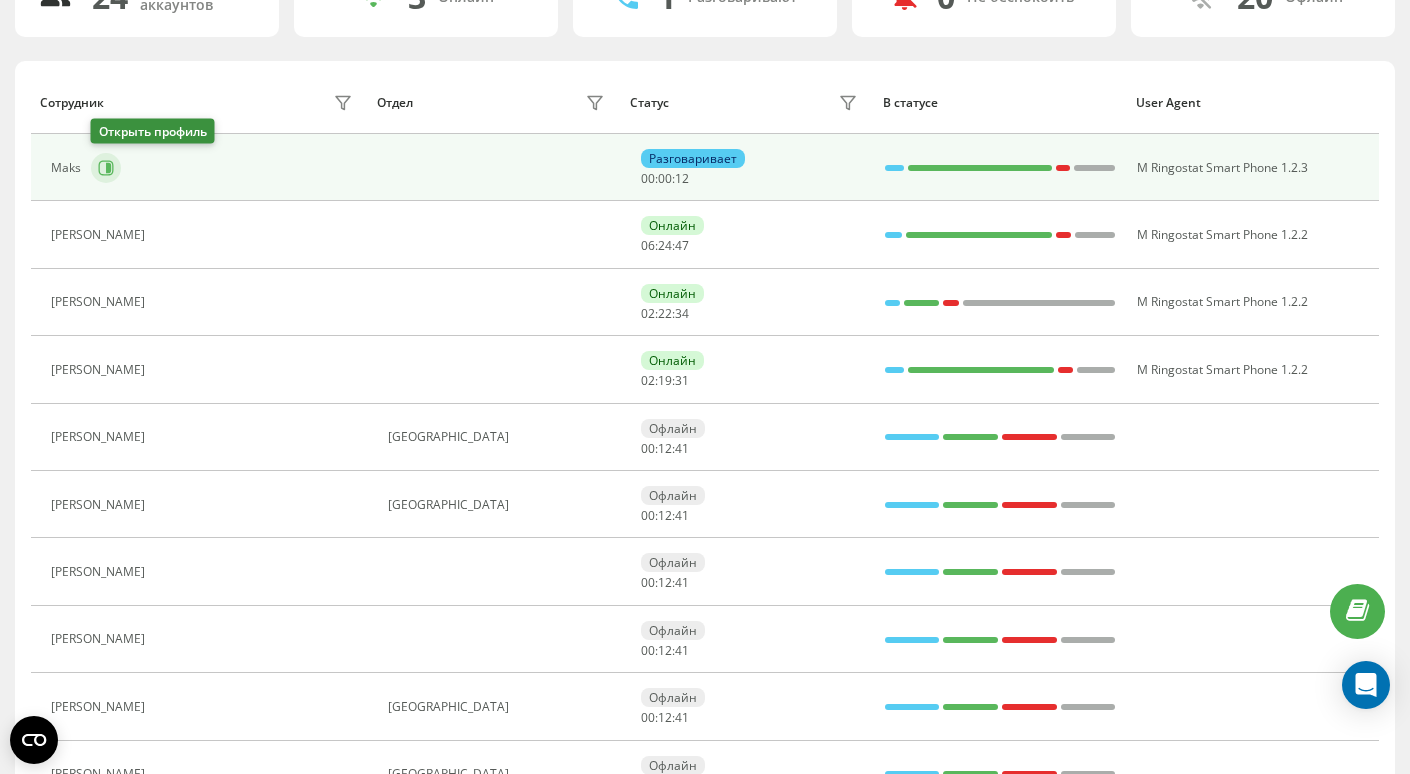 click at bounding box center [106, 168] 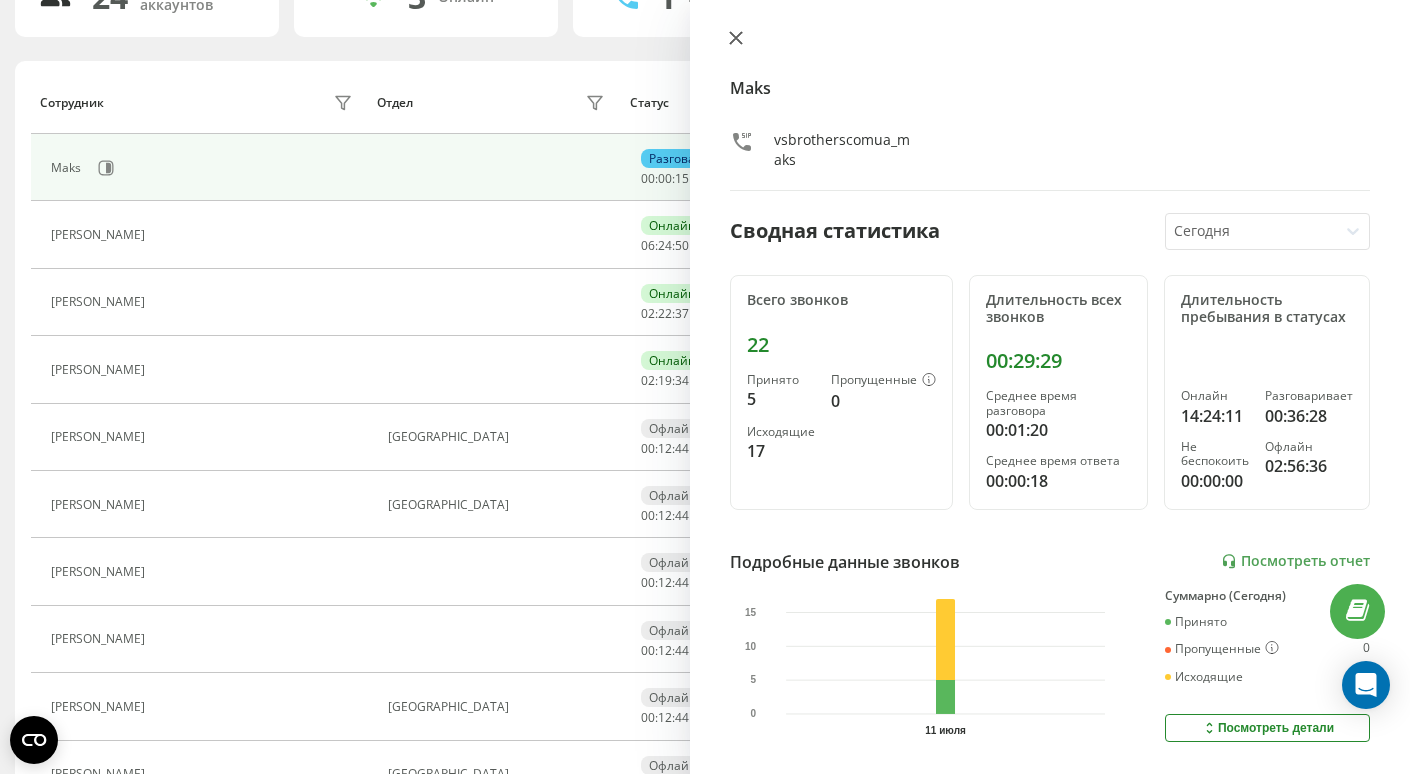 click 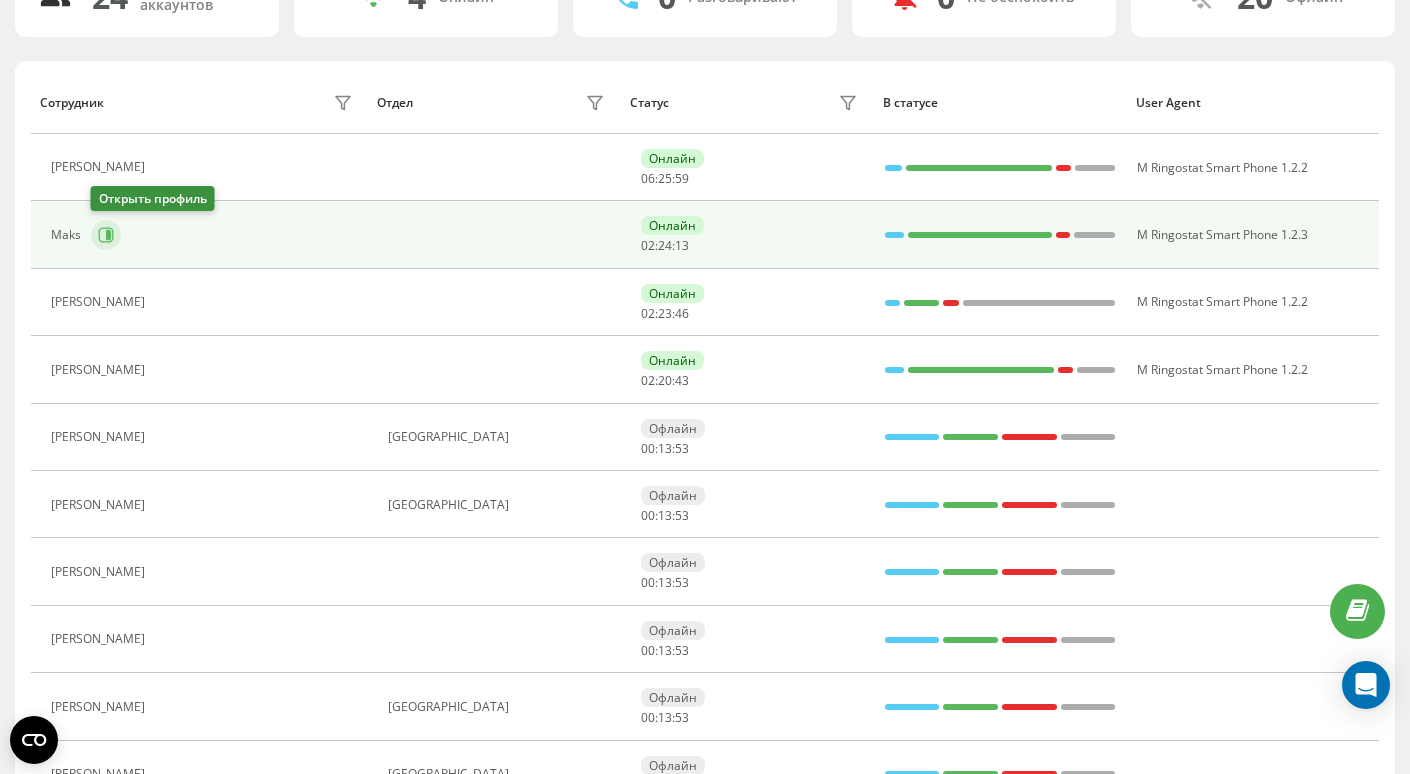 click at bounding box center (106, 235) 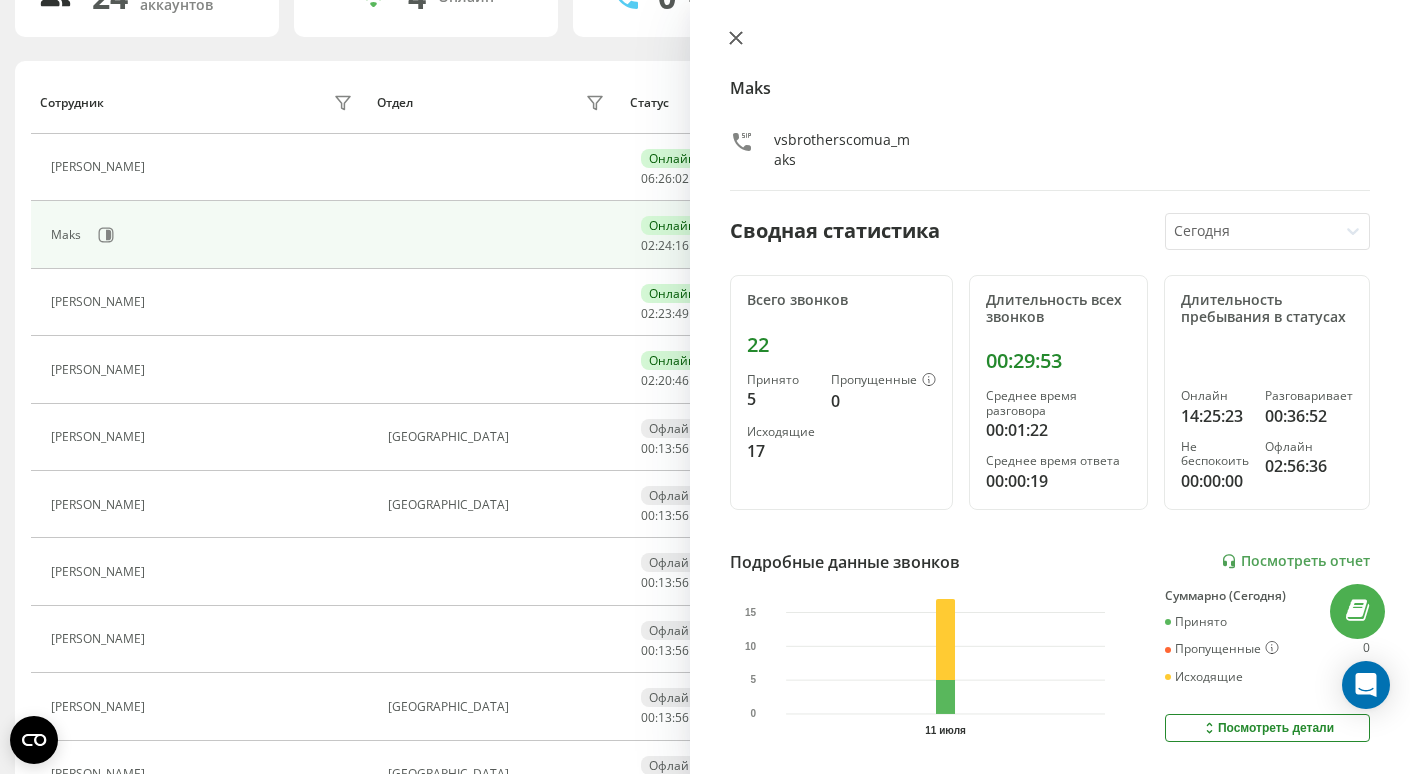 click 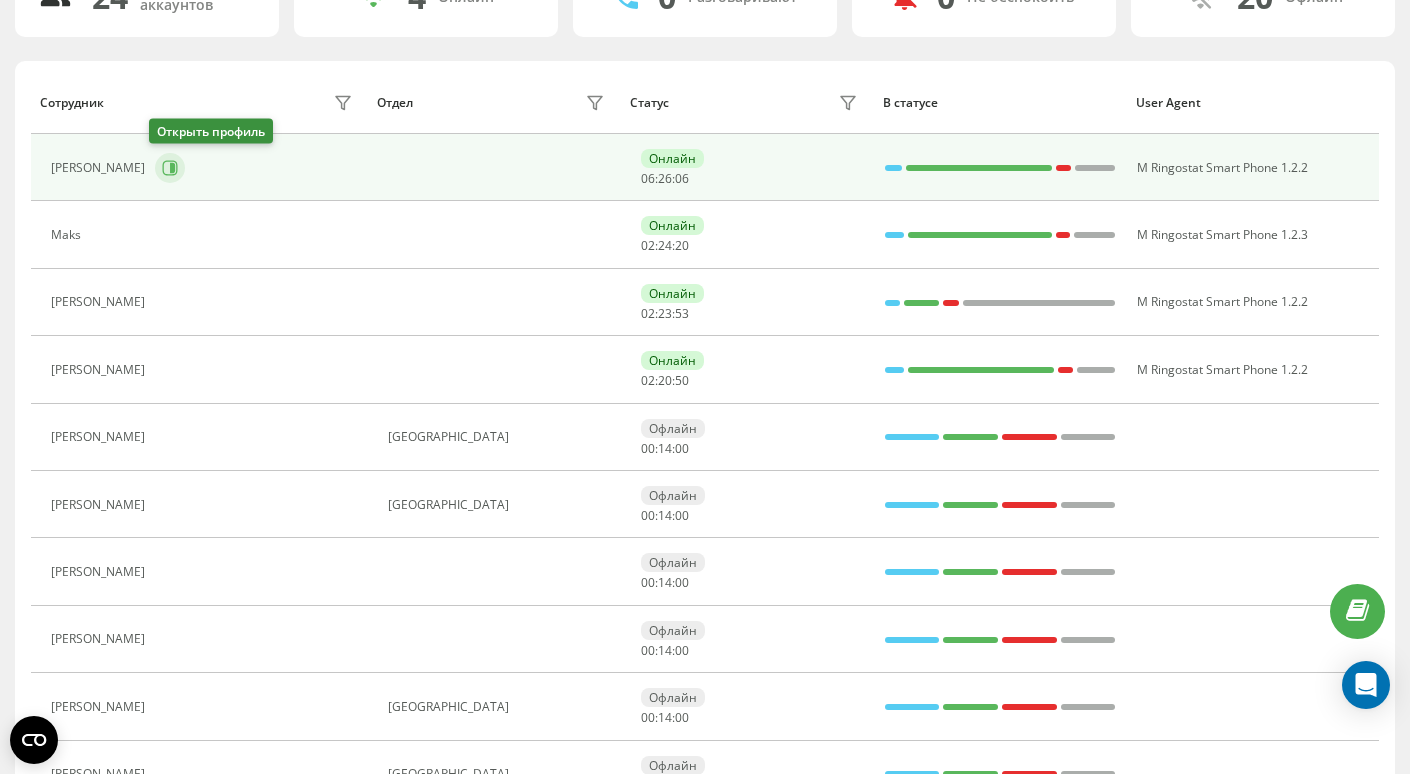 click 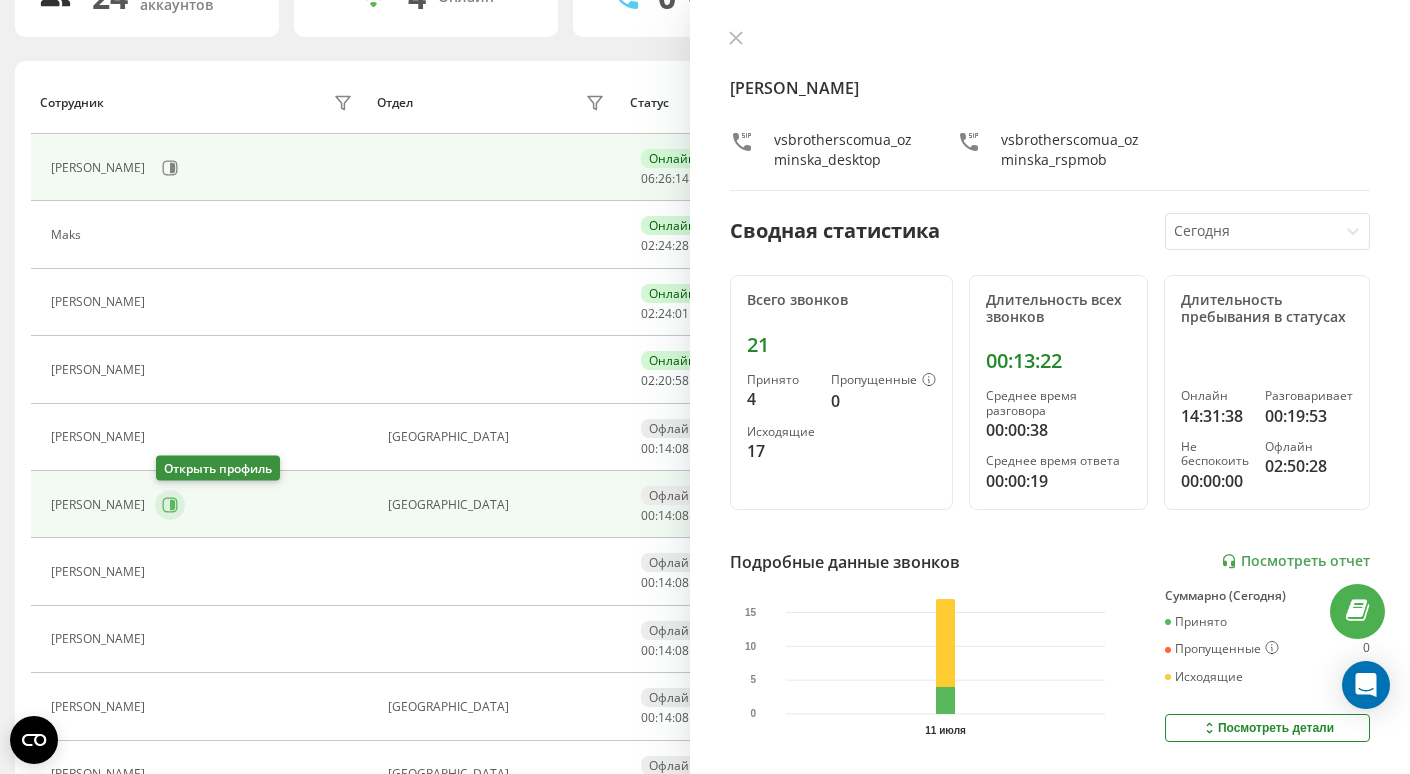 click at bounding box center (170, 505) 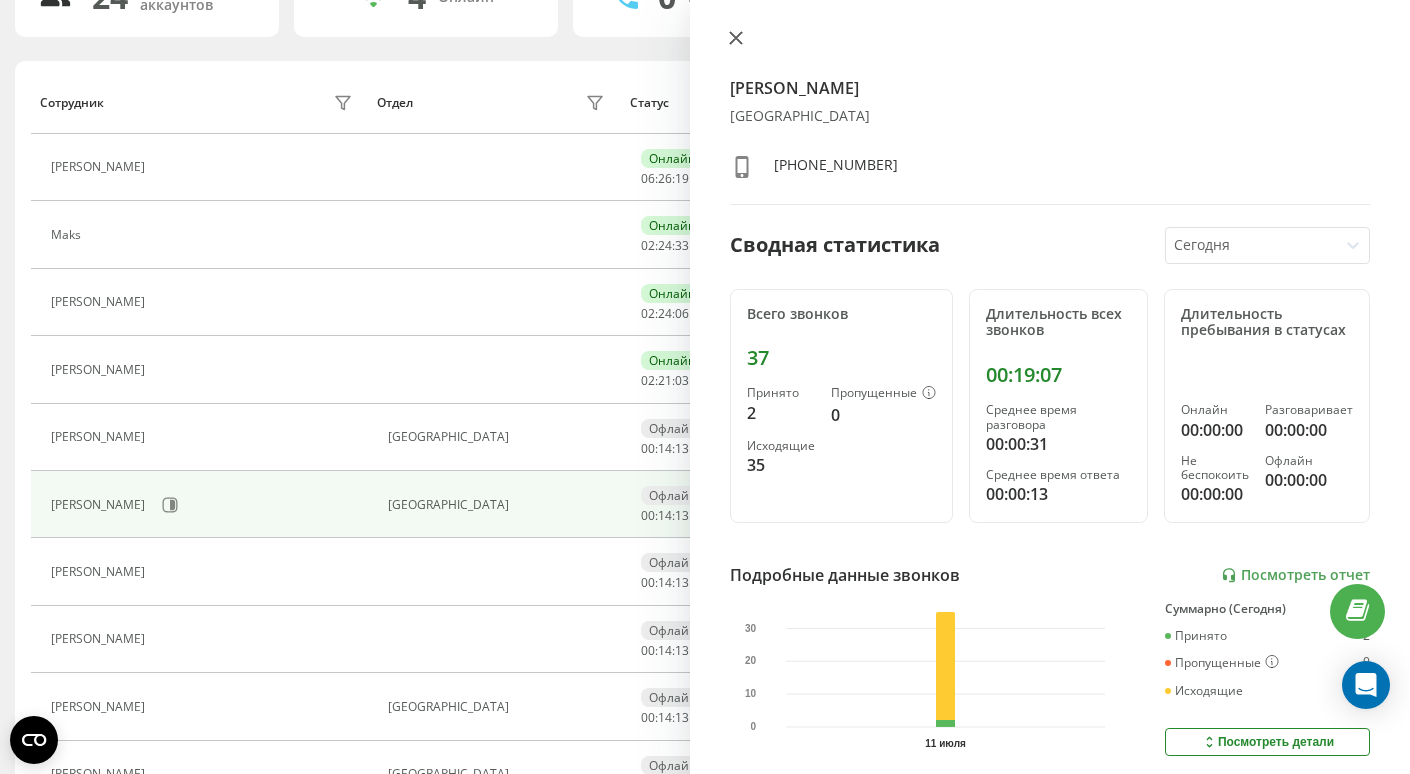 click 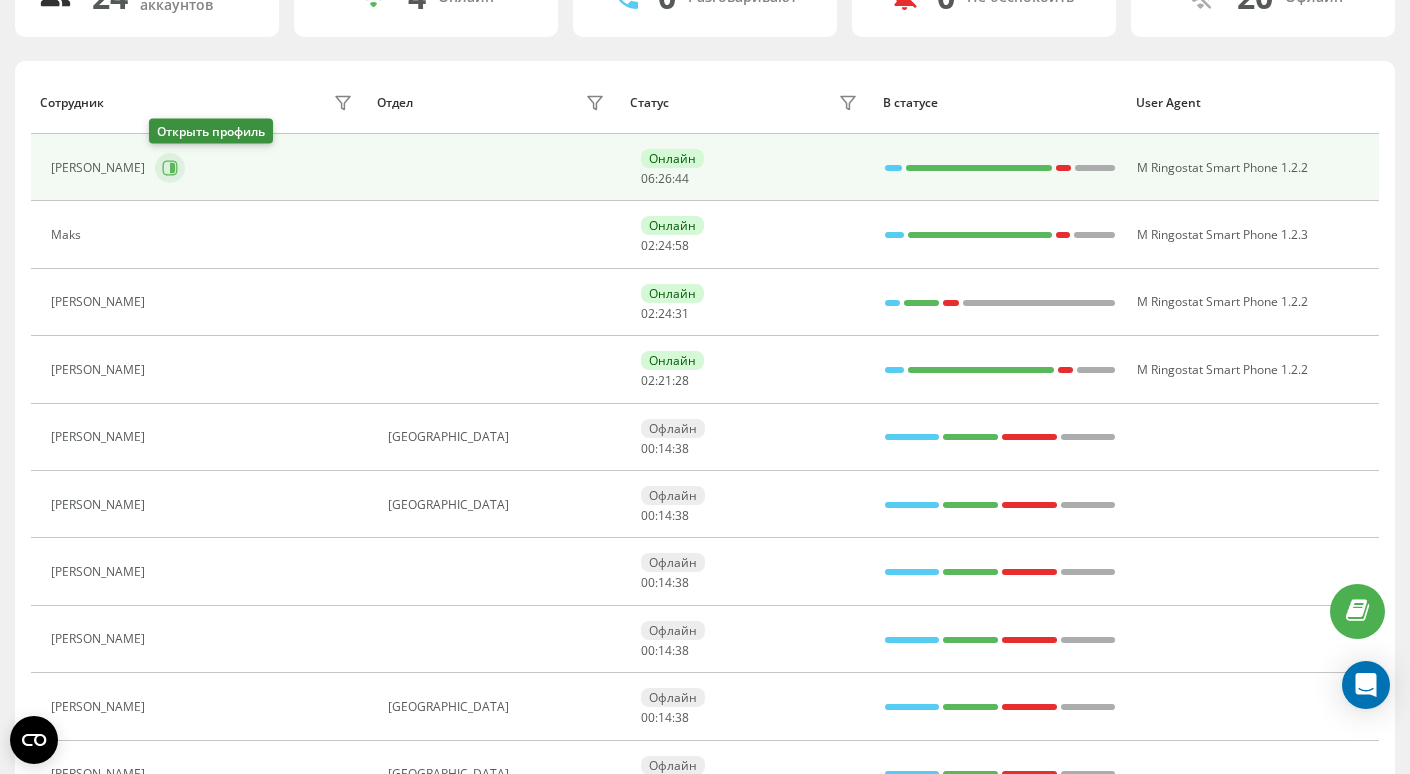 click 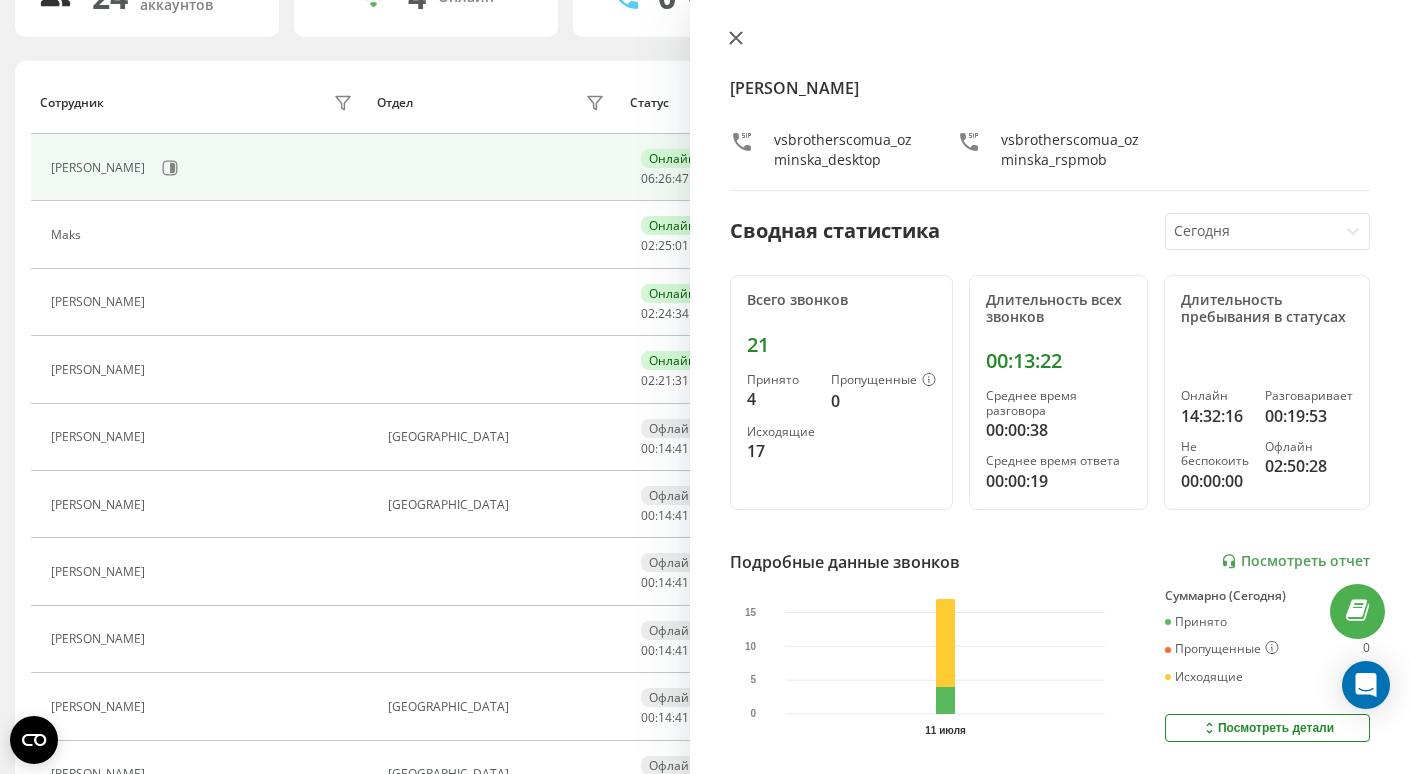 click 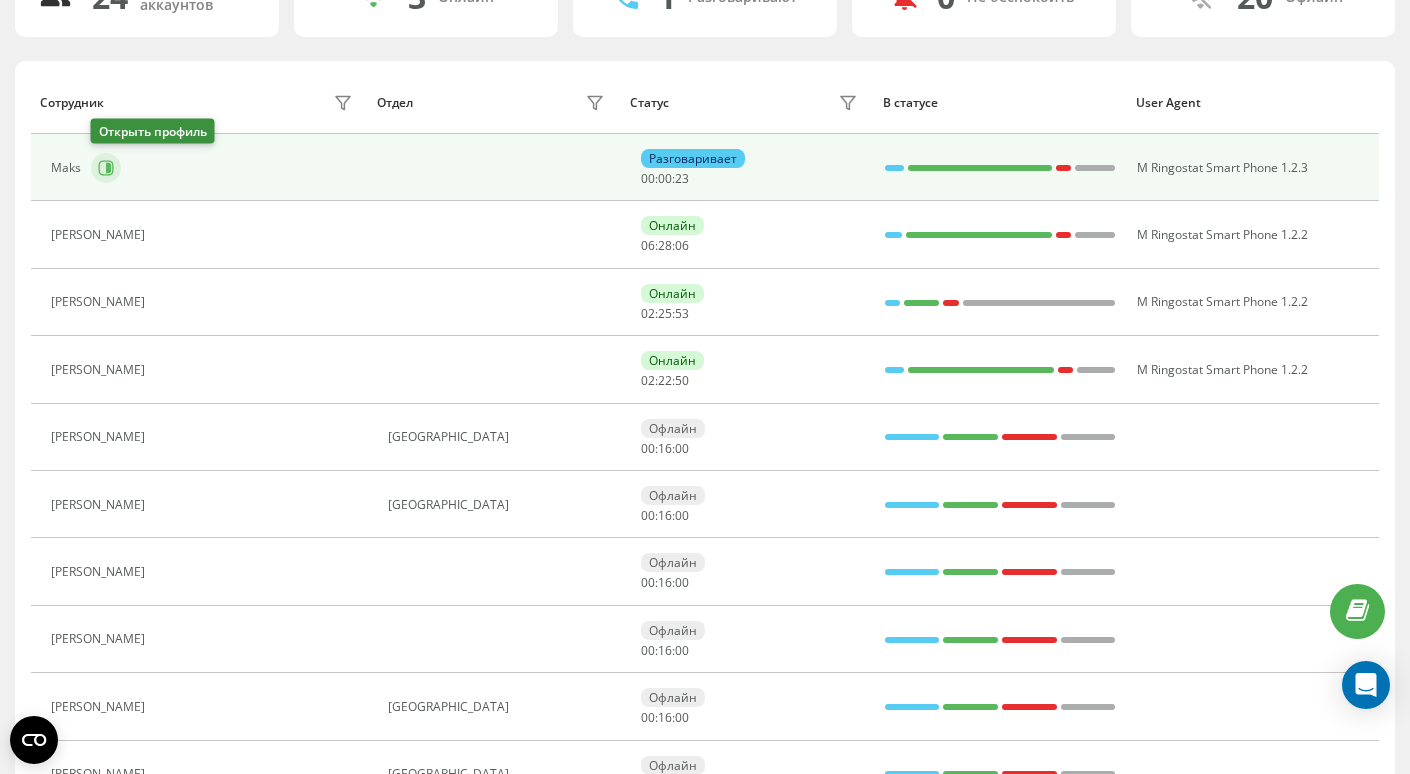click 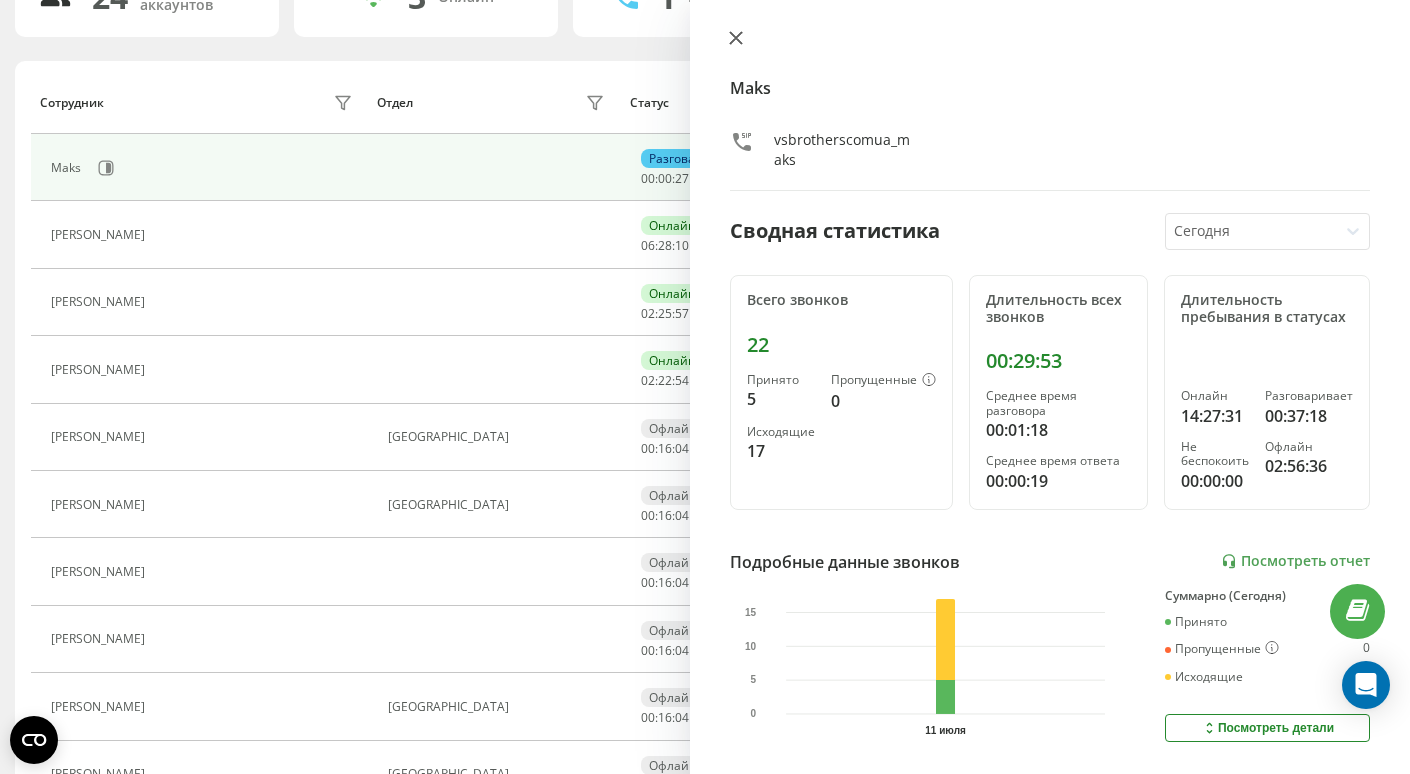 click 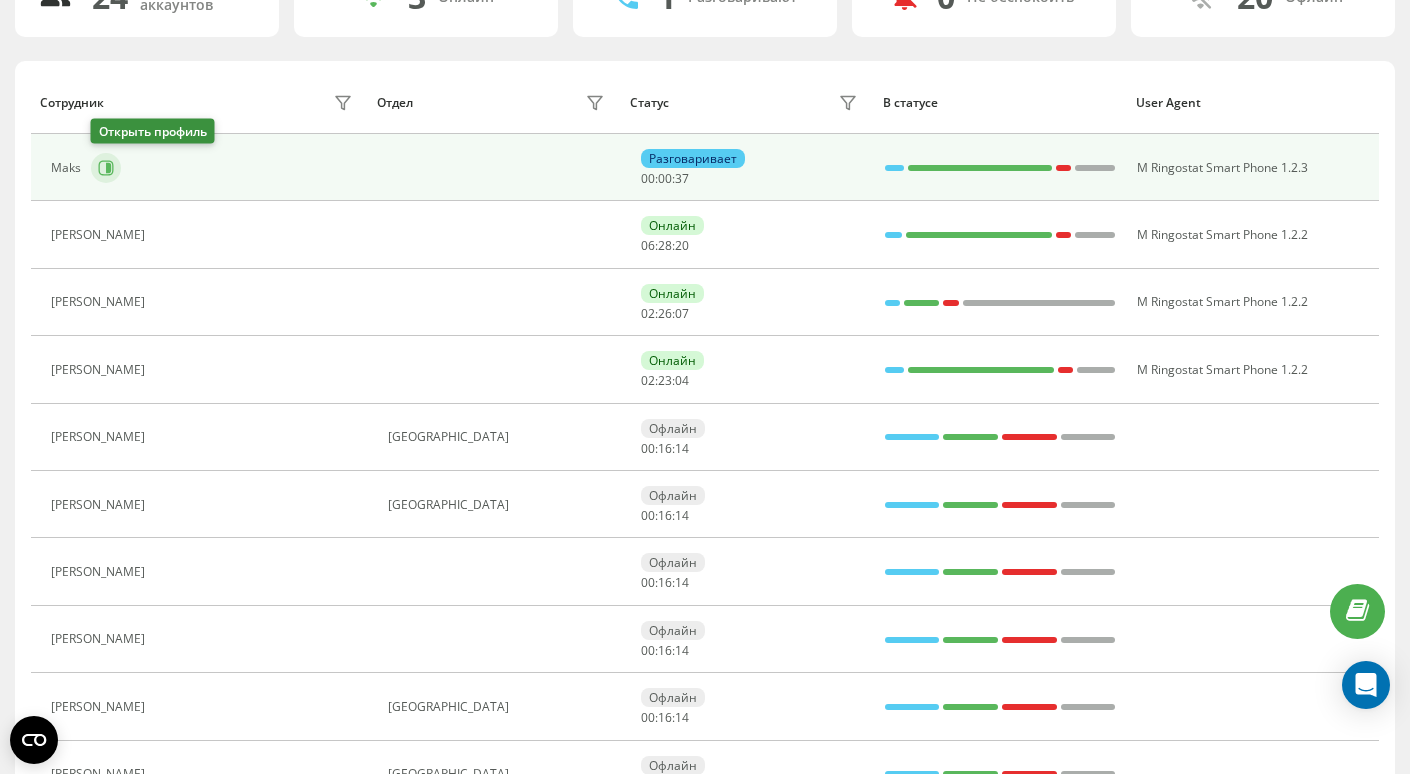 click 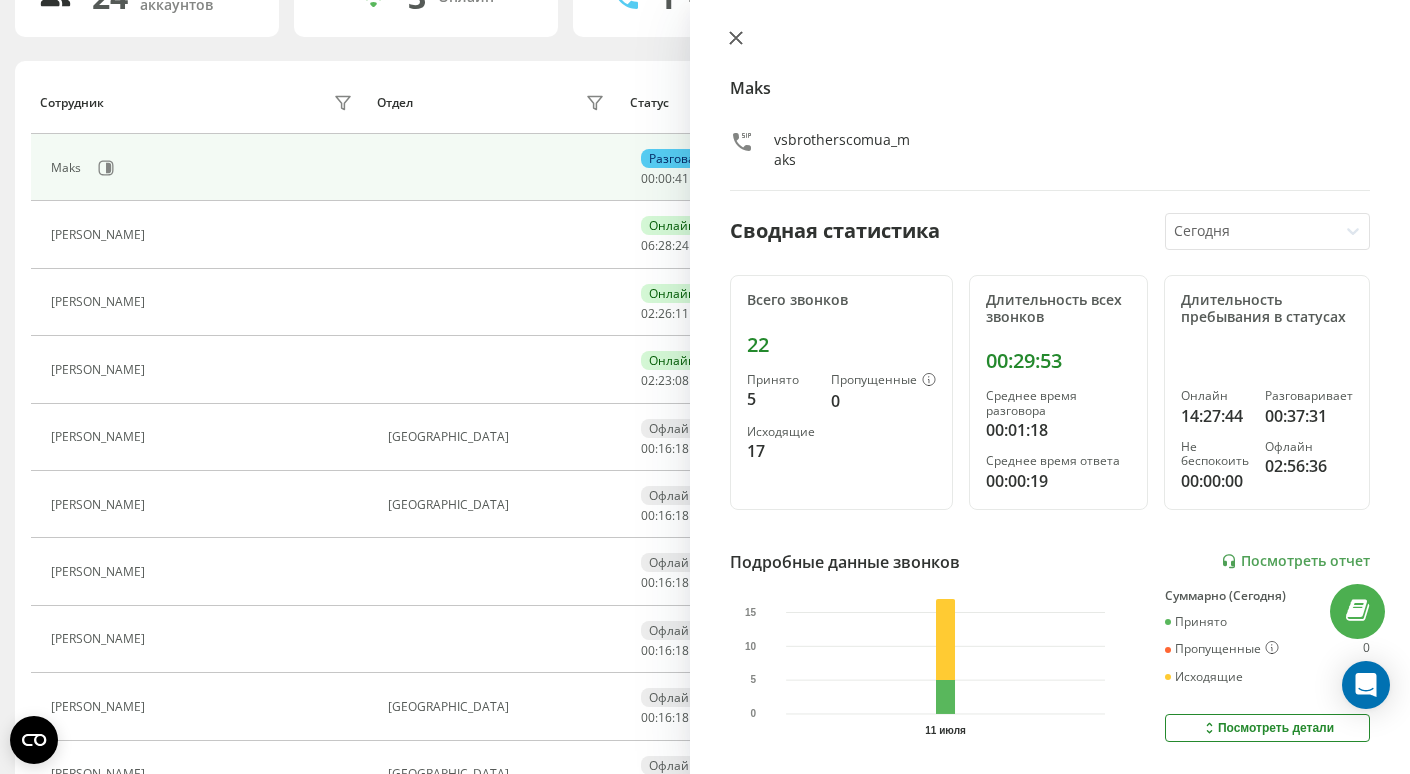 click 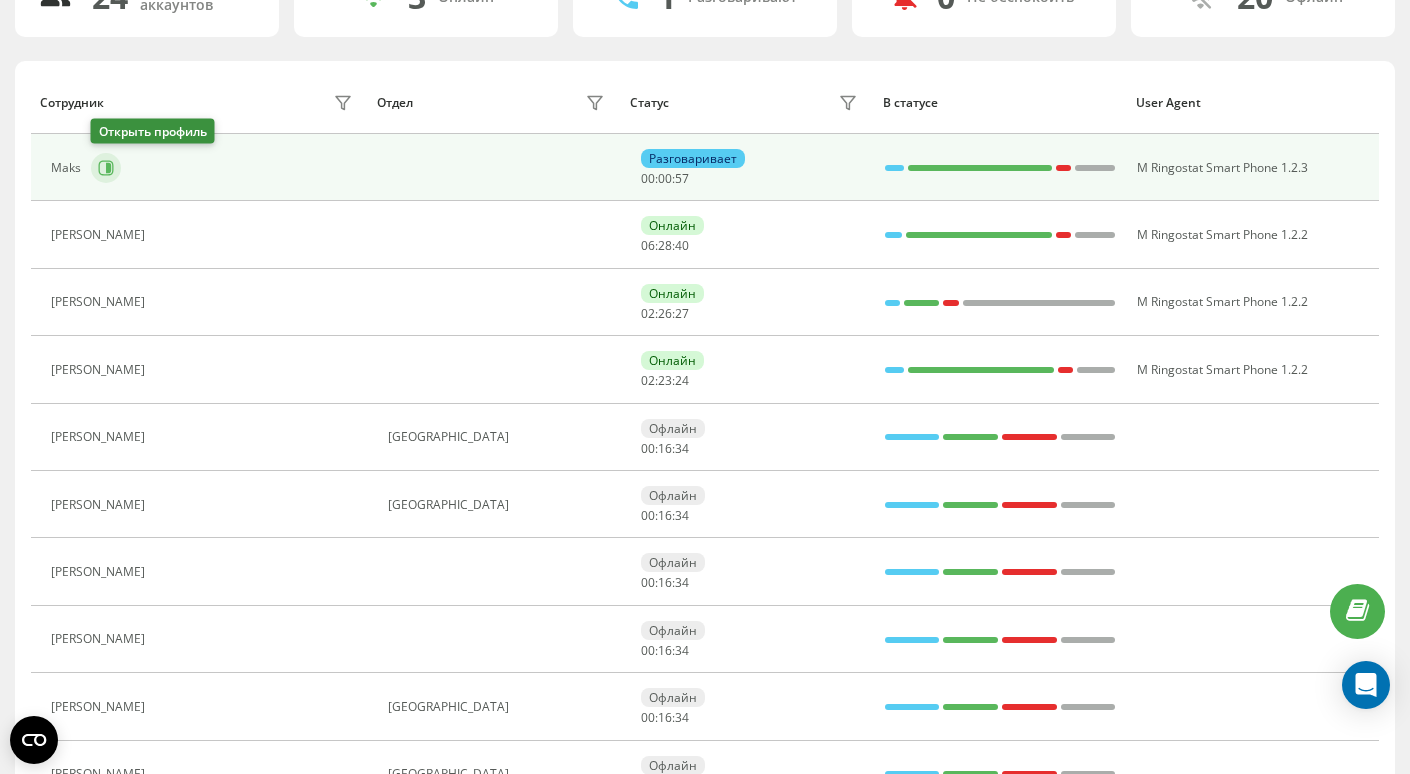 click 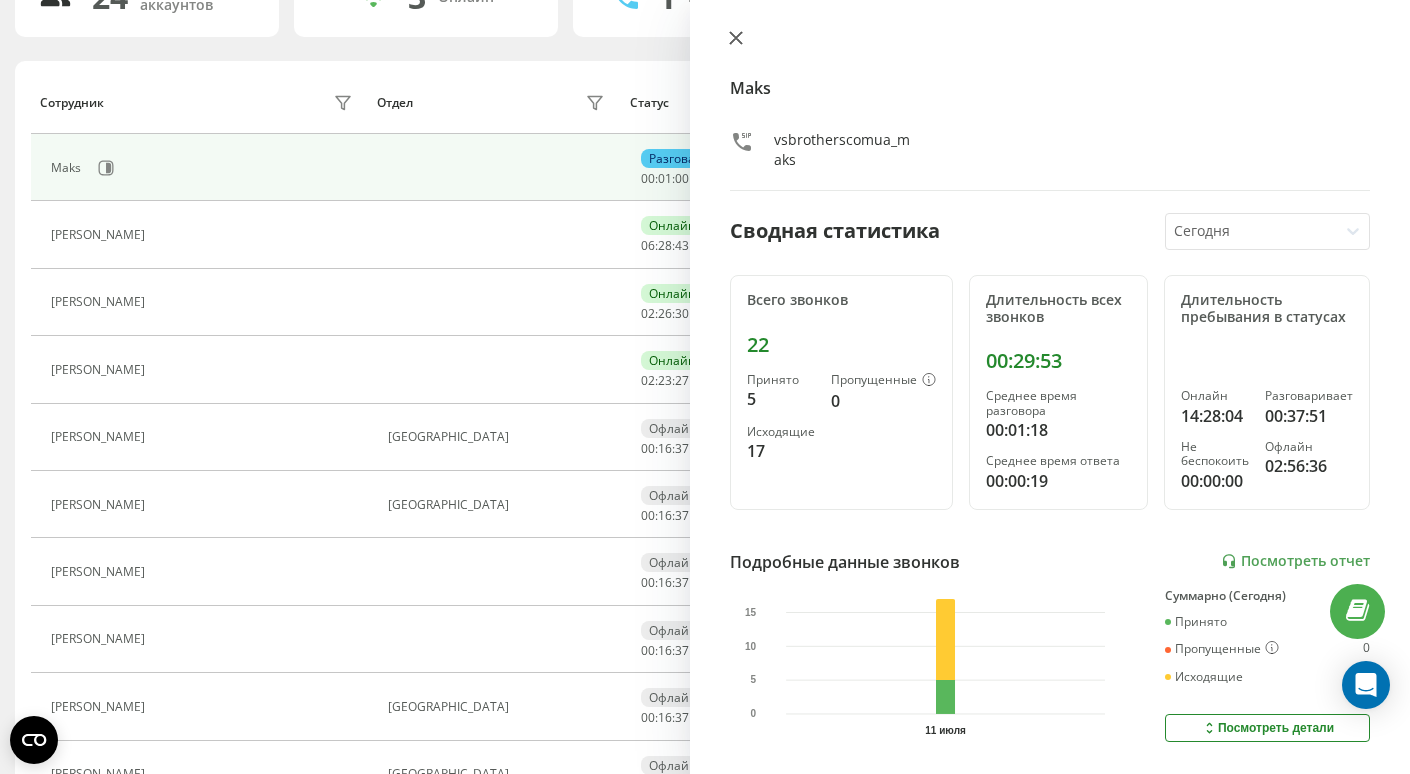 click 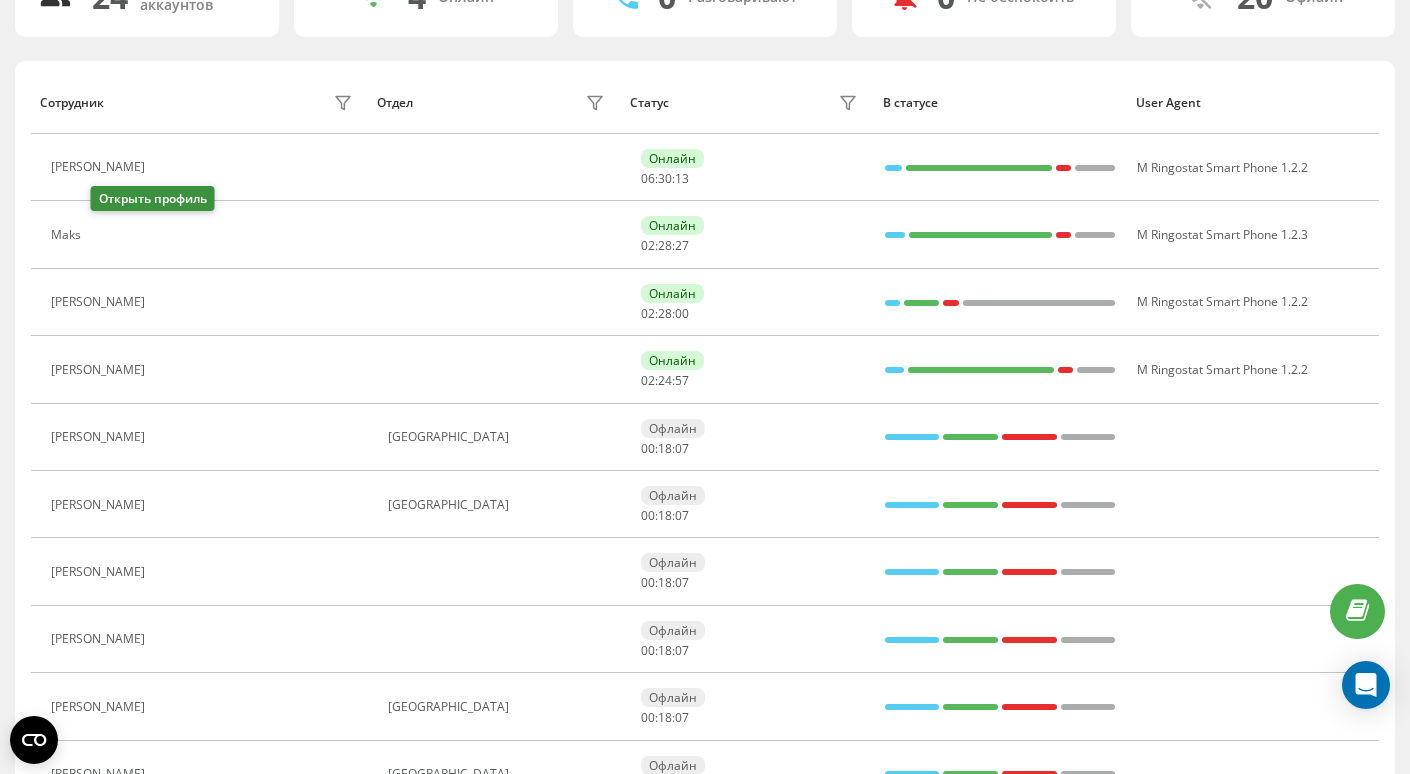 click at bounding box center [103, 237] 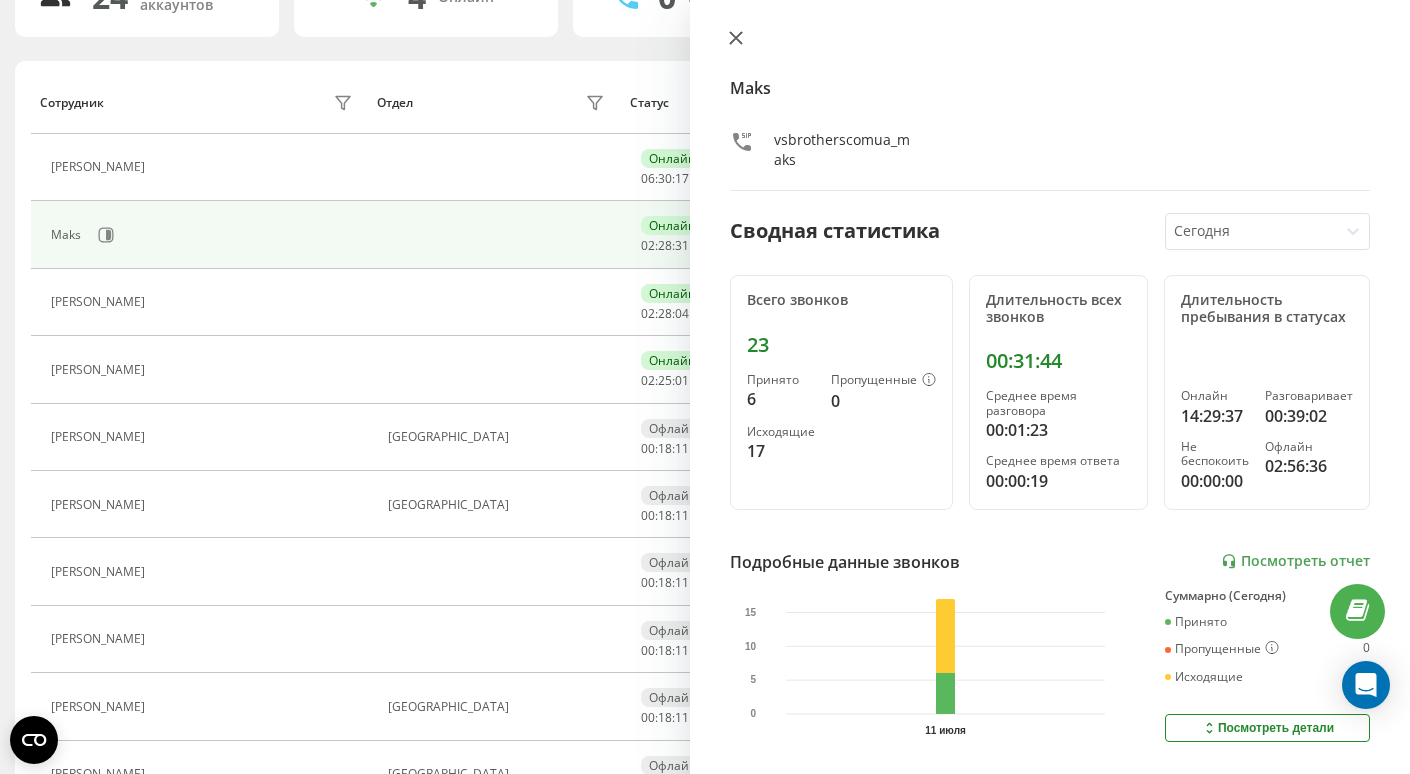 click 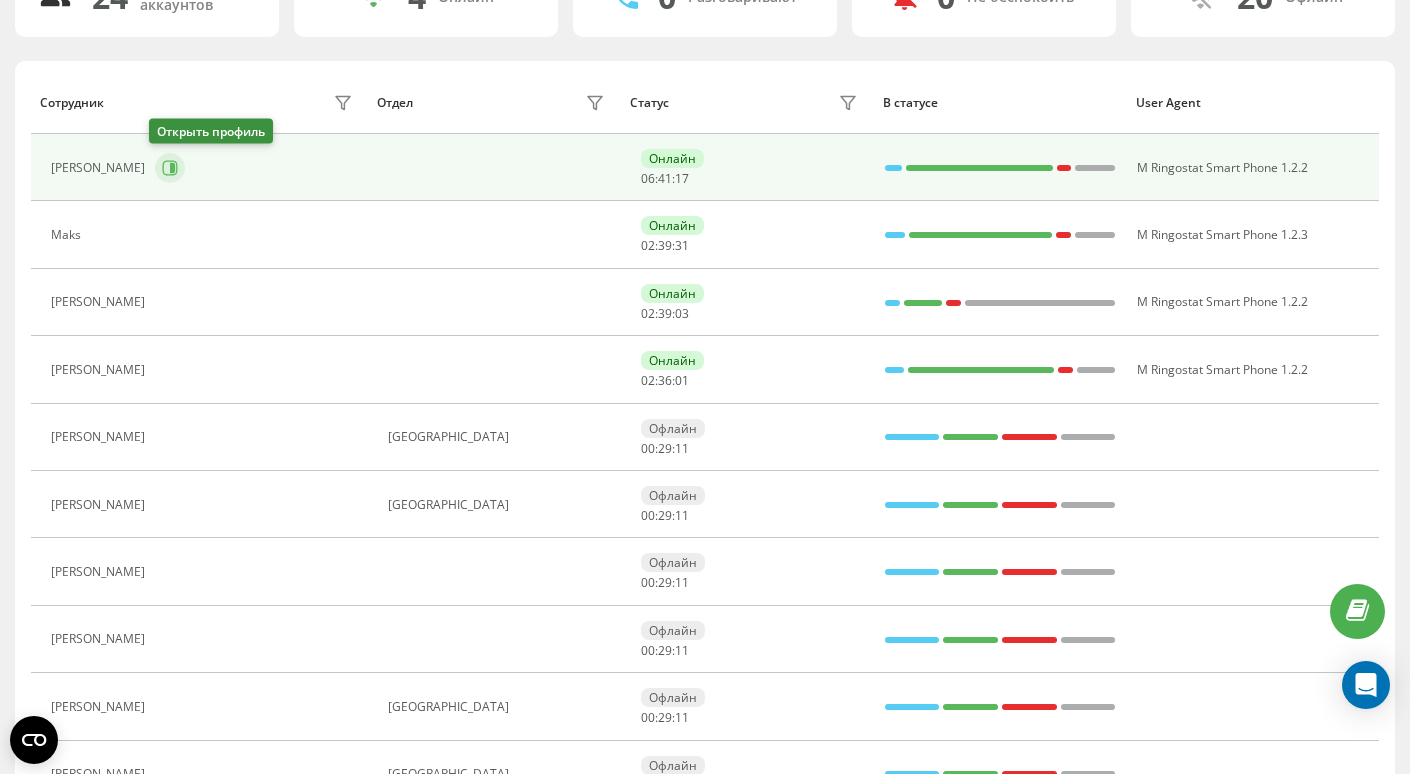 click 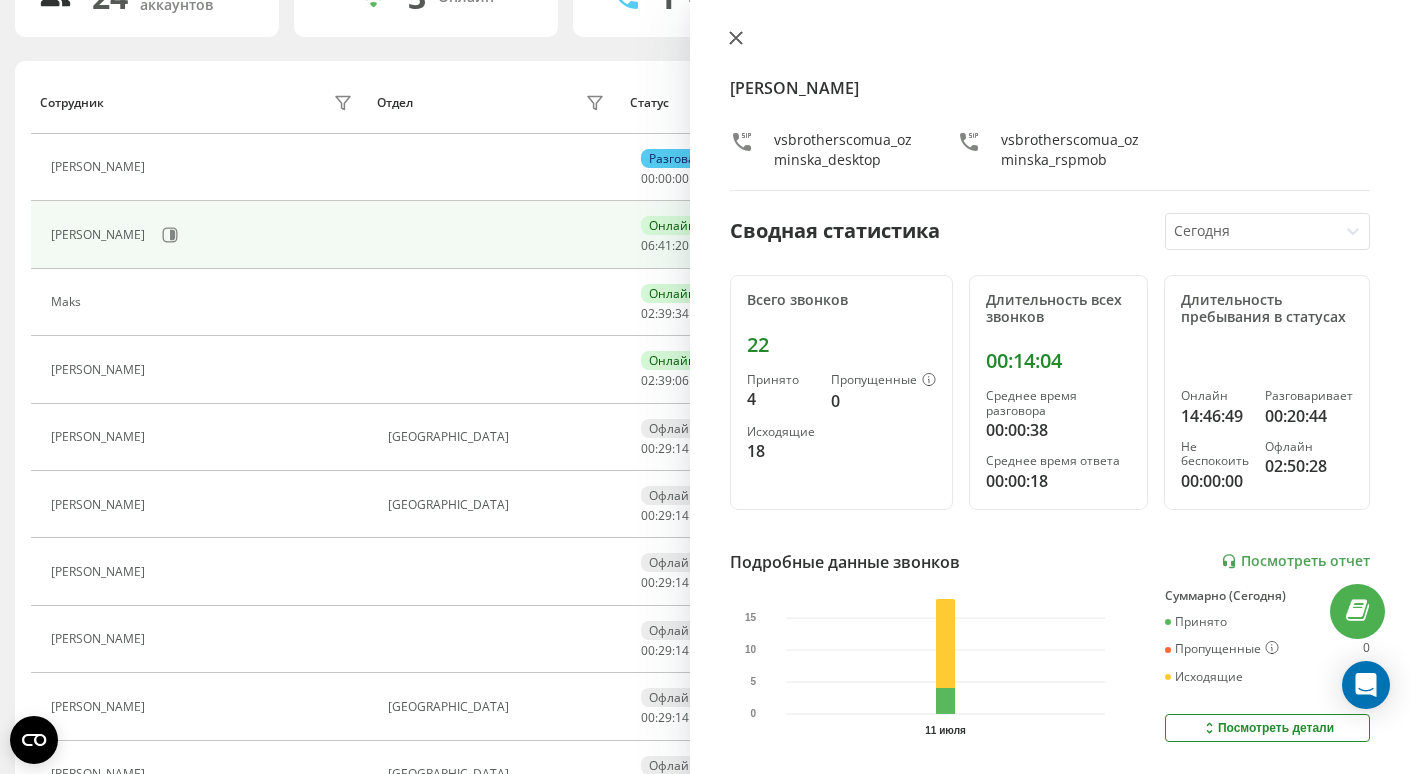 click 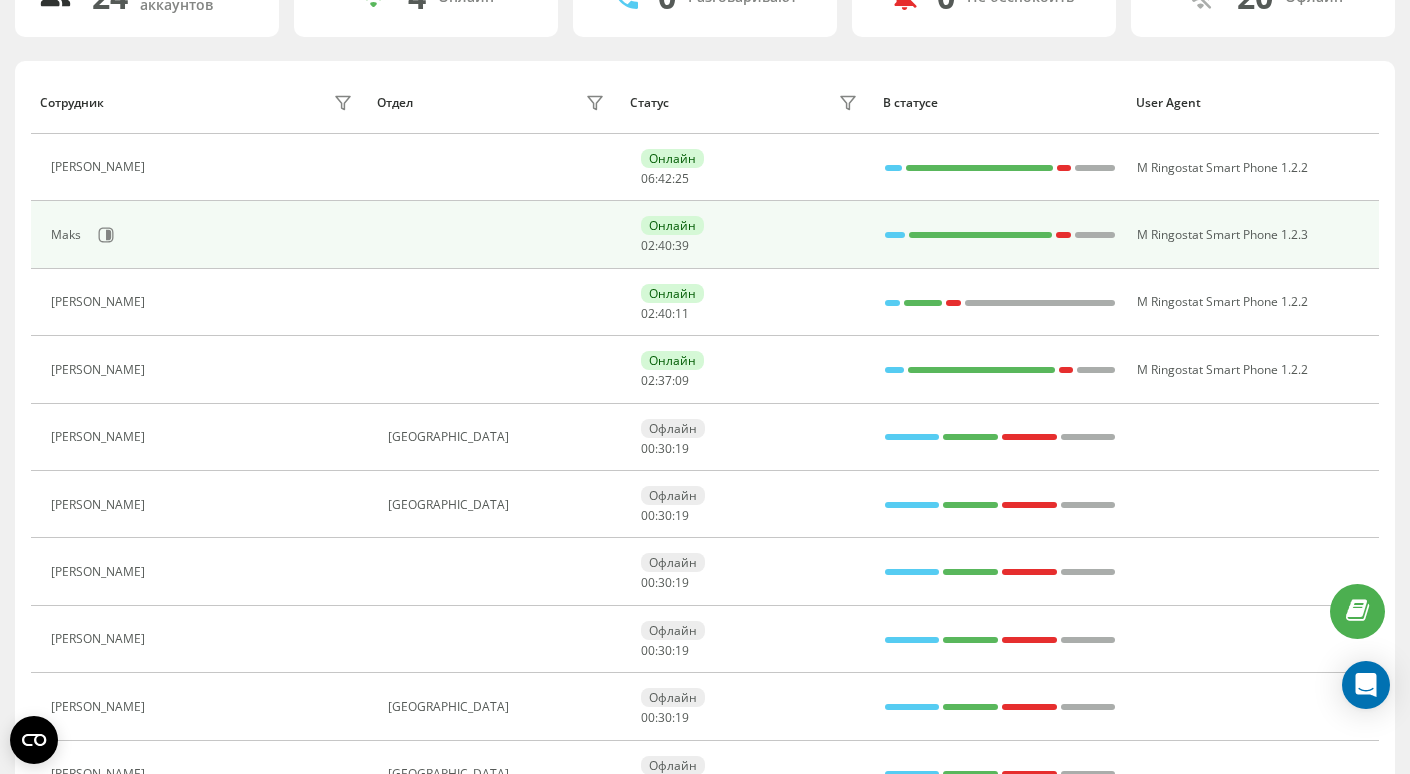 scroll, scrollTop: 0, scrollLeft: 0, axis: both 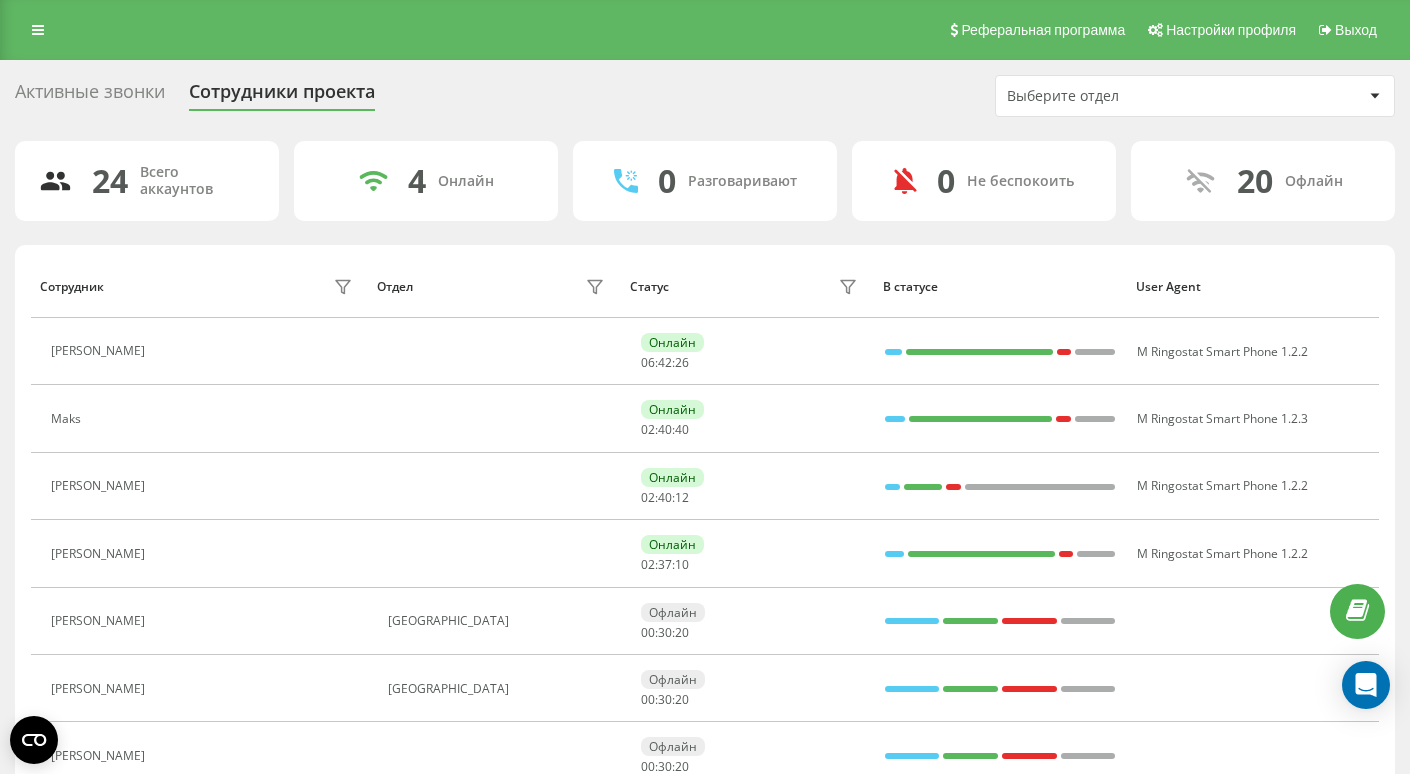 click on "Реферальная программа Настройки профиля Выход" at bounding box center [705, 30] 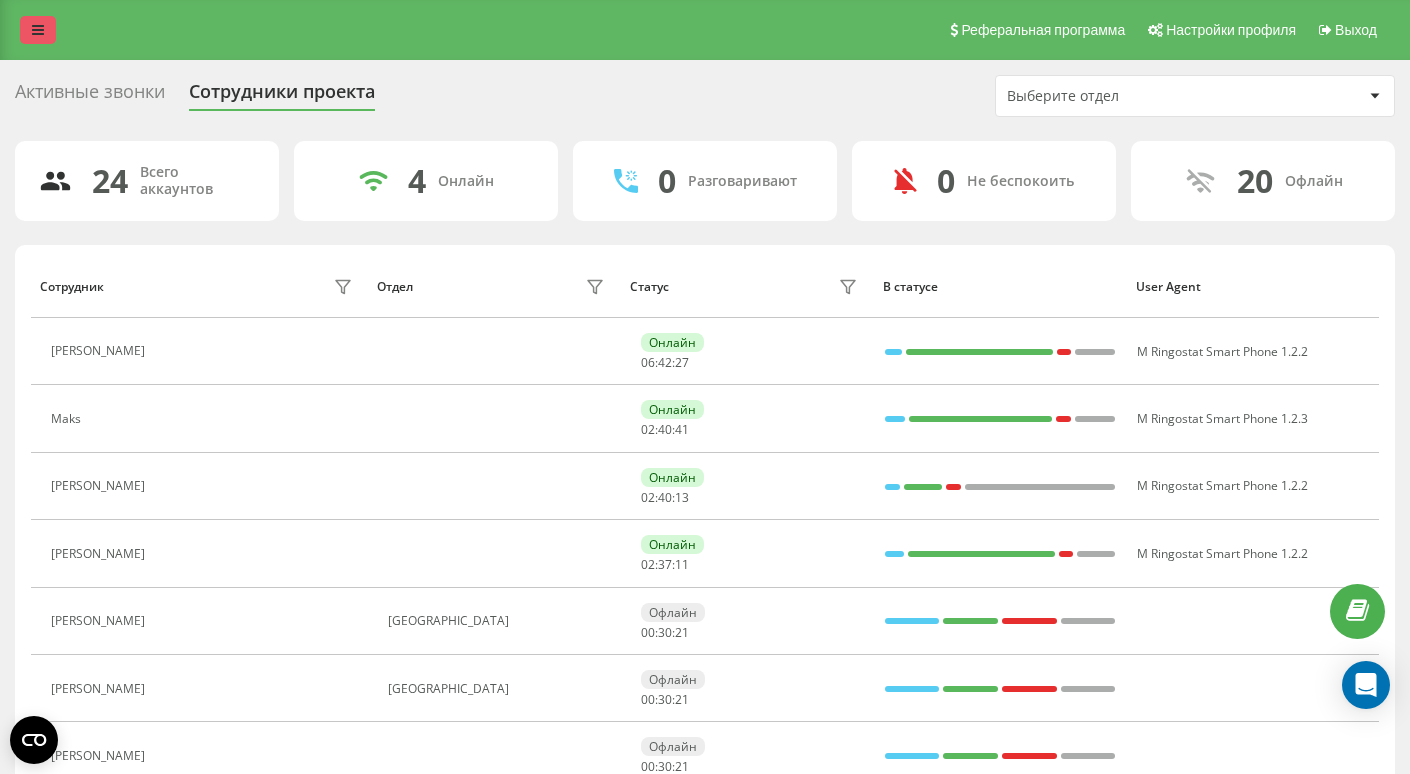 click at bounding box center [38, 30] 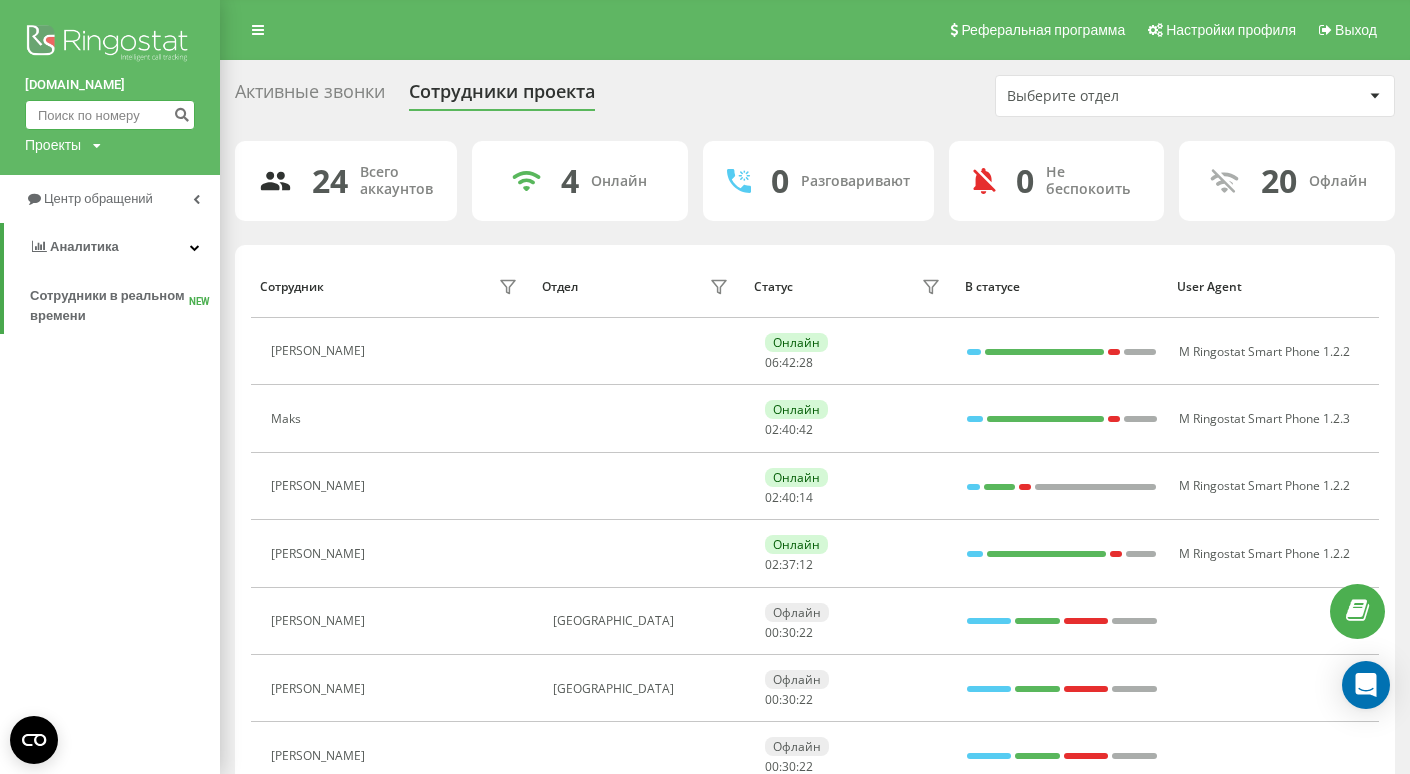 click at bounding box center [110, 115] 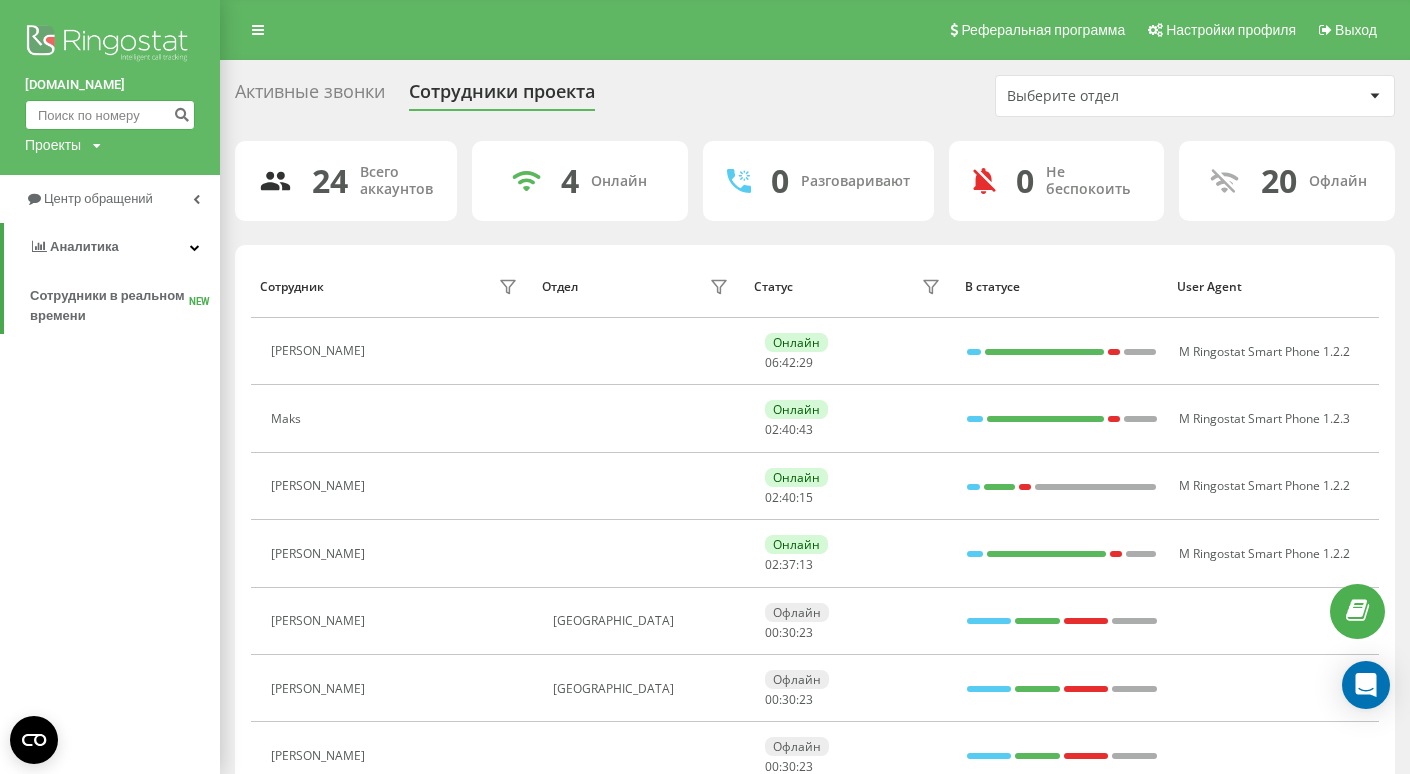 paste on "792695649" 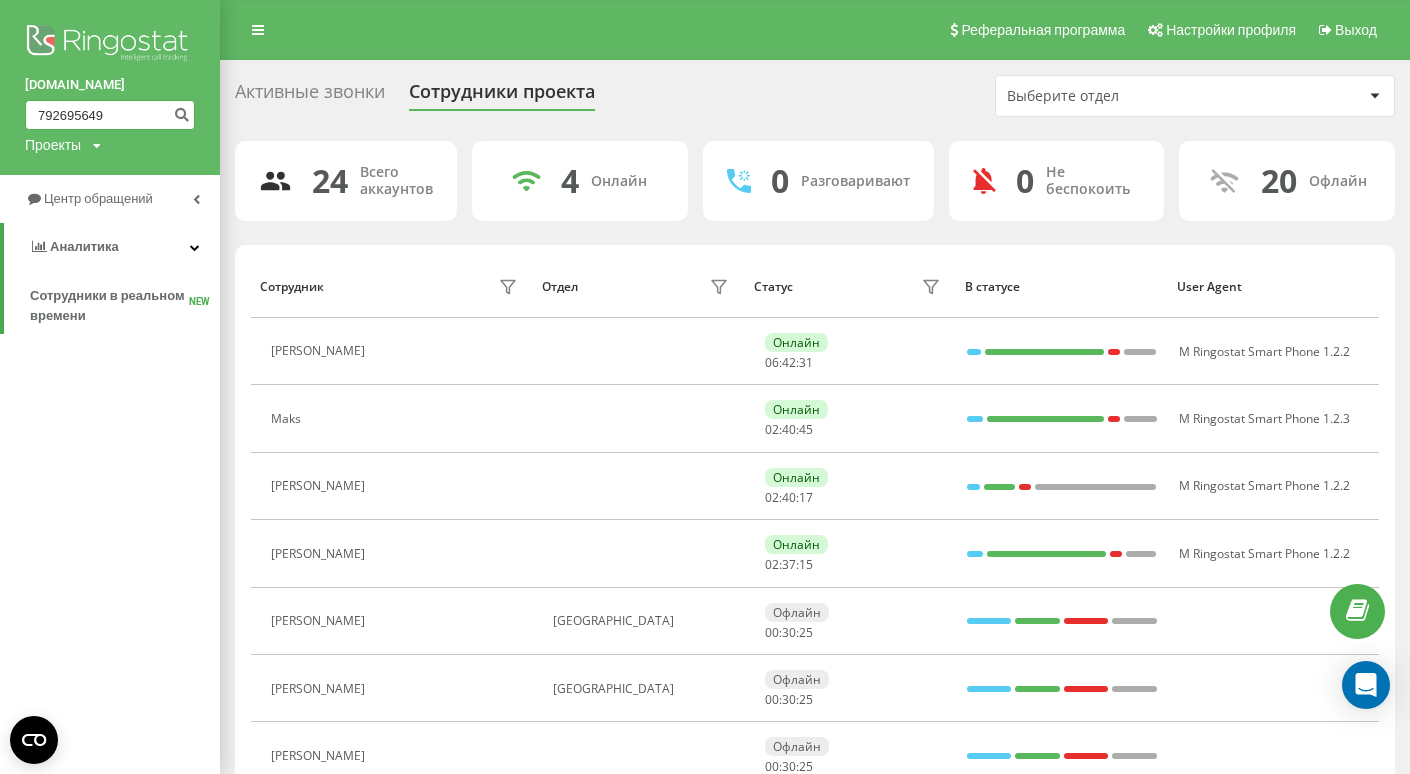type on "792695649" 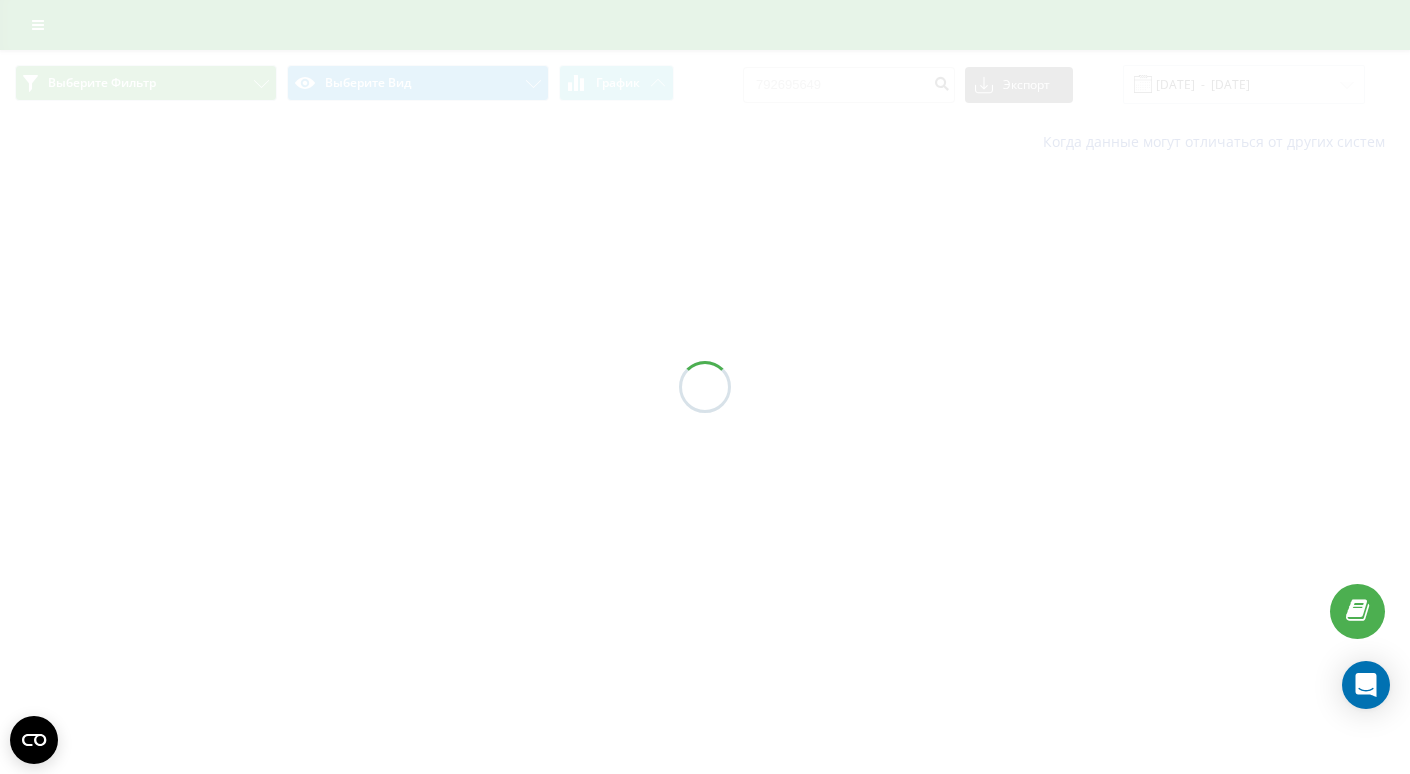 scroll, scrollTop: 0, scrollLeft: 0, axis: both 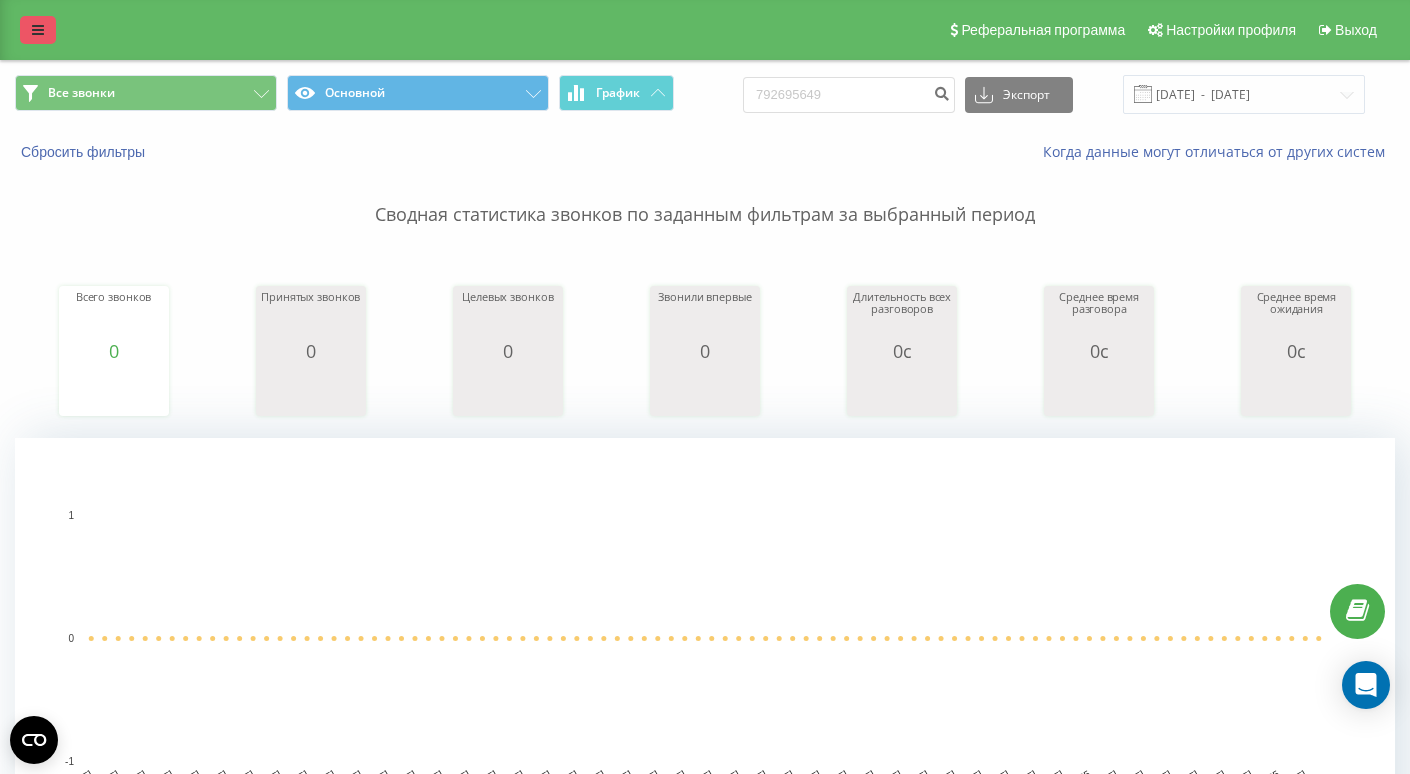 click at bounding box center [38, 30] 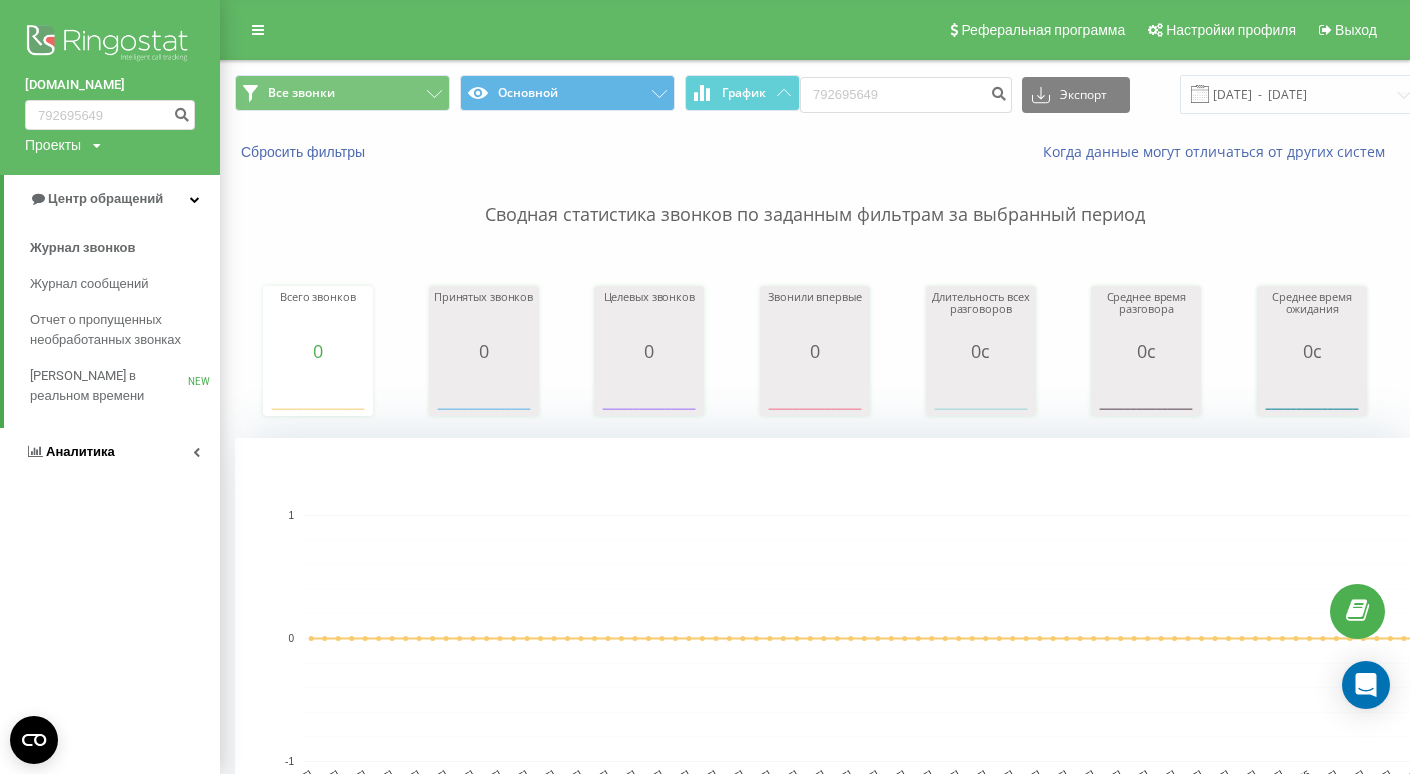 click on "Аналитика" at bounding box center [80, 451] 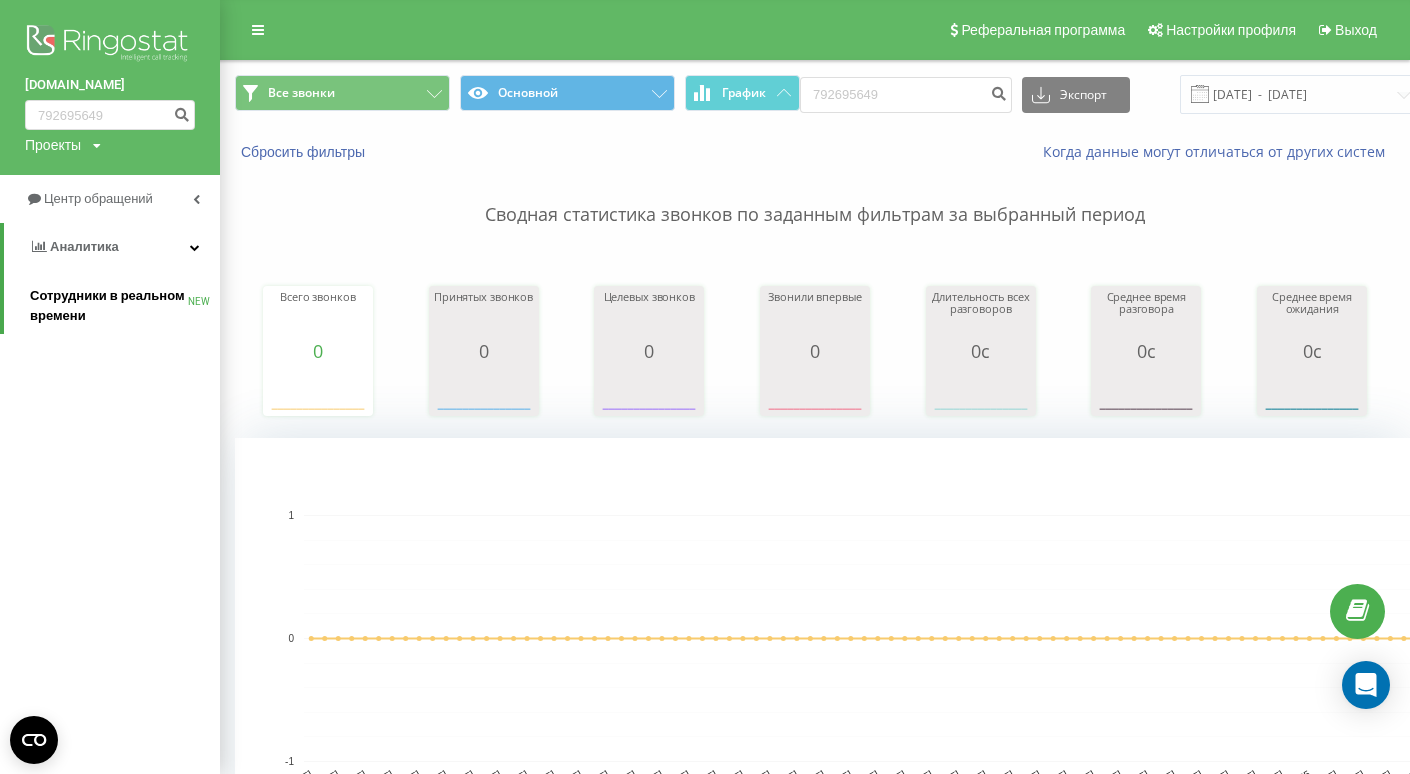 click on "Сотрудники в реальном времени" at bounding box center (109, 306) 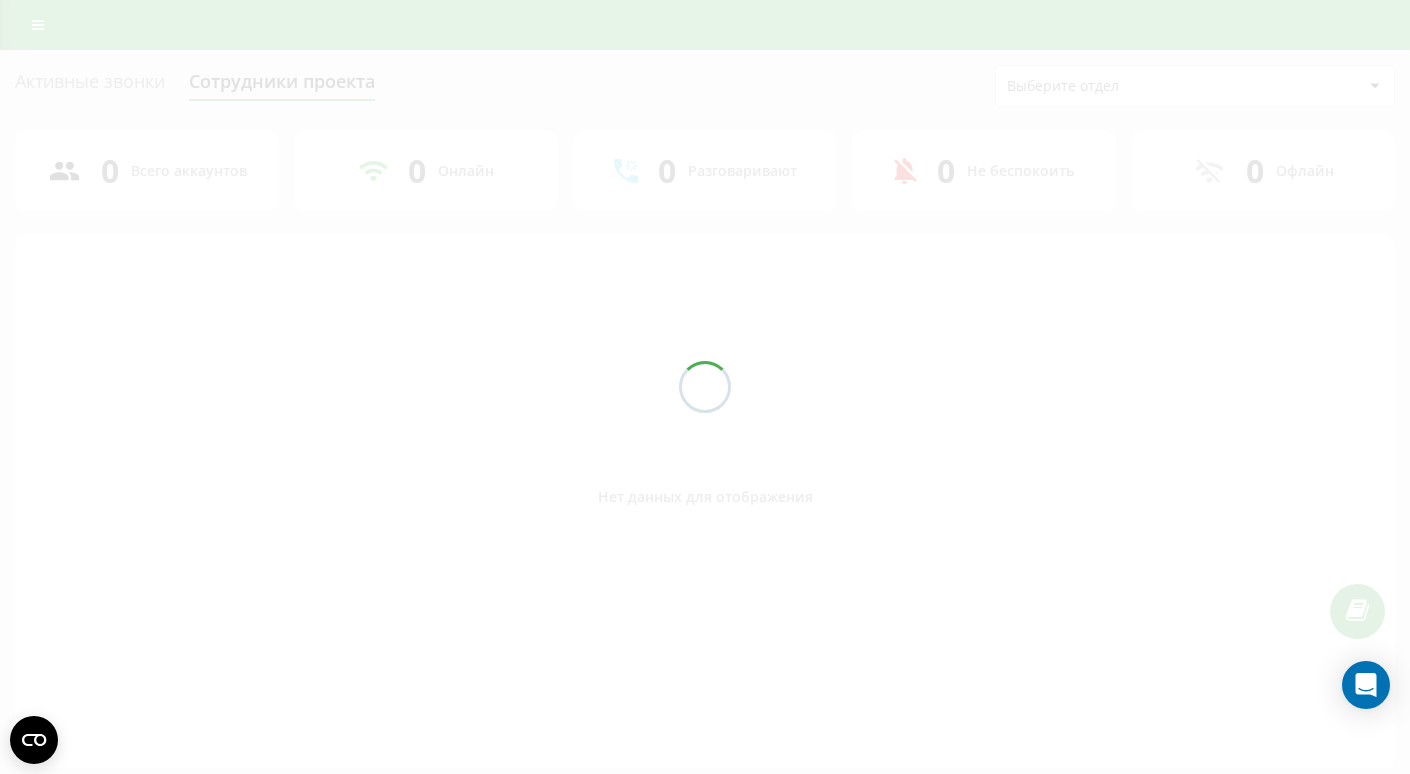 scroll, scrollTop: 0, scrollLeft: 0, axis: both 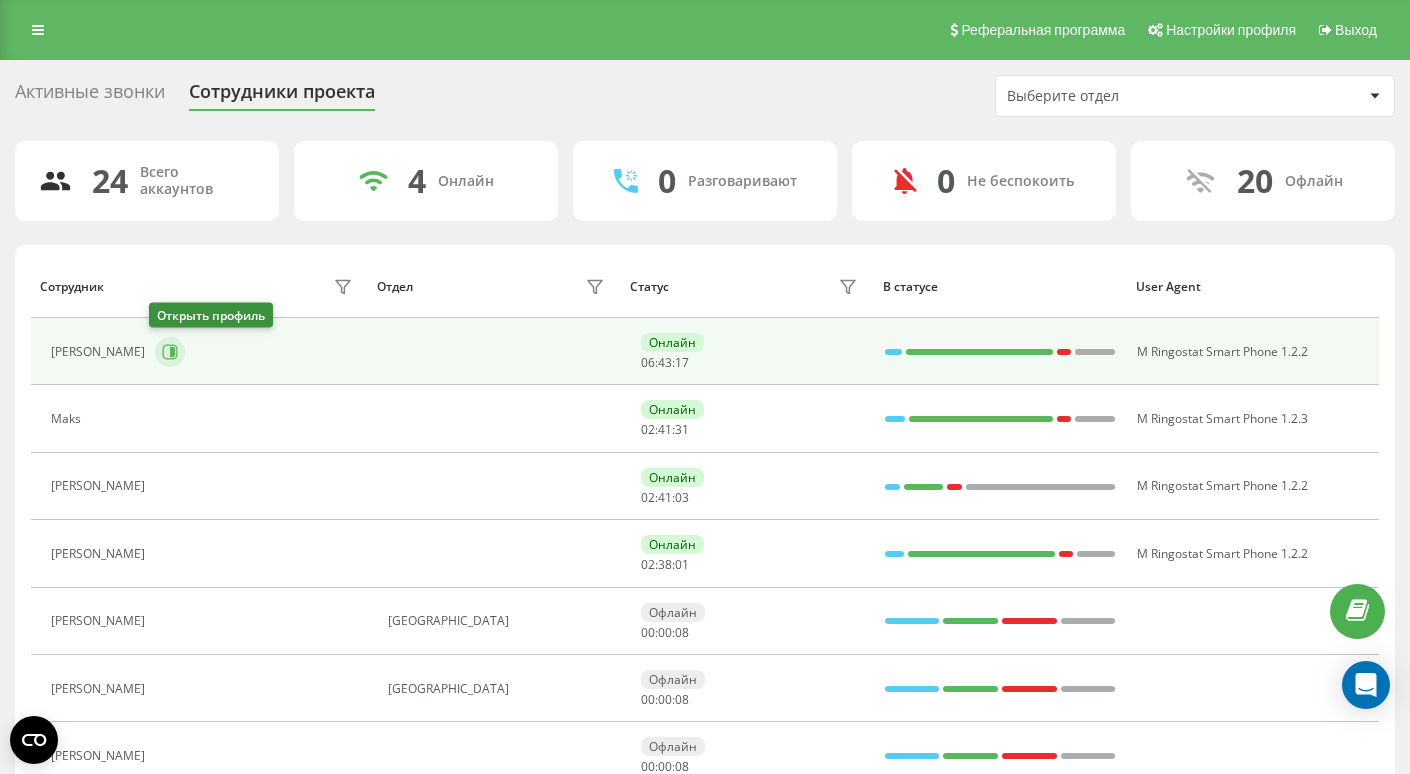 click 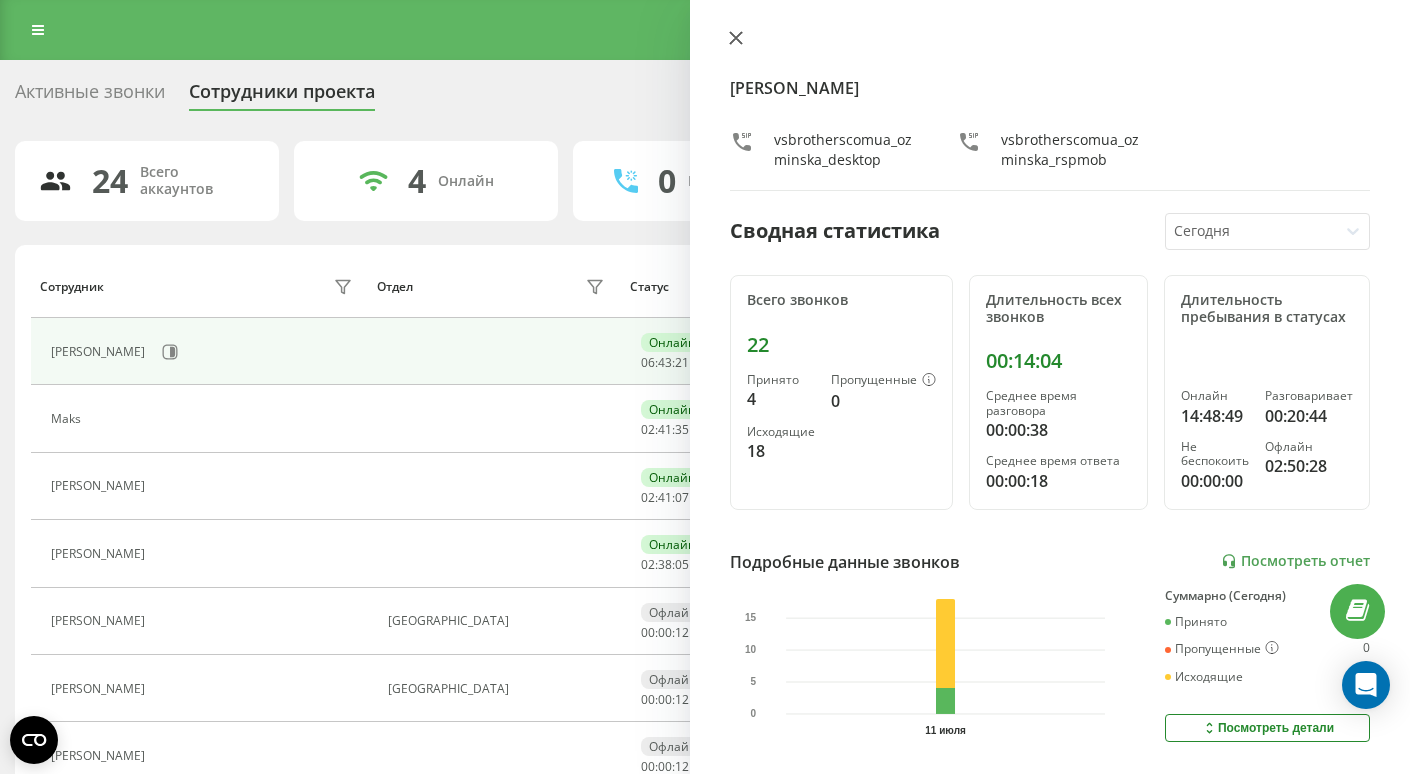 click 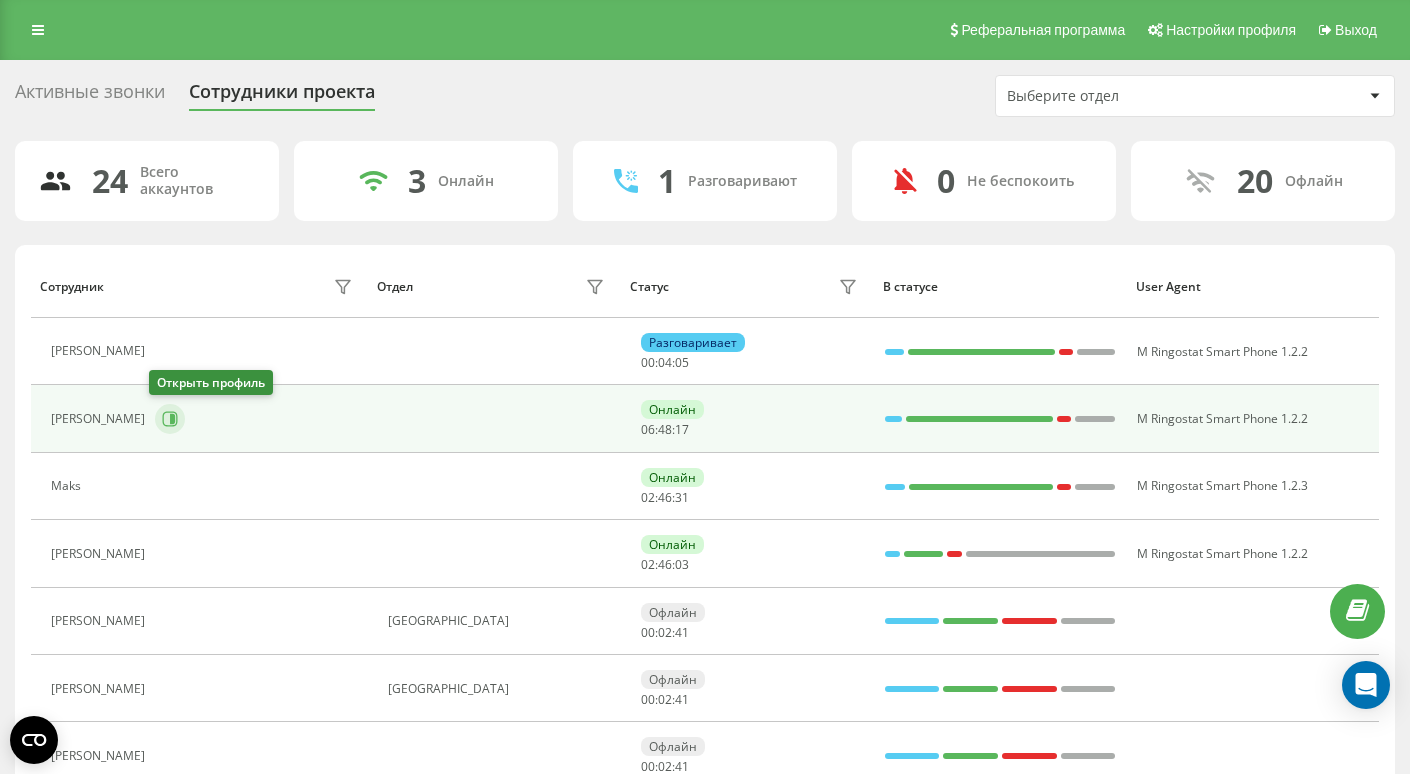 click 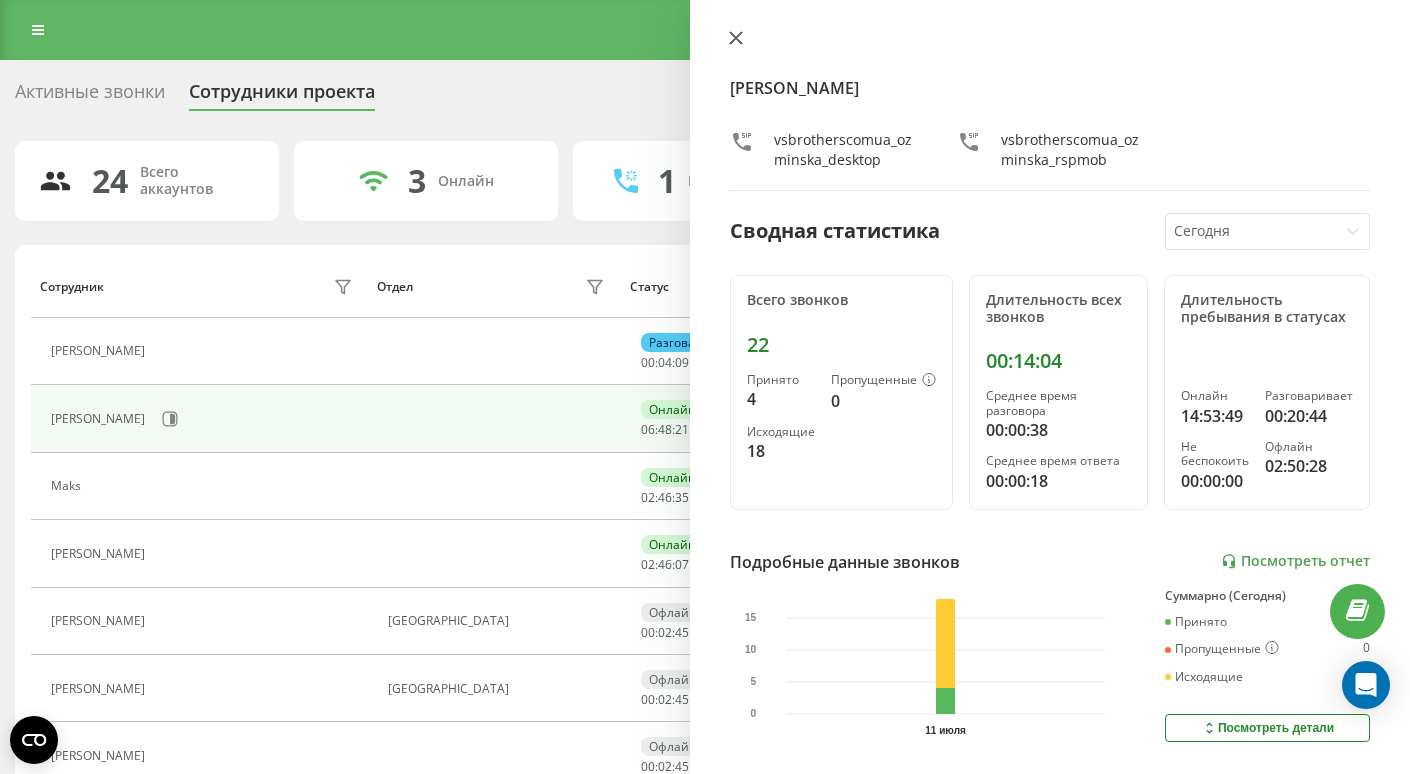 click 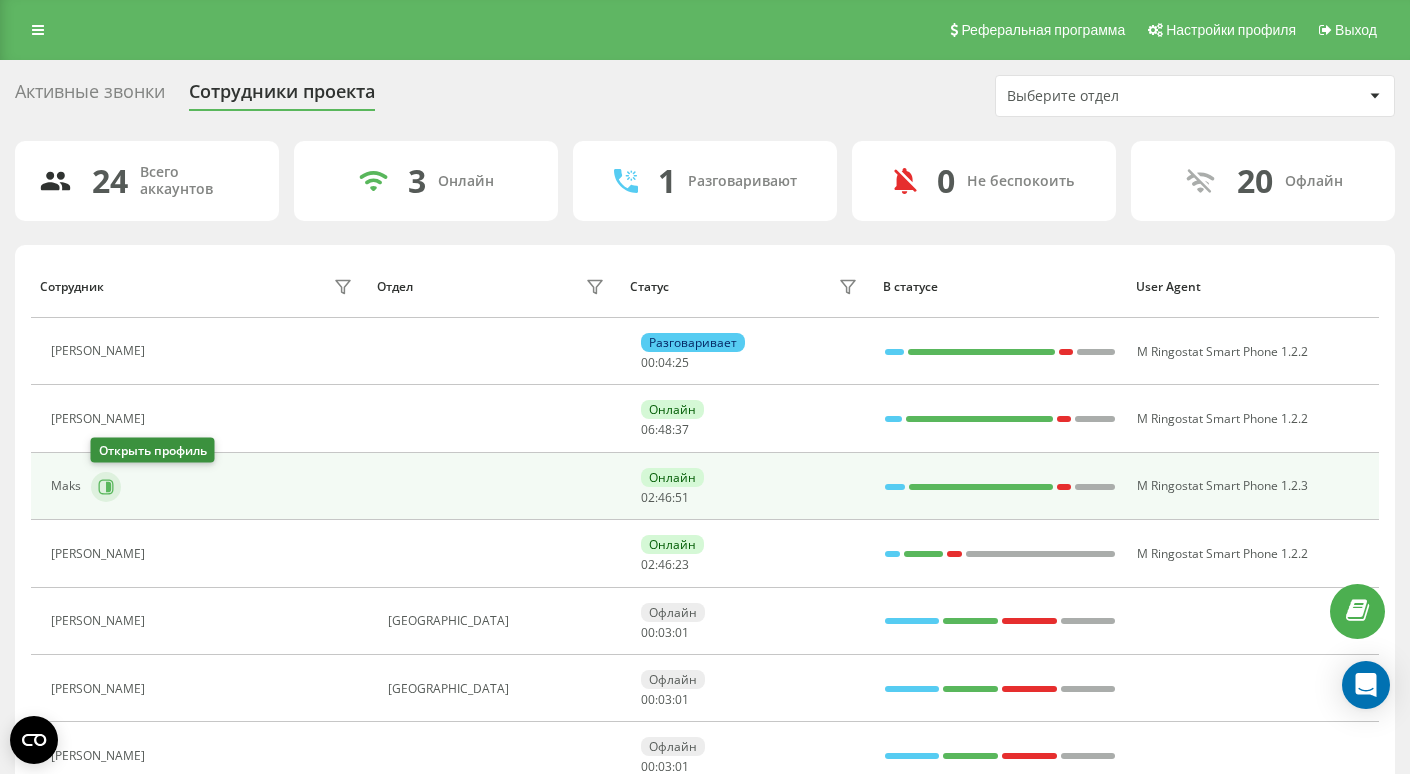 click 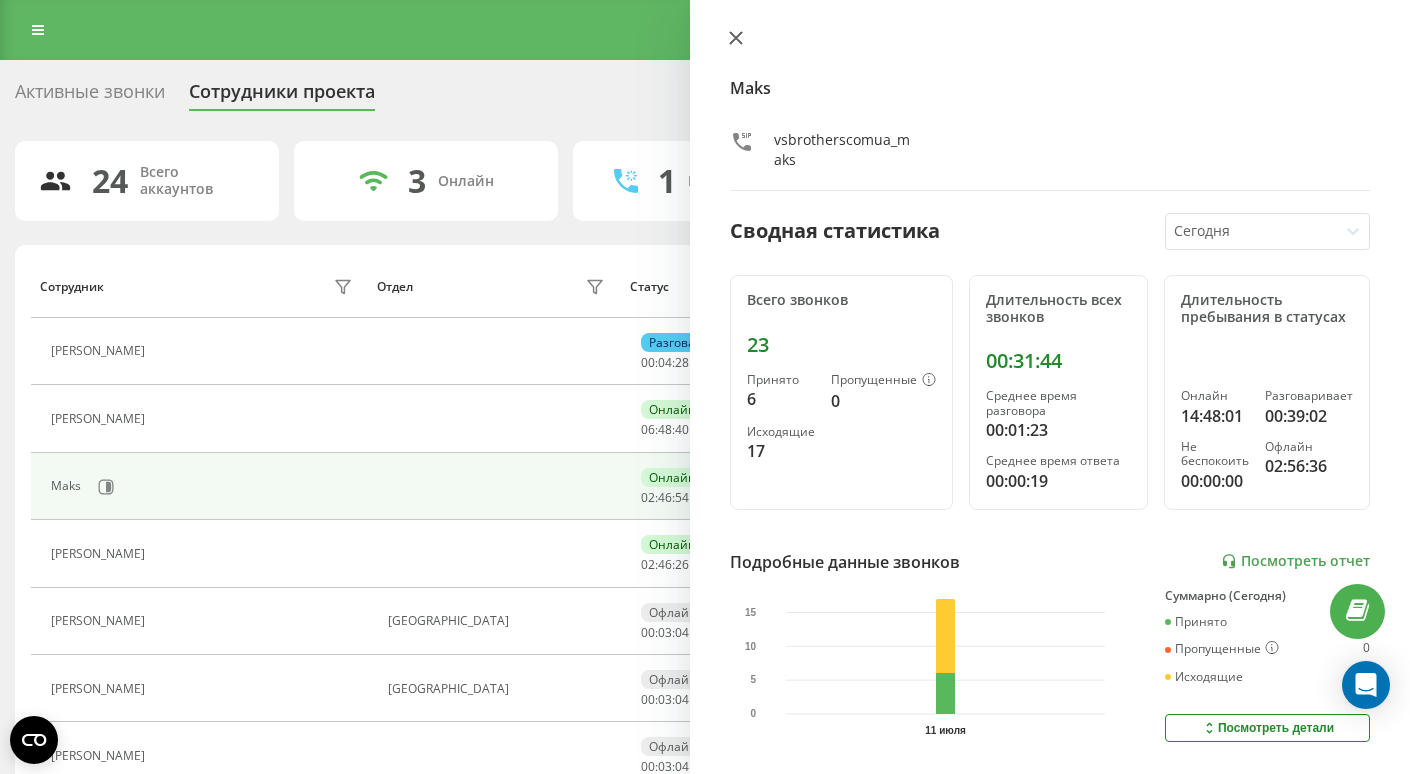 click 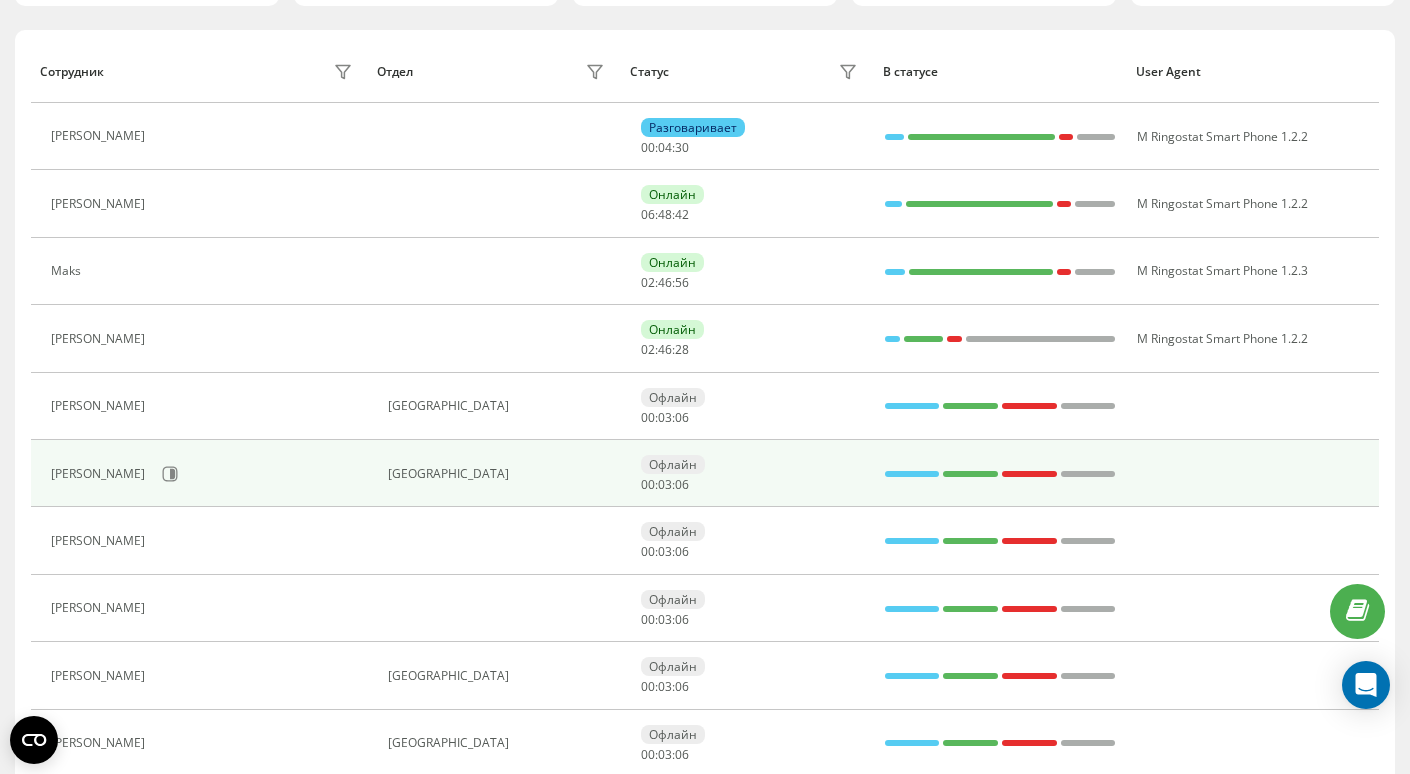 scroll, scrollTop: 217, scrollLeft: 0, axis: vertical 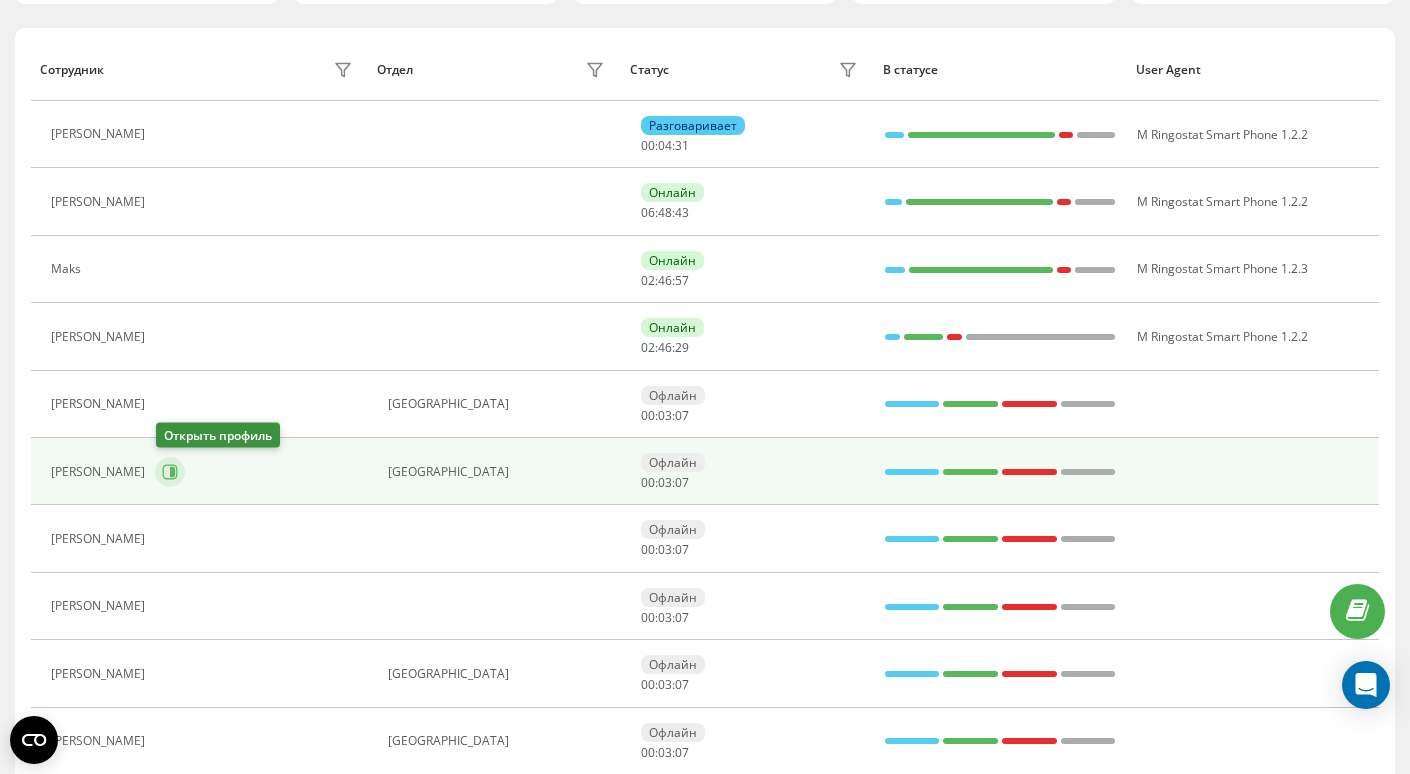 click at bounding box center [170, 472] 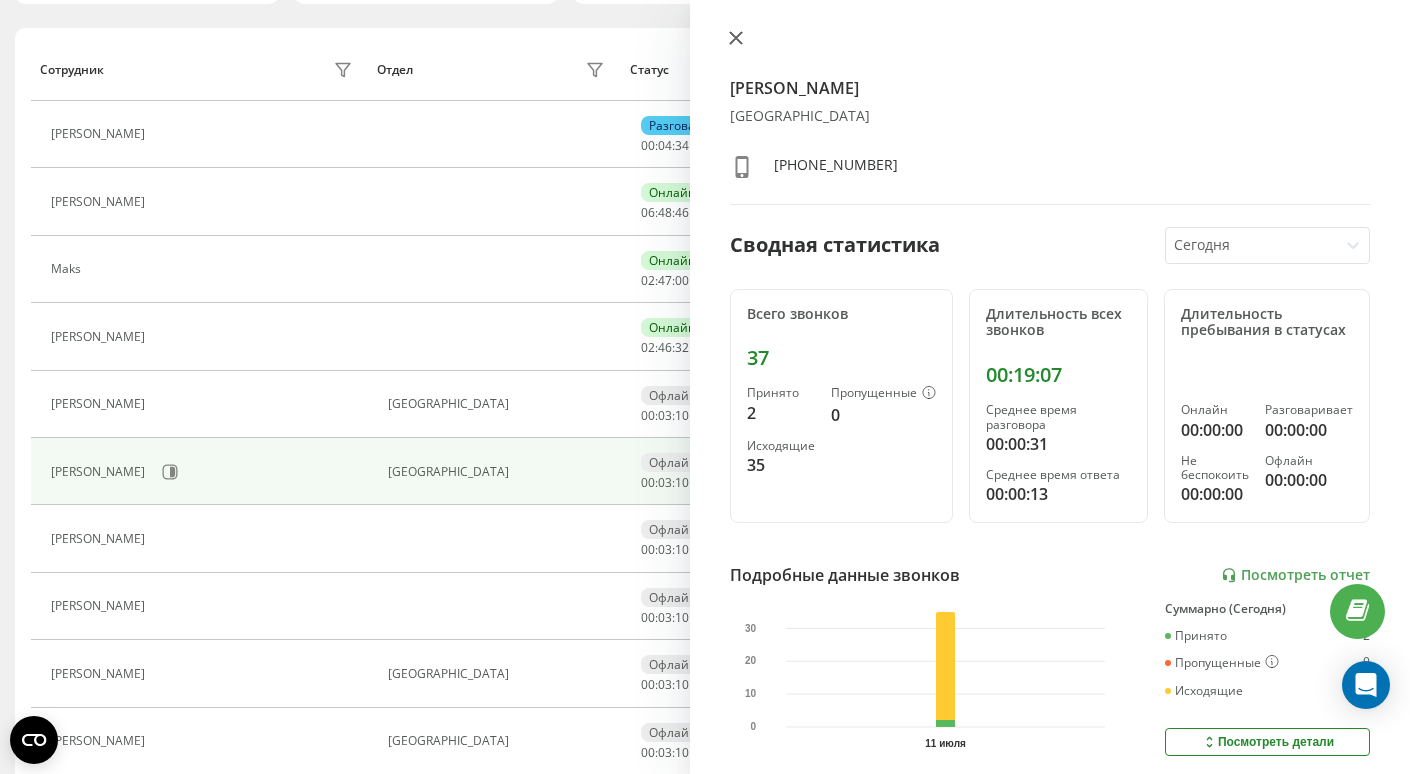 click 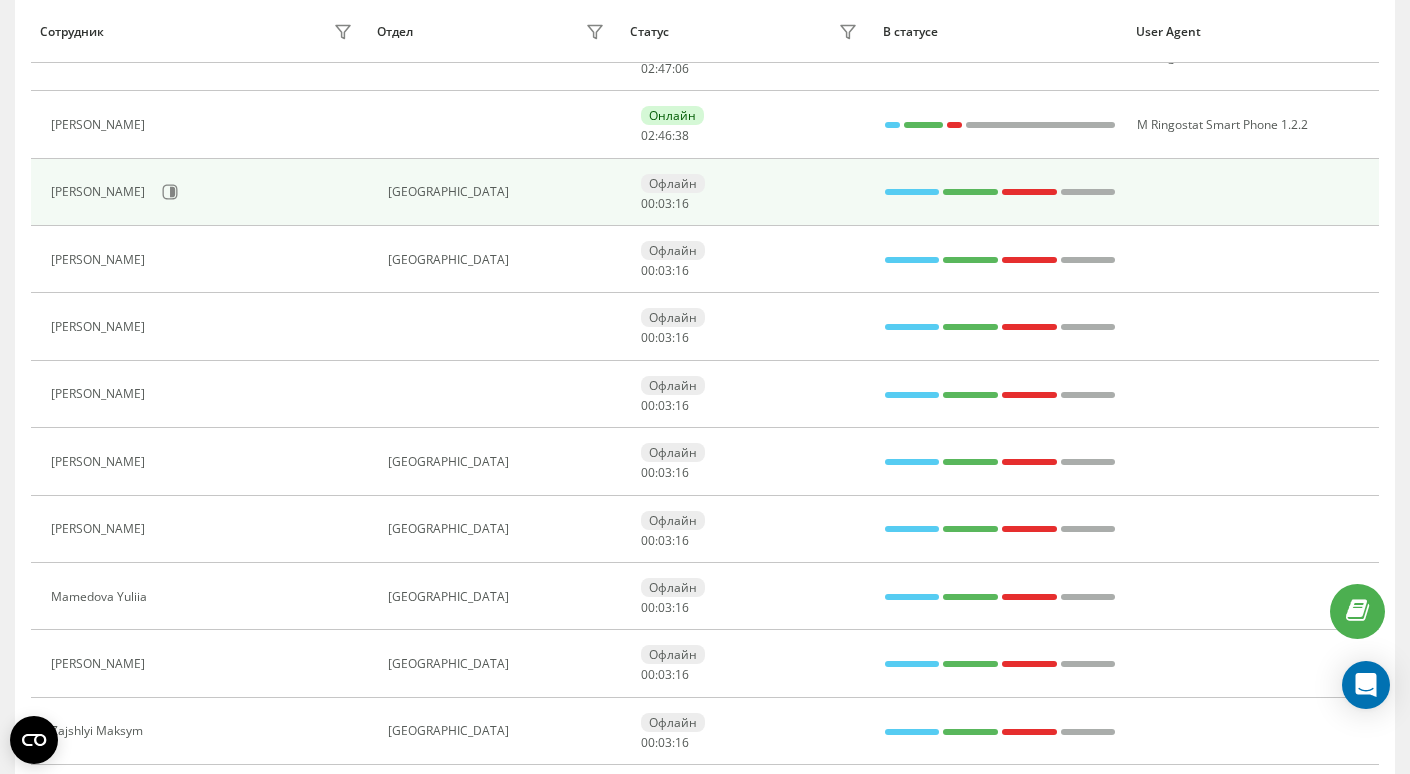scroll, scrollTop: 430, scrollLeft: 0, axis: vertical 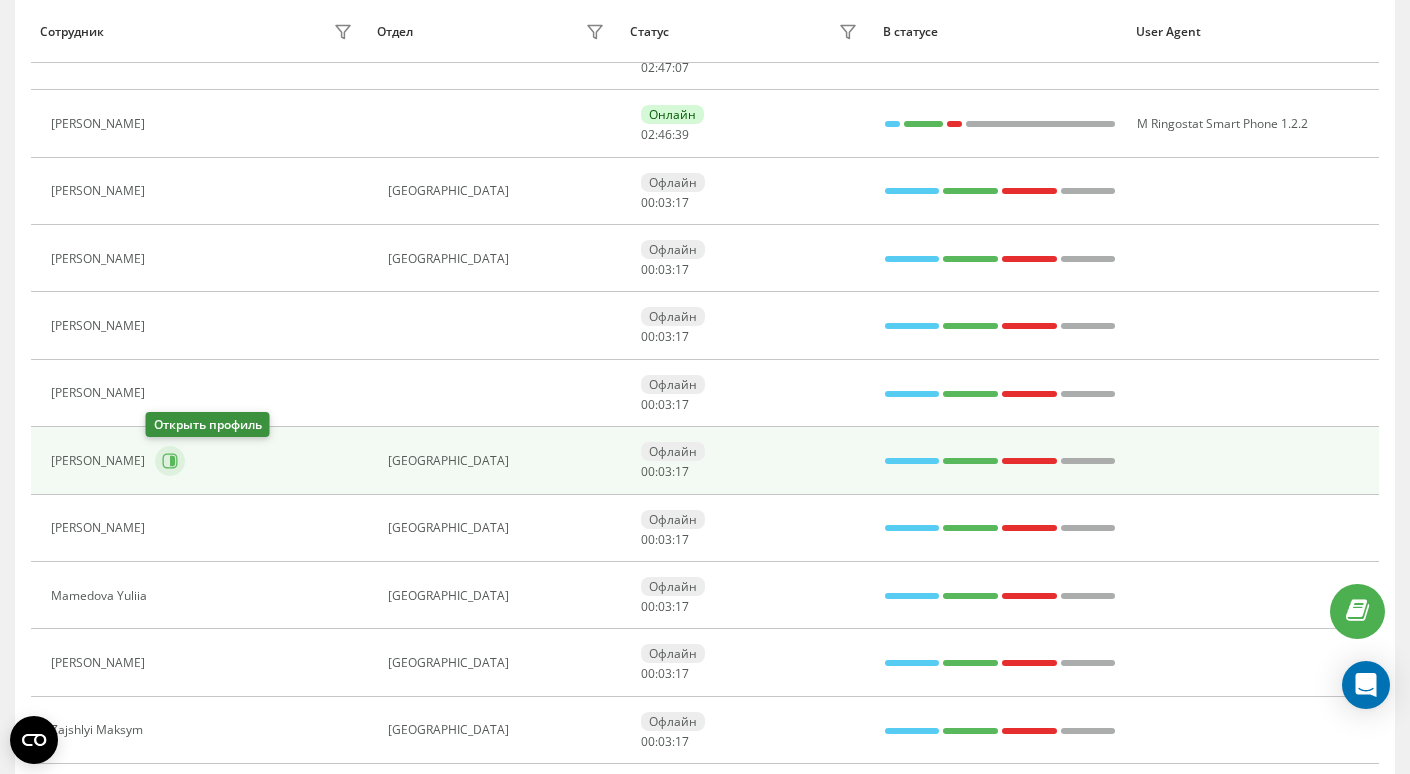click at bounding box center [170, 461] 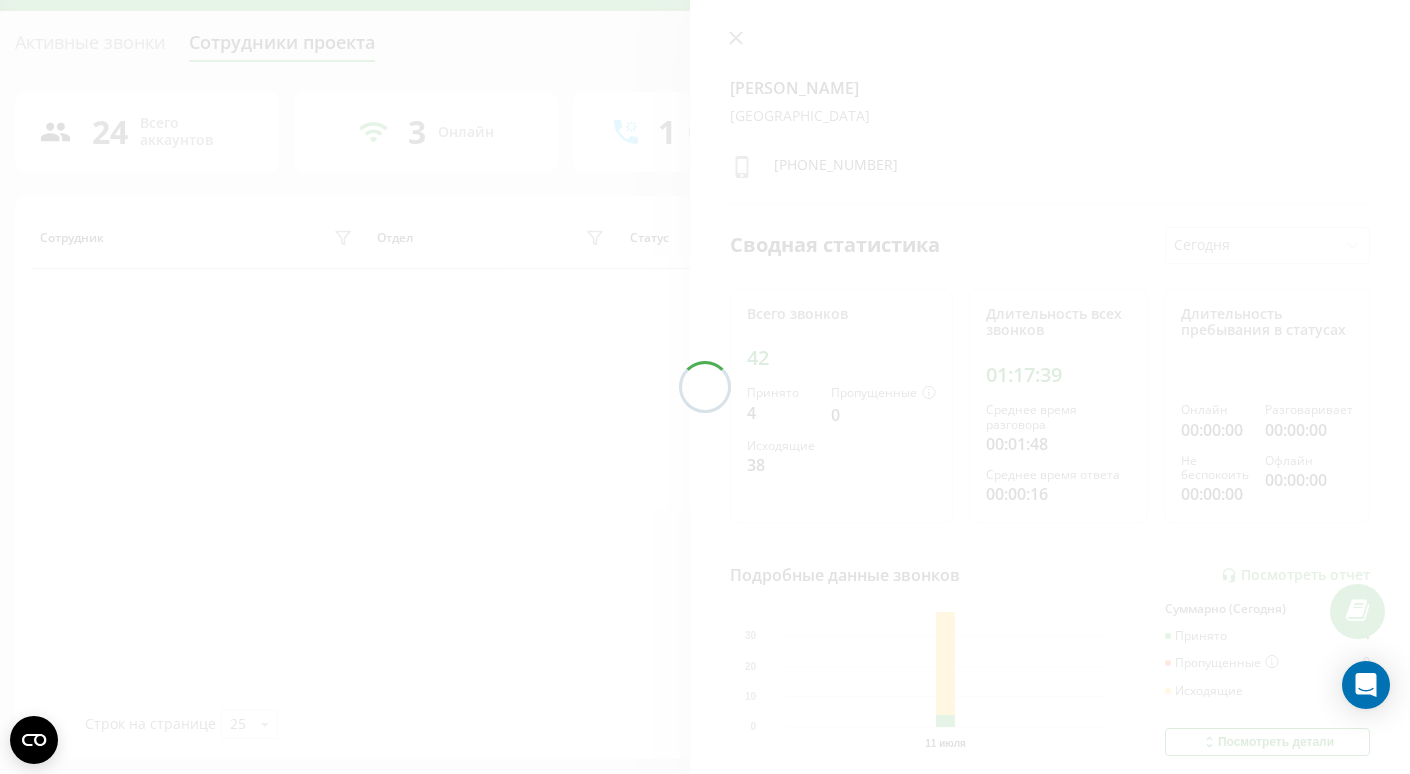 scroll, scrollTop: 430, scrollLeft: 0, axis: vertical 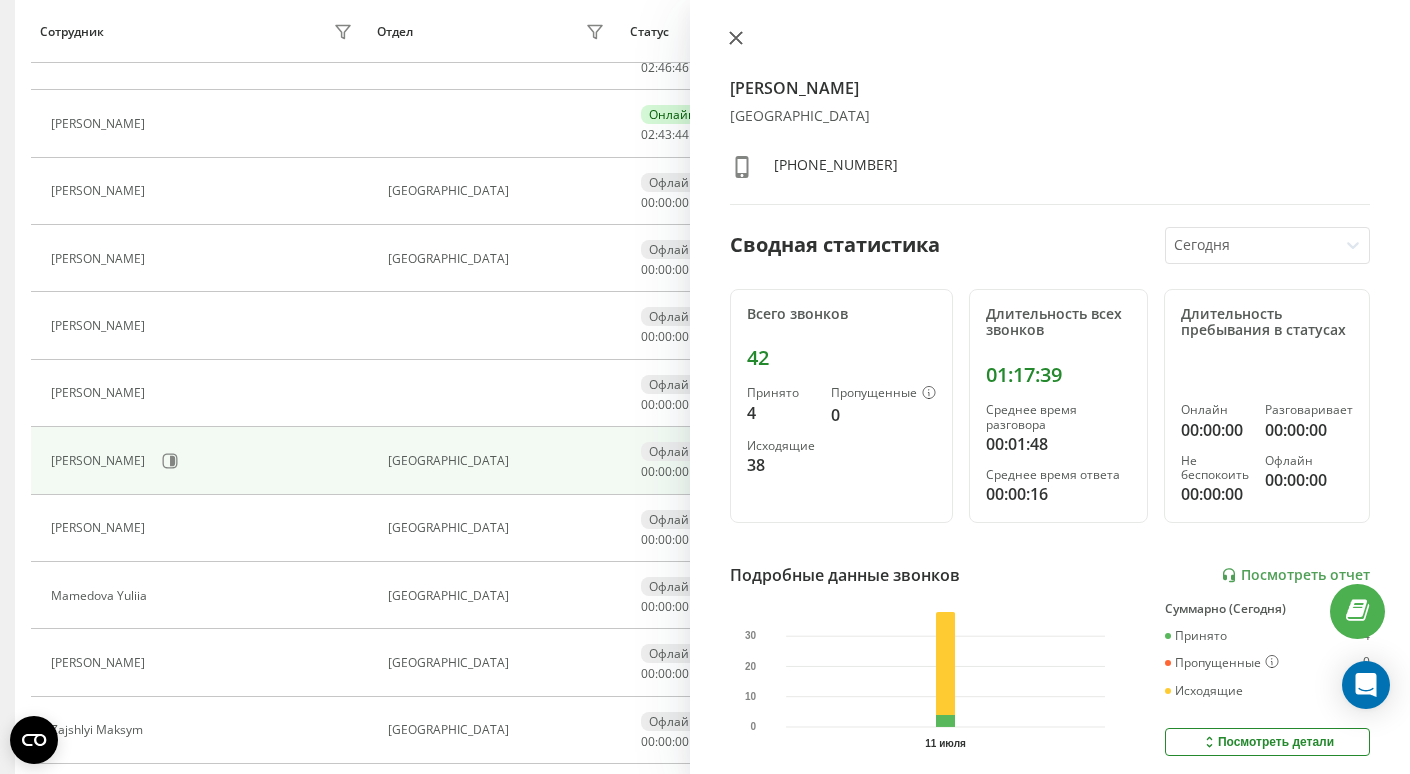 click 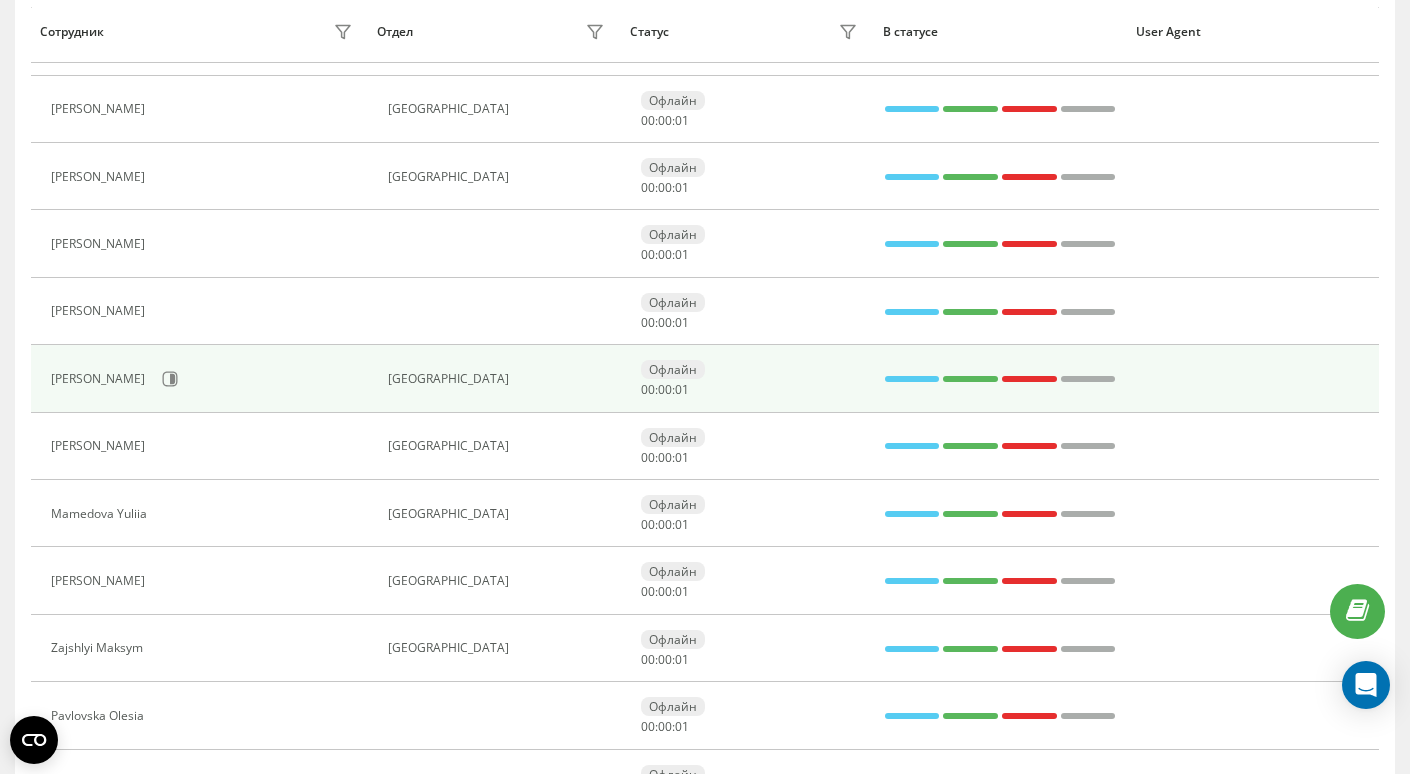 scroll, scrollTop: 519, scrollLeft: 0, axis: vertical 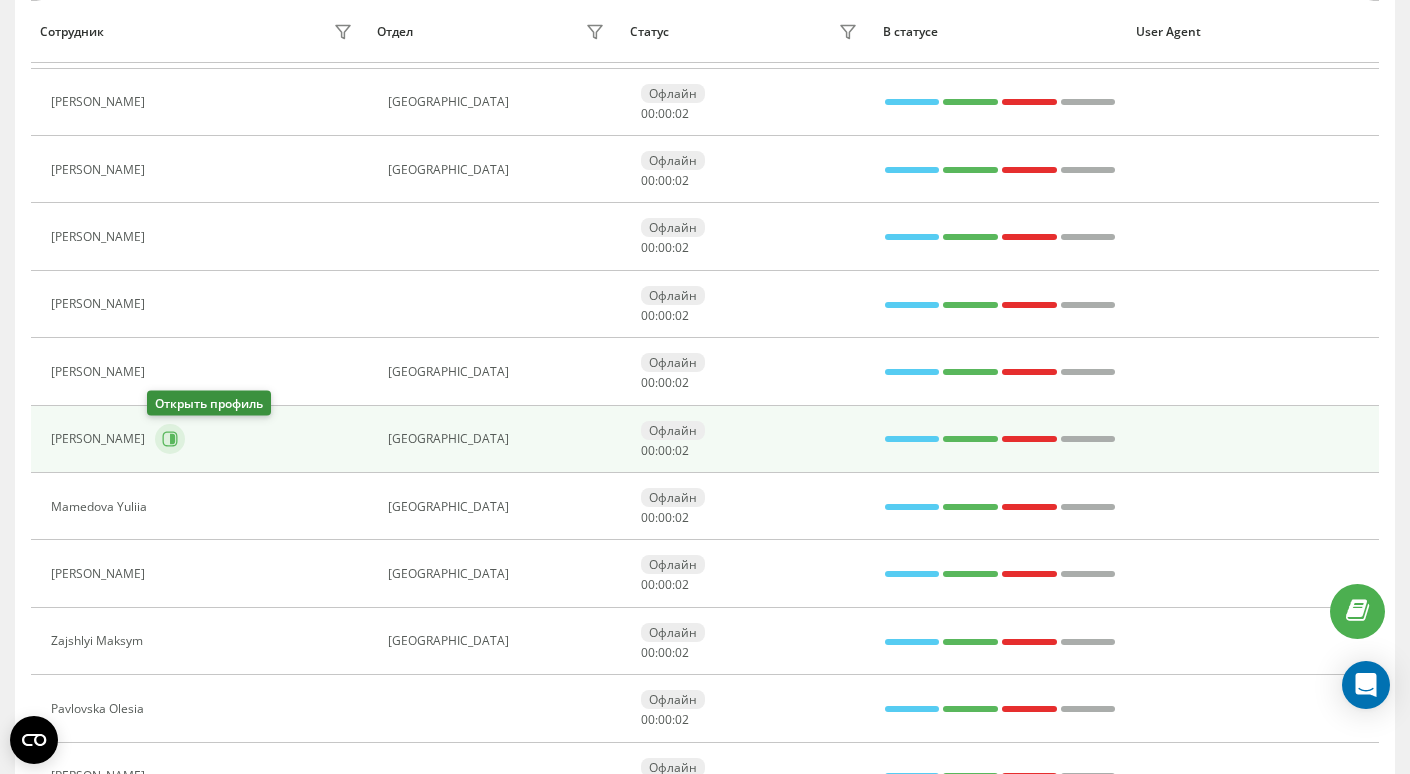 click at bounding box center (170, 439) 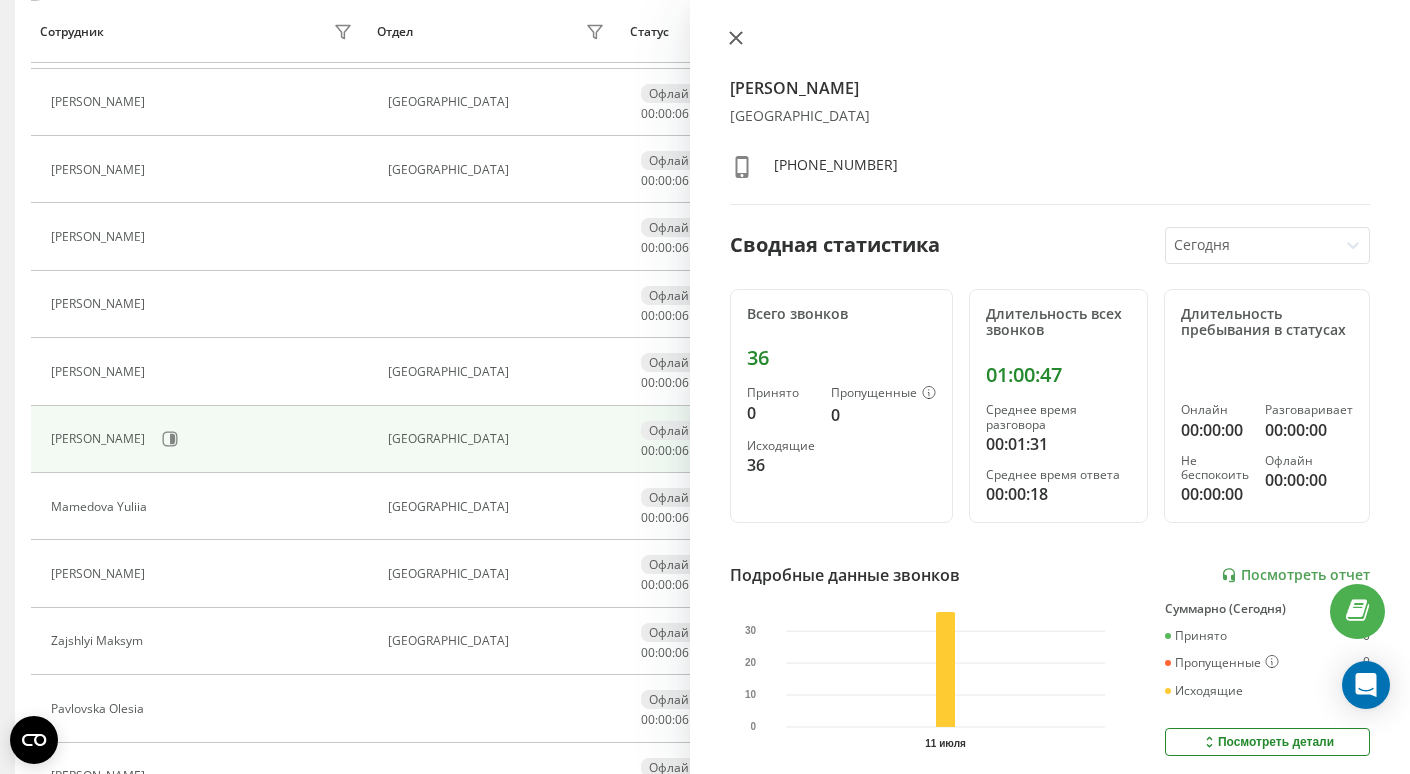 click 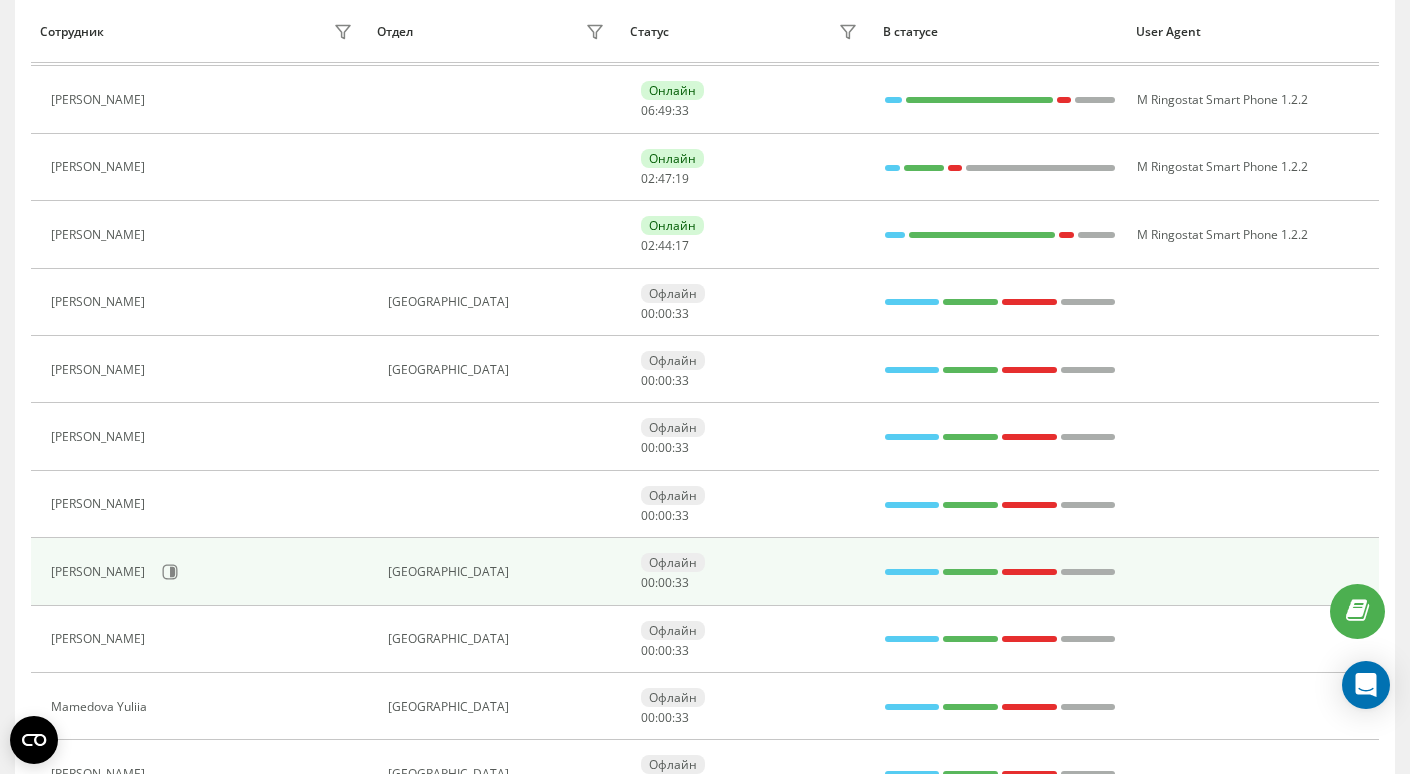 scroll, scrollTop: 0, scrollLeft: 0, axis: both 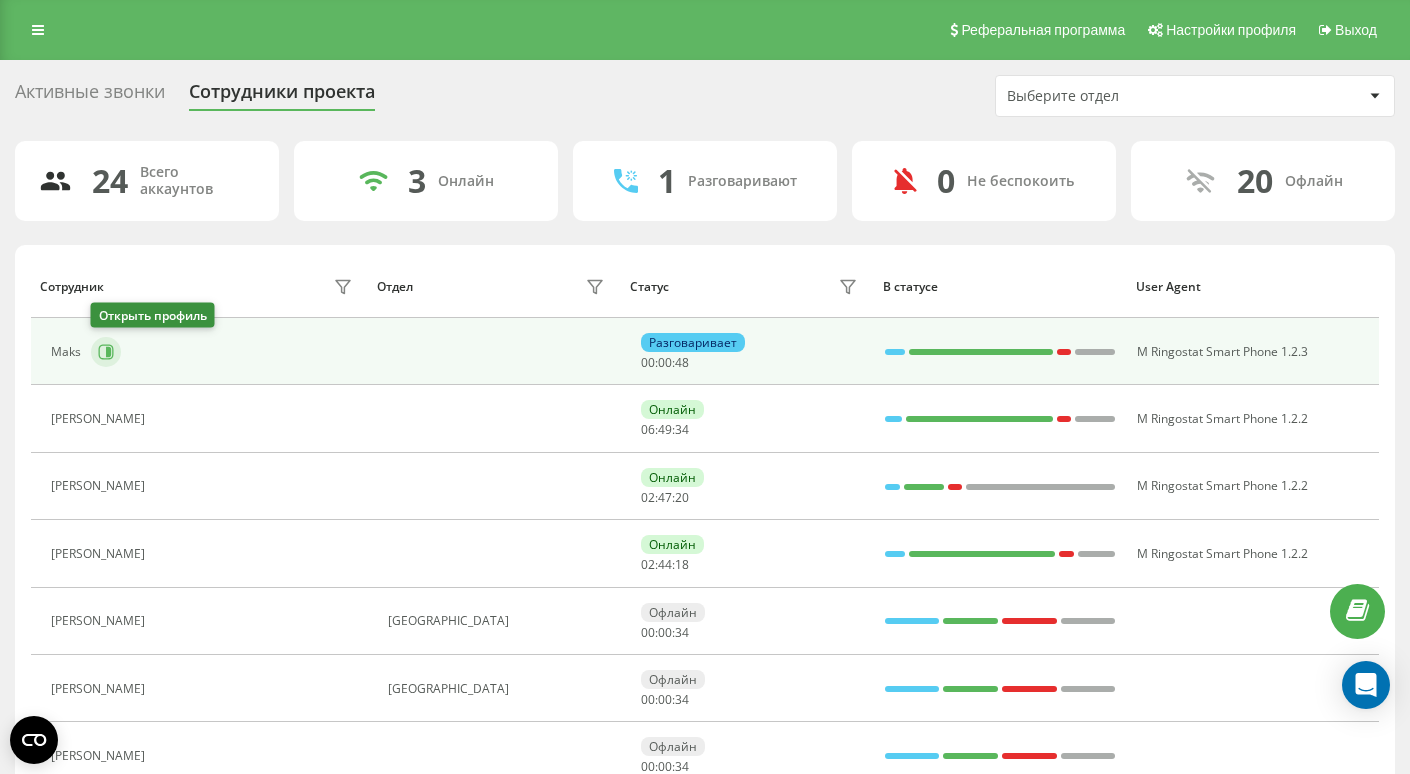 click 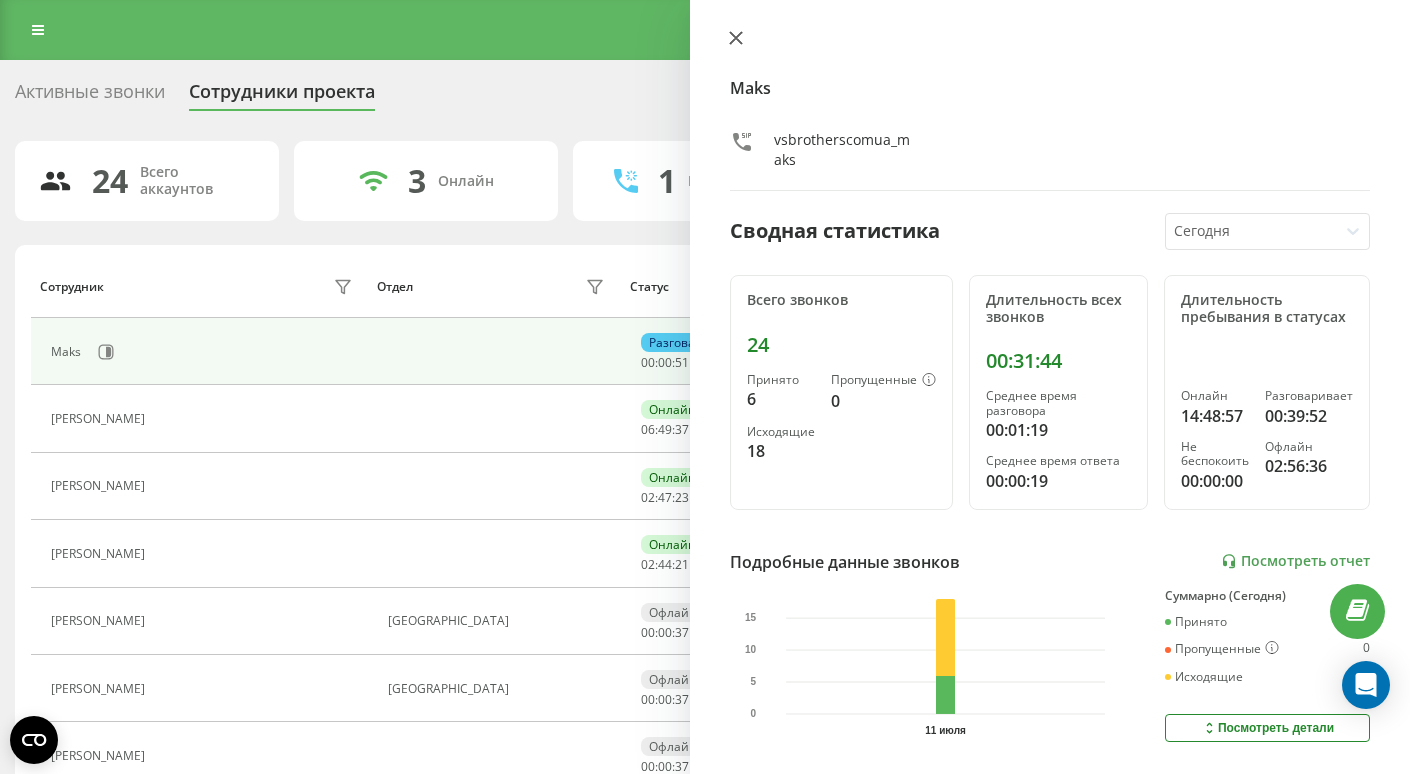 click 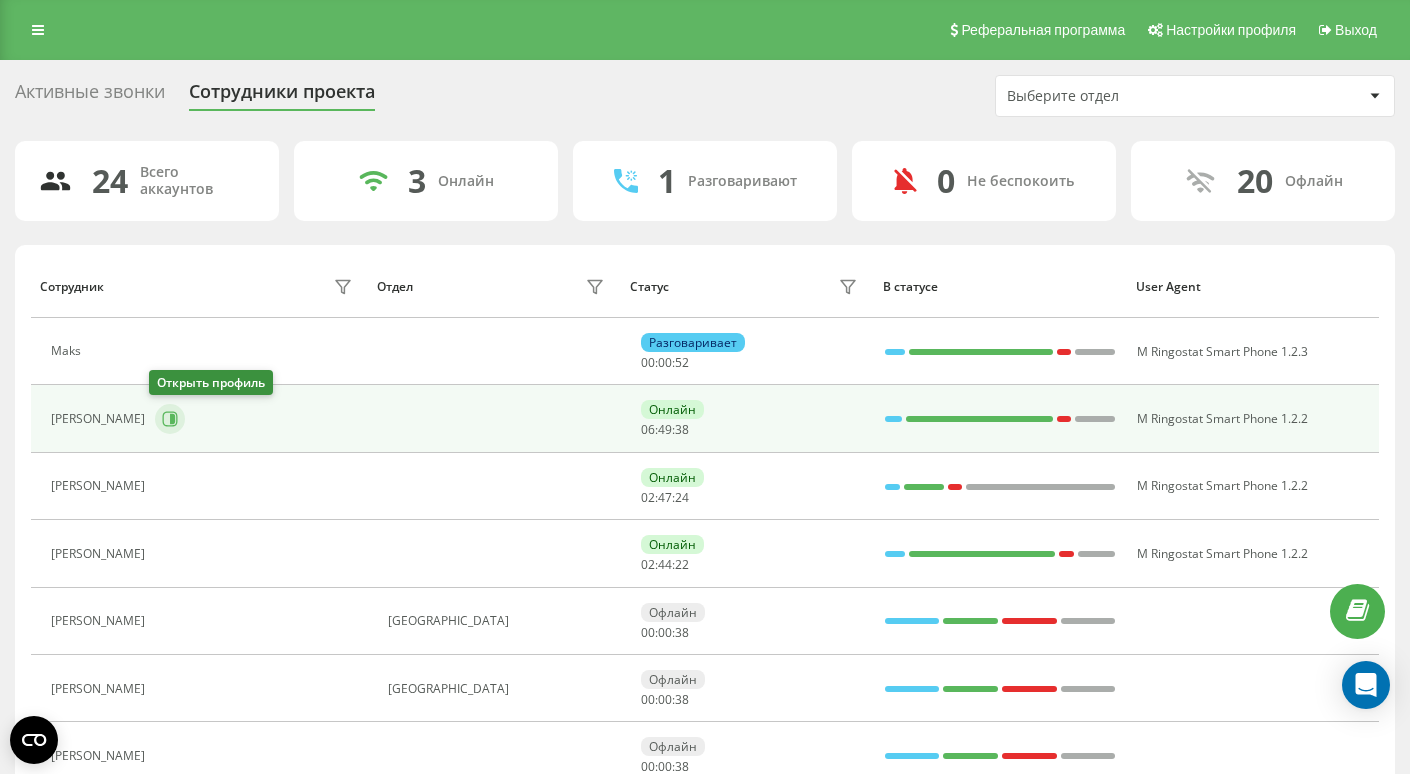click 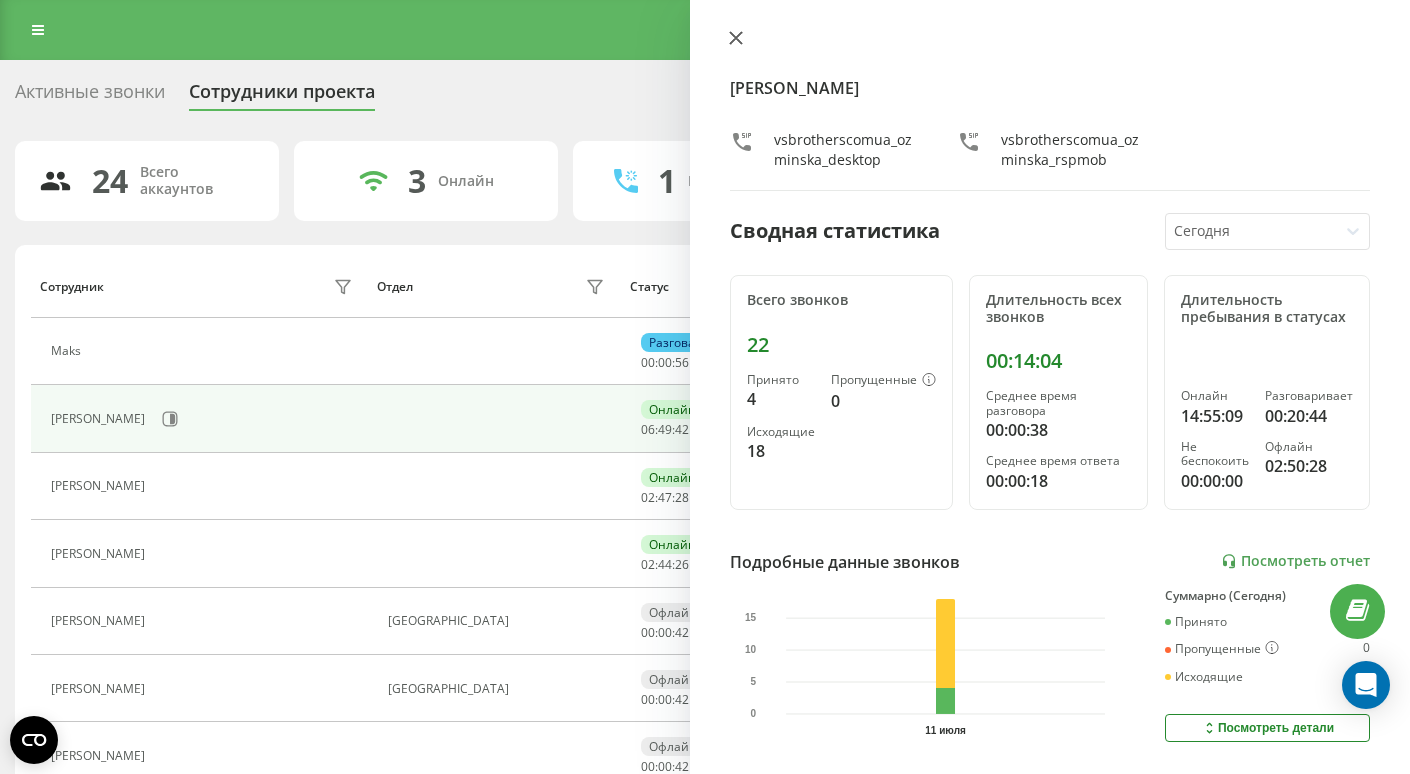 click 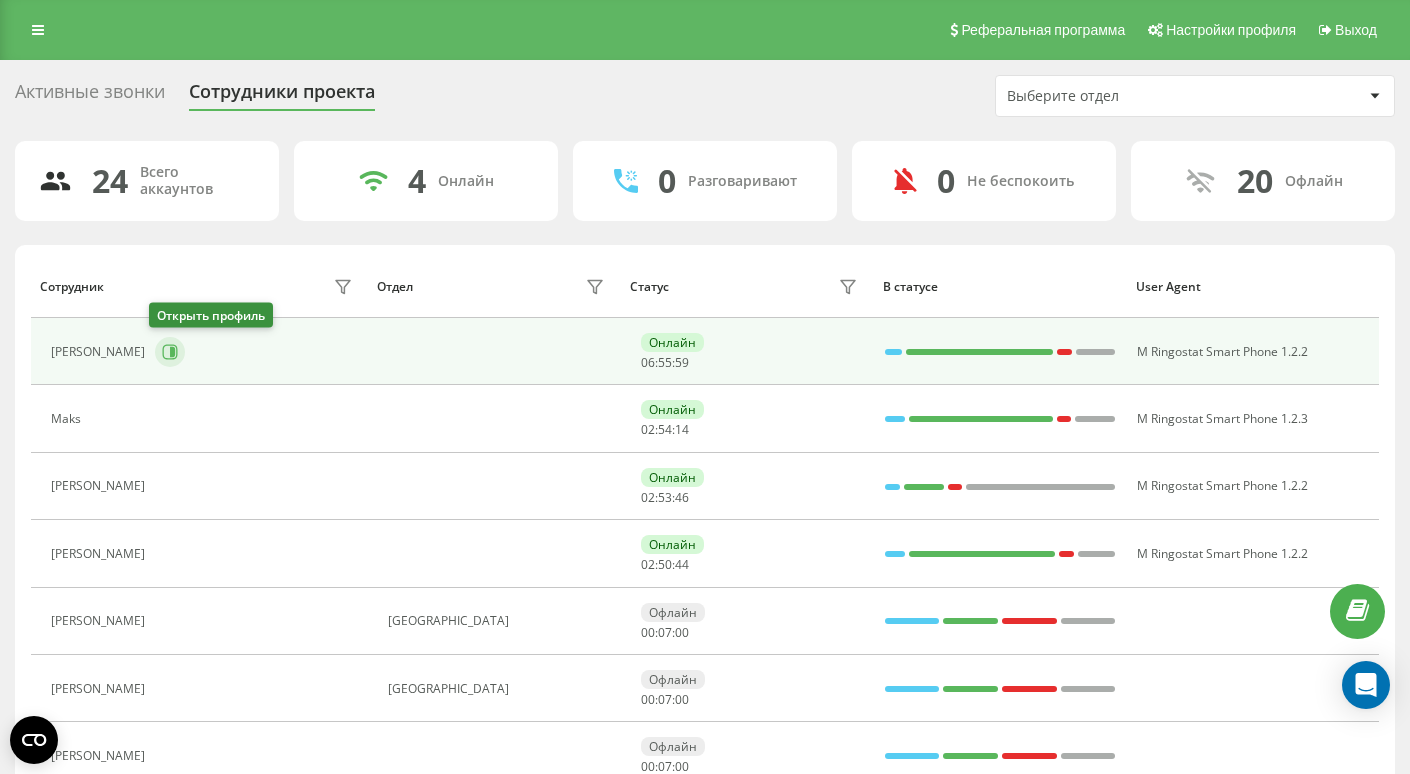 click 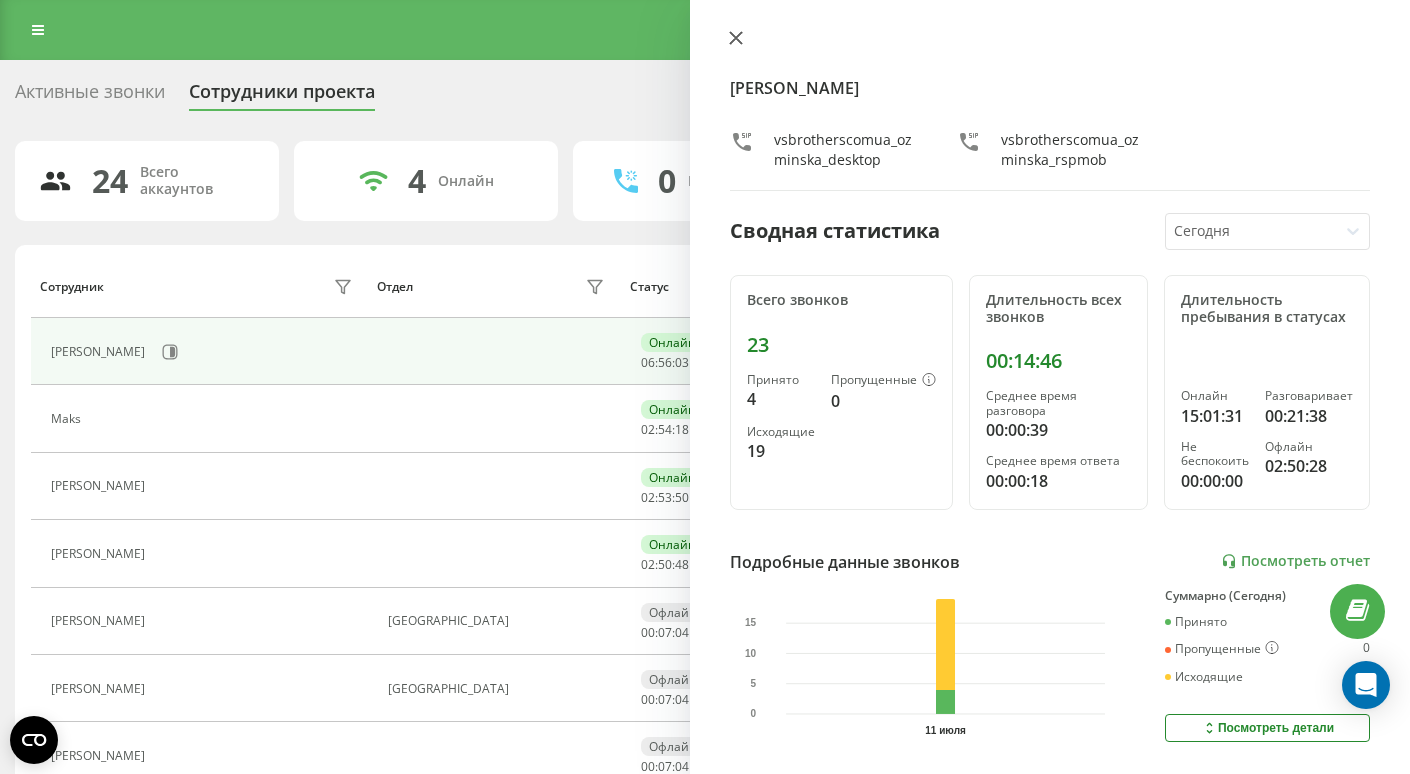 click 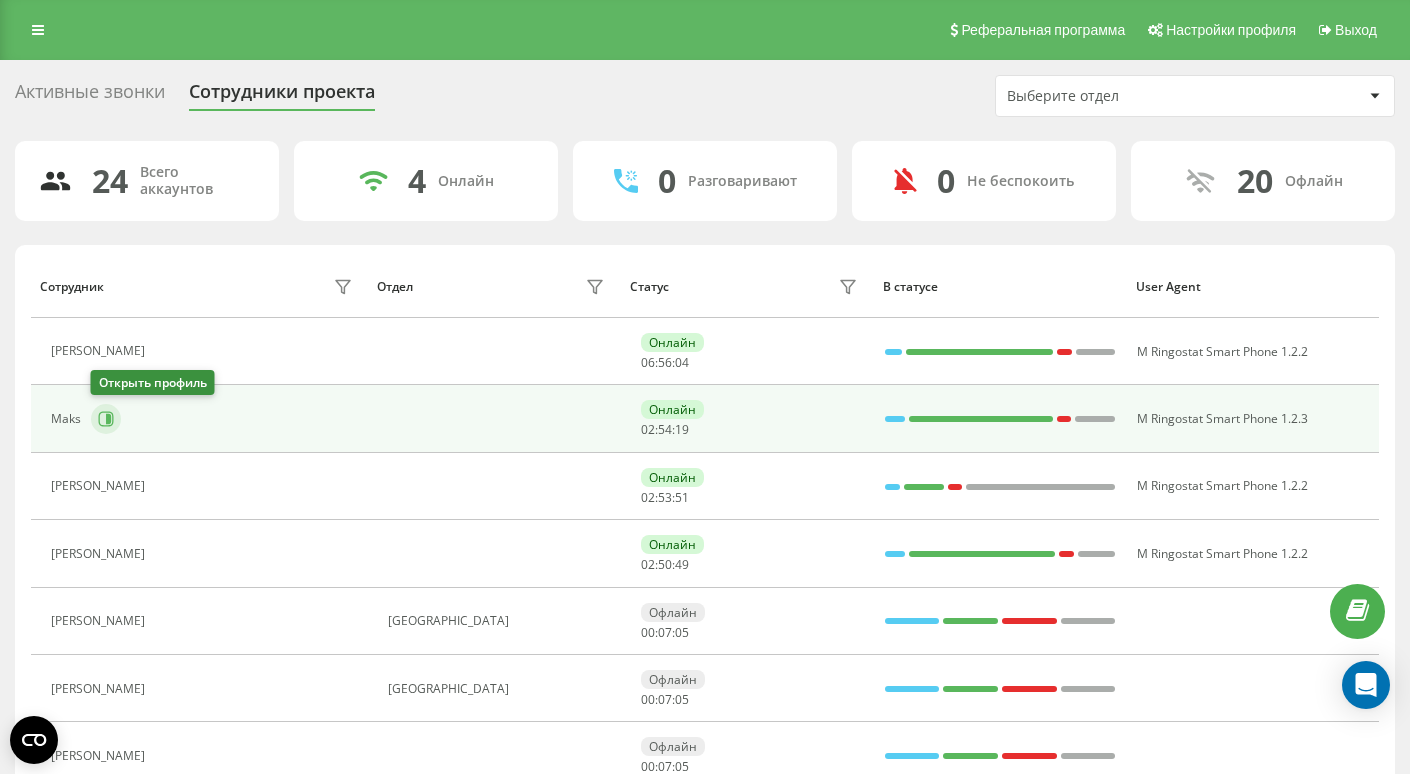 click 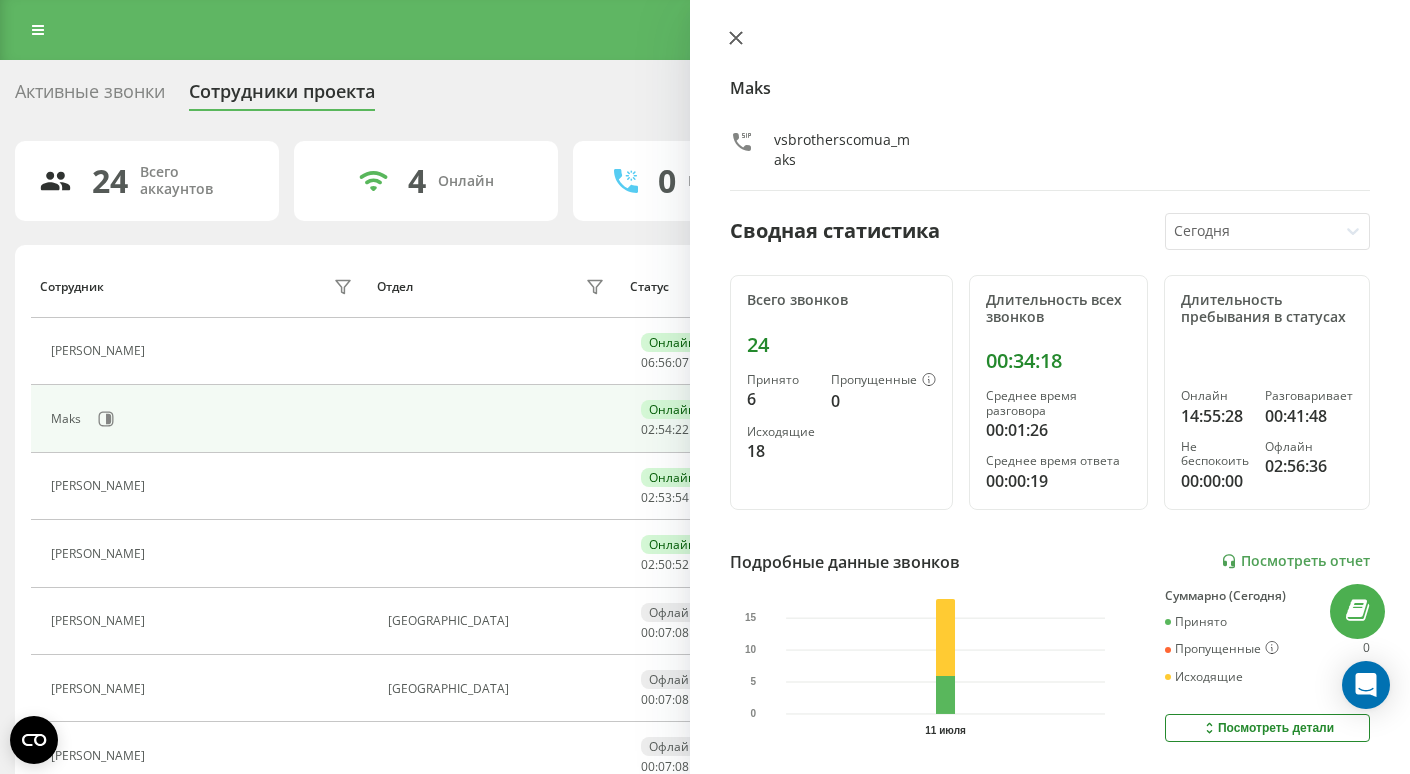 click 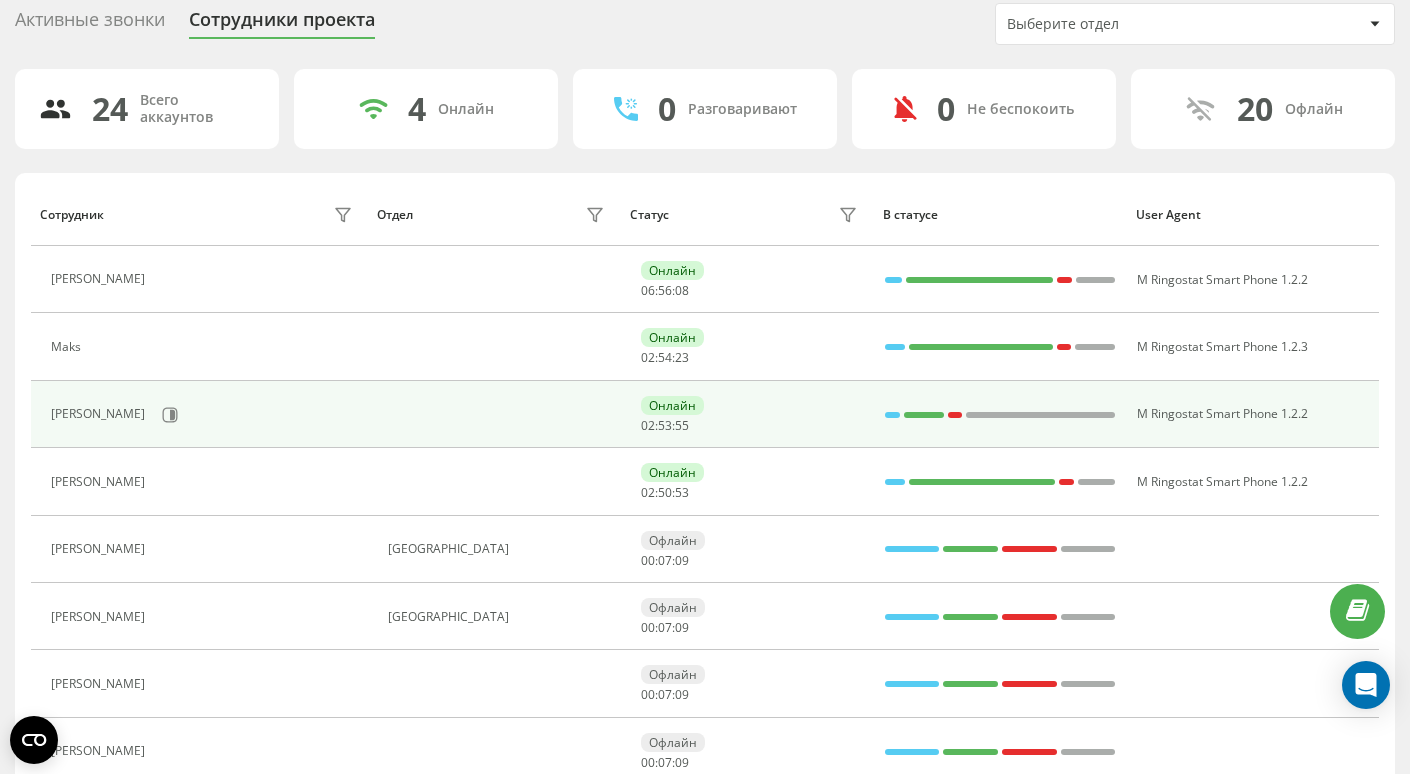 scroll, scrollTop: 144, scrollLeft: 0, axis: vertical 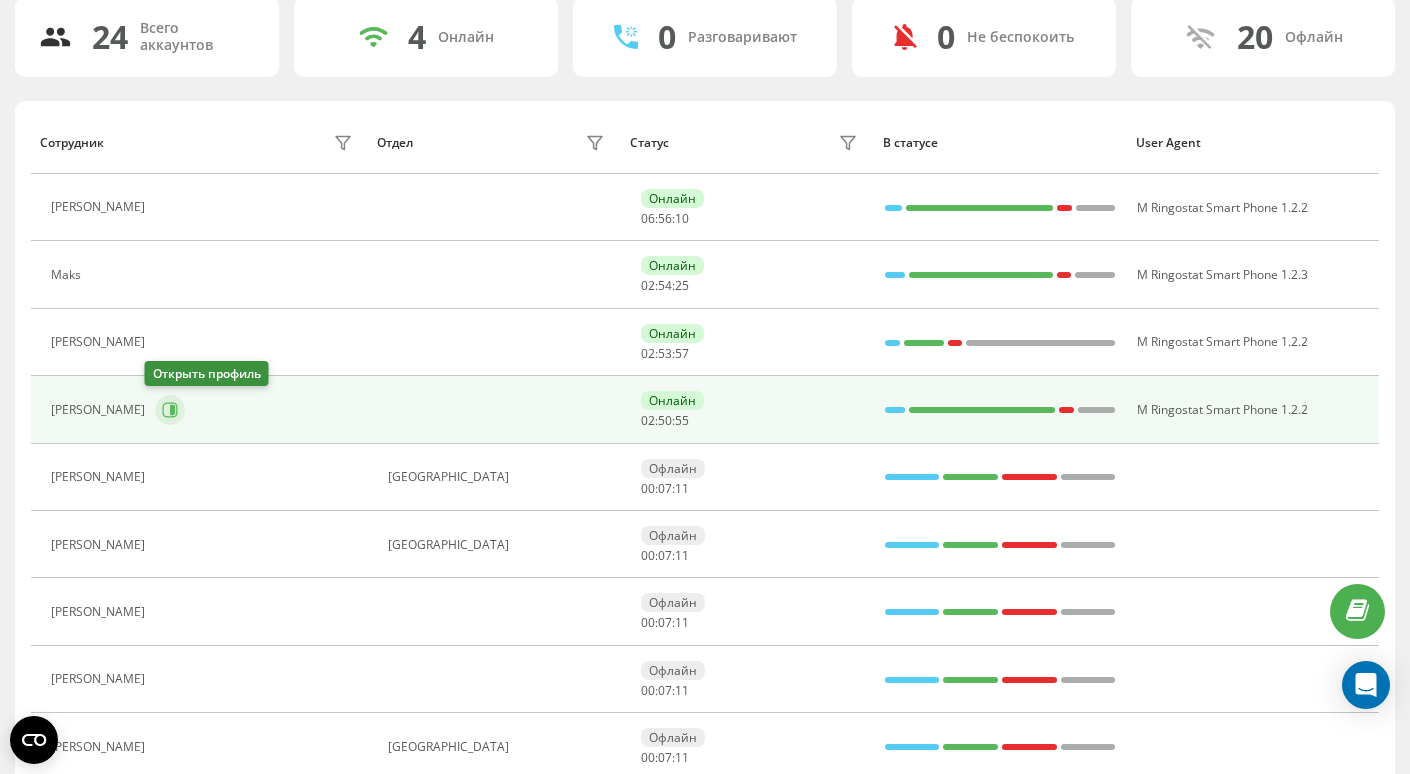 click 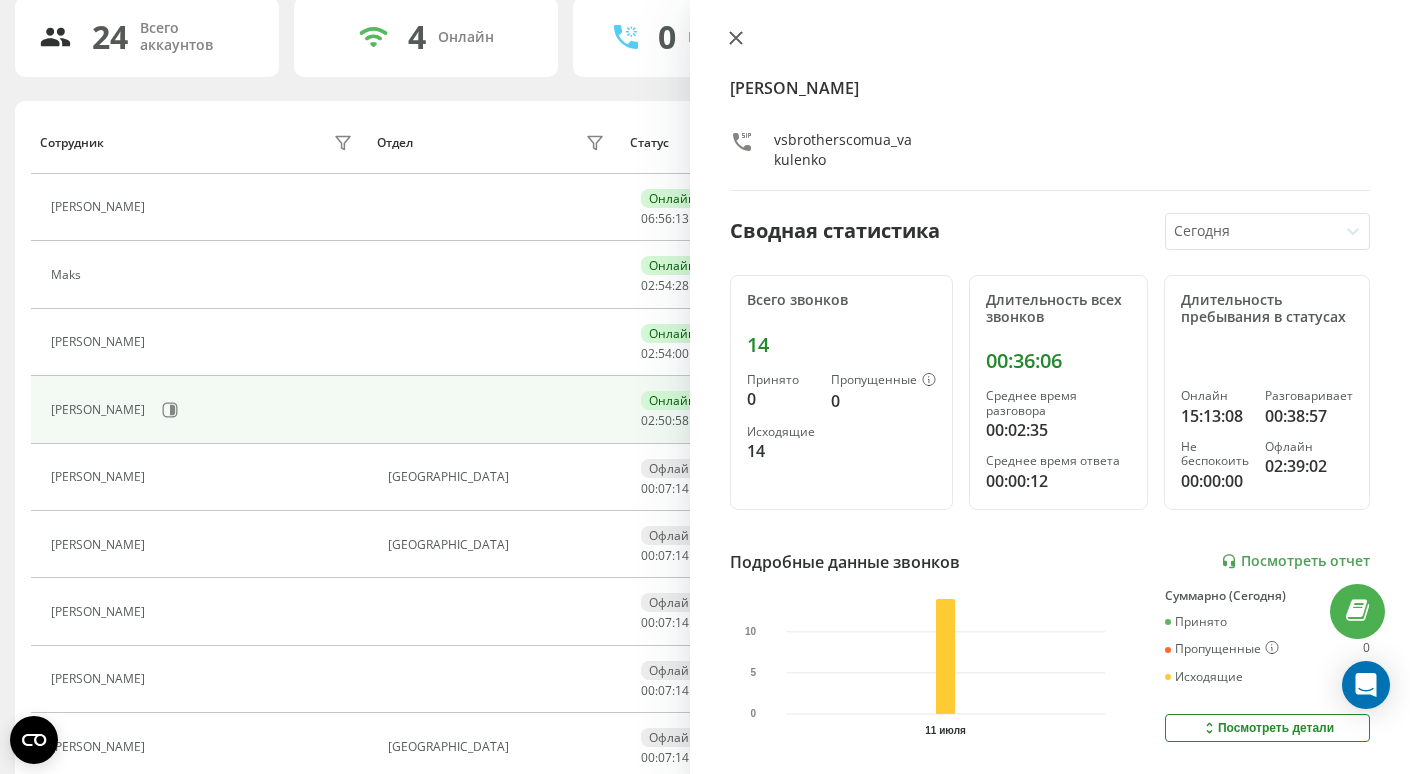 click 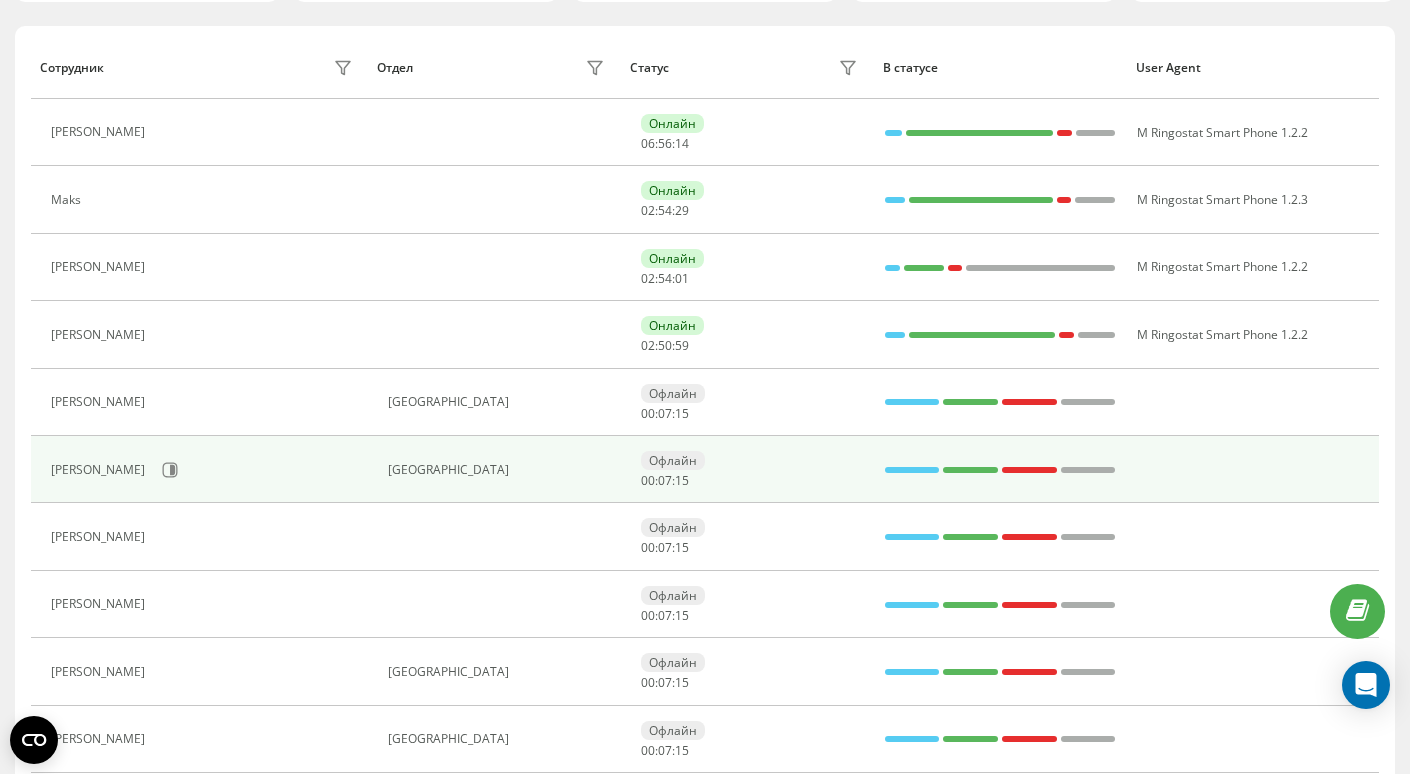 scroll, scrollTop: 220, scrollLeft: 0, axis: vertical 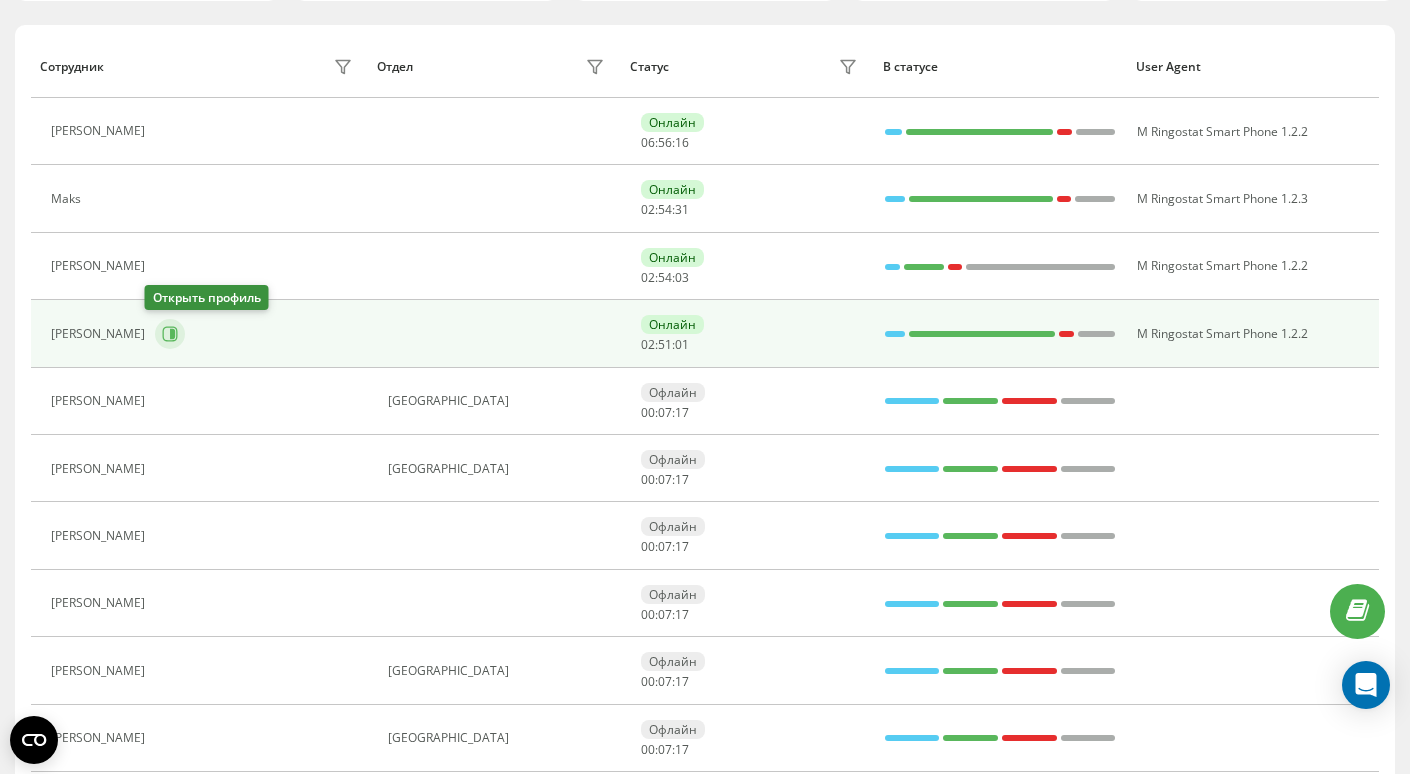 click 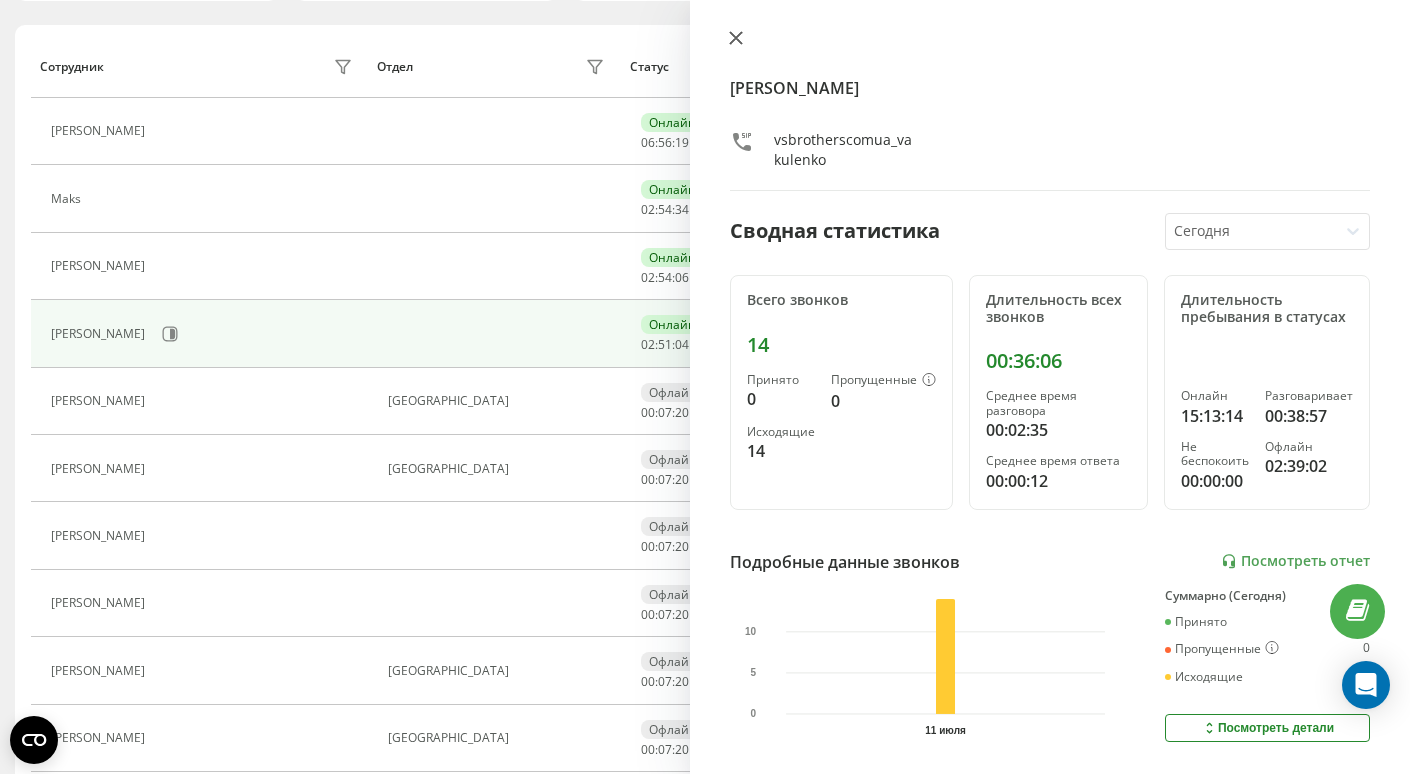 click at bounding box center (736, 39) 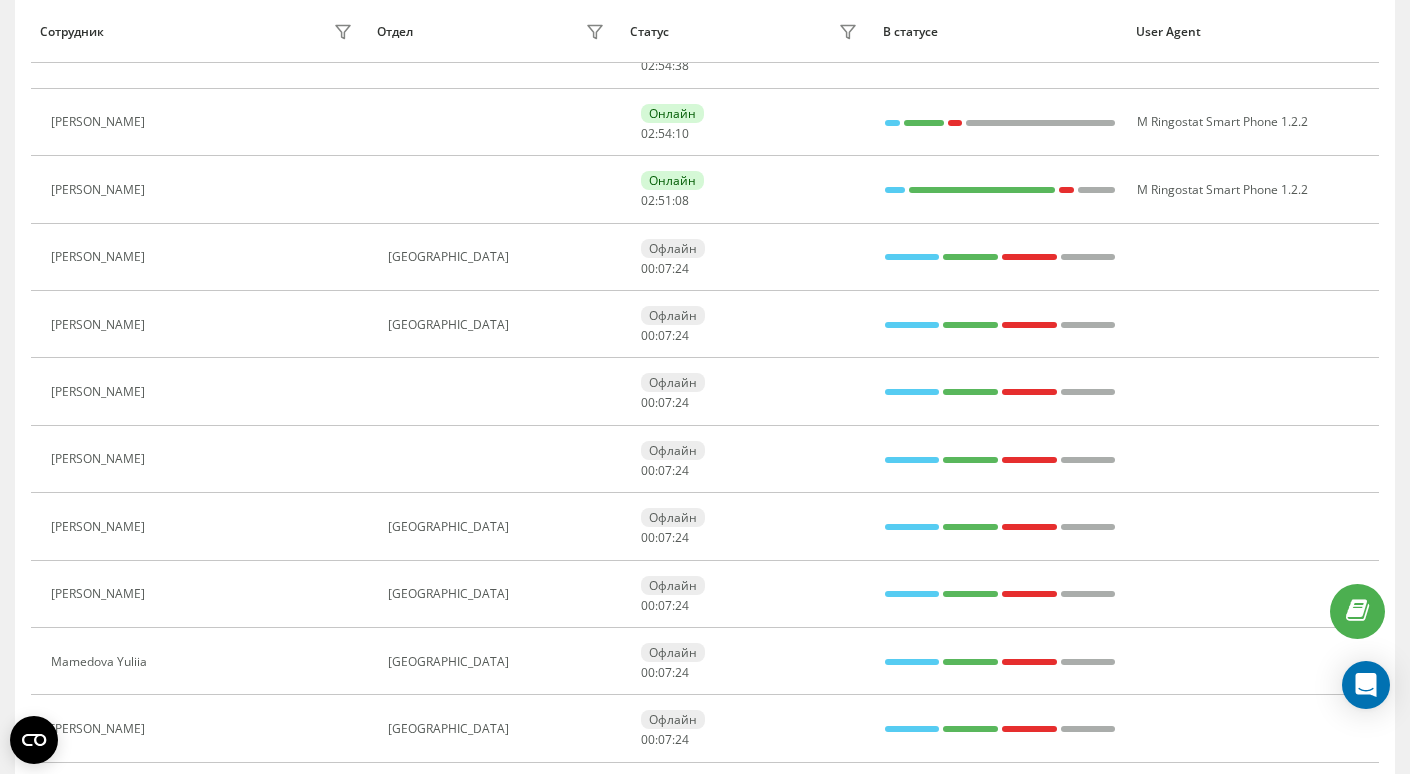 scroll, scrollTop: 365, scrollLeft: 0, axis: vertical 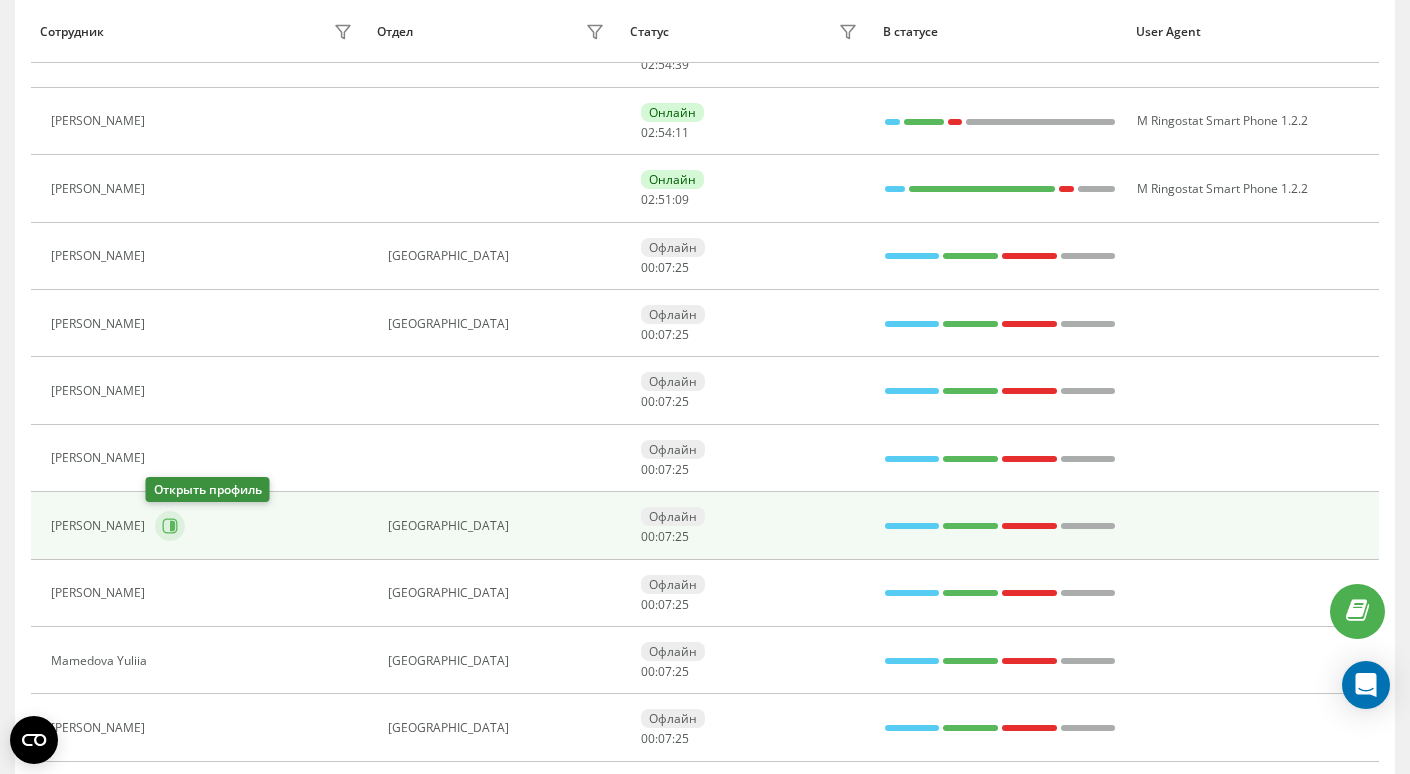 click 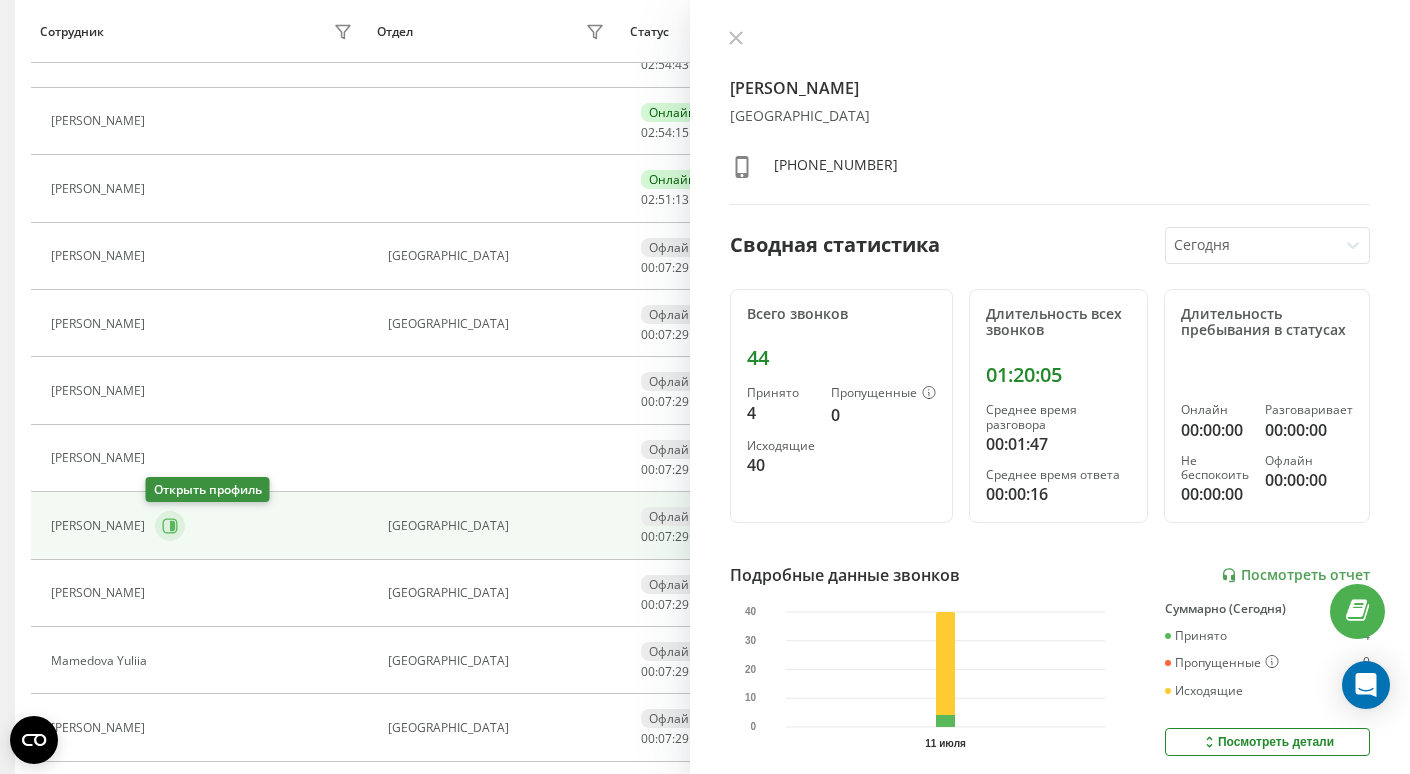 scroll, scrollTop: 297, scrollLeft: 0, axis: vertical 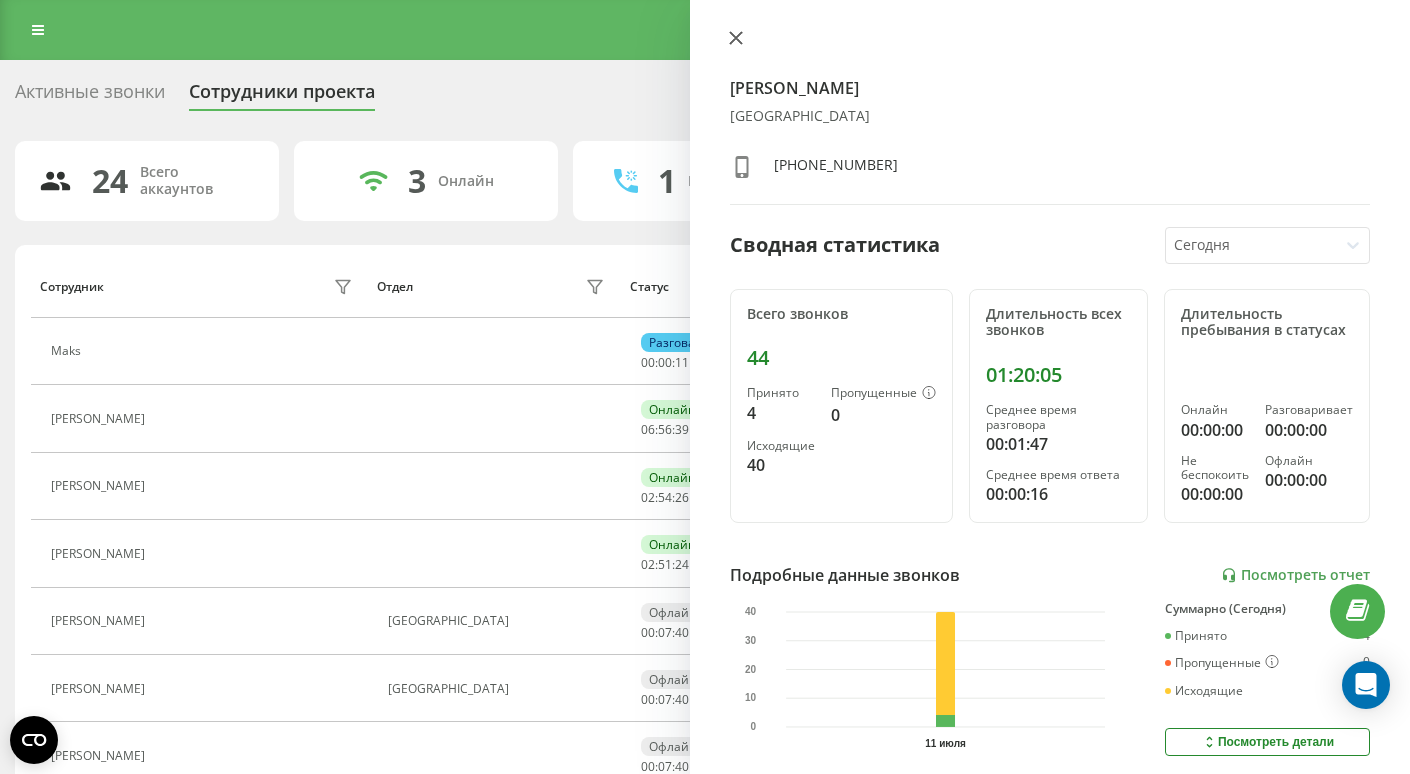 click 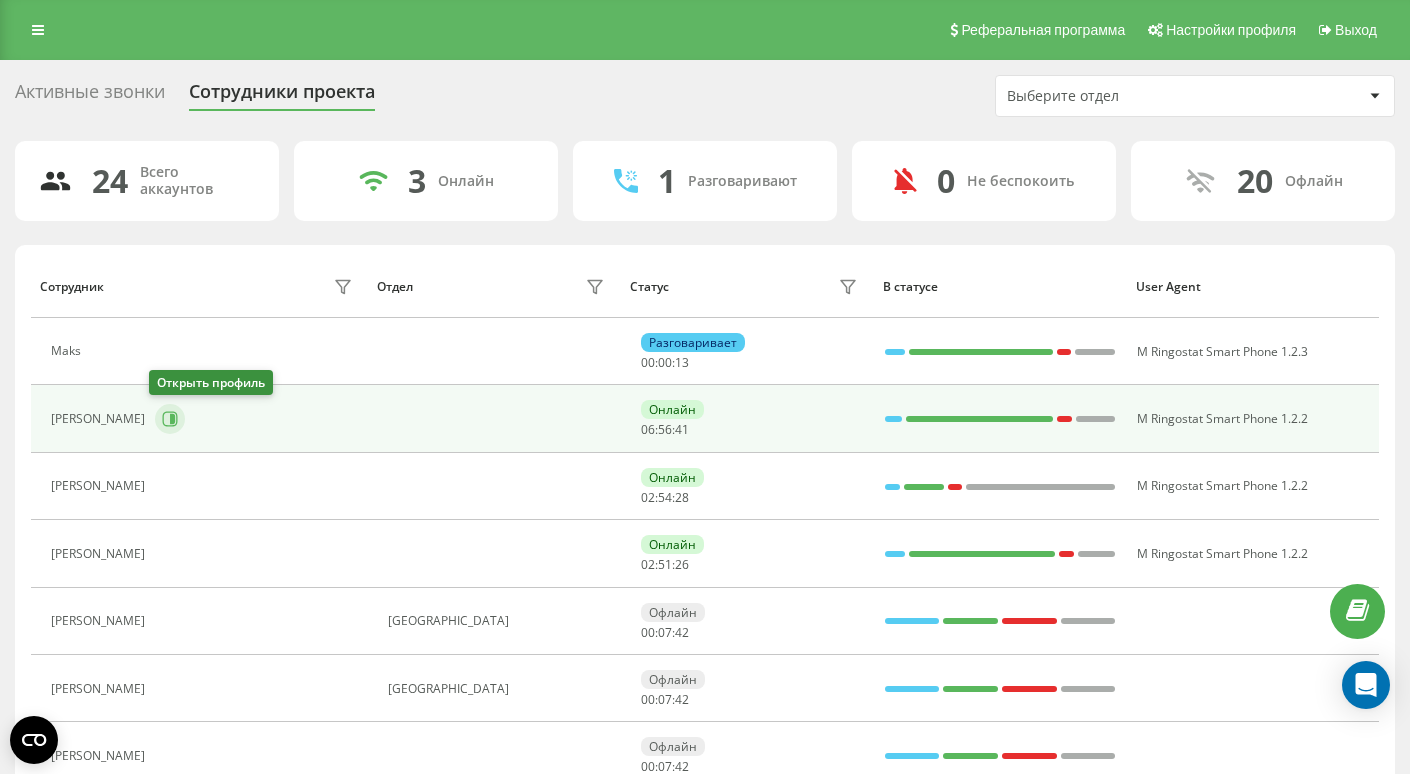 click 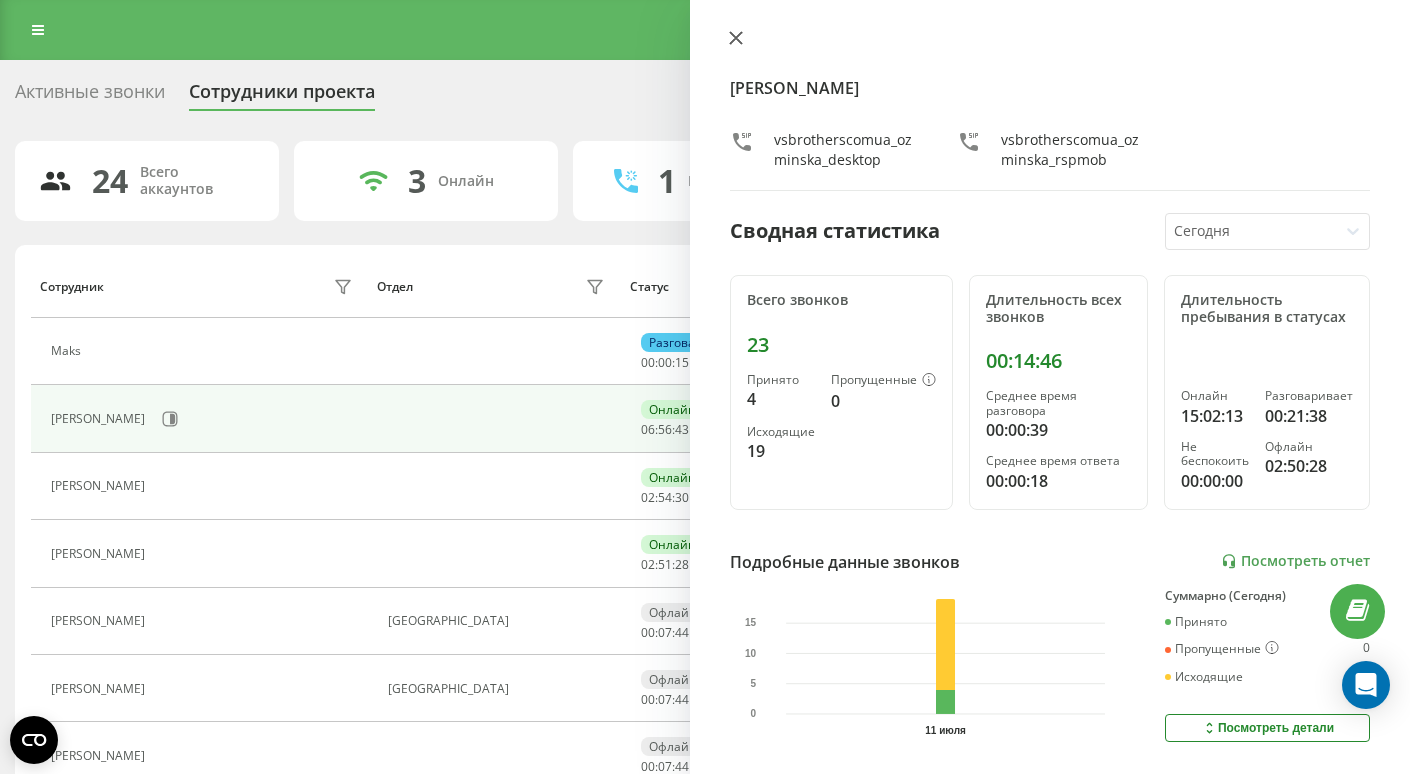 click at bounding box center (736, 39) 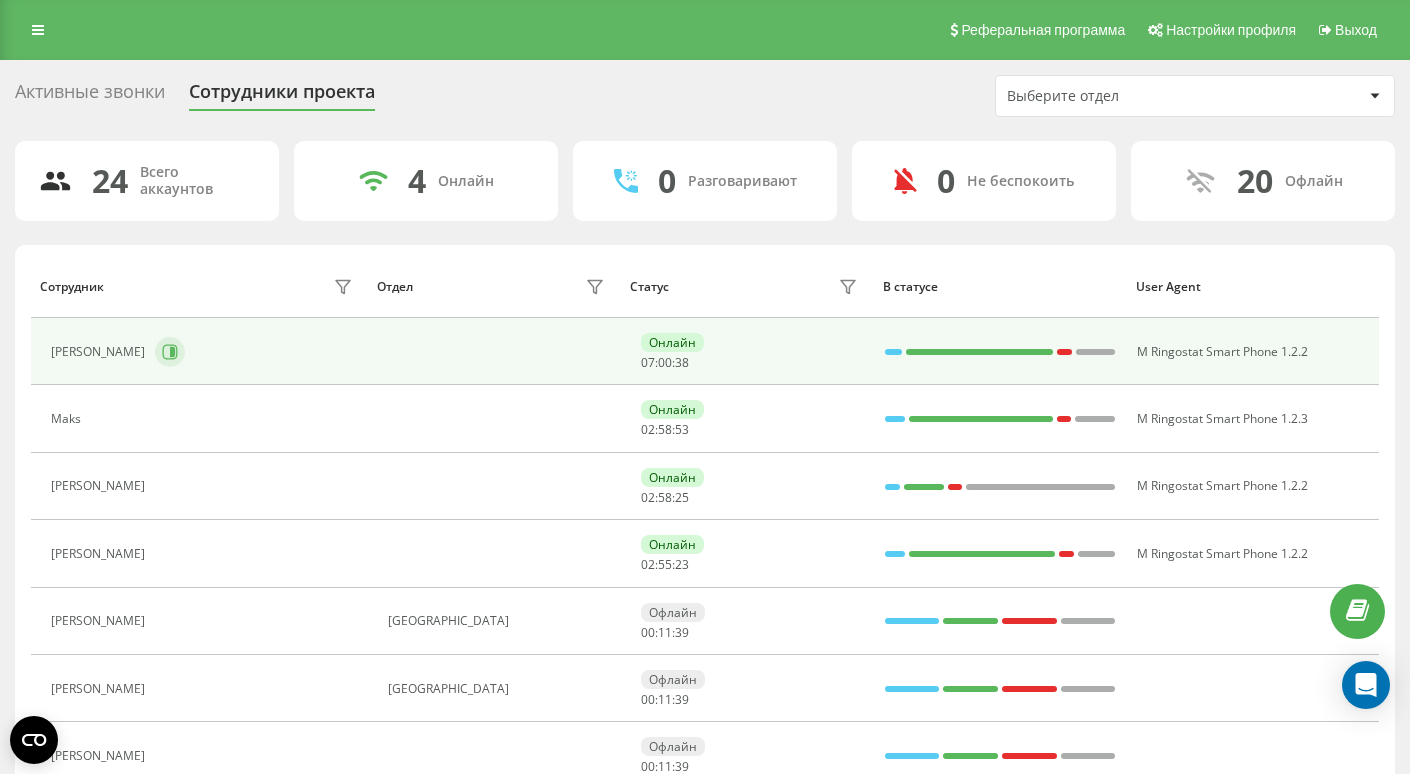 click at bounding box center [170, 352] 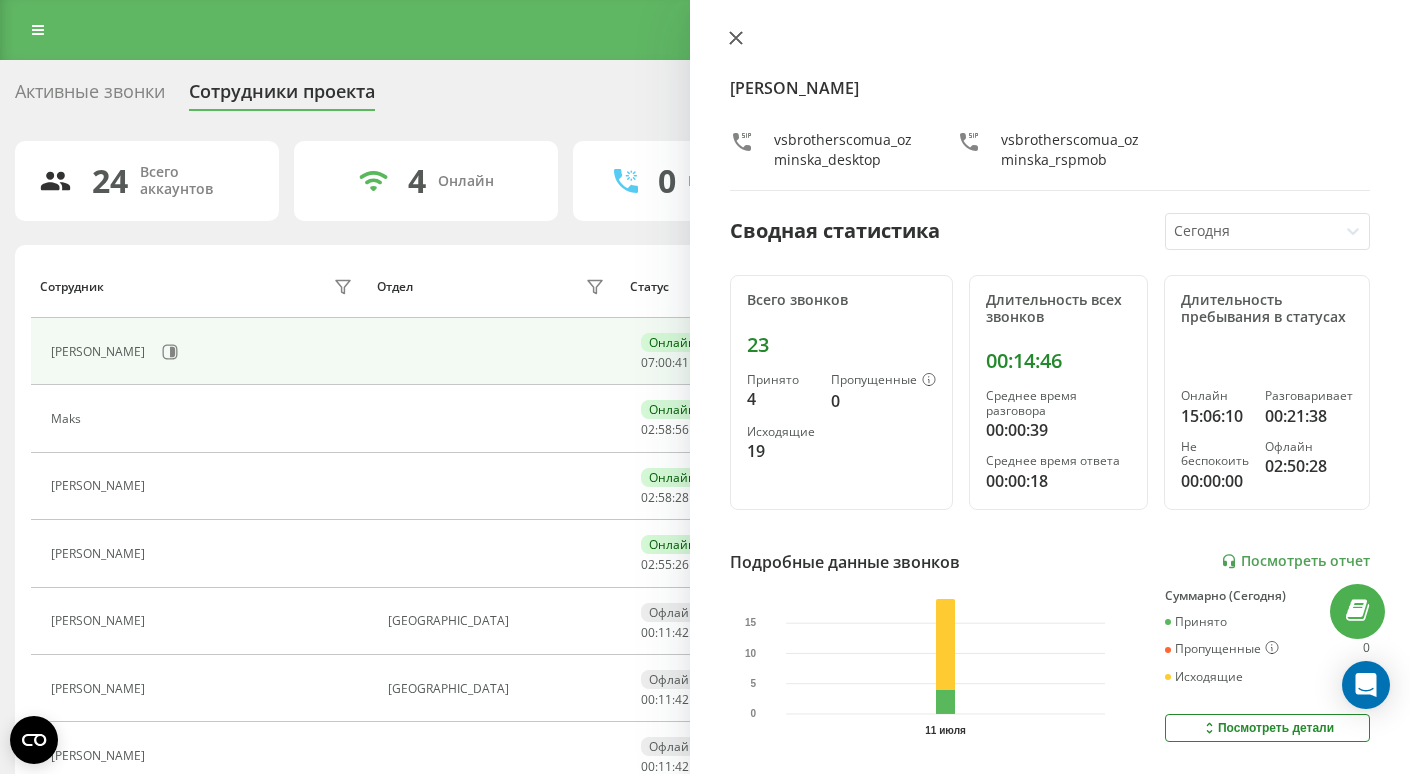 click at bounding box center (736, 39) 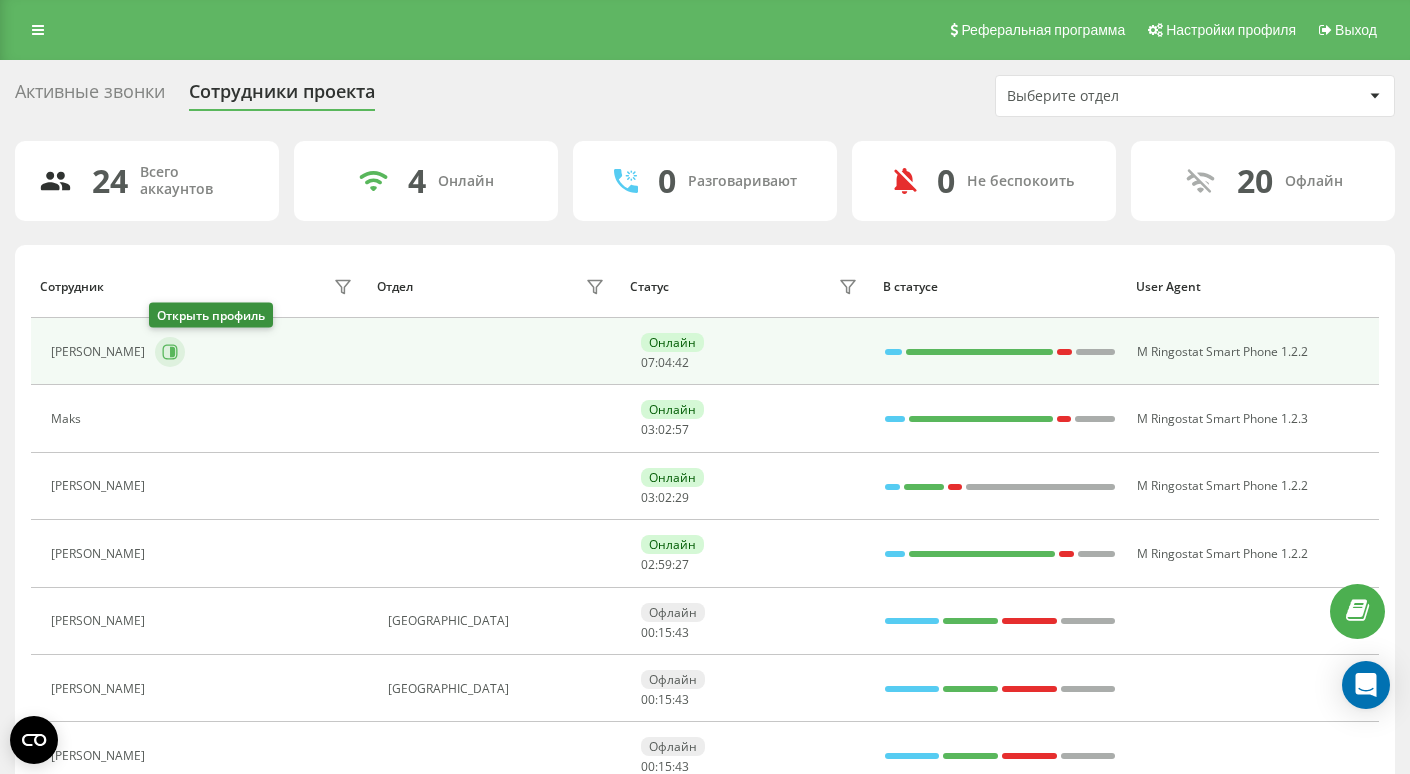 click 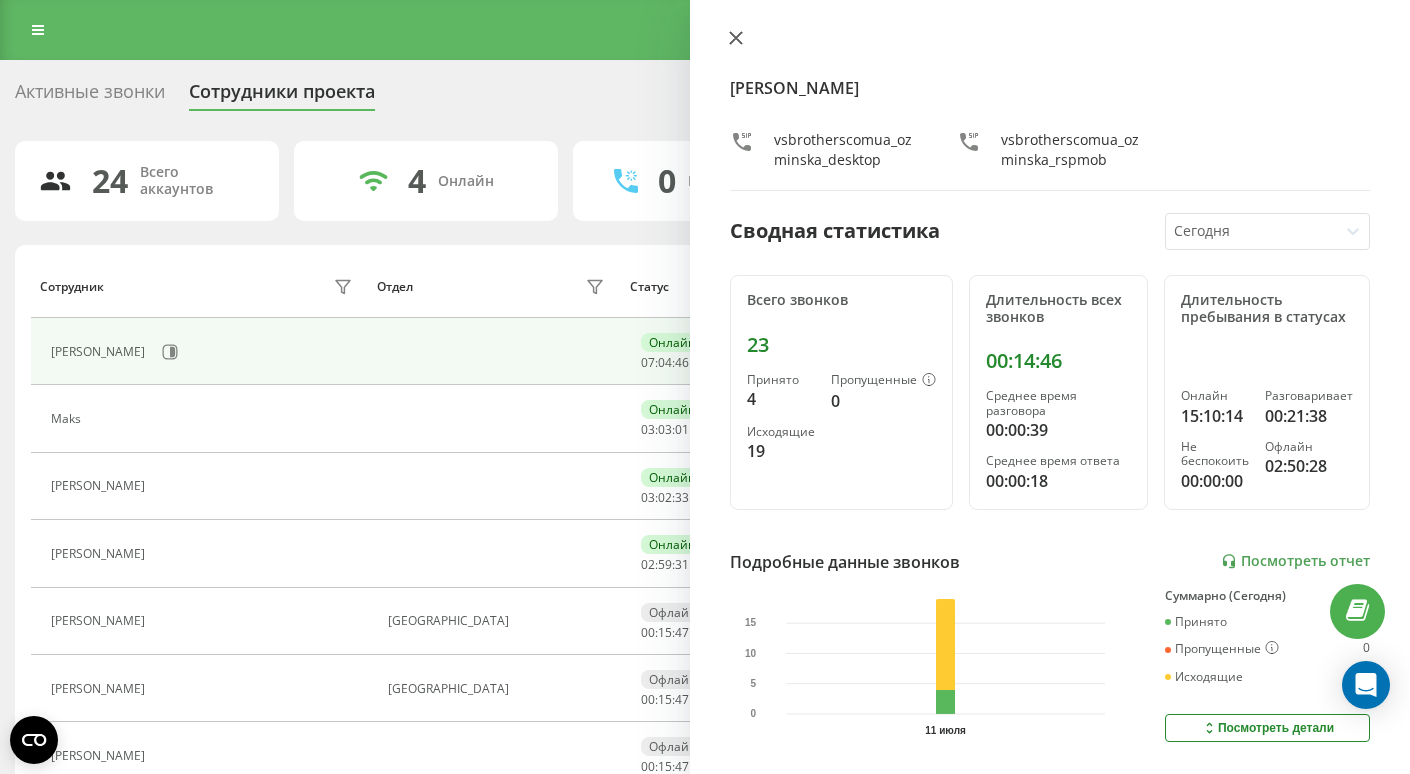 click 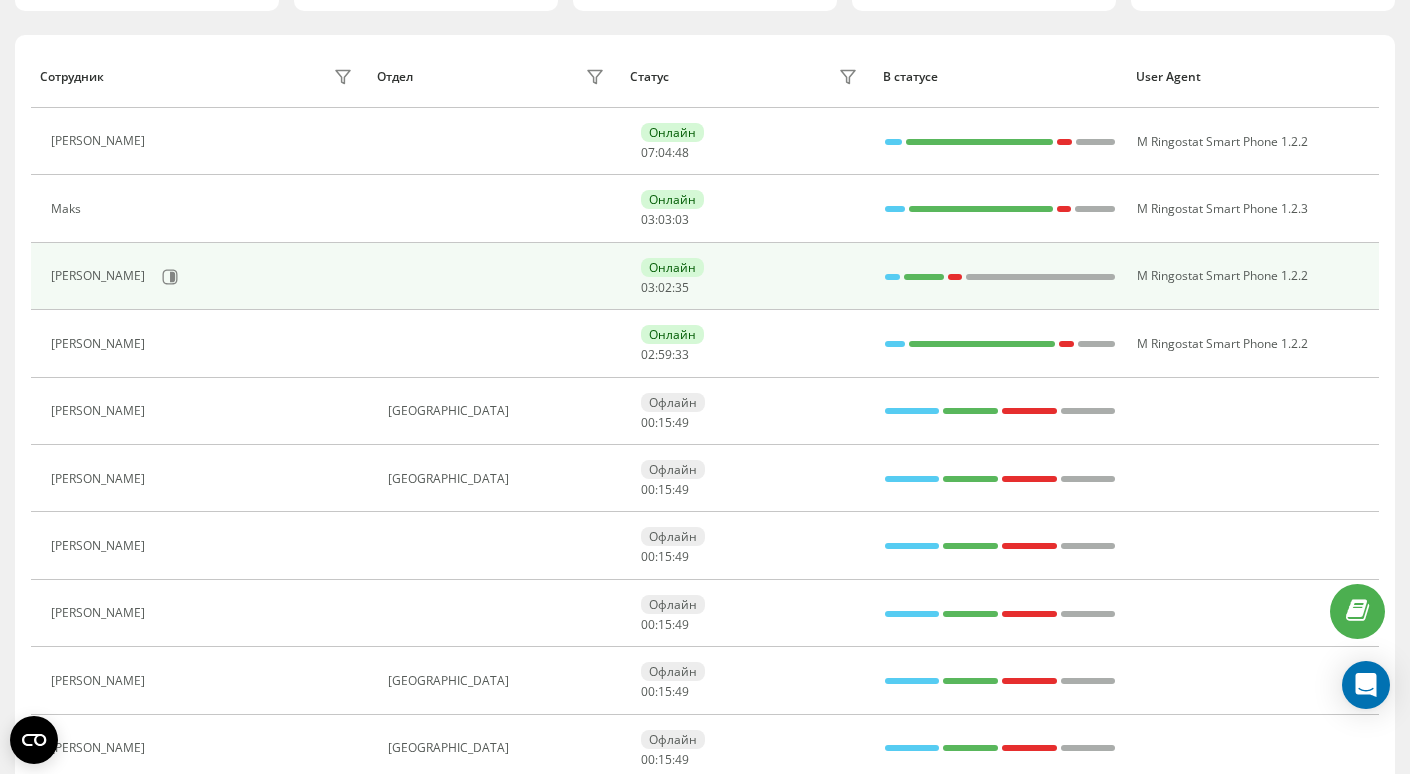 scroll, scrollTop: 215, scrollLeft: 0, axis: vertical 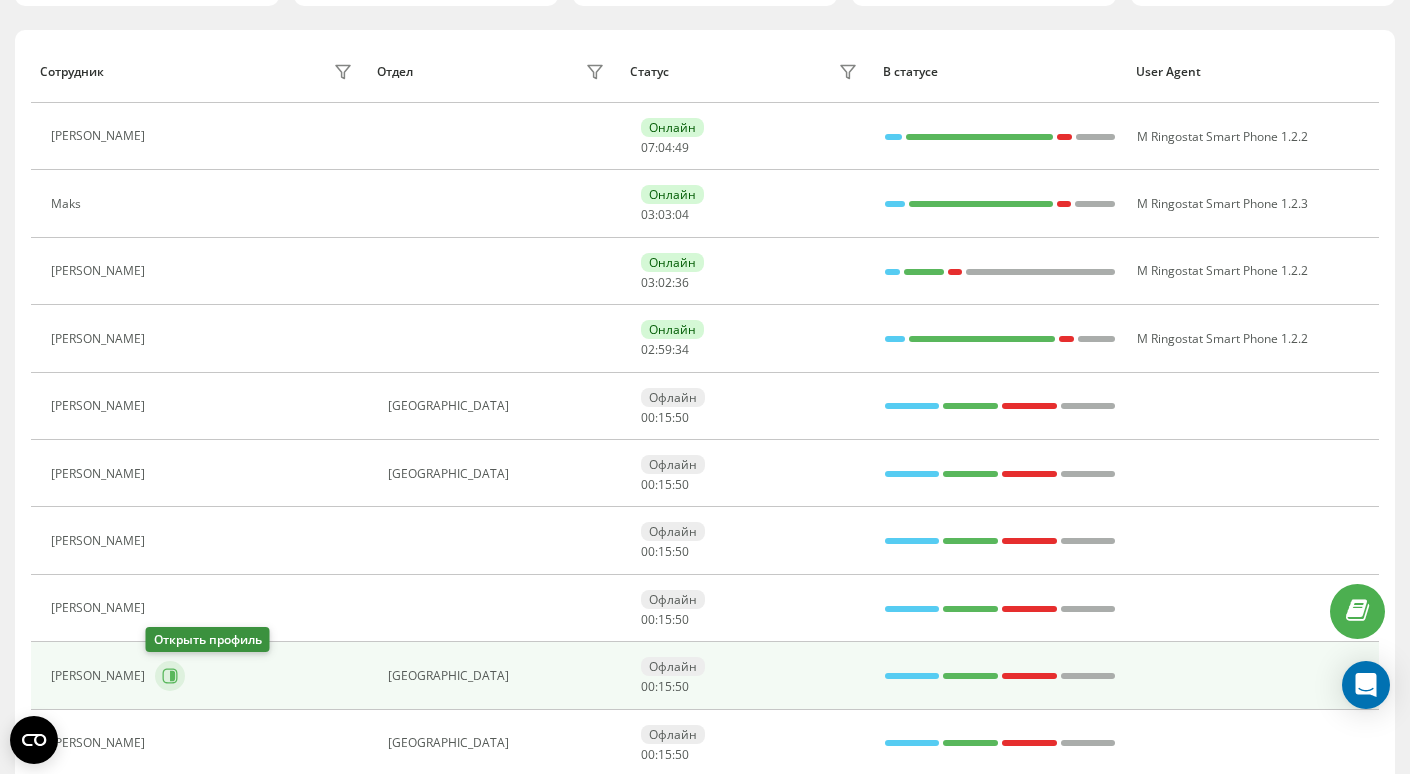click 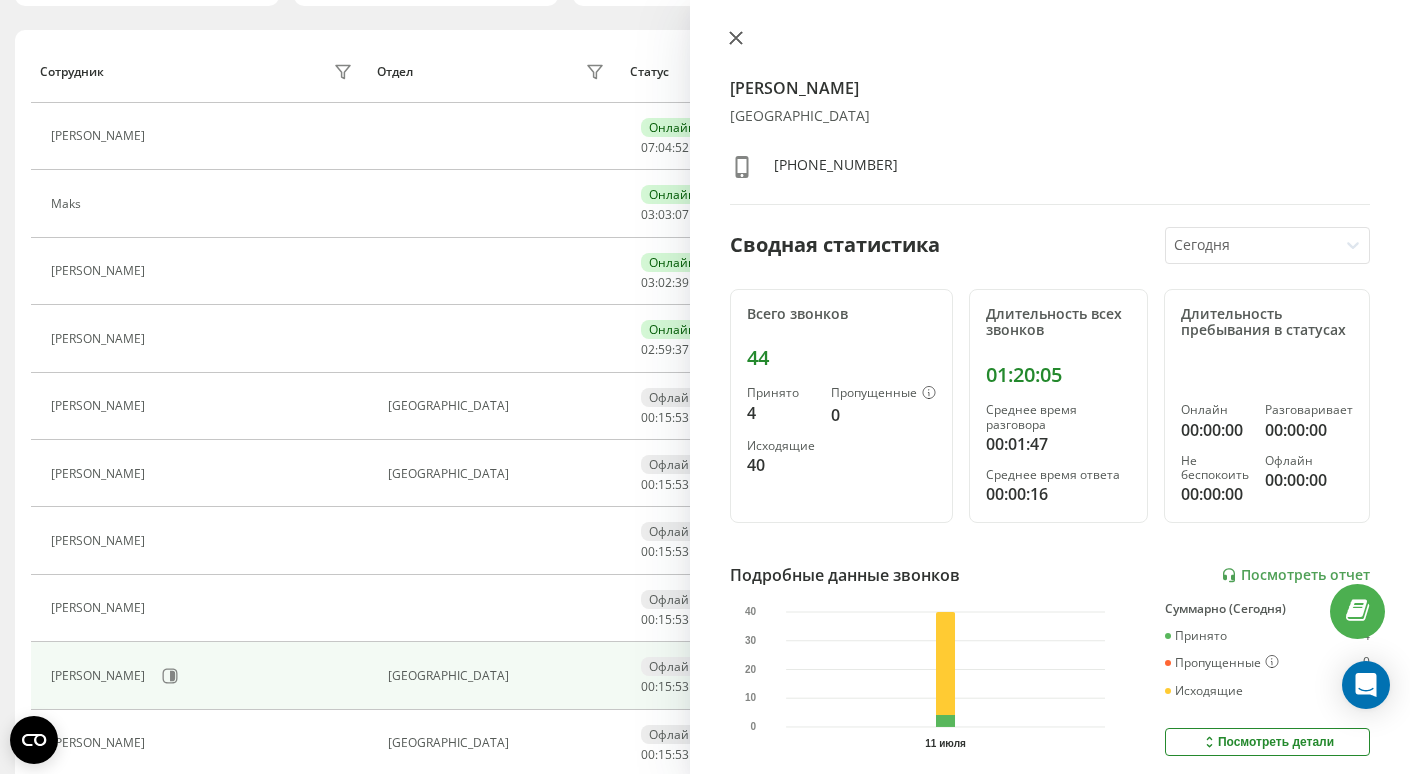 click 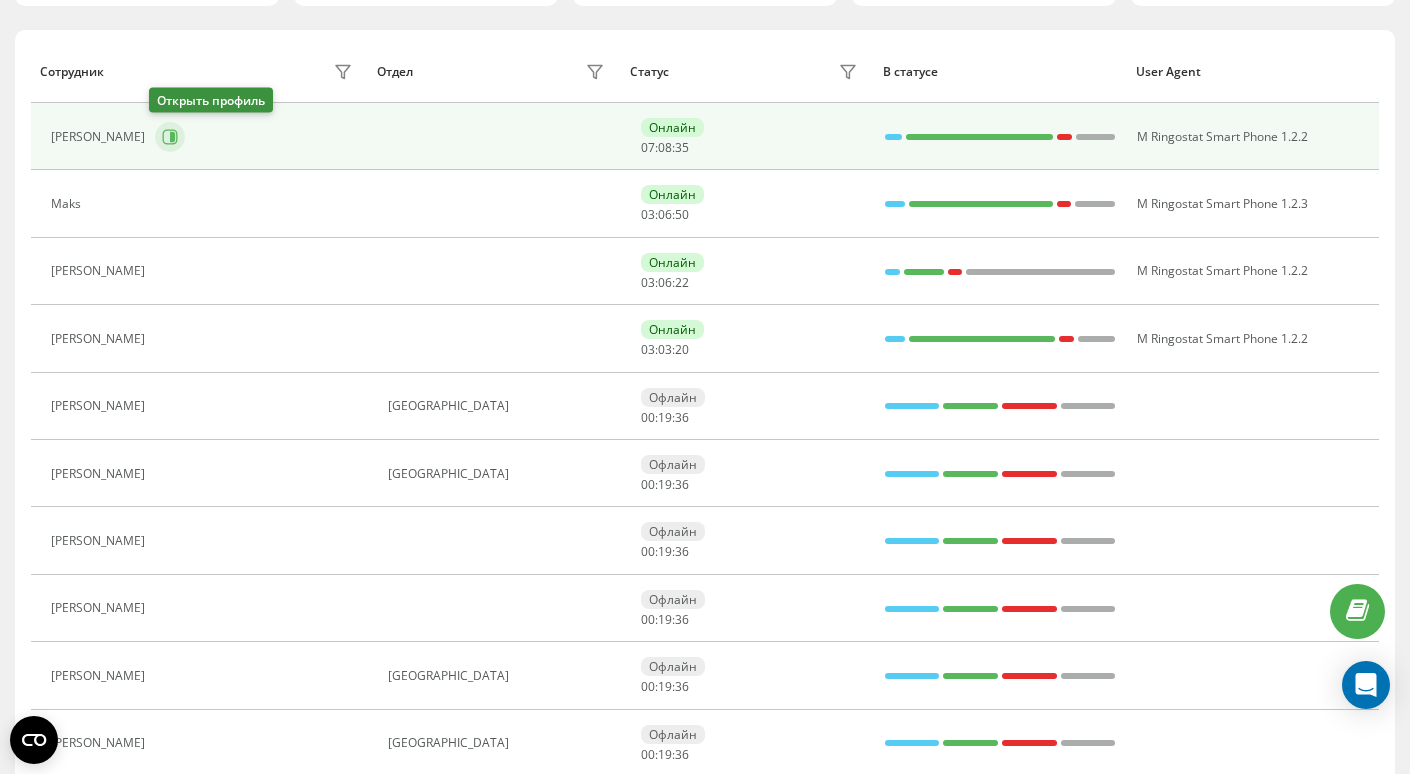 click 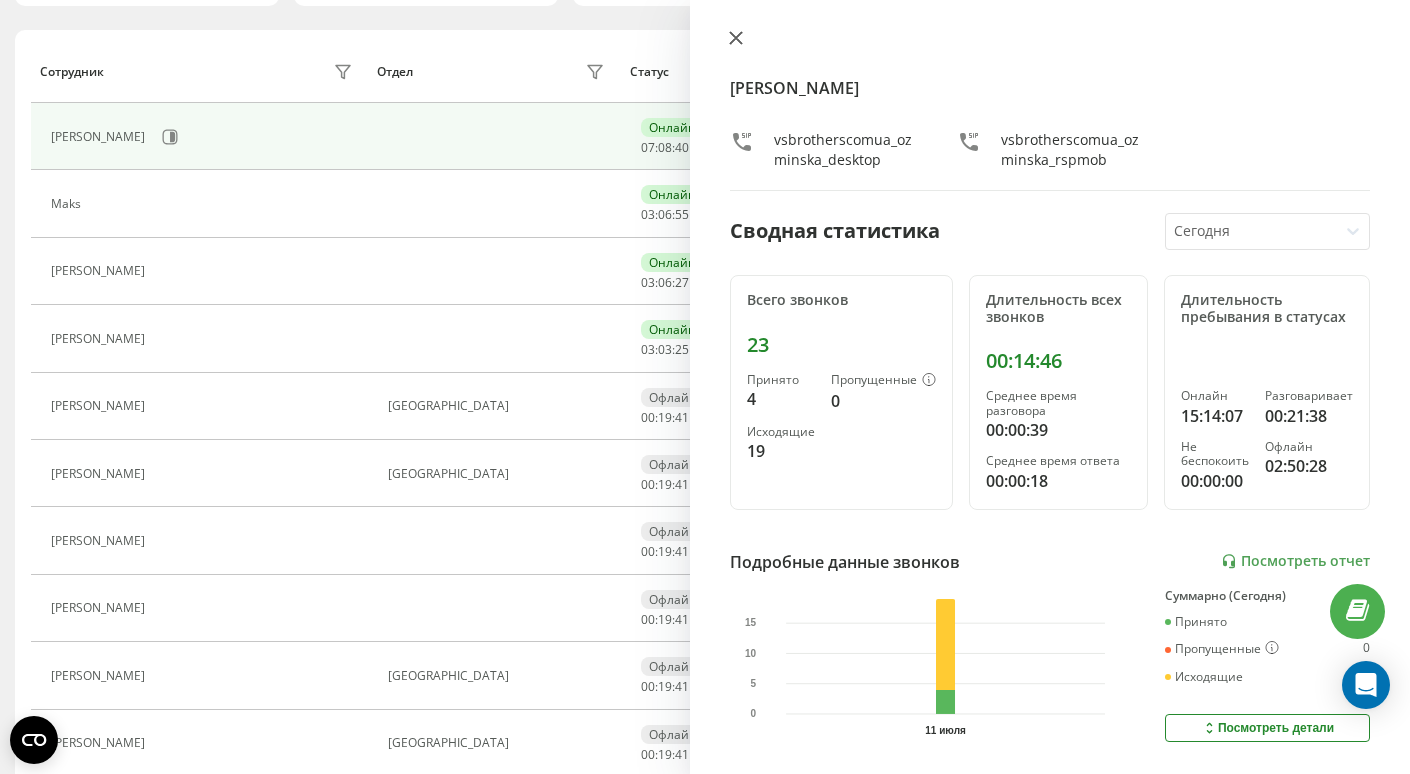 click 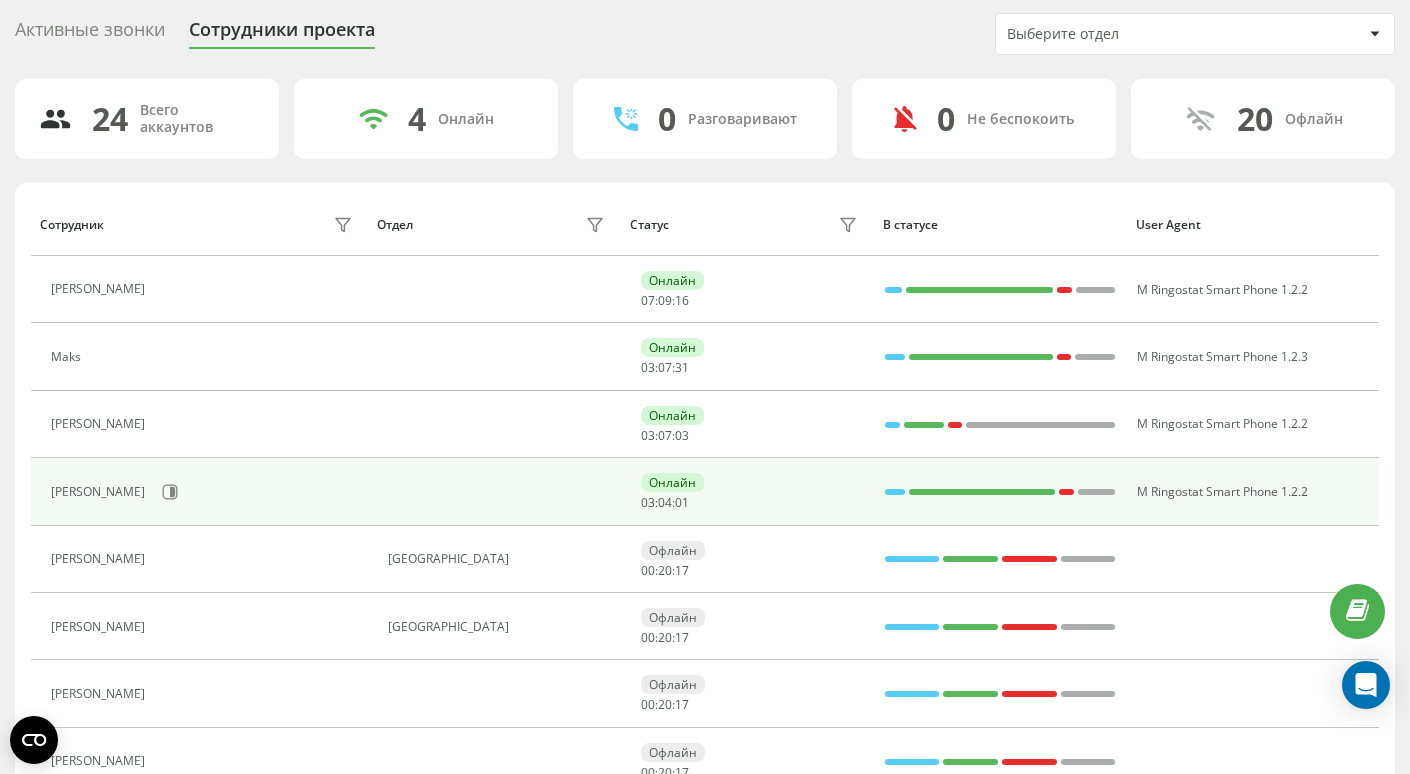 scroll, scrollTop: 0, scrollLeft: 0, axis: both 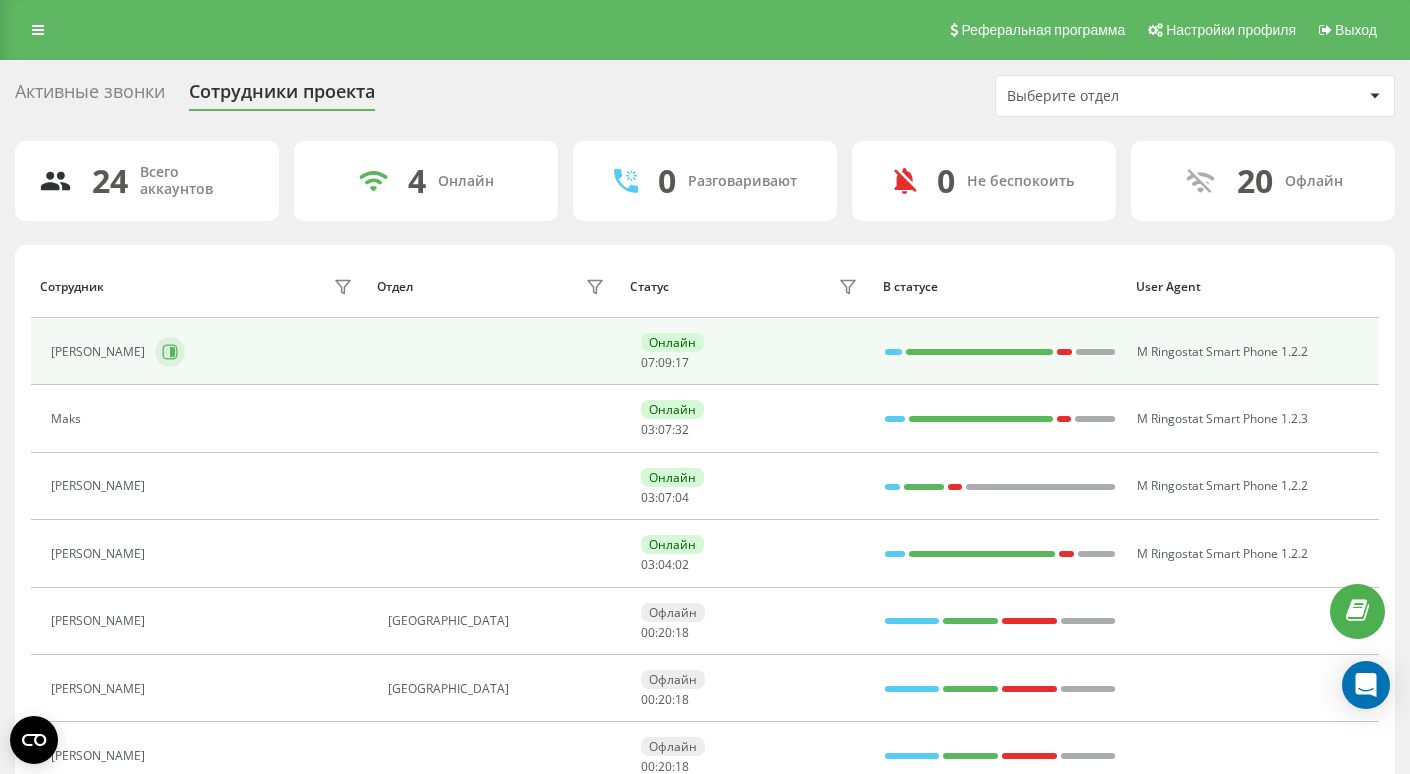 click 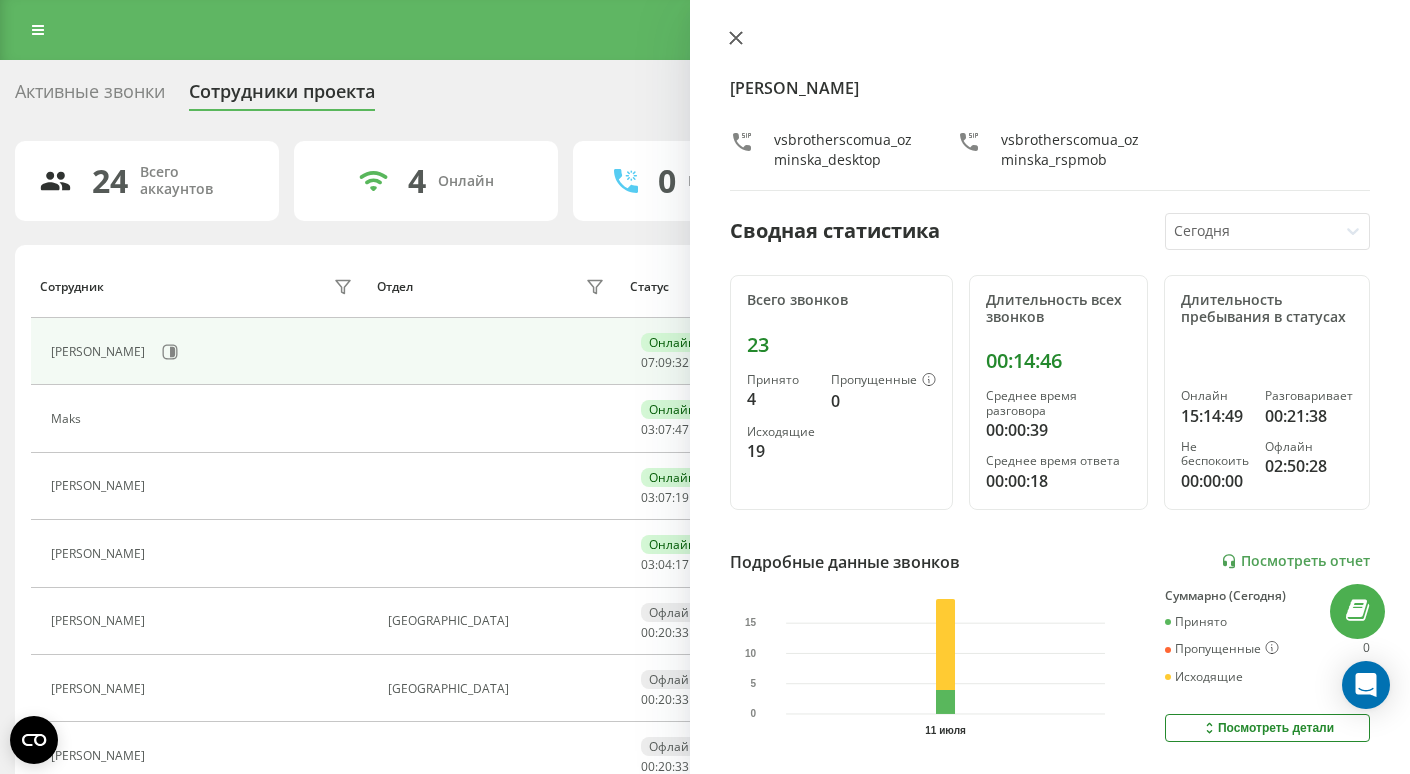 click 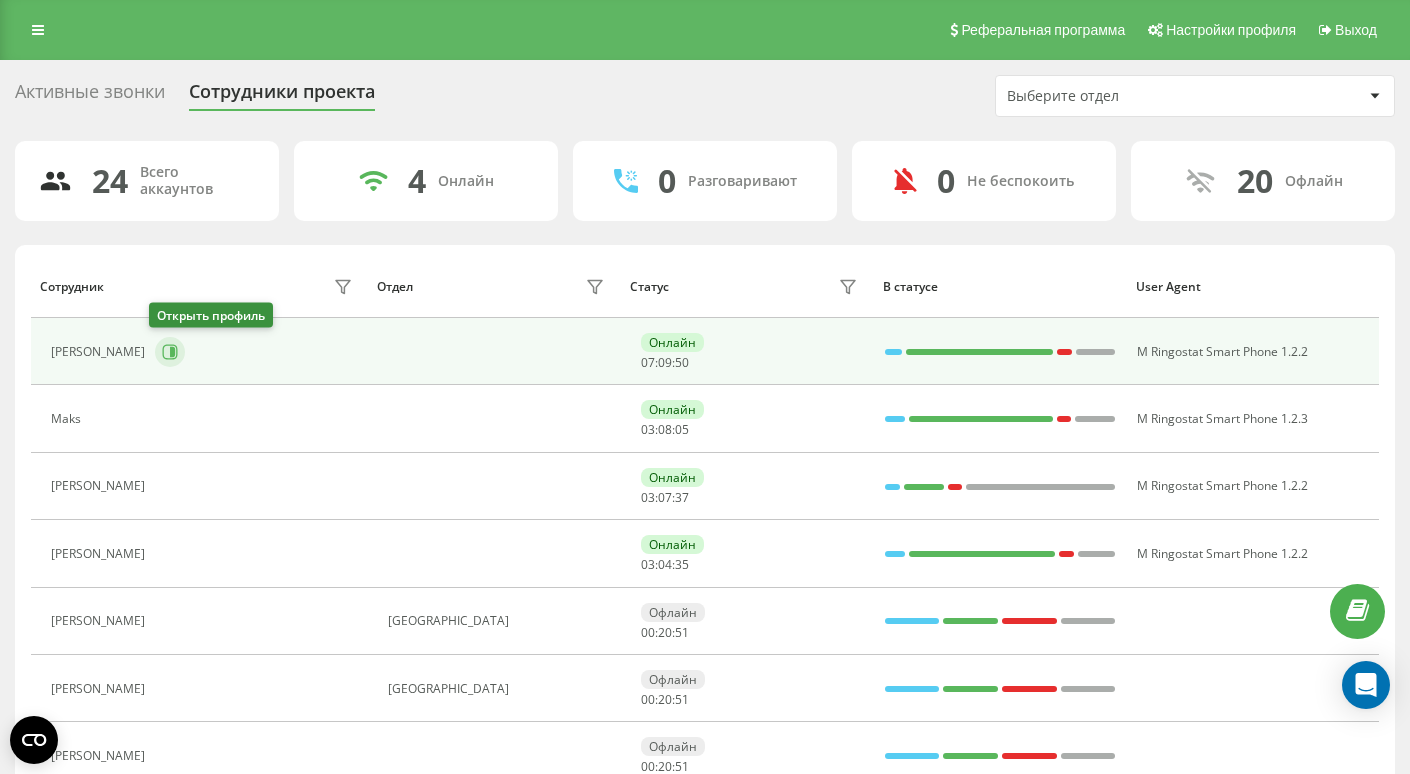 click 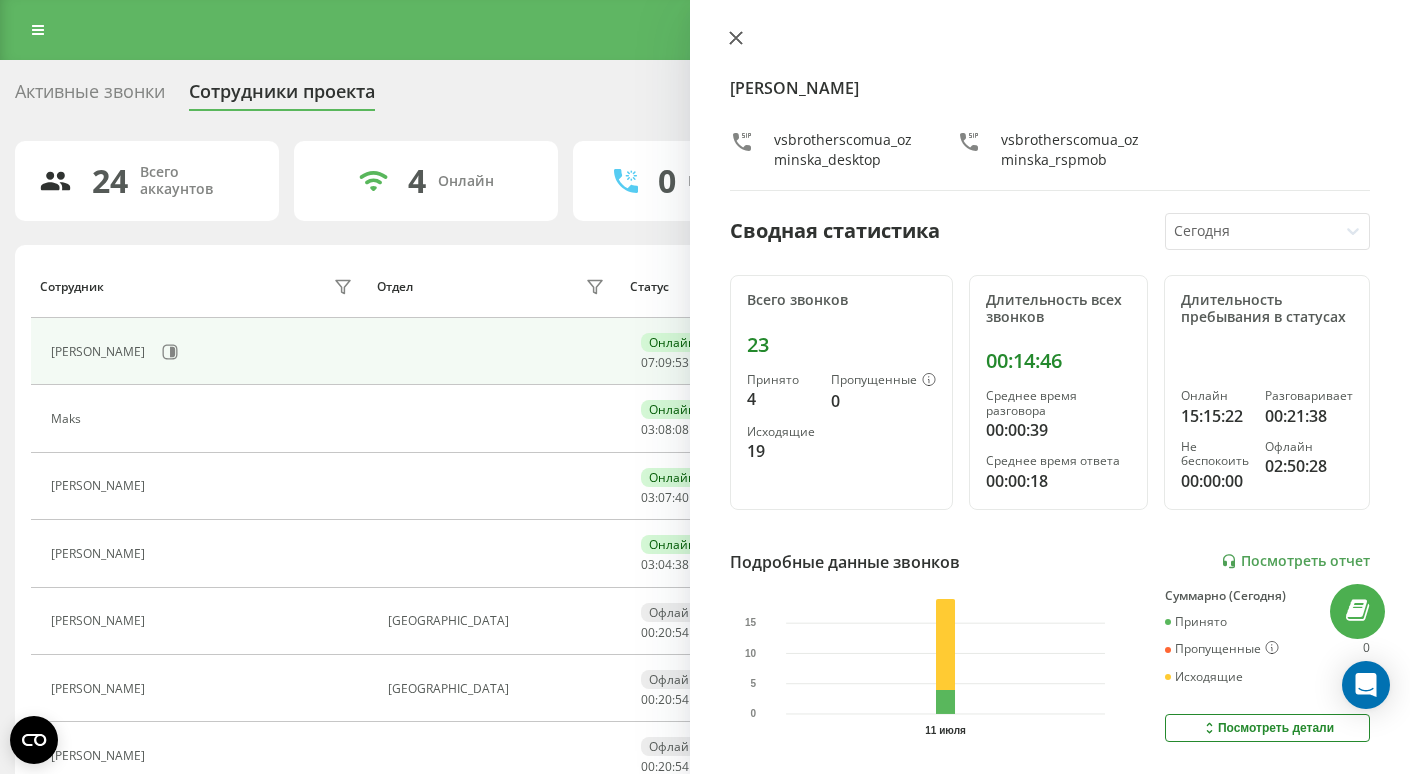 click 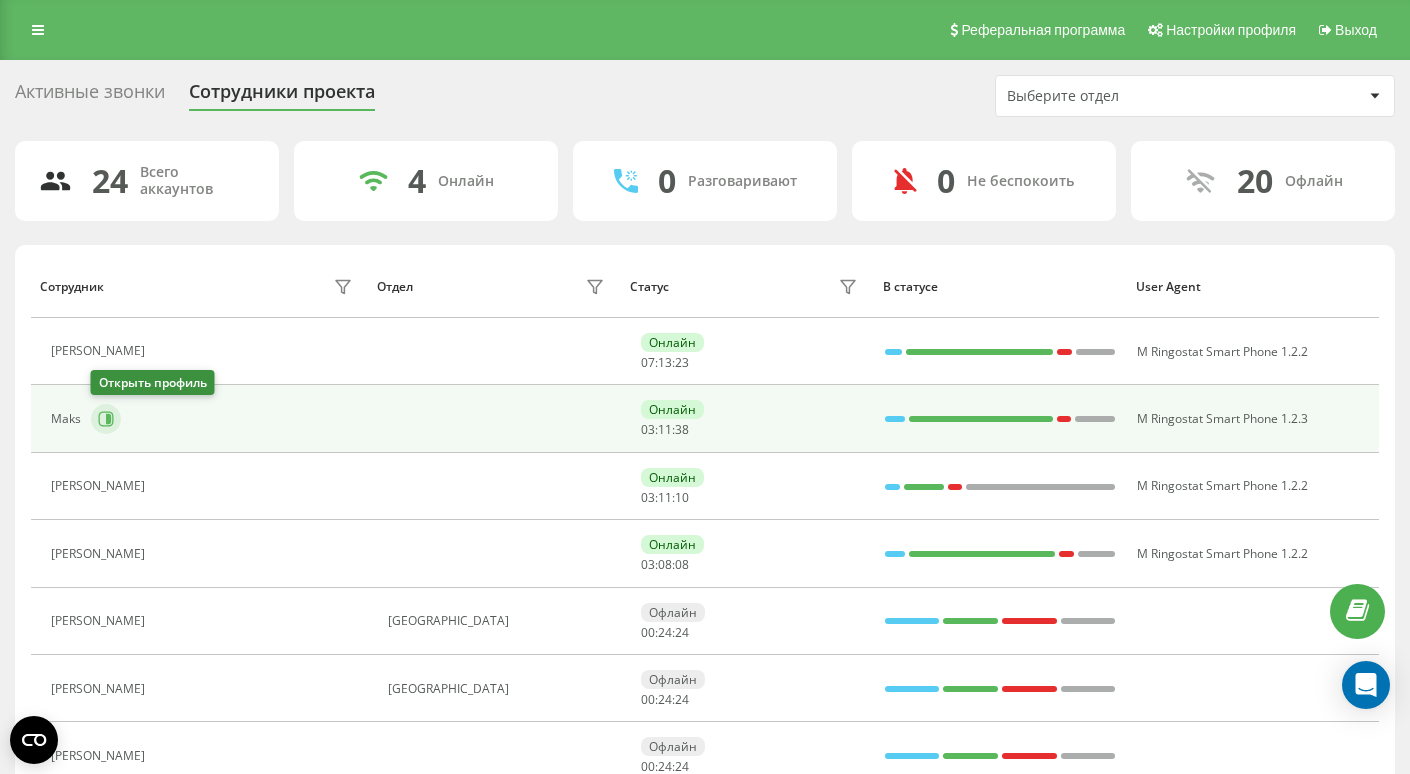 click 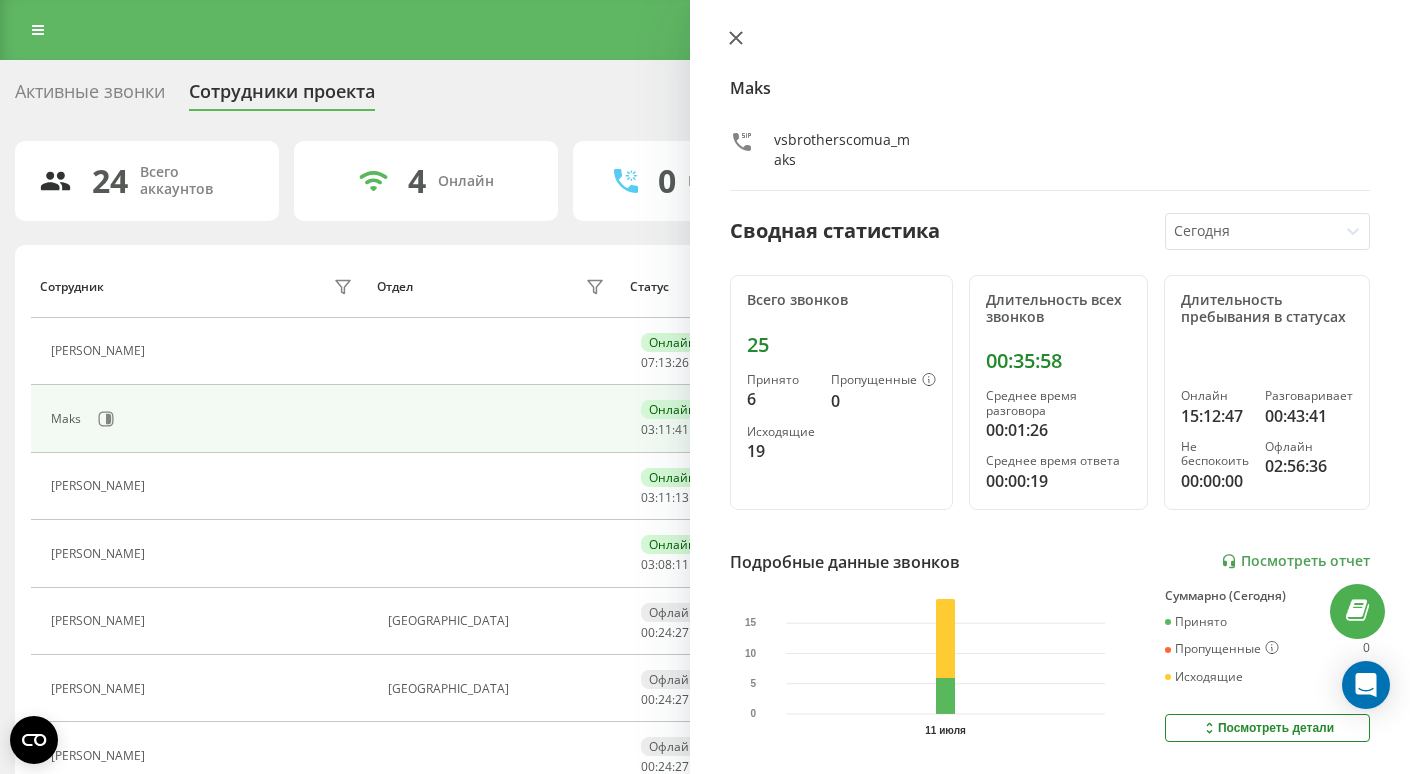 click 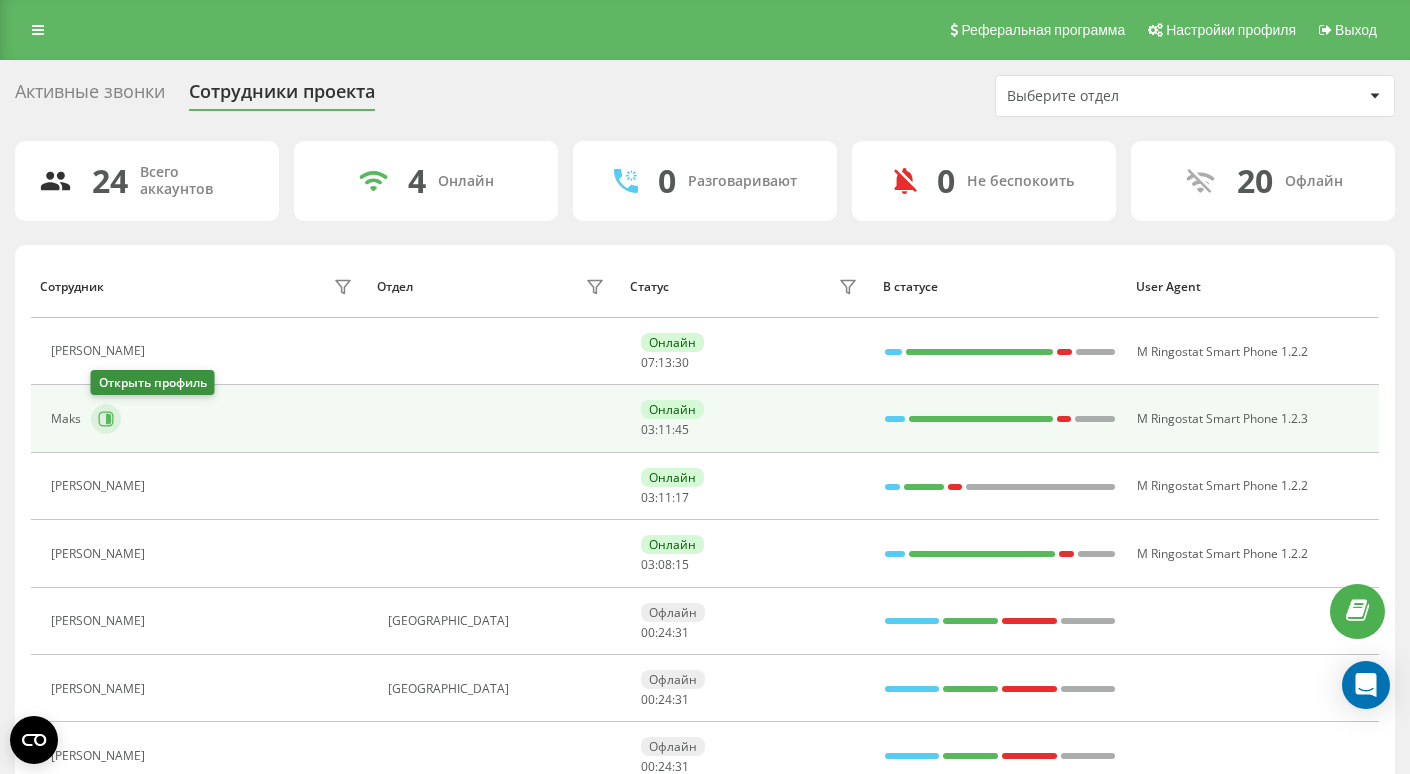 click 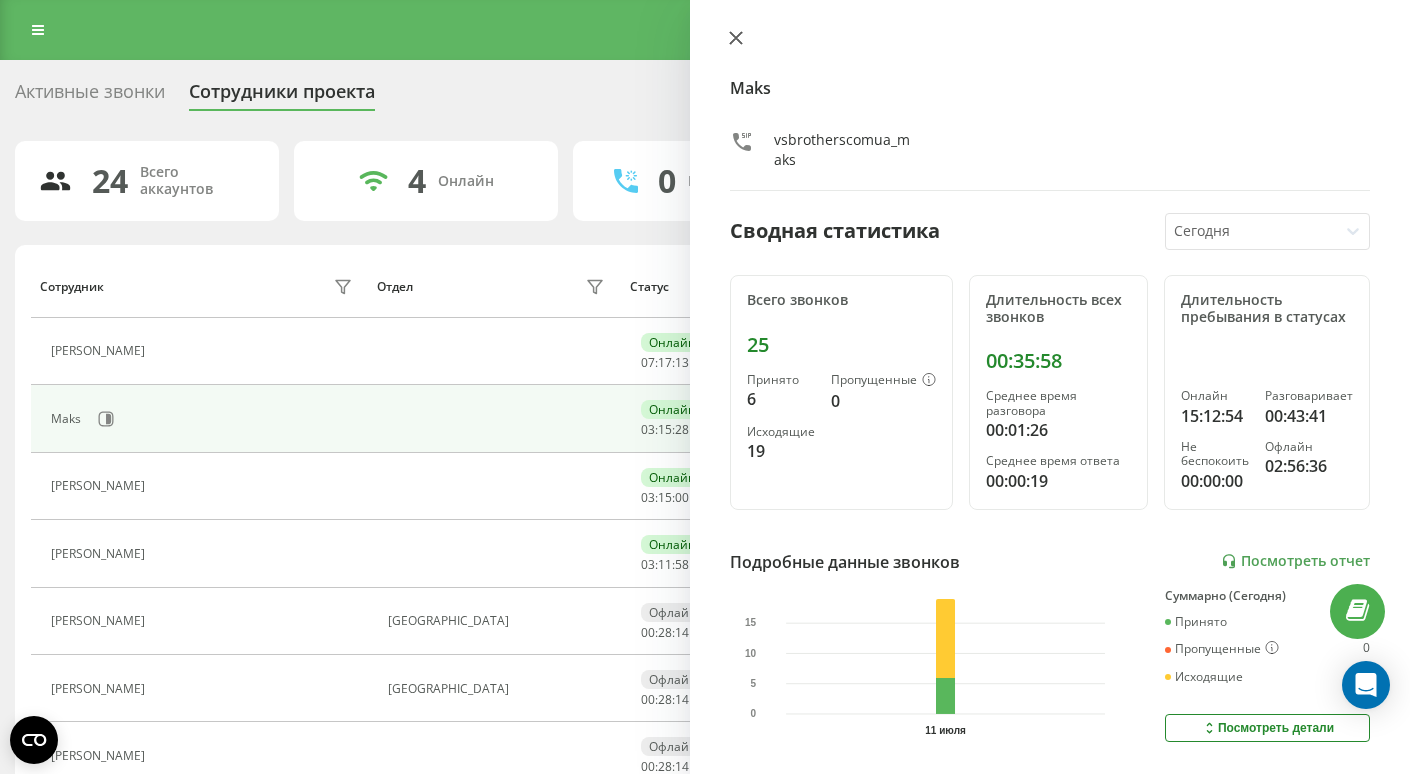 click 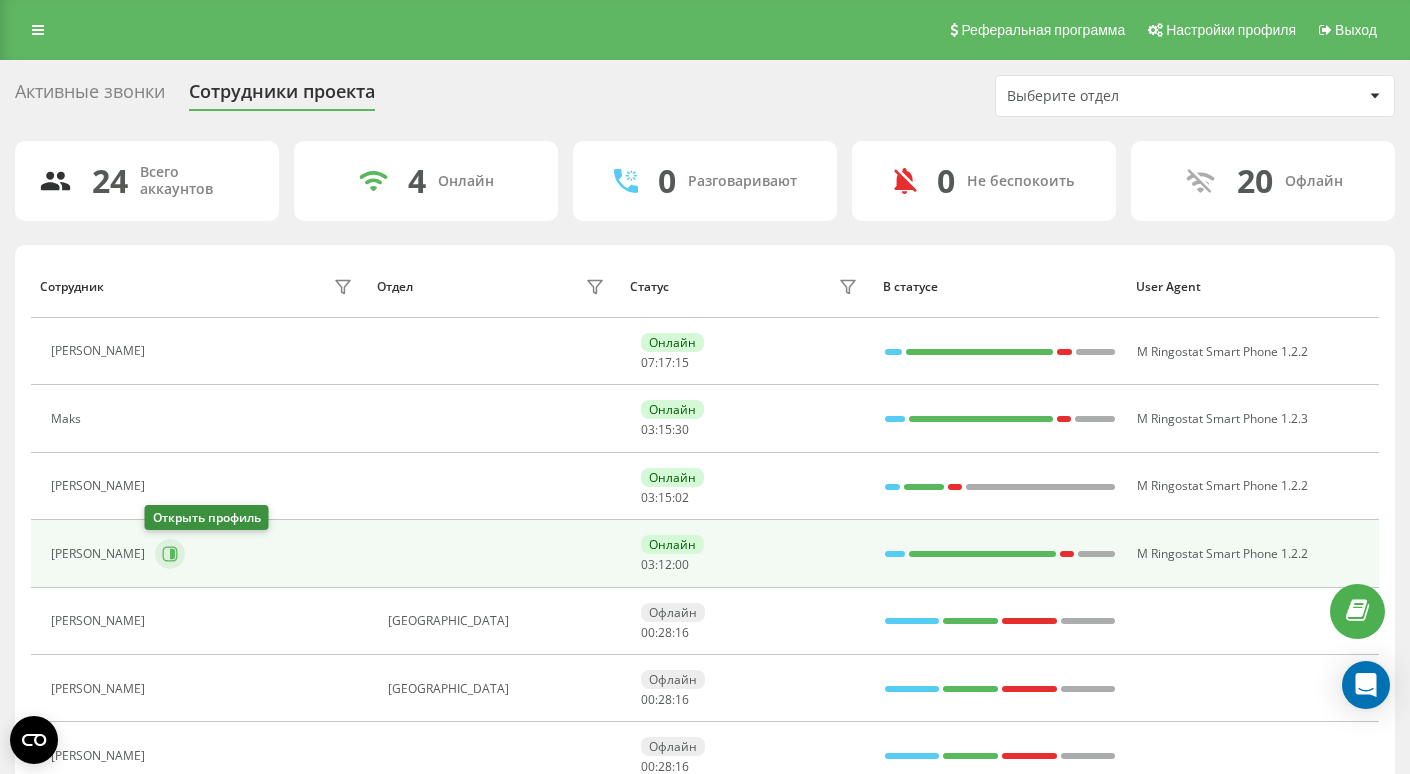click 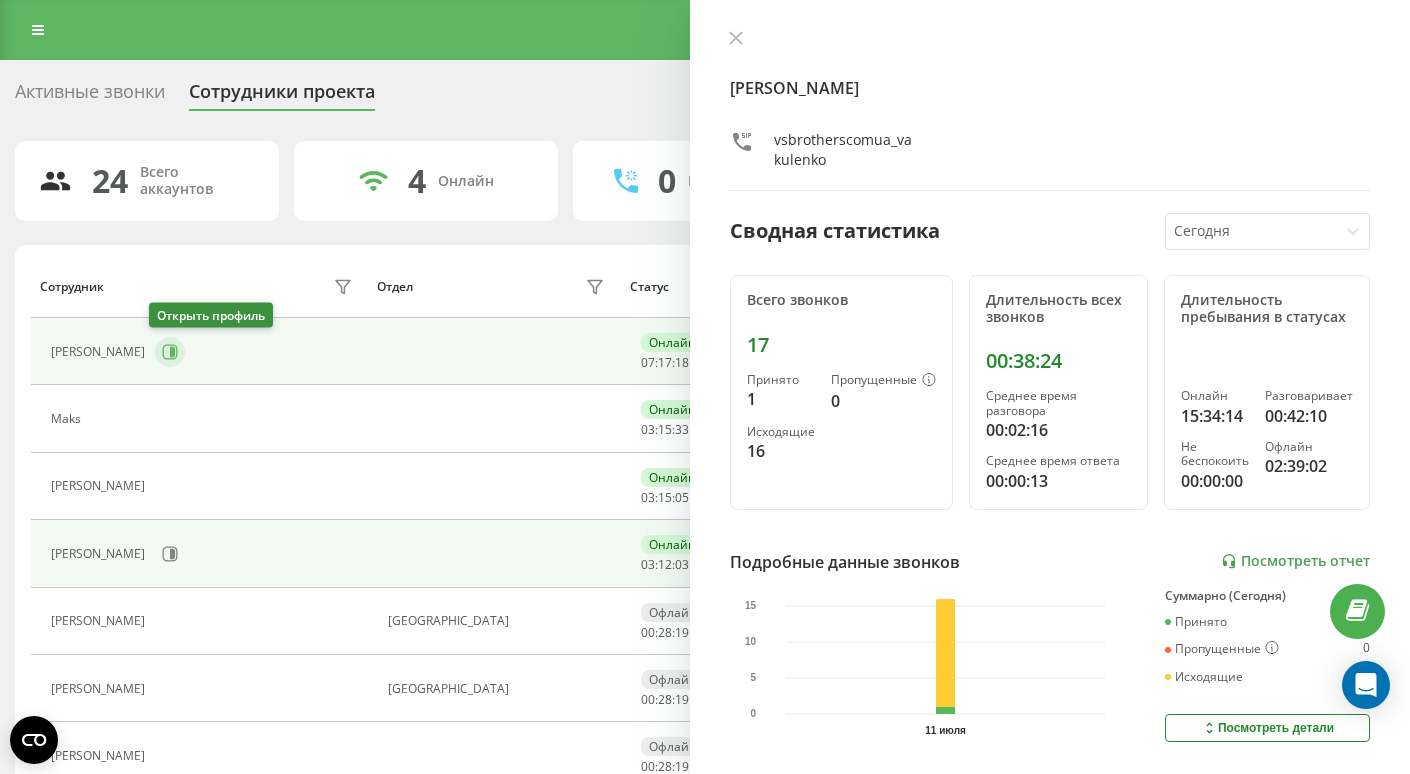 click 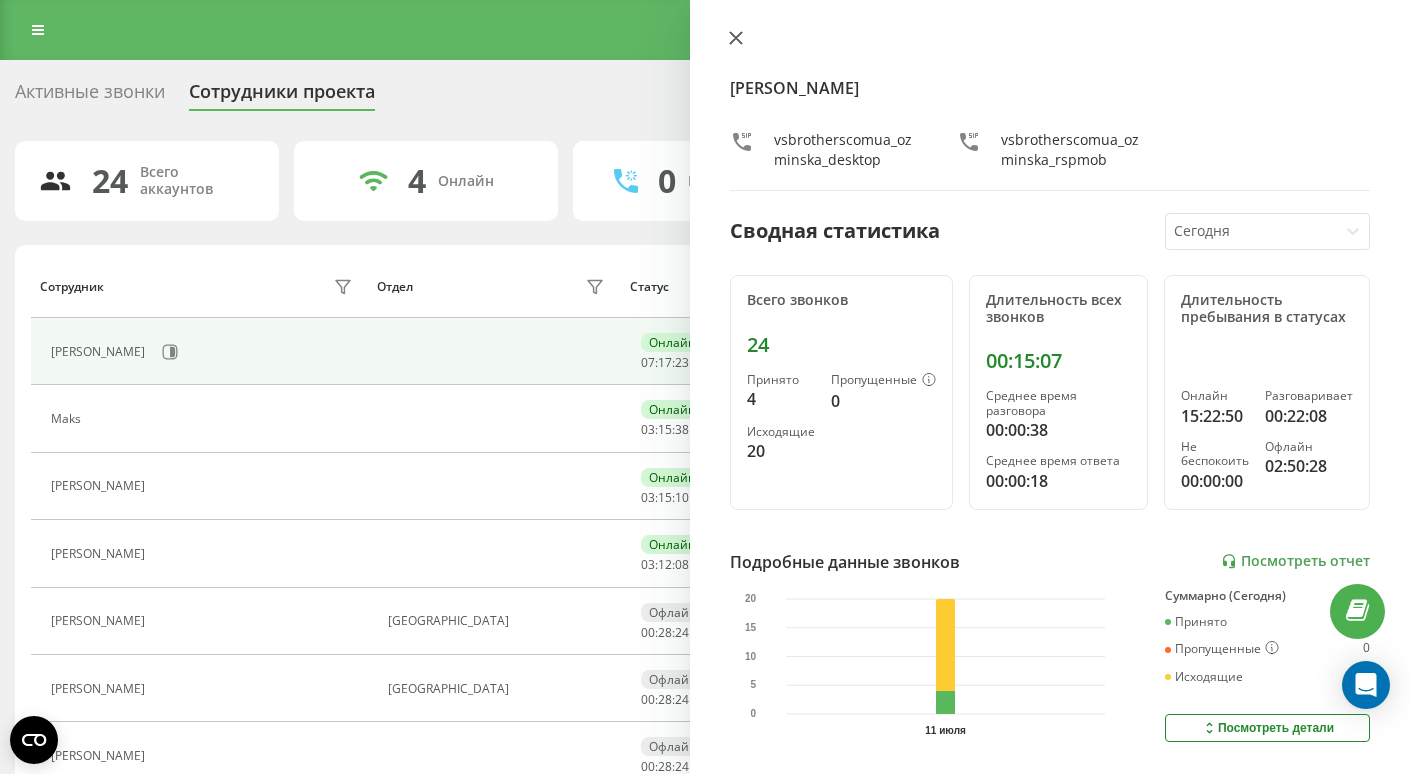 click 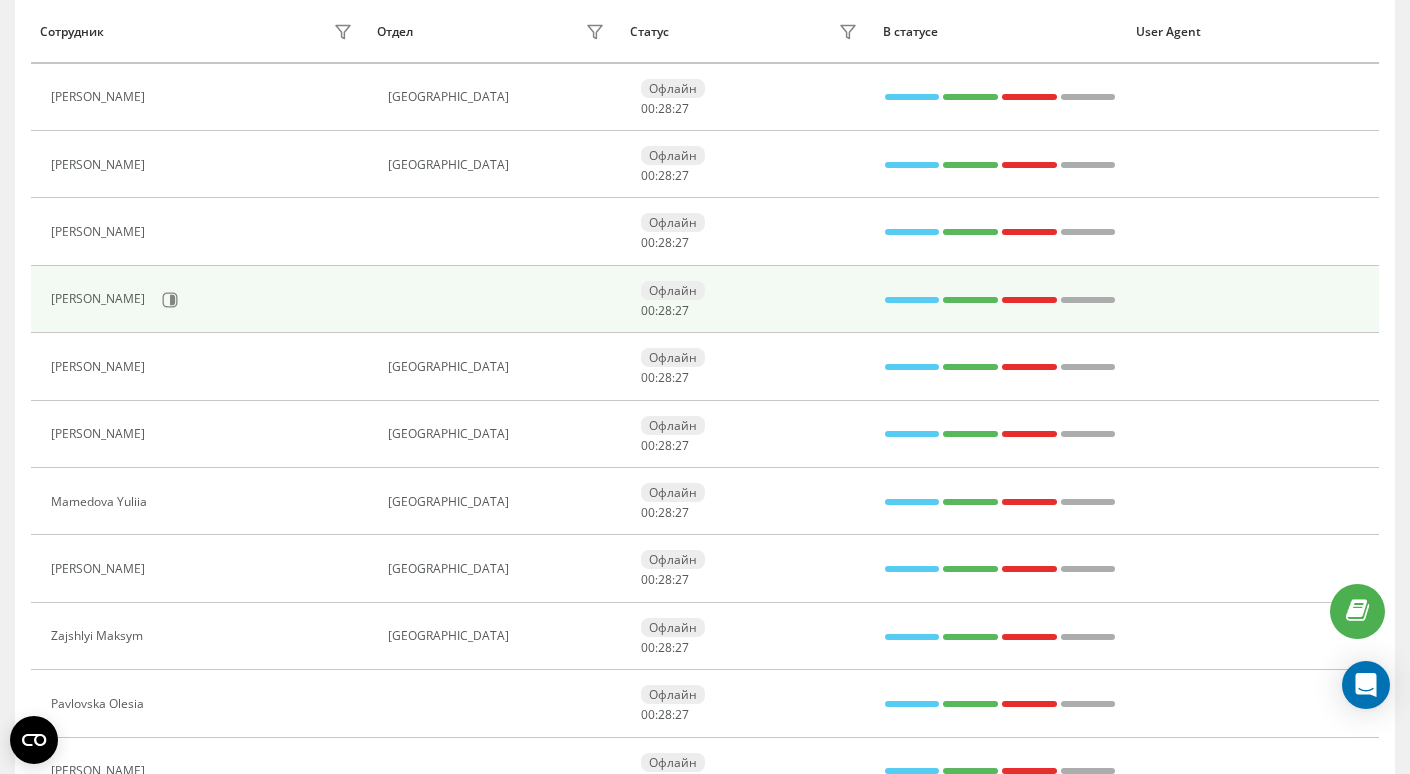 scroll, scrollTop: 565, scrollLeft: 0, axis: vertical 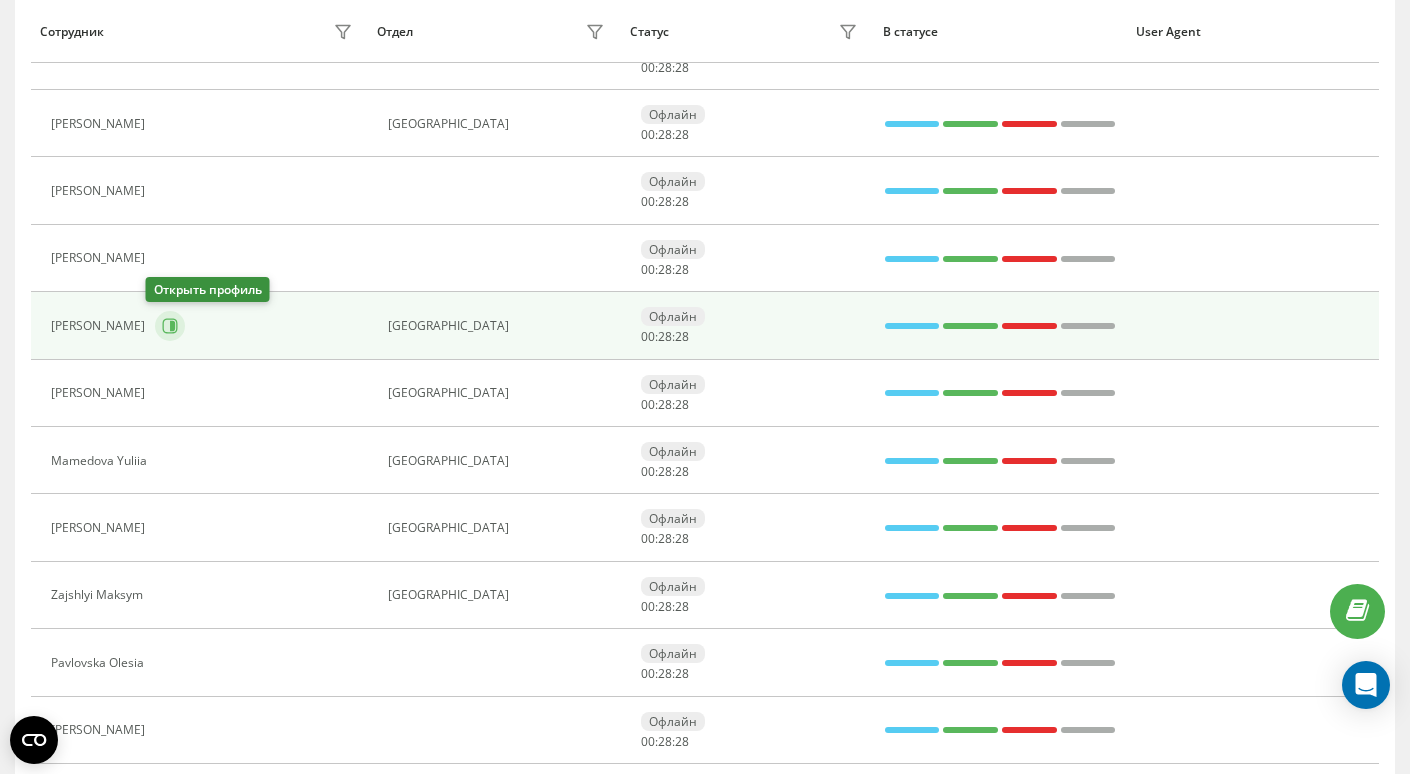 click at bounding box center (170, 326) 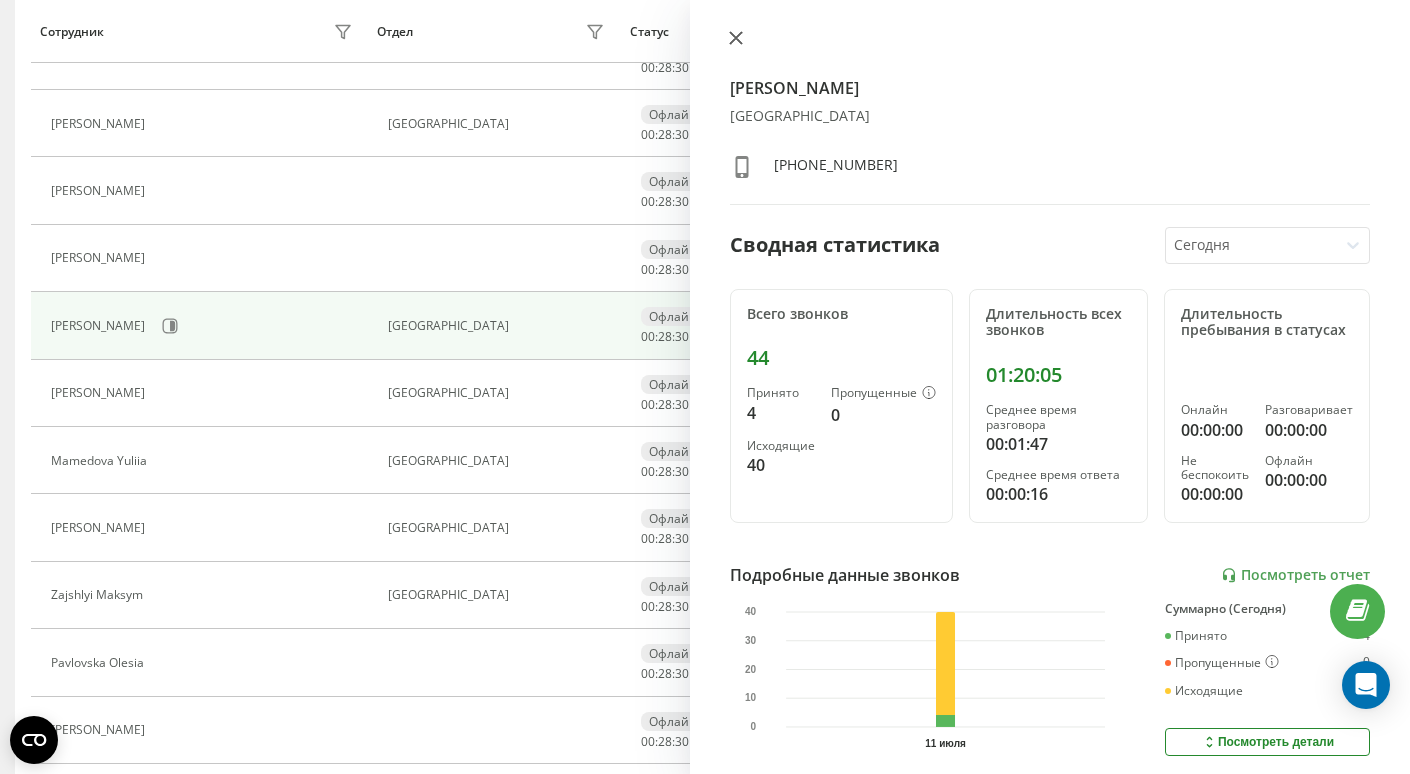click 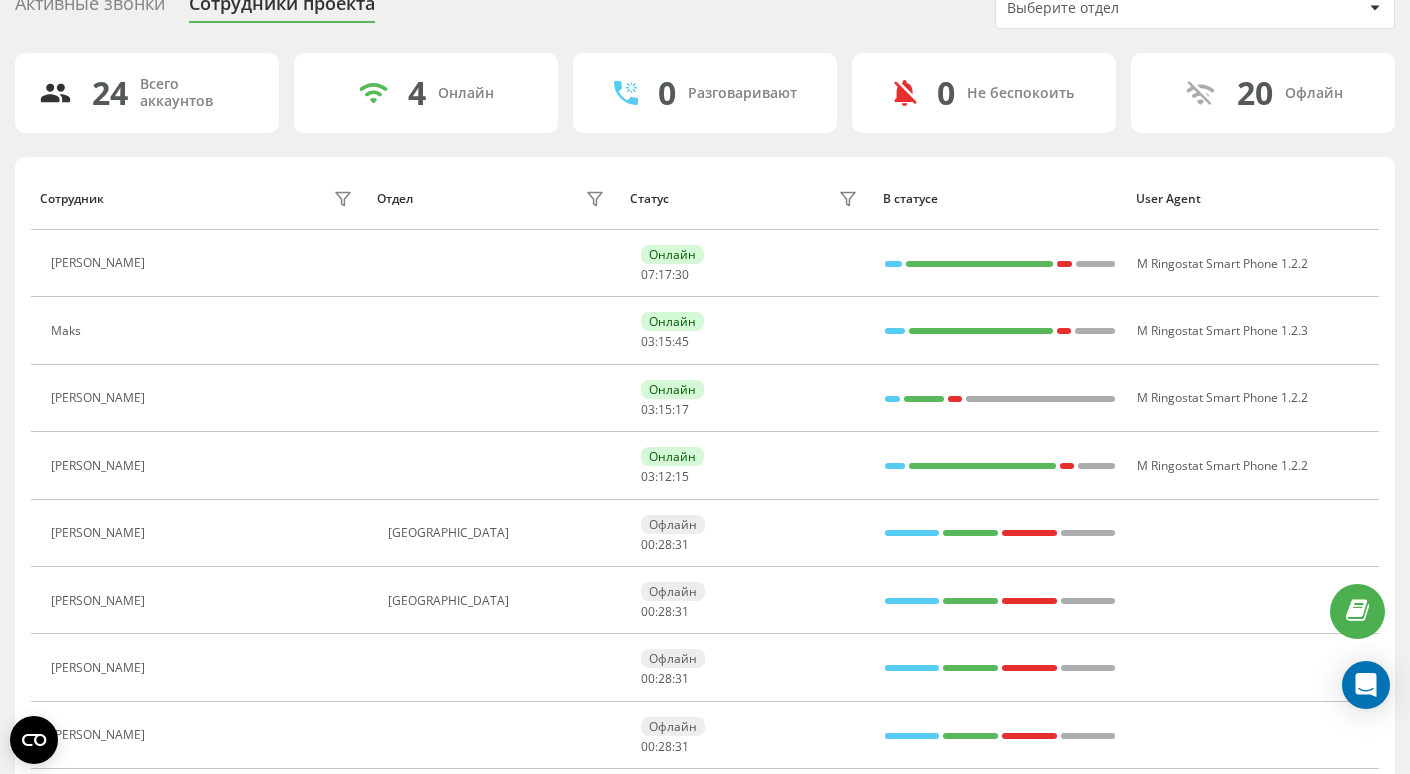 scroll, scrollTop: 0, scrollLeft: 0, axis: both 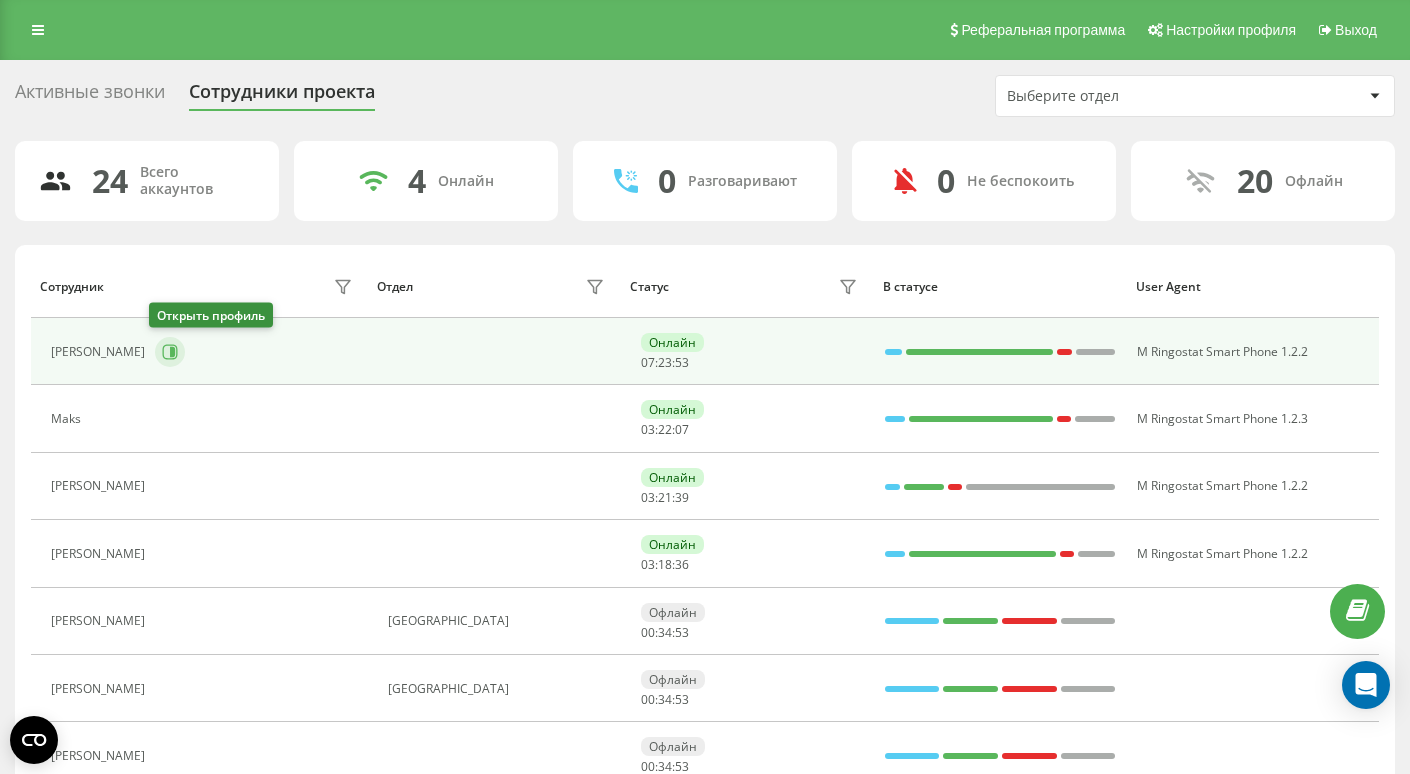click 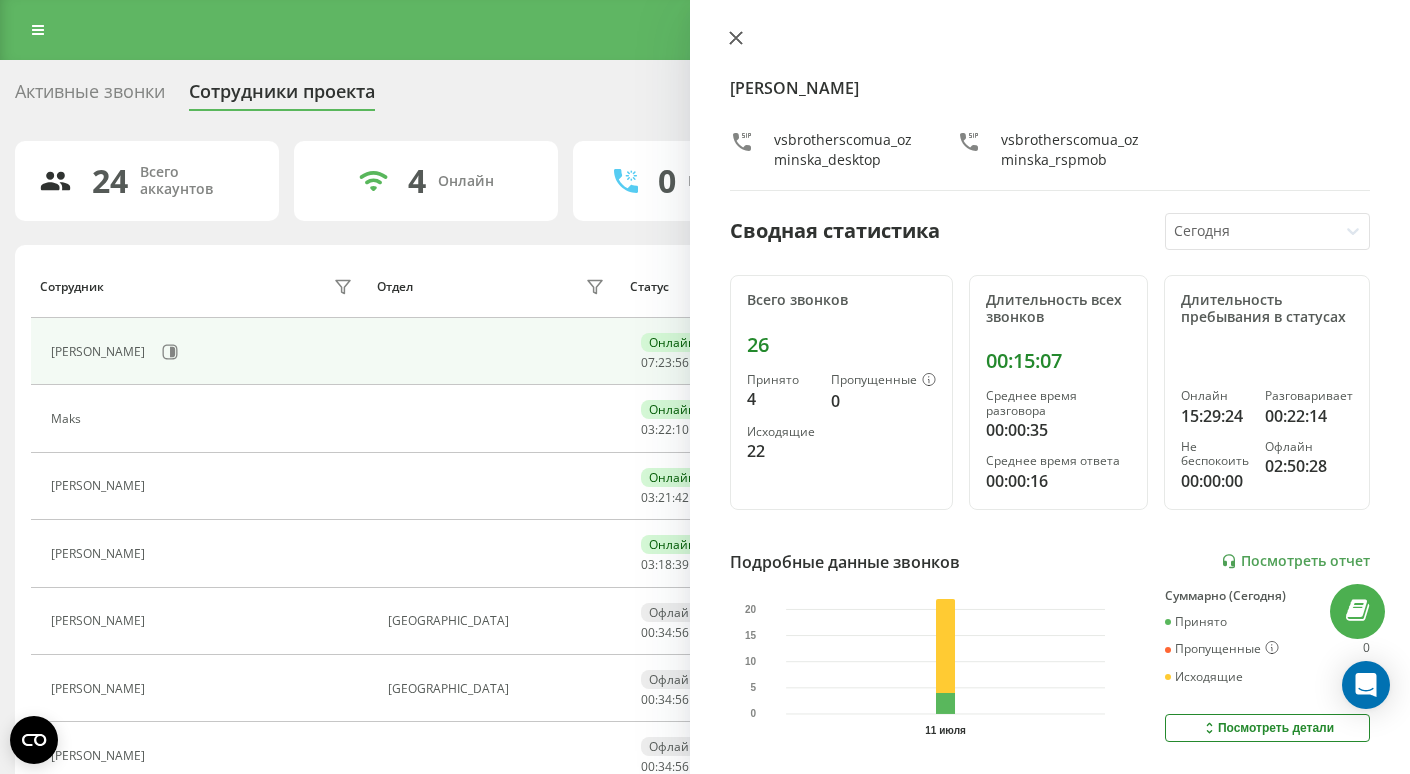 click 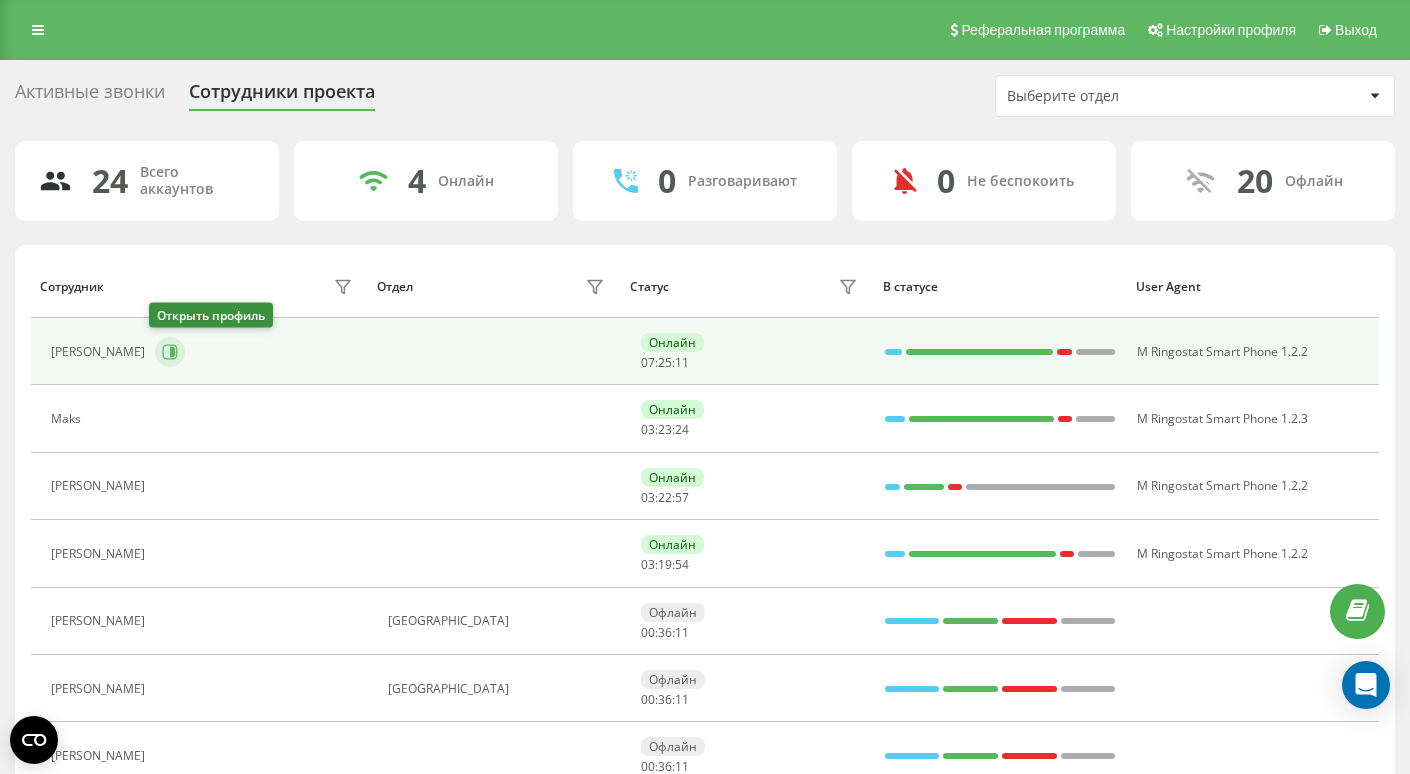 click at bounding box center (170, 352) 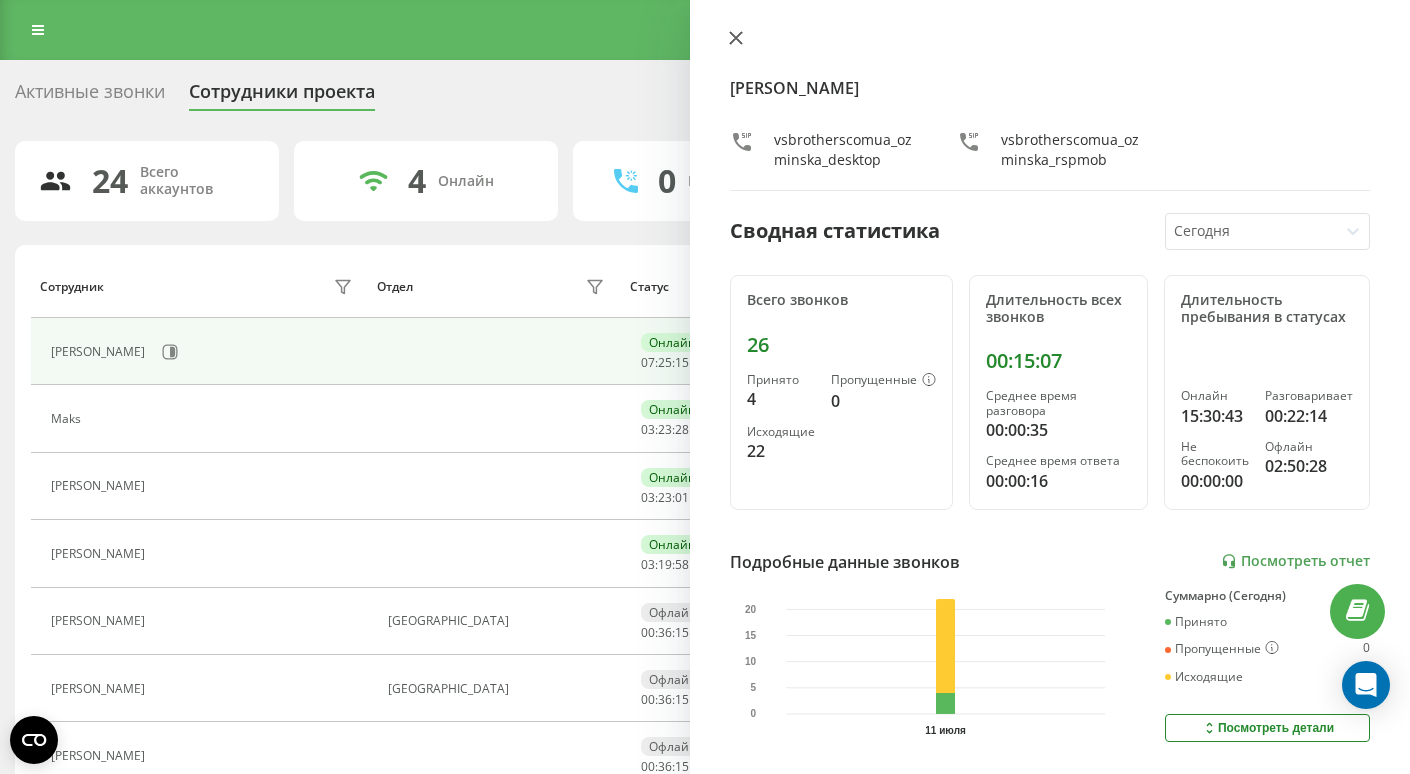 click at bounding box center (736, 39) 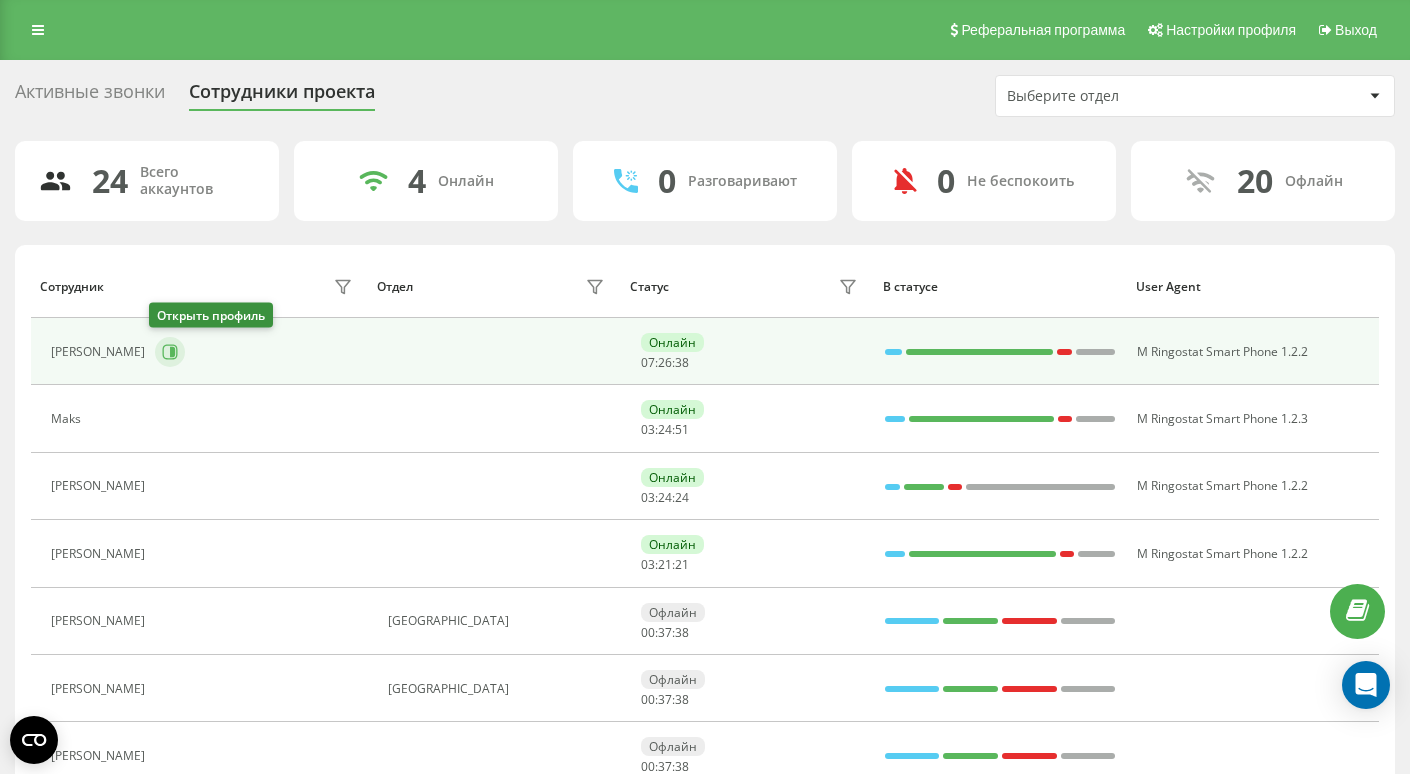 click 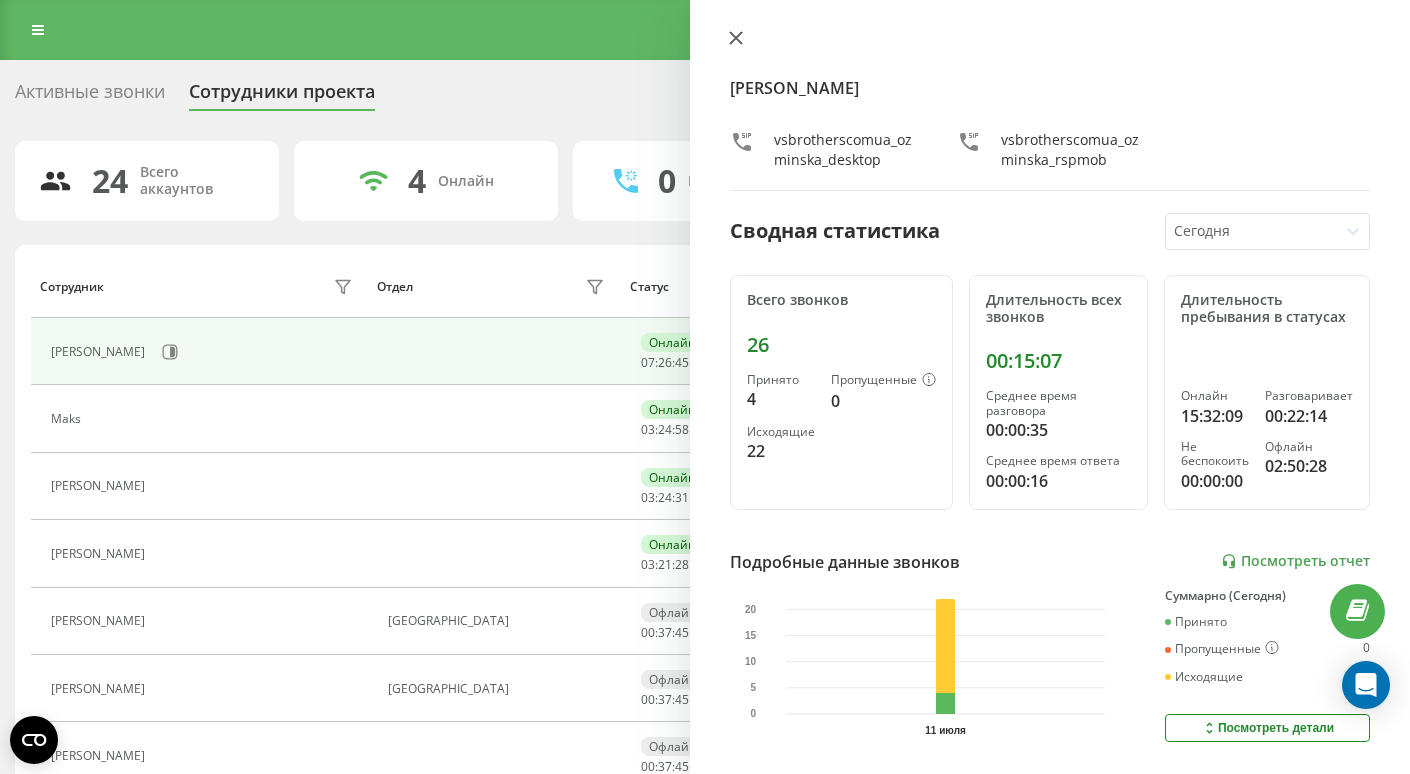 click 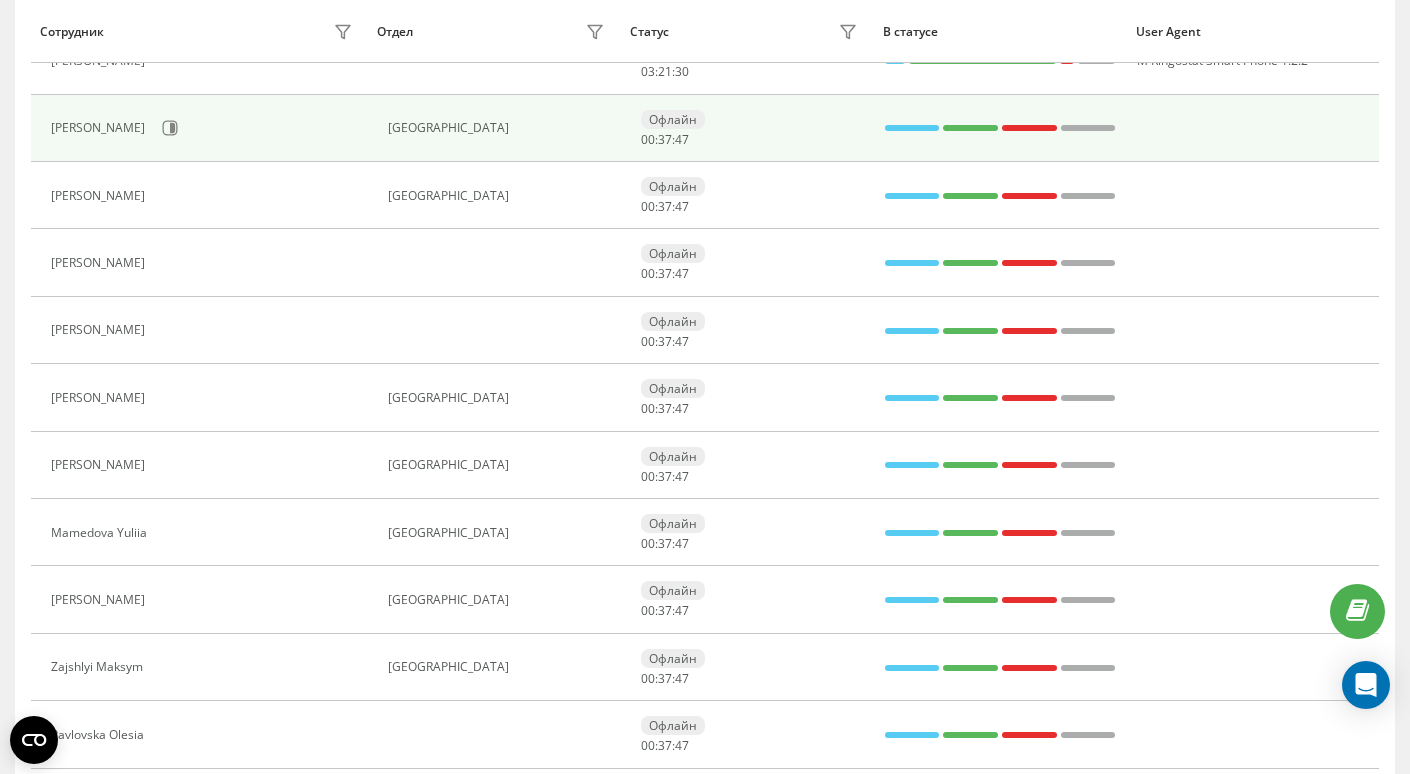scroll, scrollTop: 505, scrollLeft: 0, axis: vertical 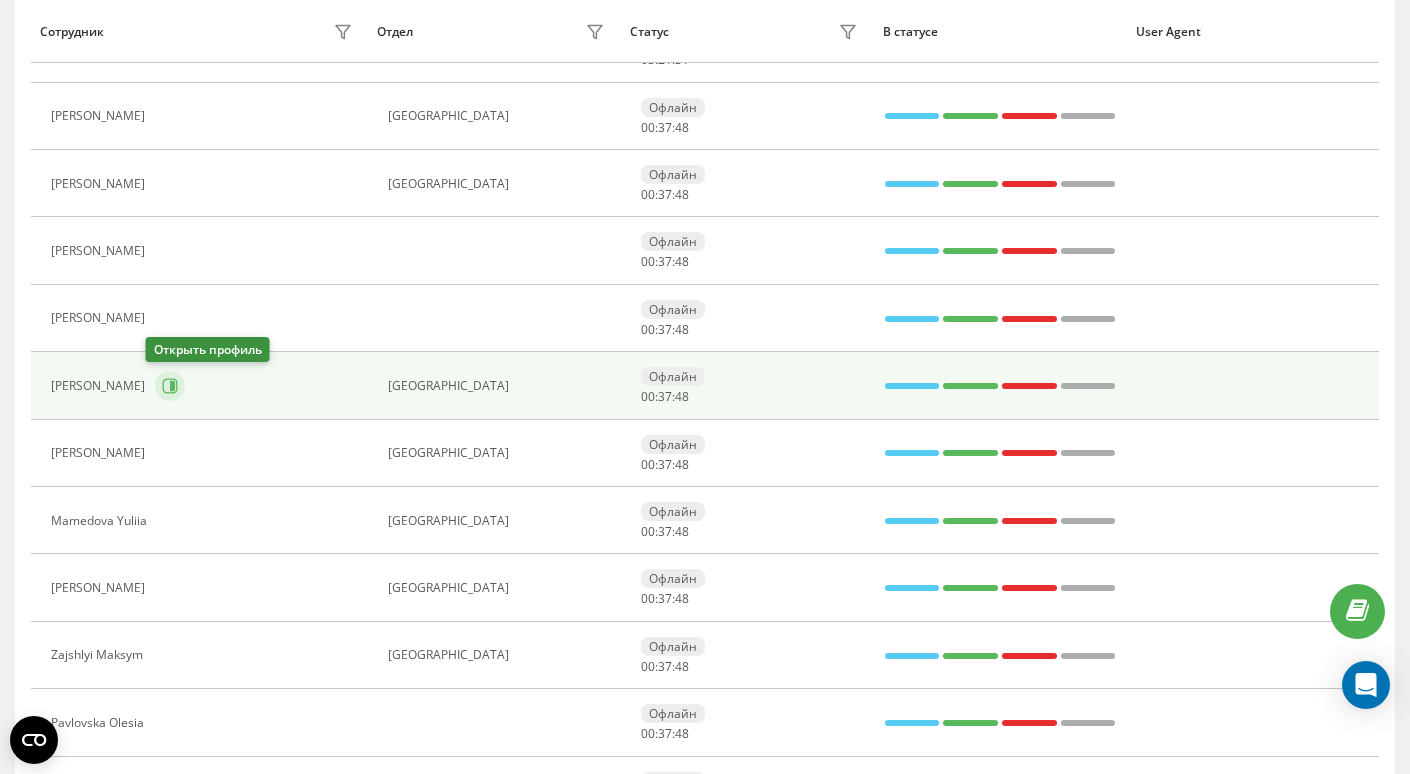 click 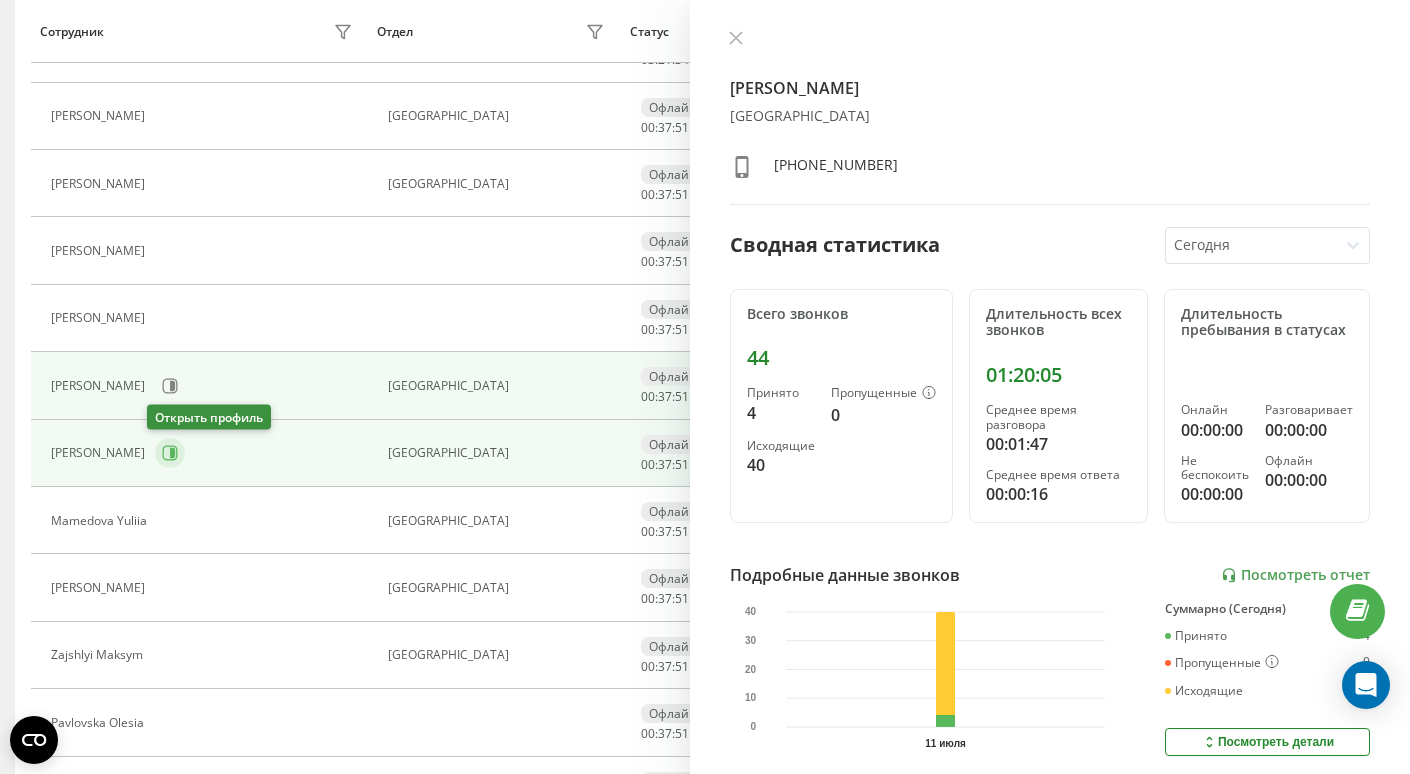 click 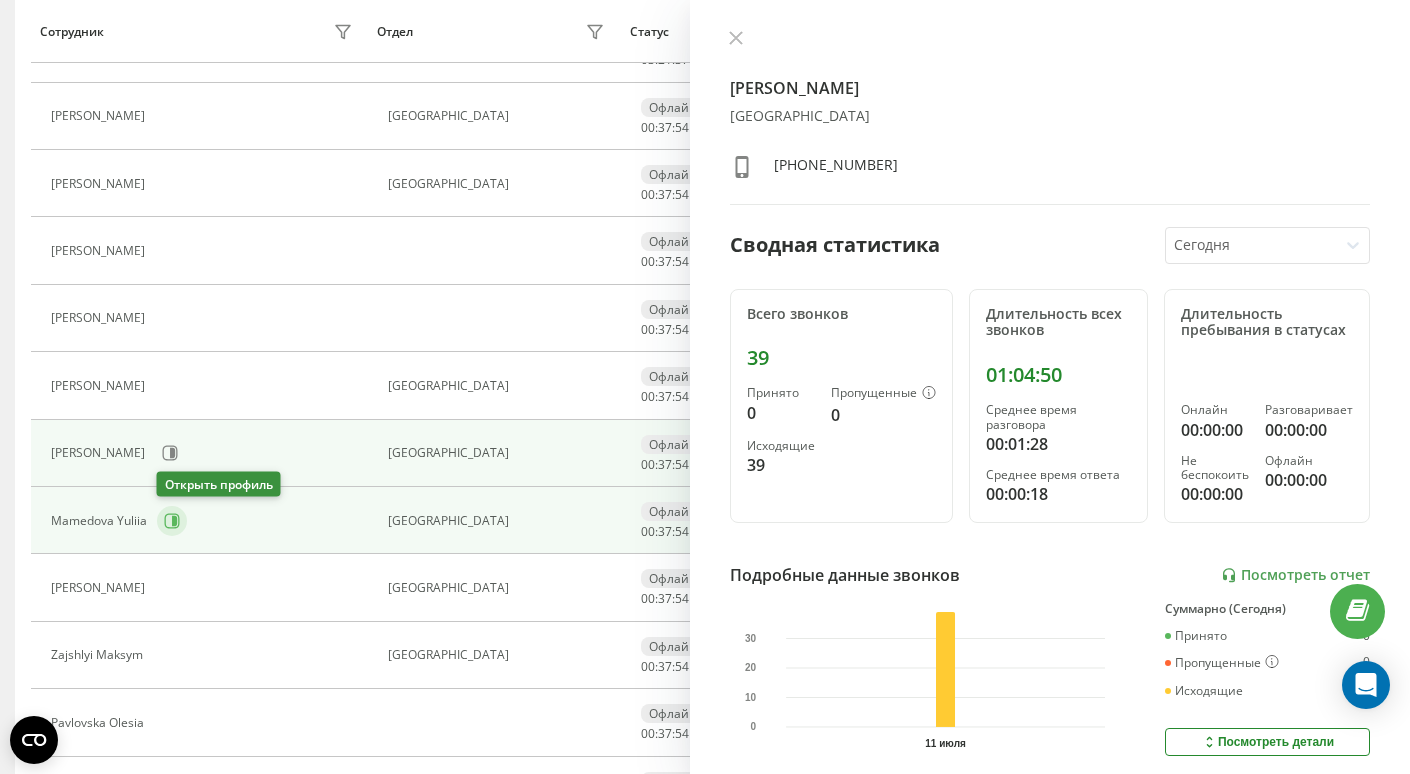 click at bounding box center (172, 521) 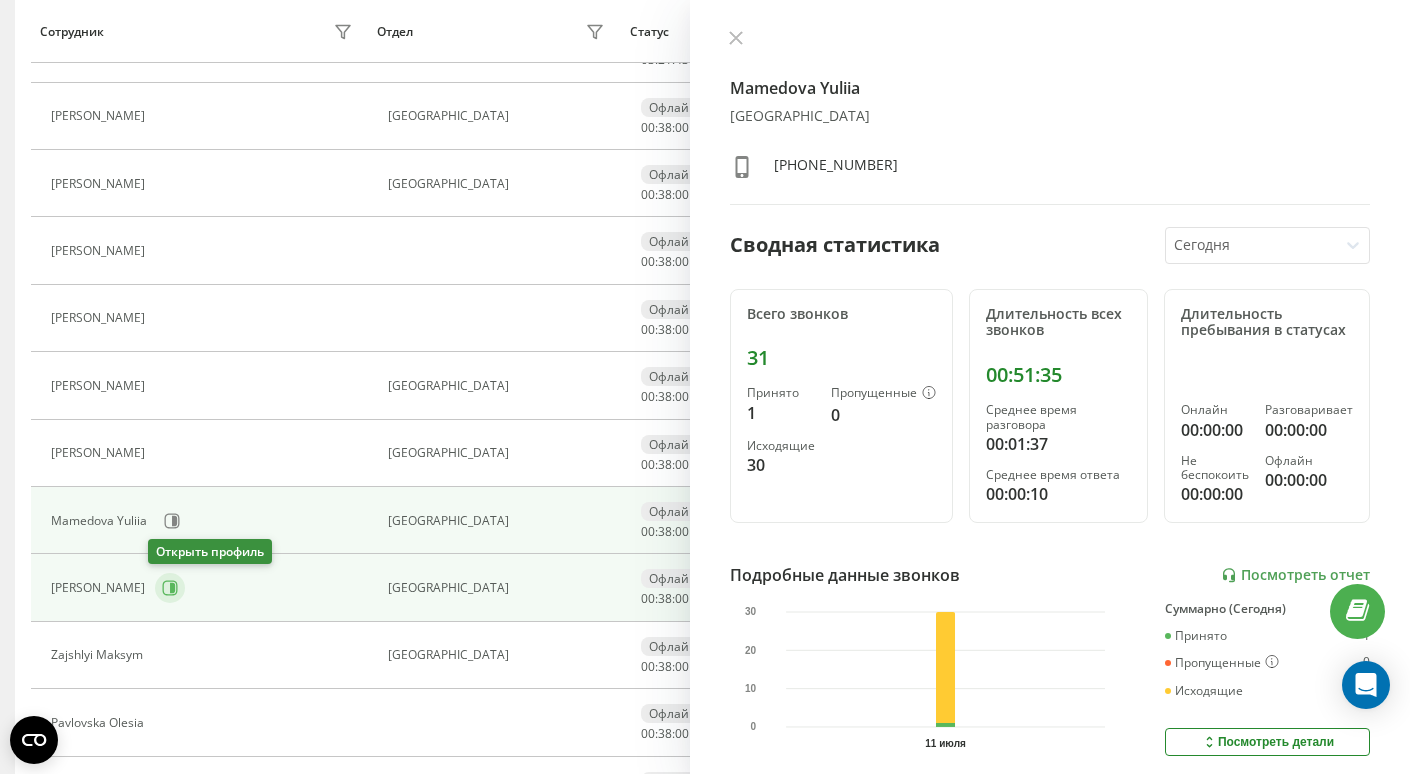 click 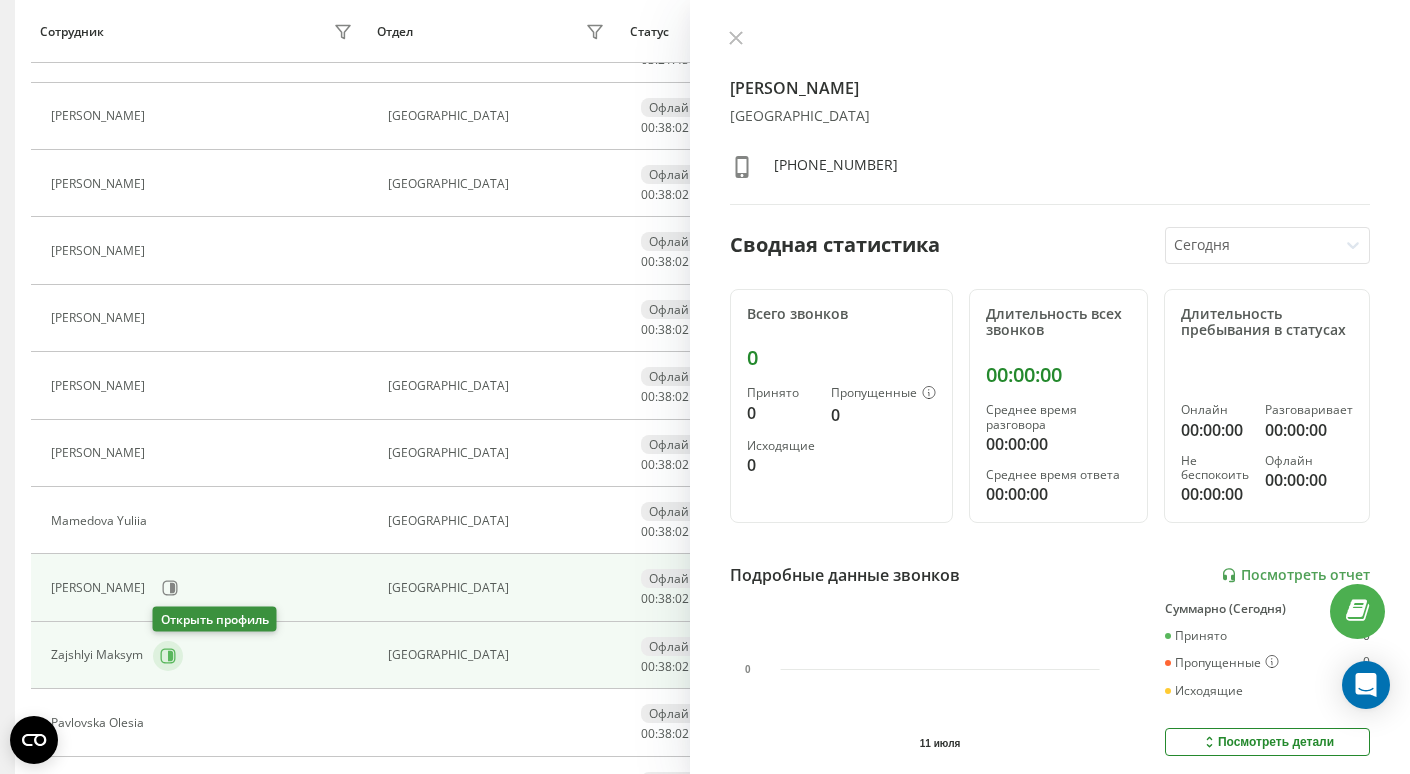 click 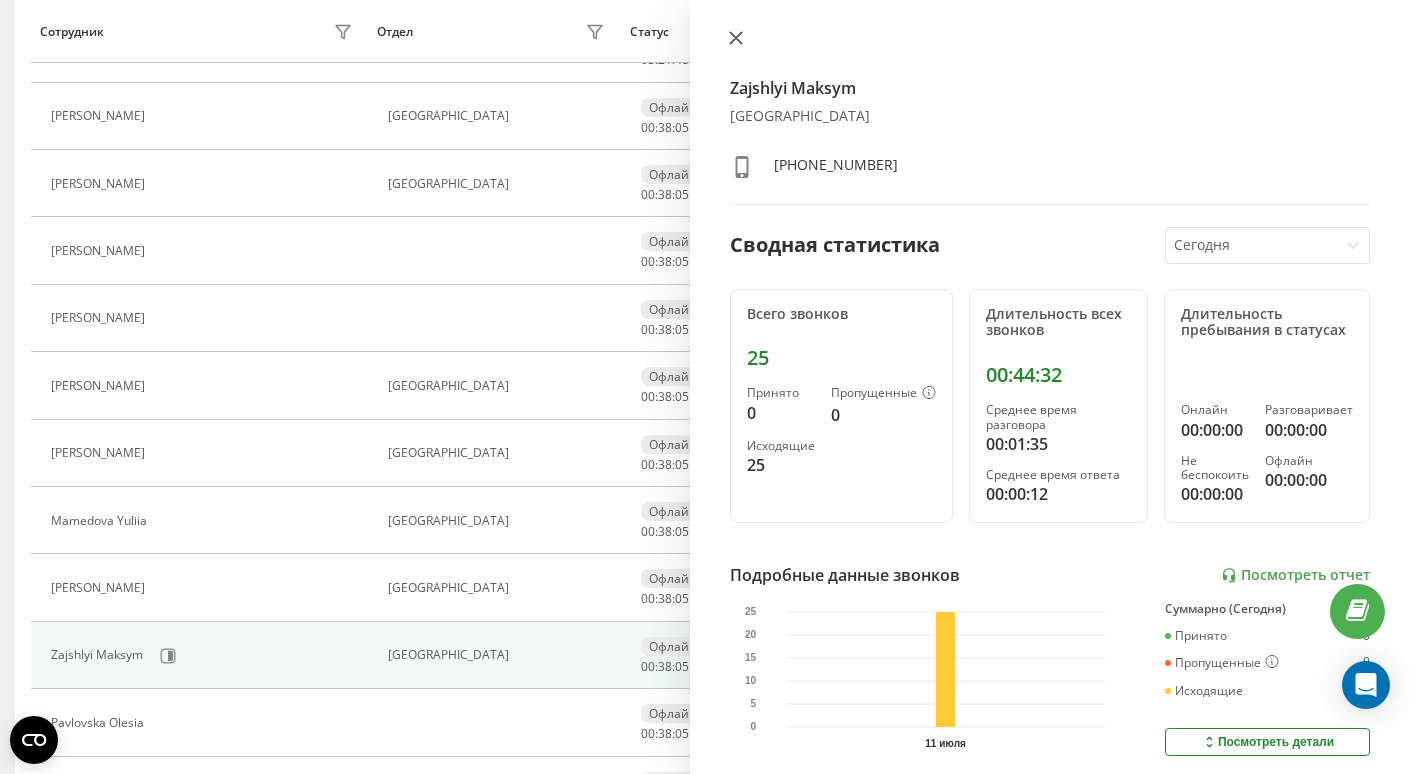 click 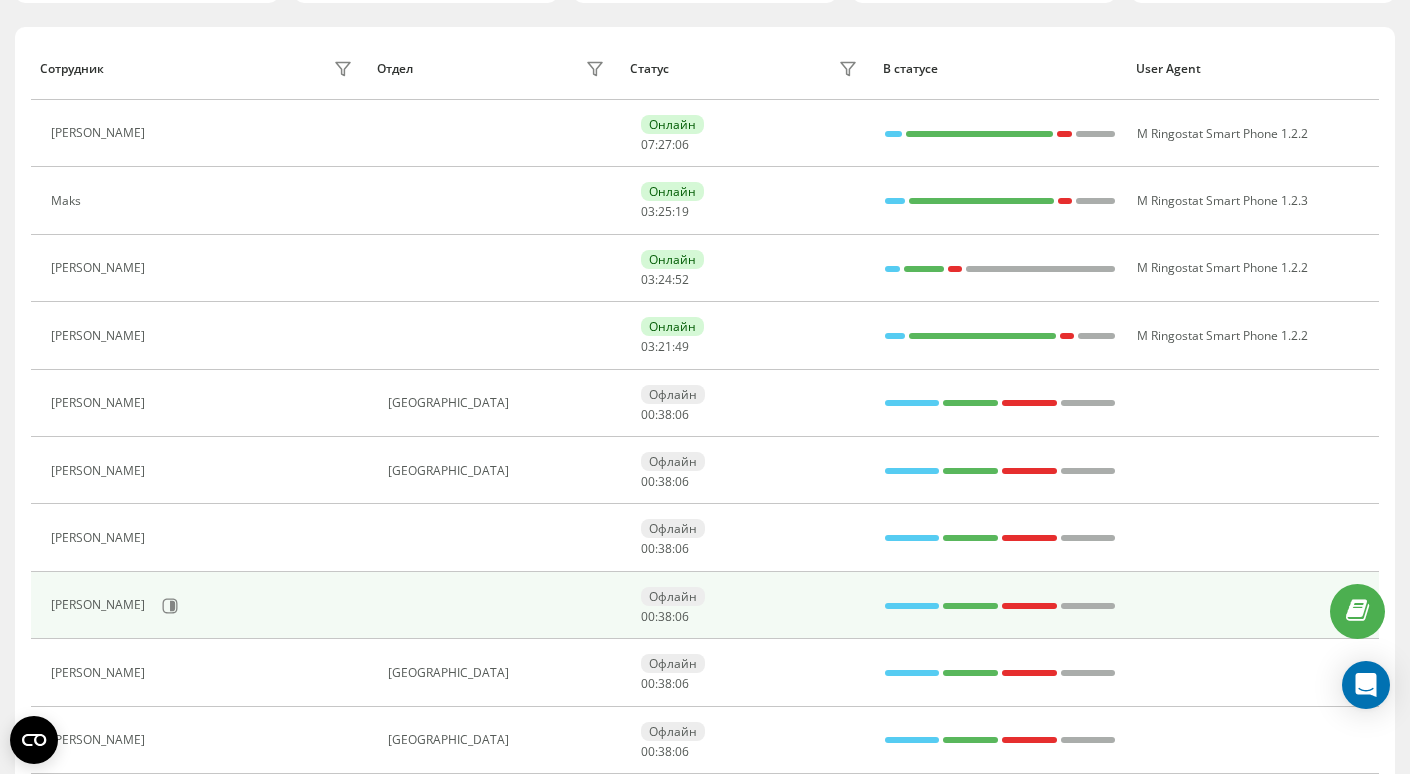scroll, scrollTop: 0, scrollLeft: 0, axis: both 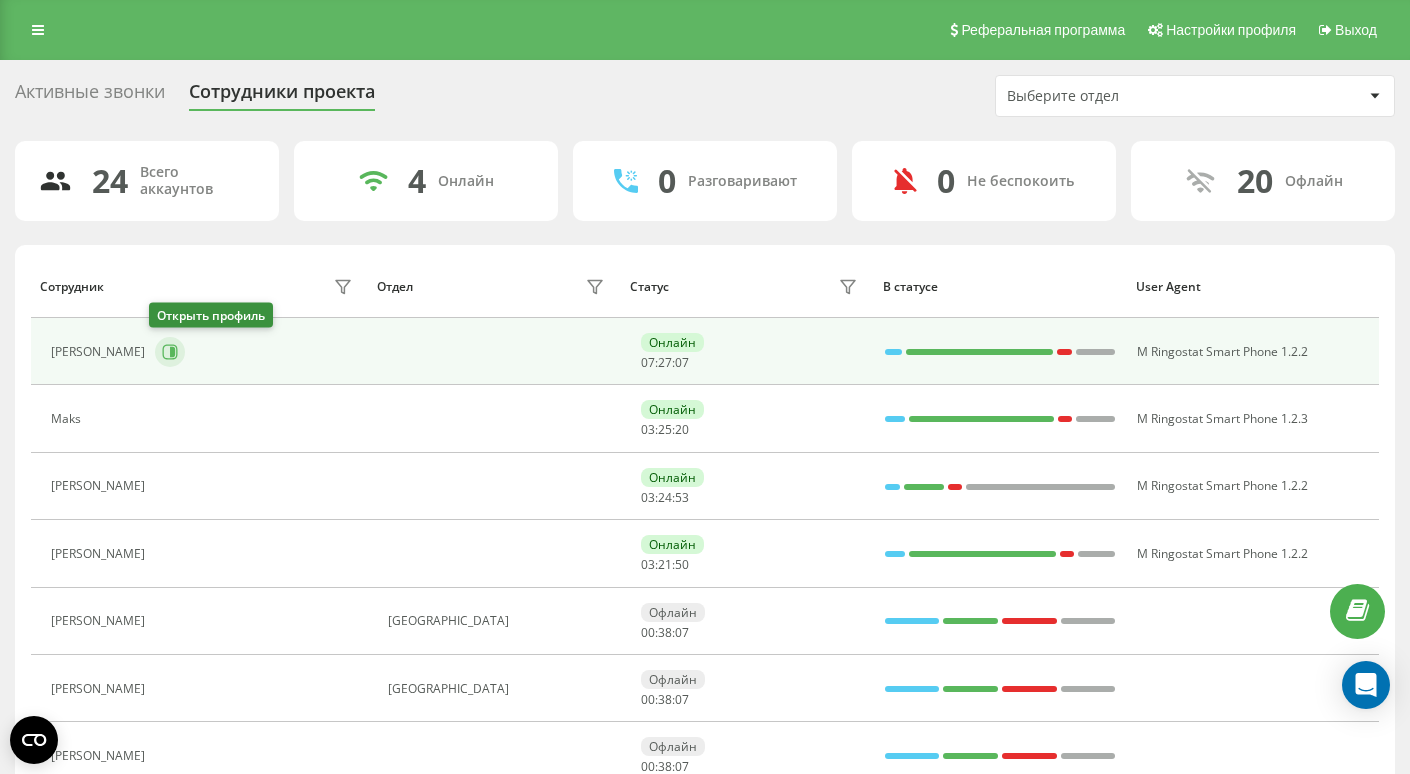 click 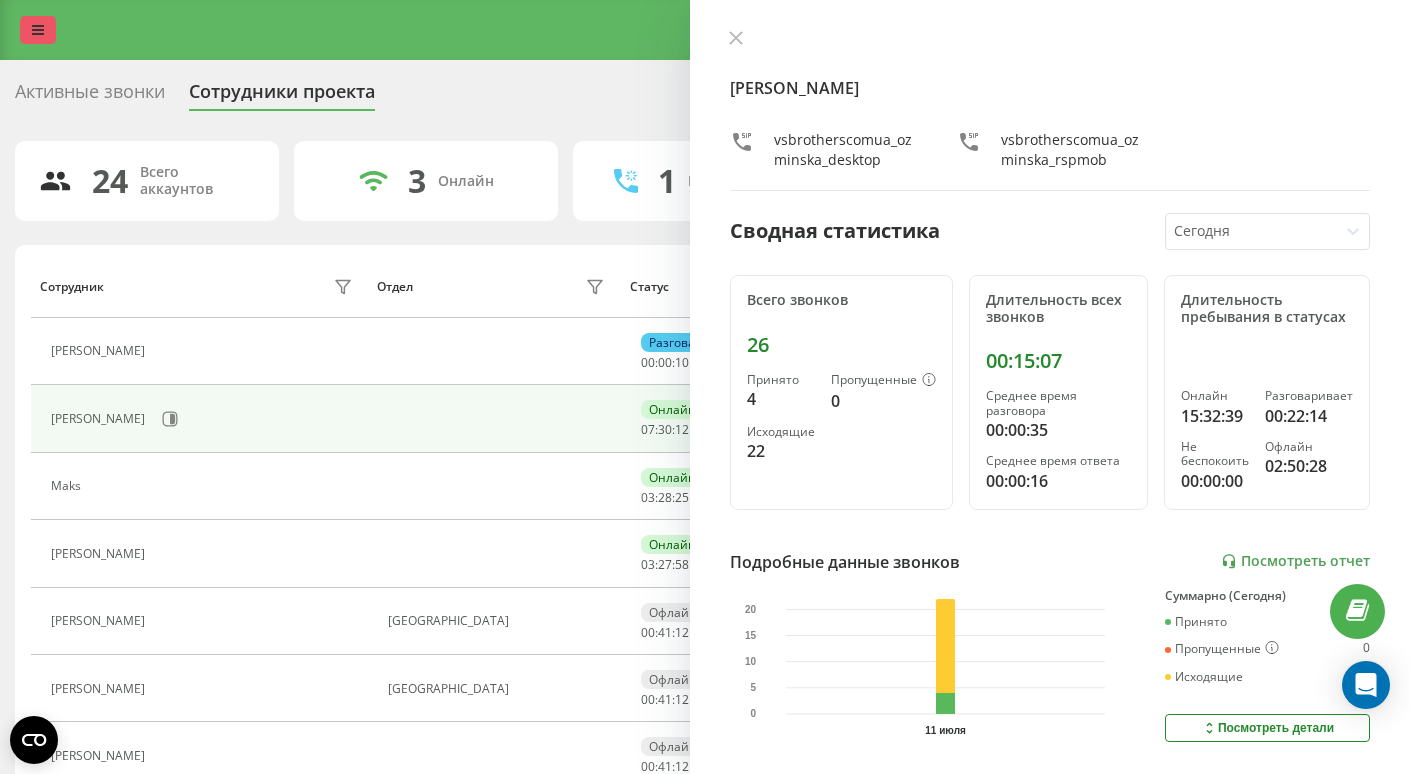 click at bounding box center [38, 30] 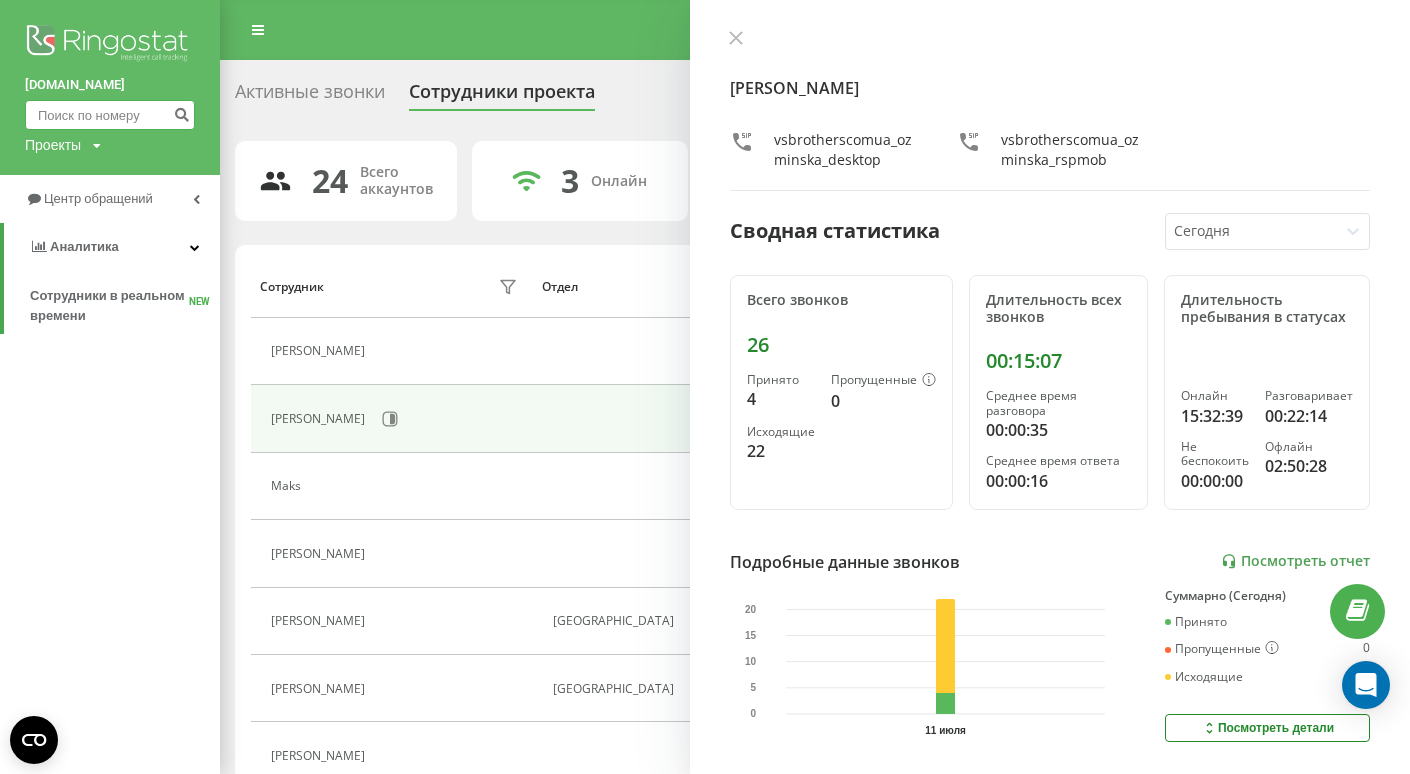click at bounding box center [110, 115] 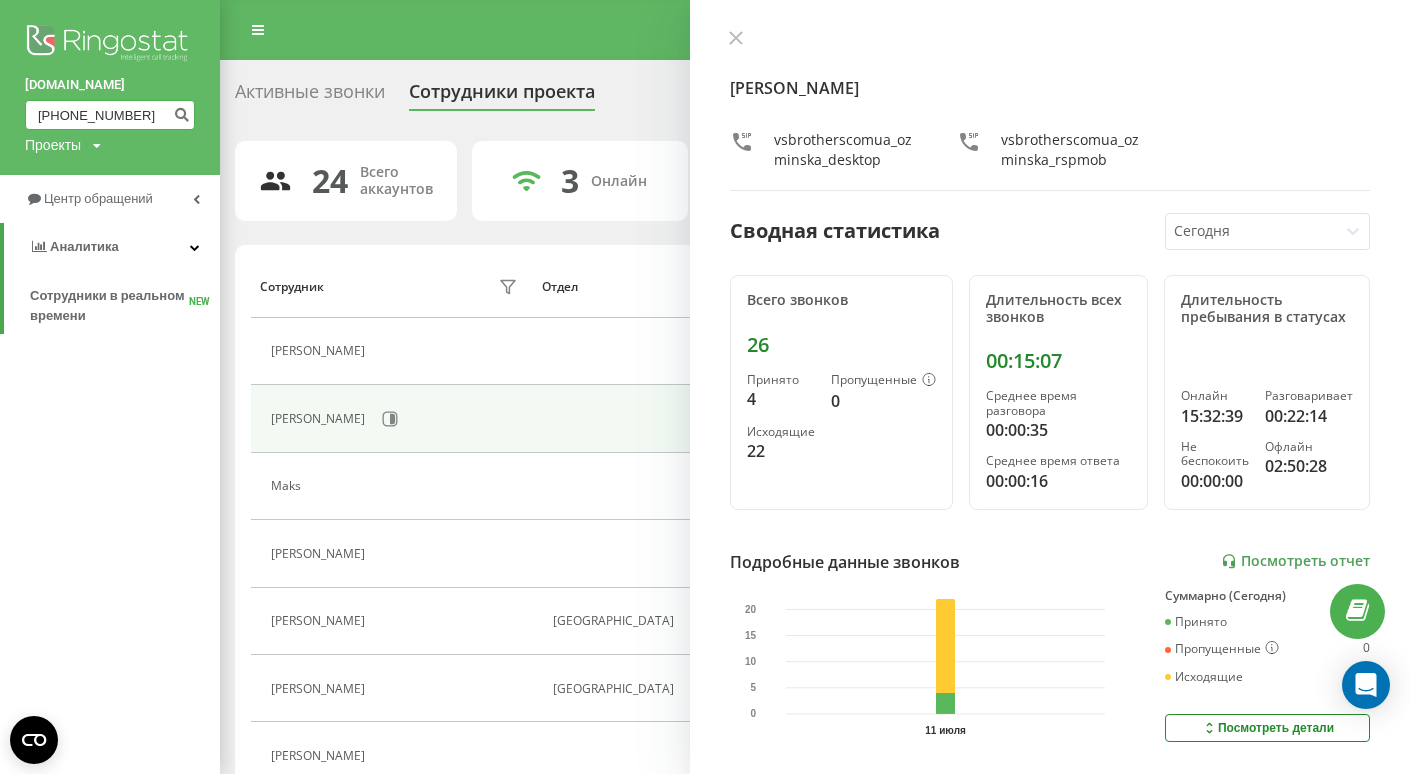 click on "+48510802047" at bounding box center (110, 115) 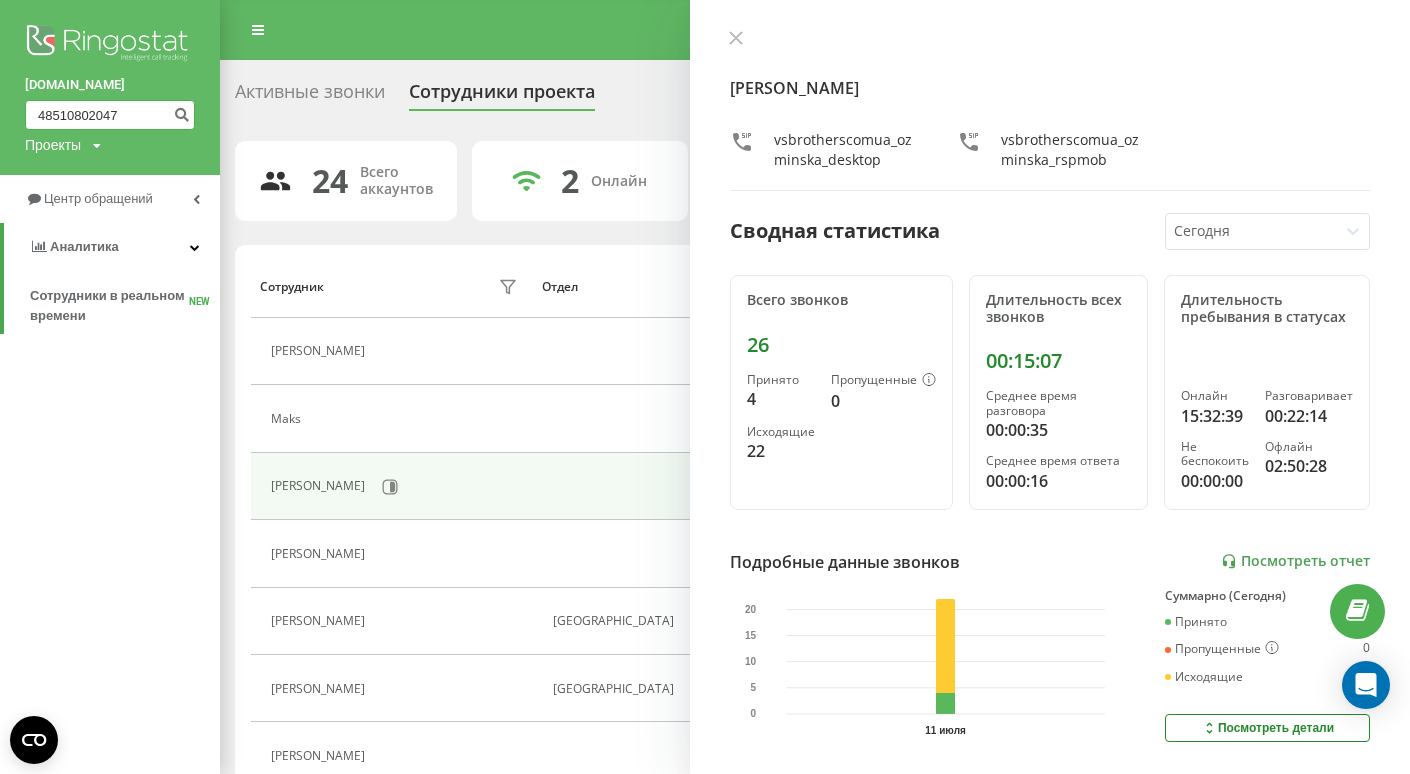 type on "48510802047" 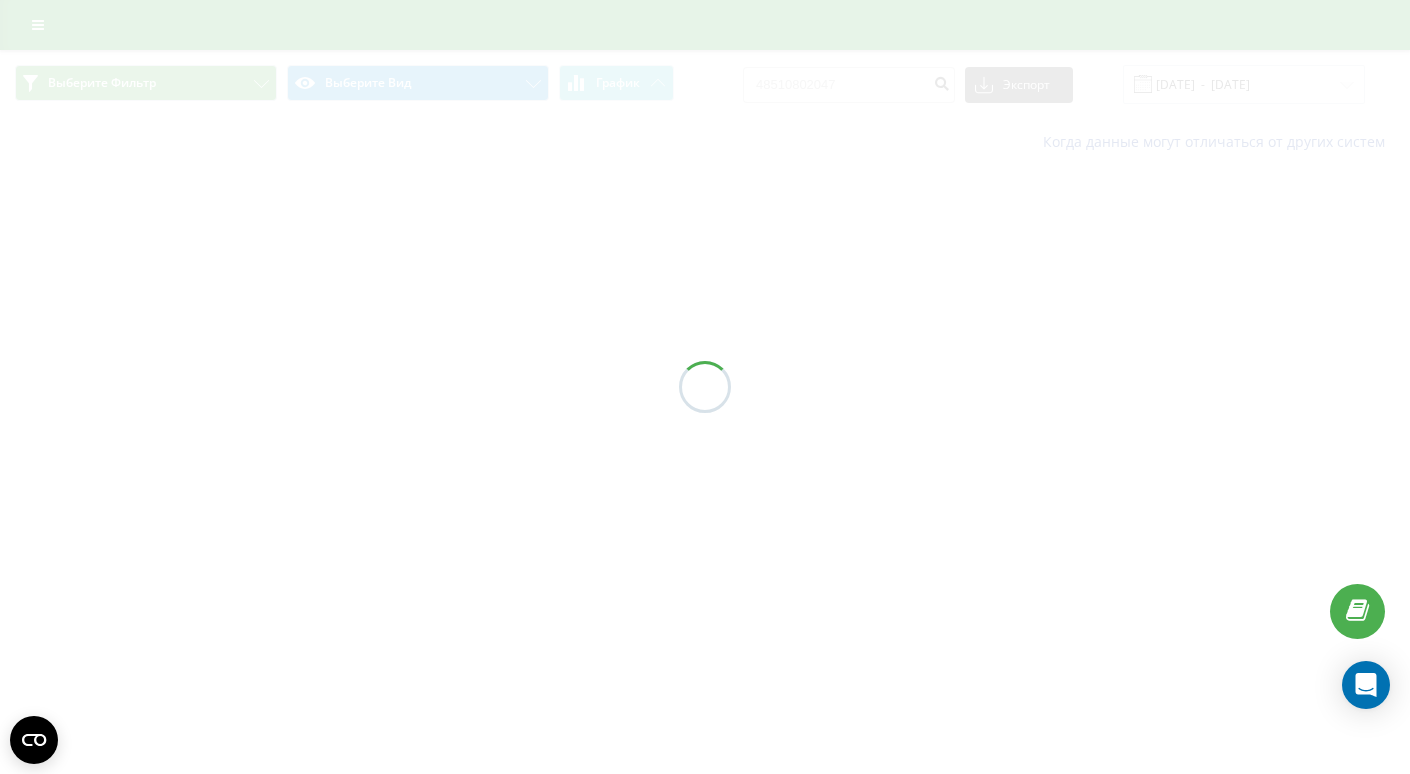 scroll, scrollTop: 0, scrollLeft: 0, axis: both 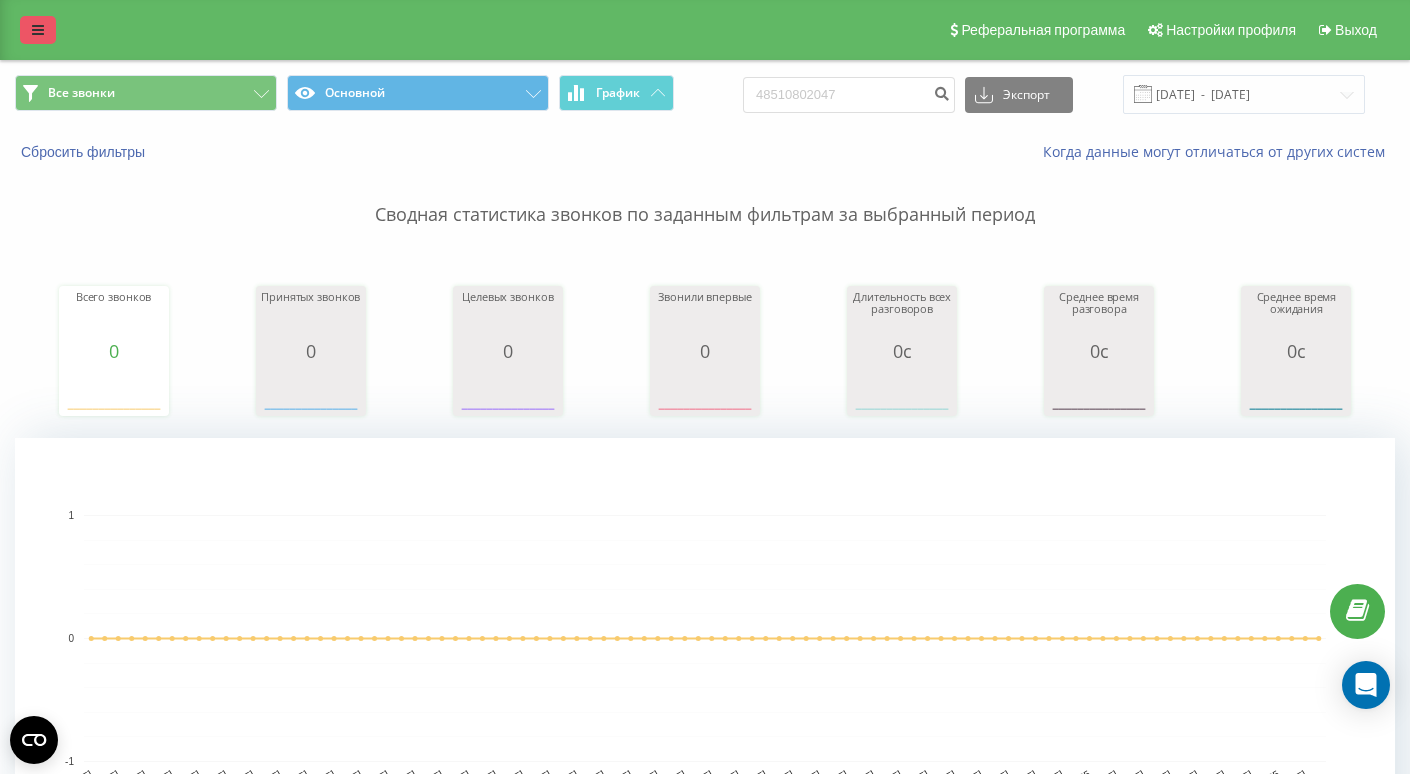 click at bounding box center [38, 30] 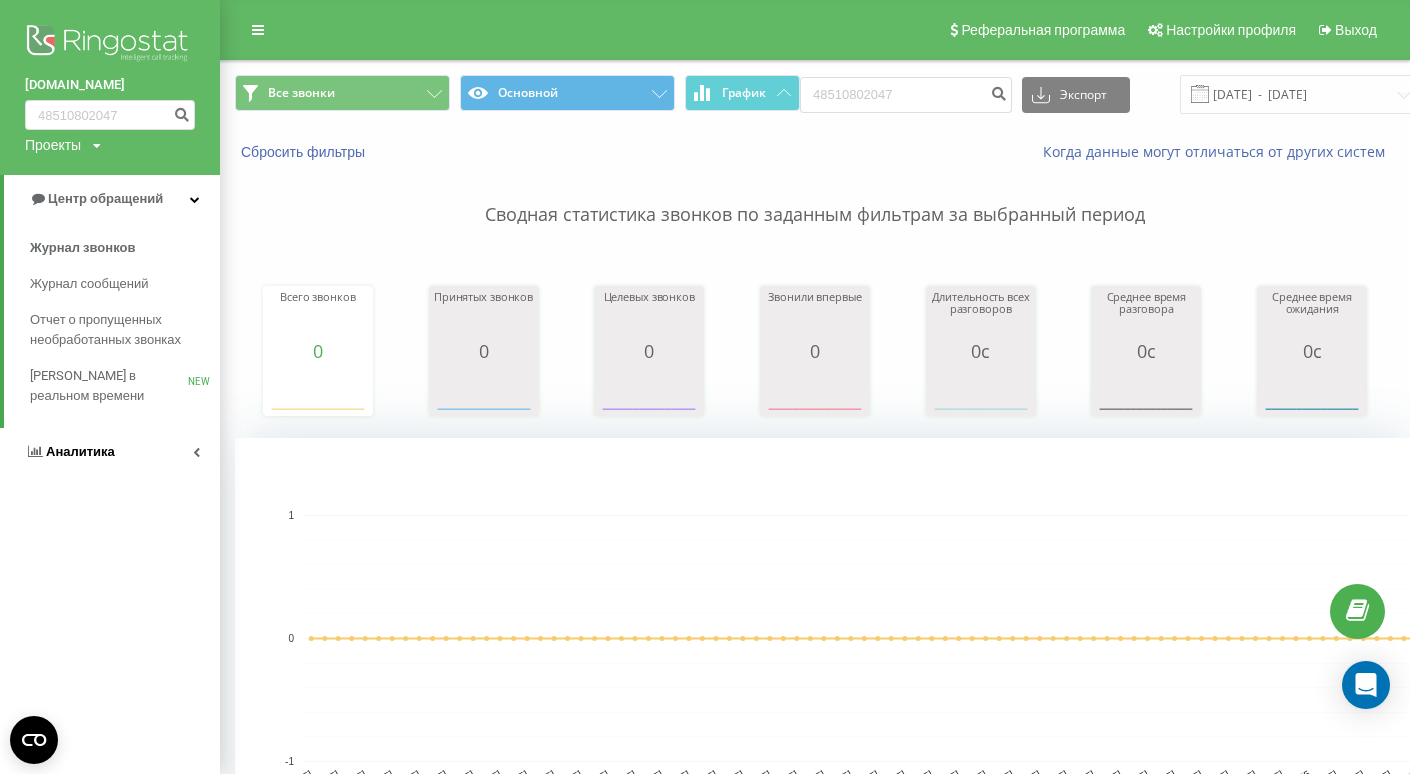 click on "Аналитика" at bounding box center [110, 452] 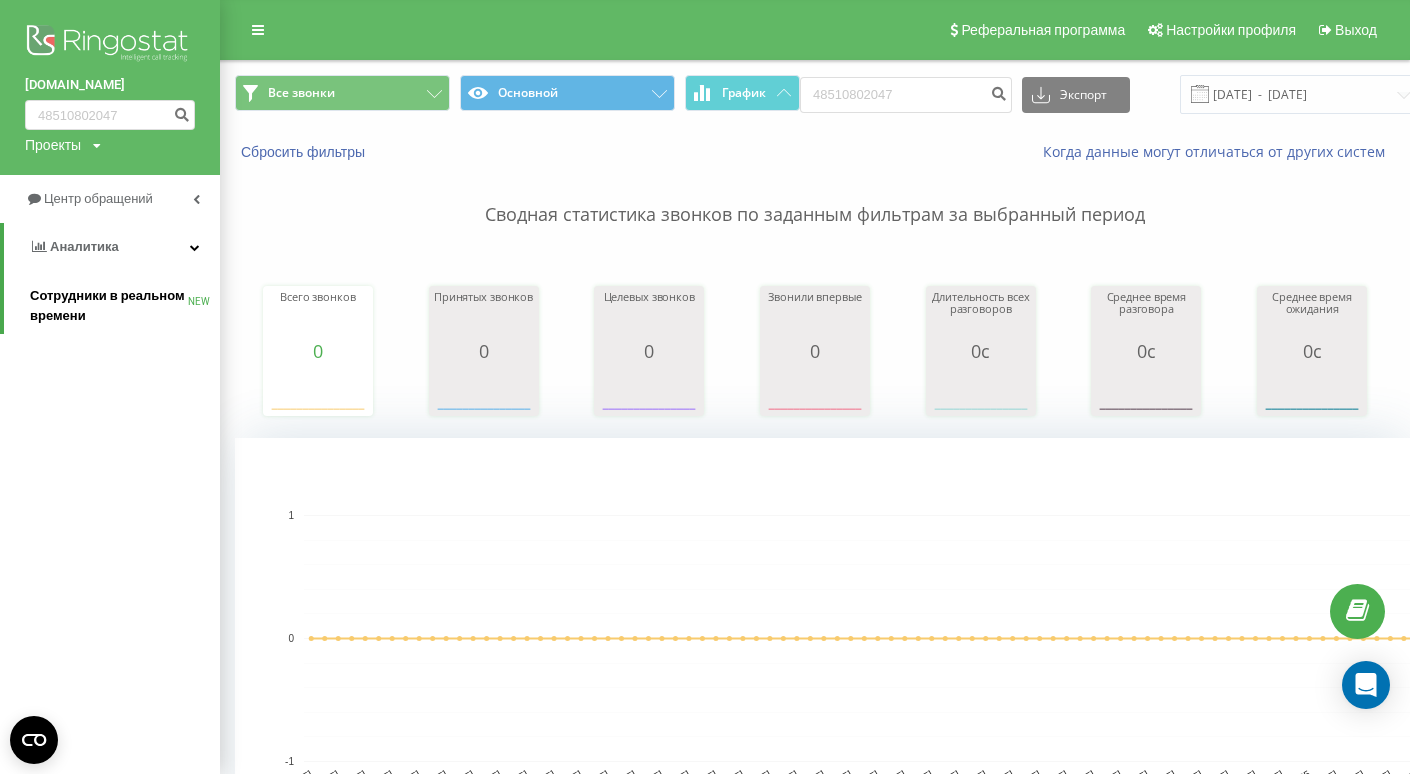 click on "Сотрудники в реальном времени" at bounding box center [109, 306] 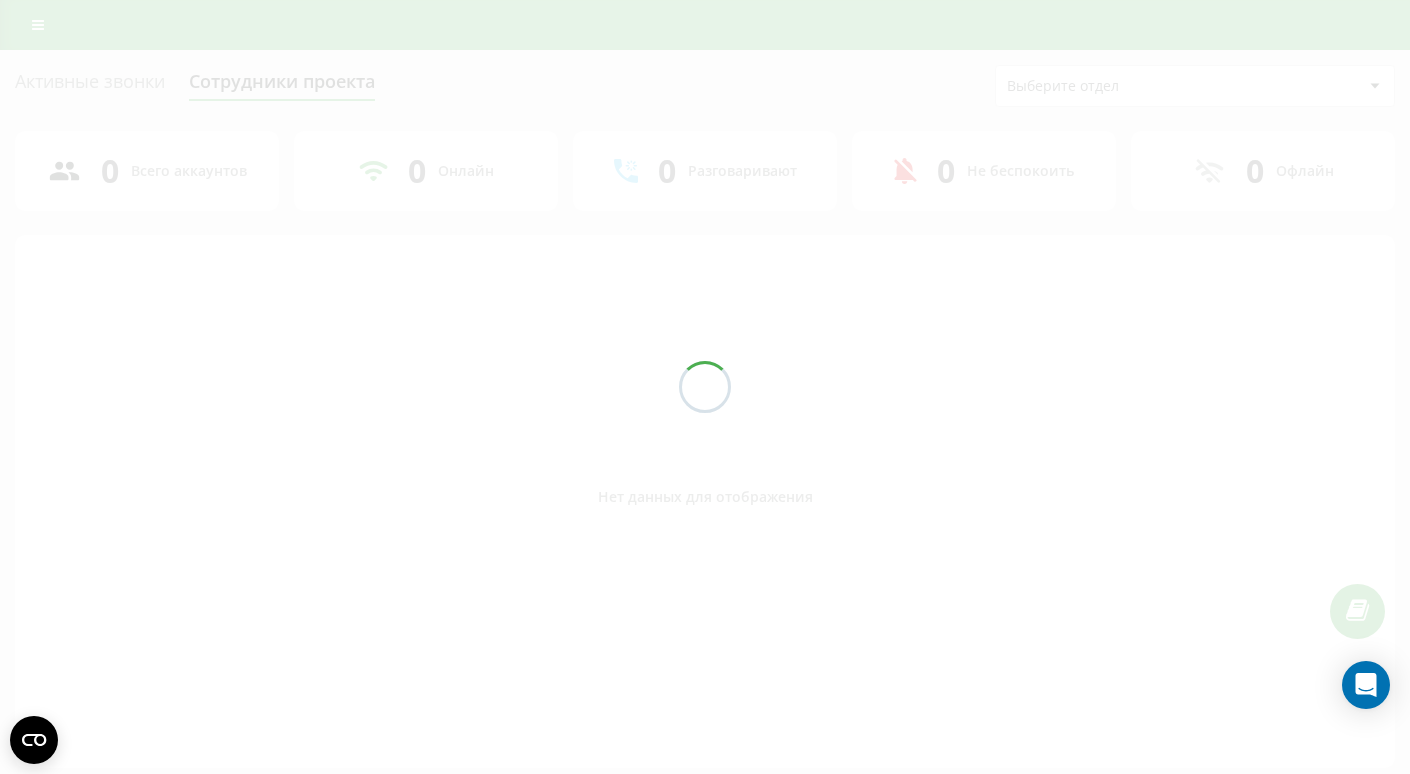 scroll, scrollTop: 0, scrollLeft: 0, axis: both 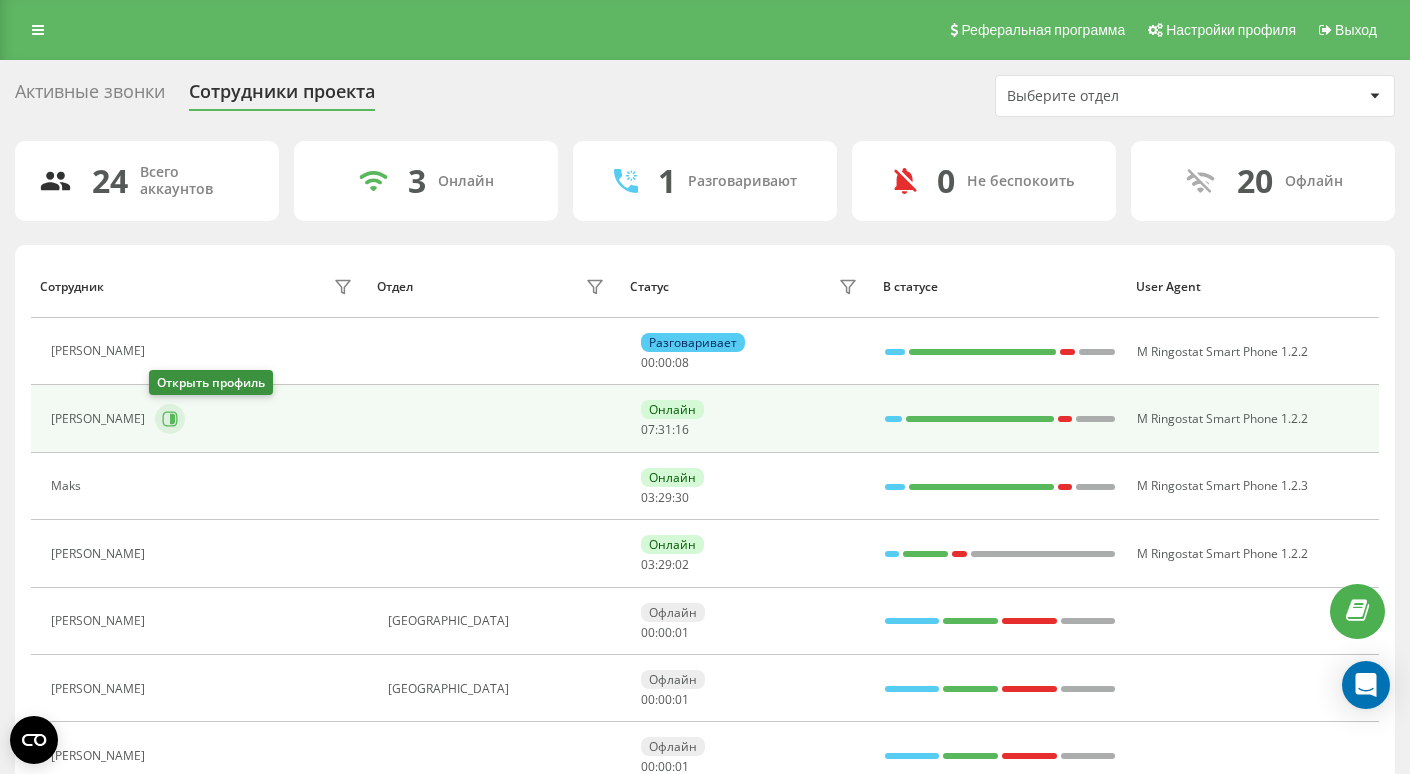 click 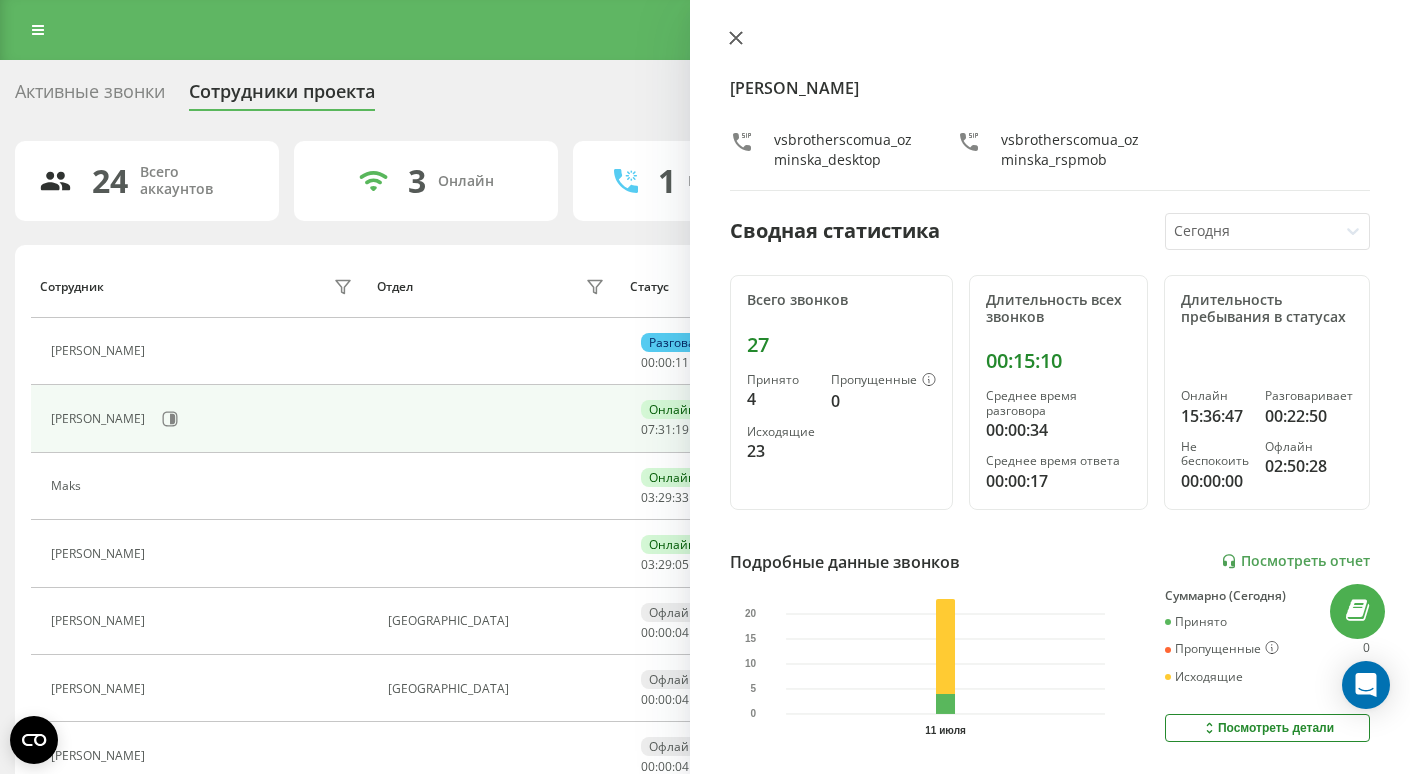 click at bounding box center (736, 39) 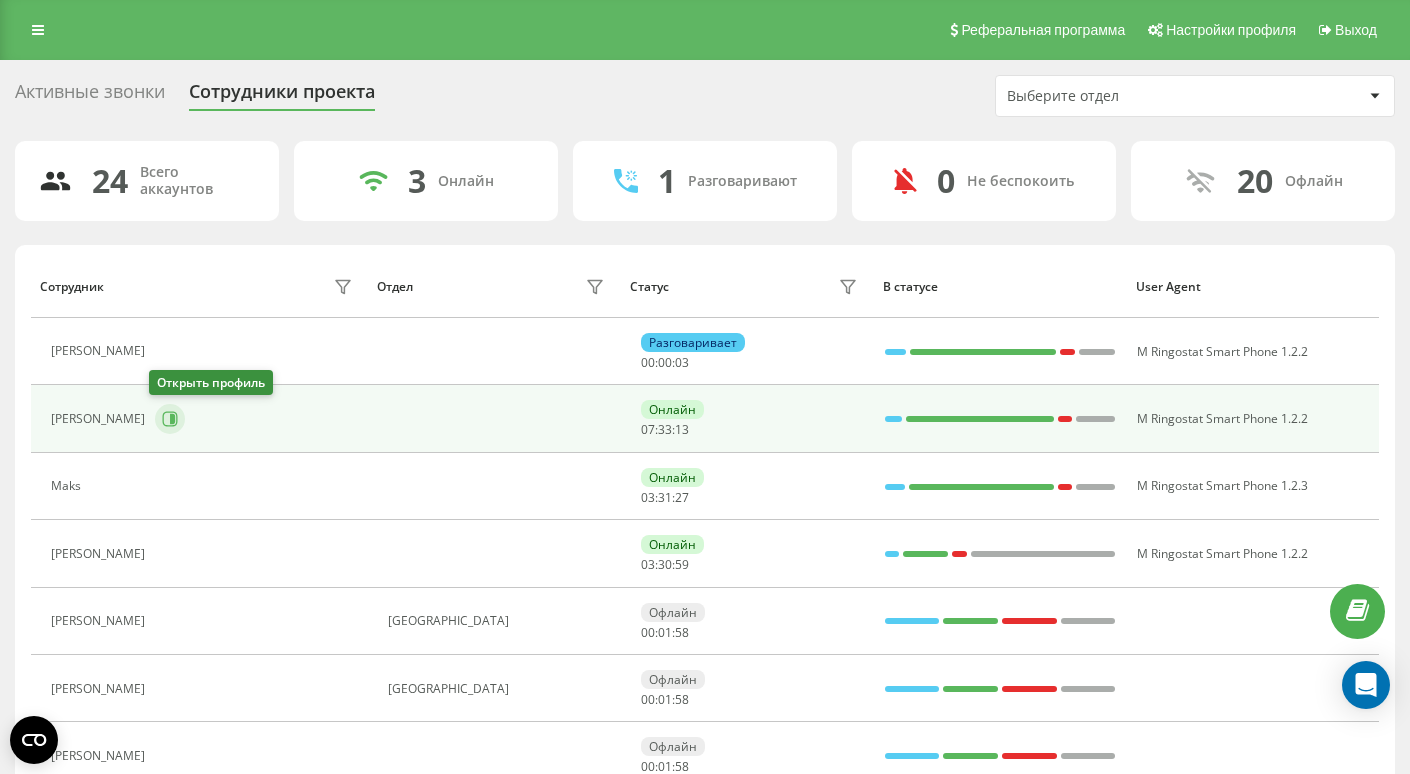 click 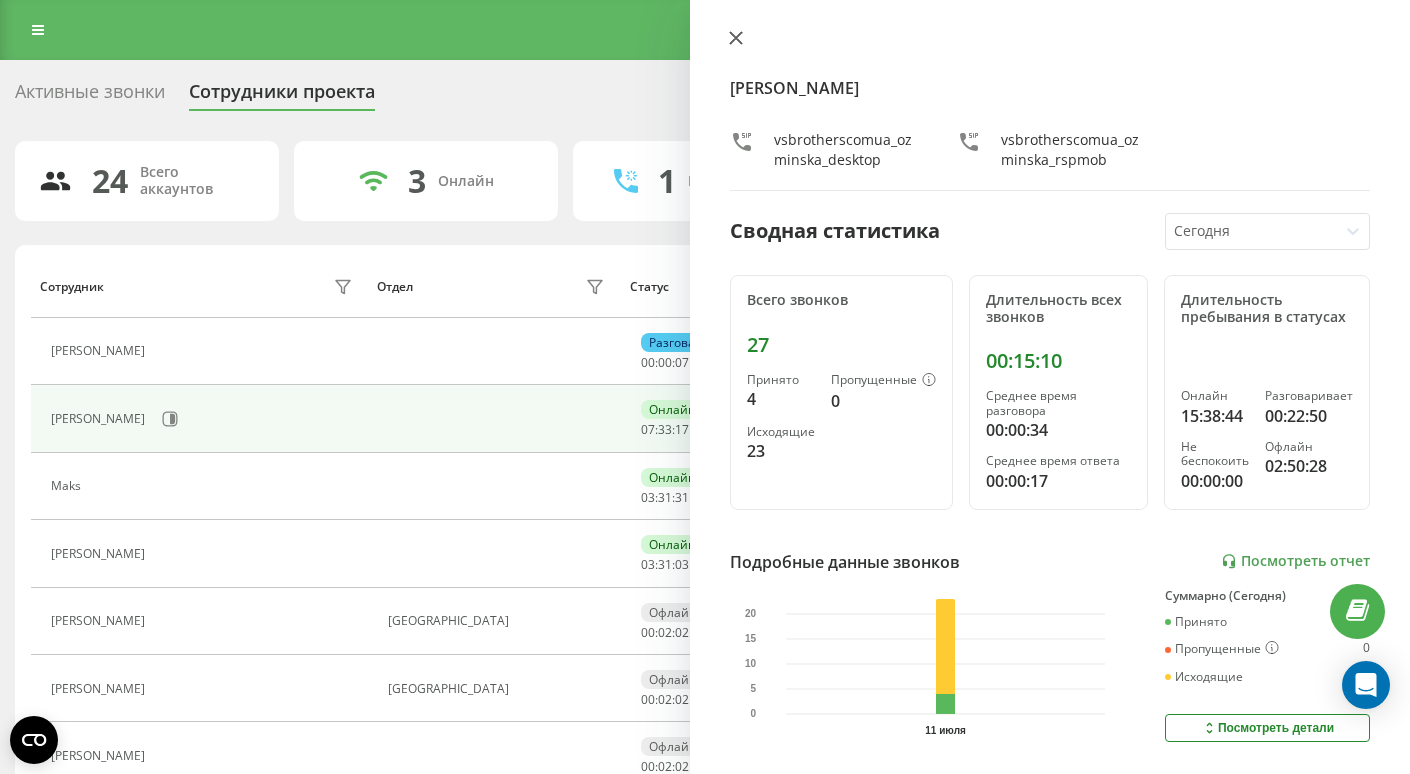 click 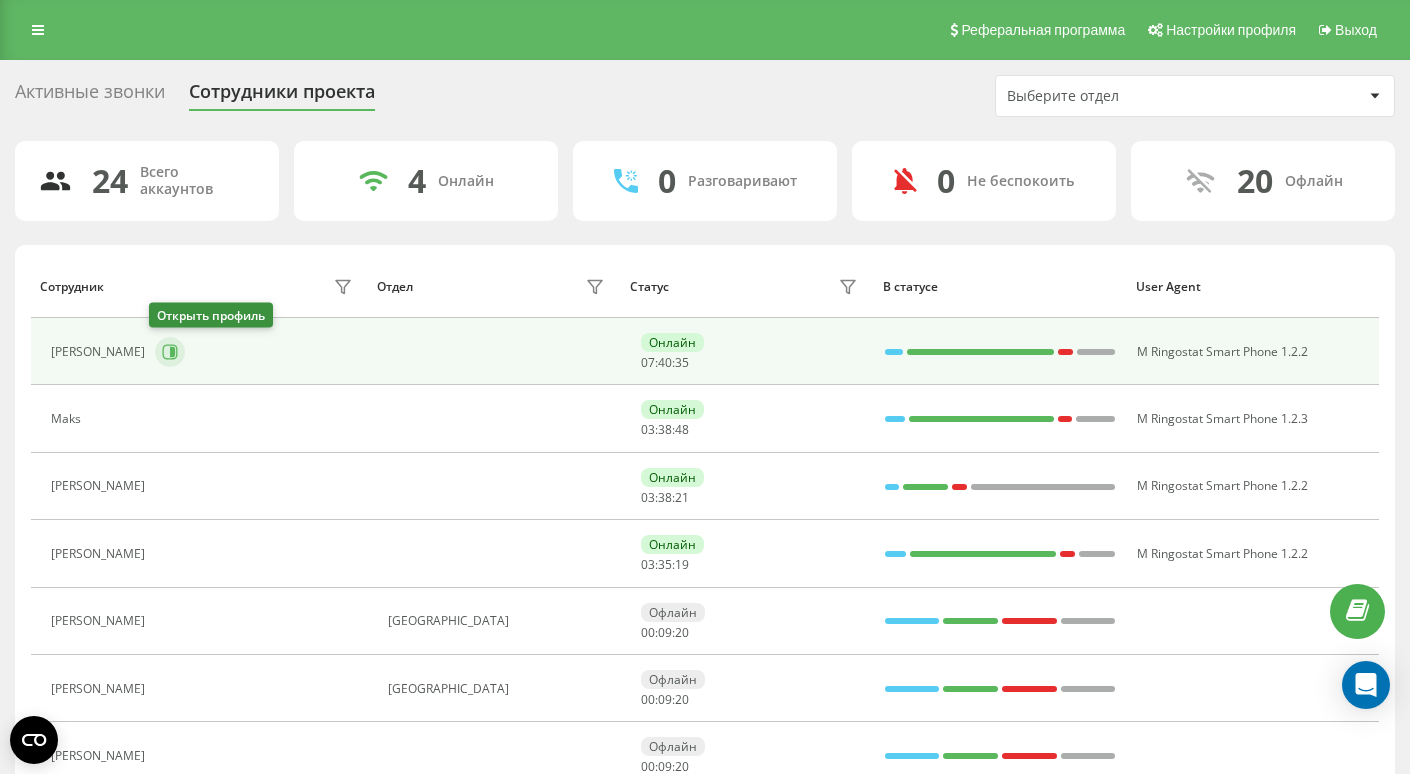 click 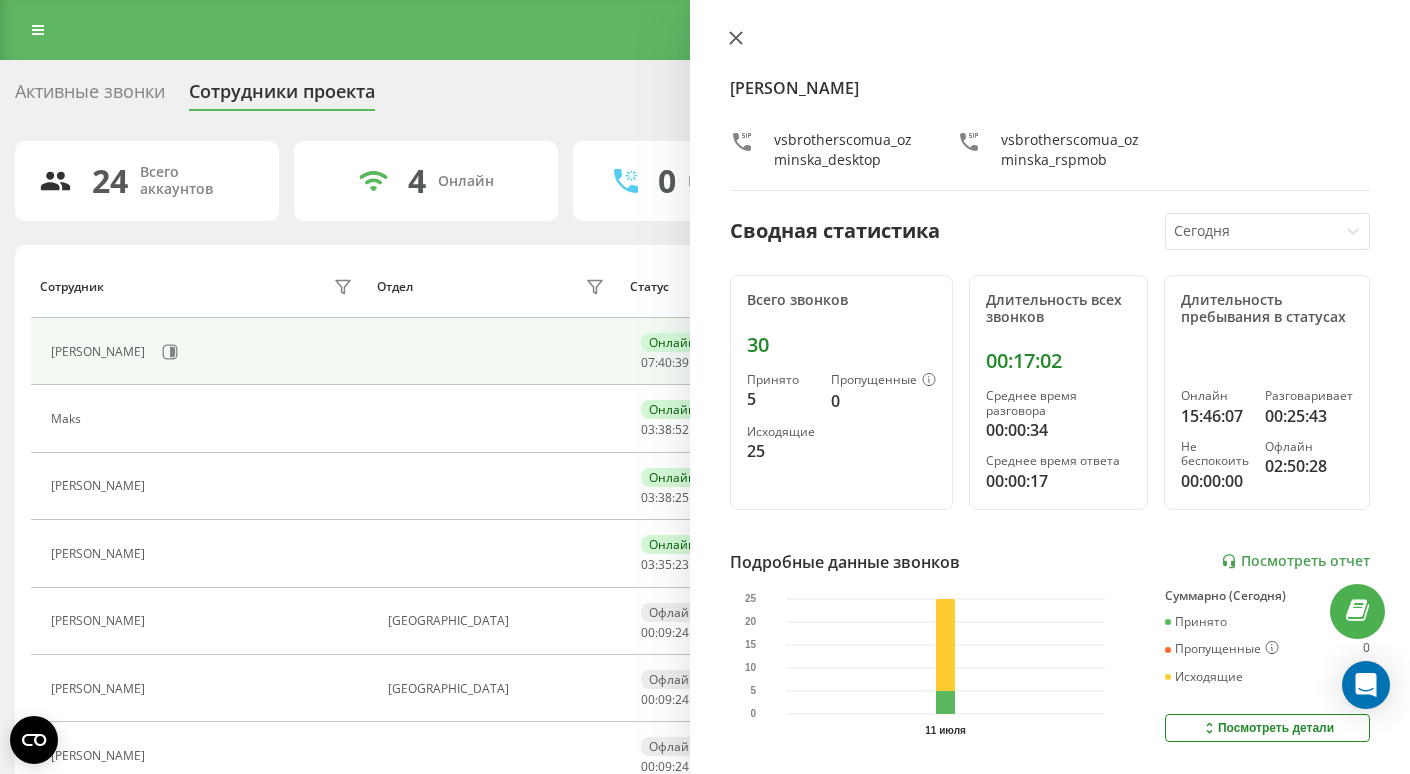 click 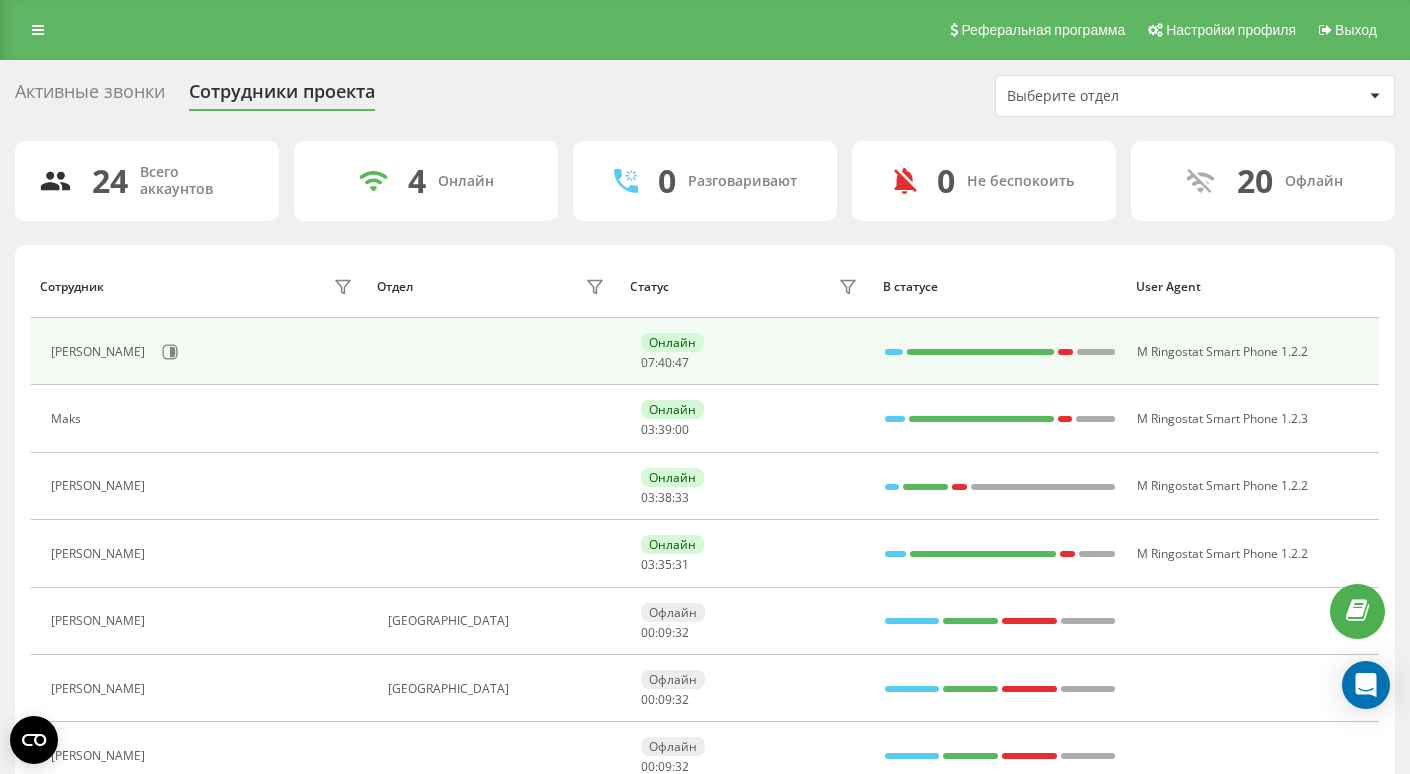 click on "[PERSON_NAME]" at bounding box center [204, 352] 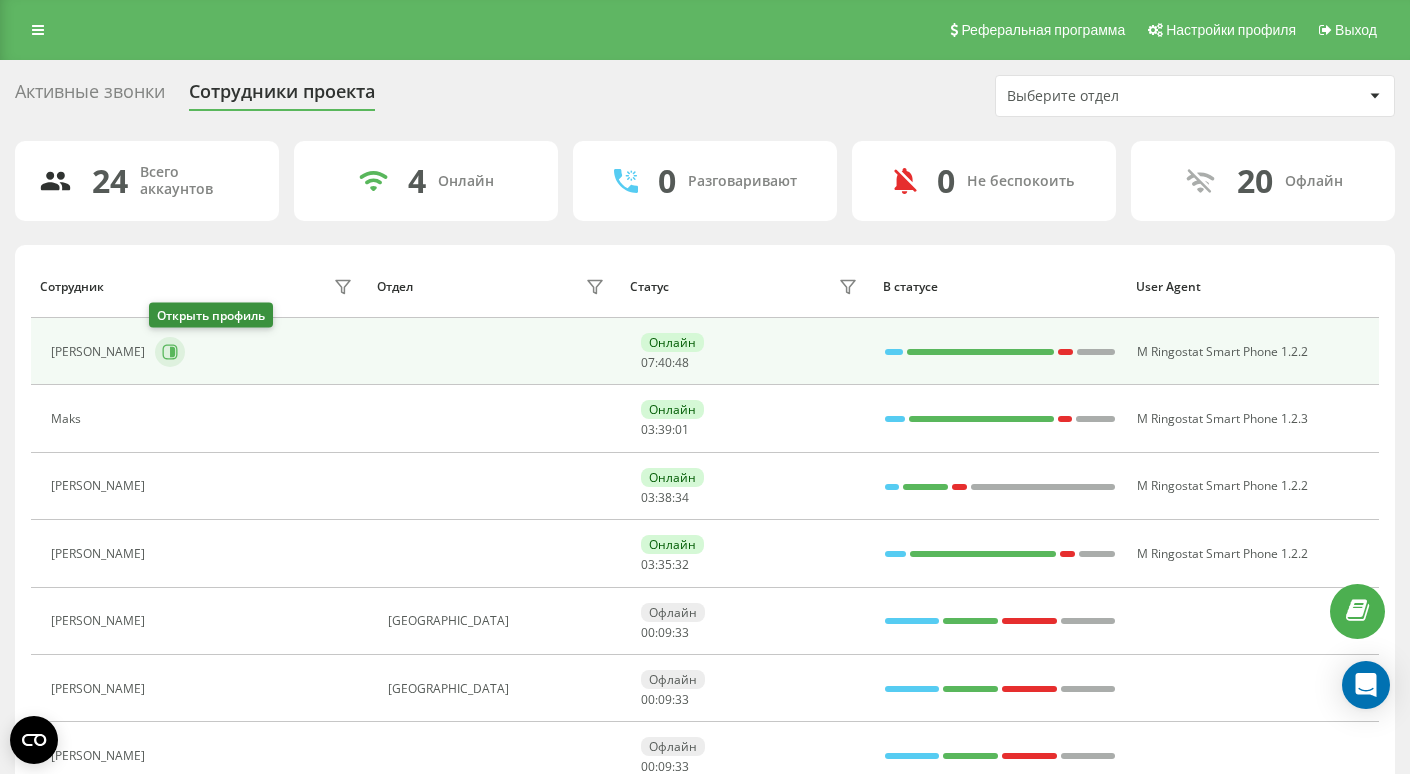 click 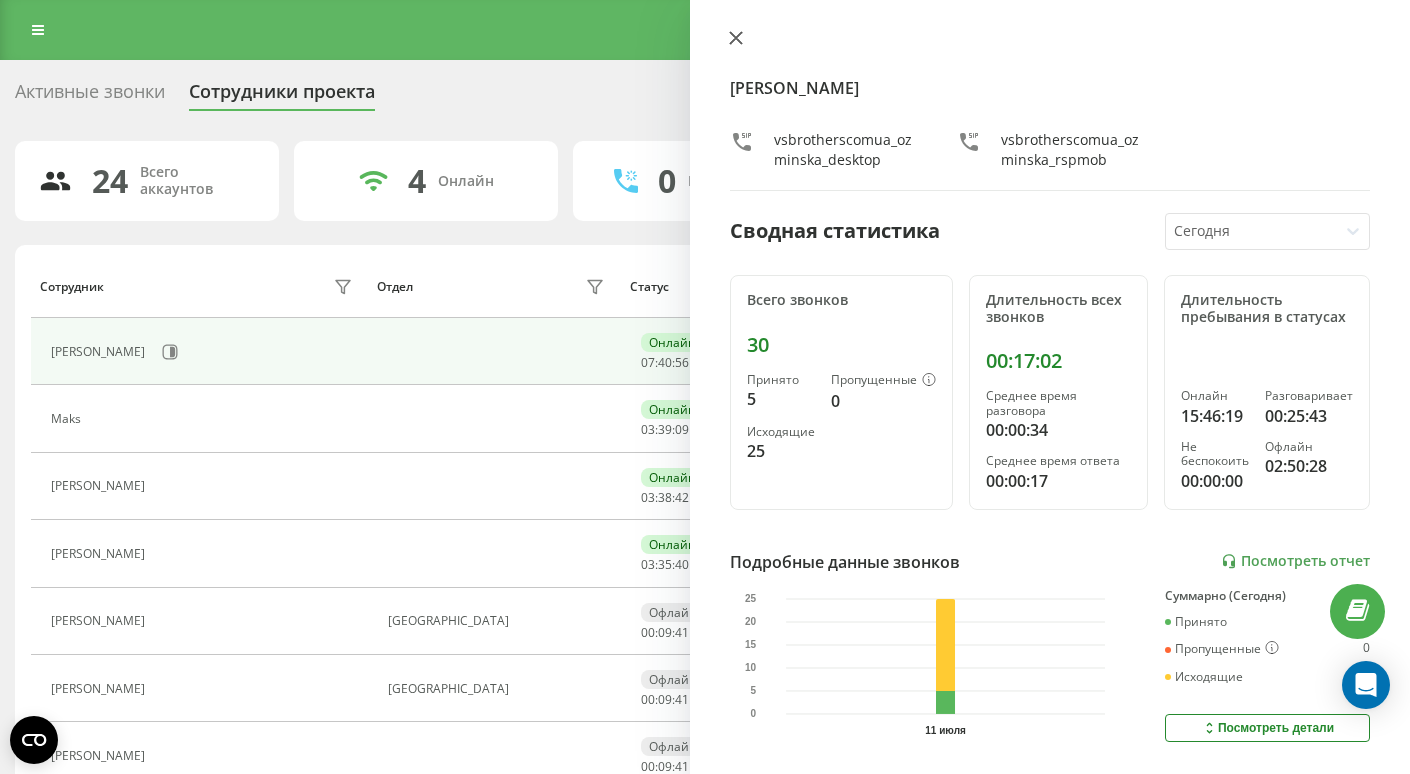 click 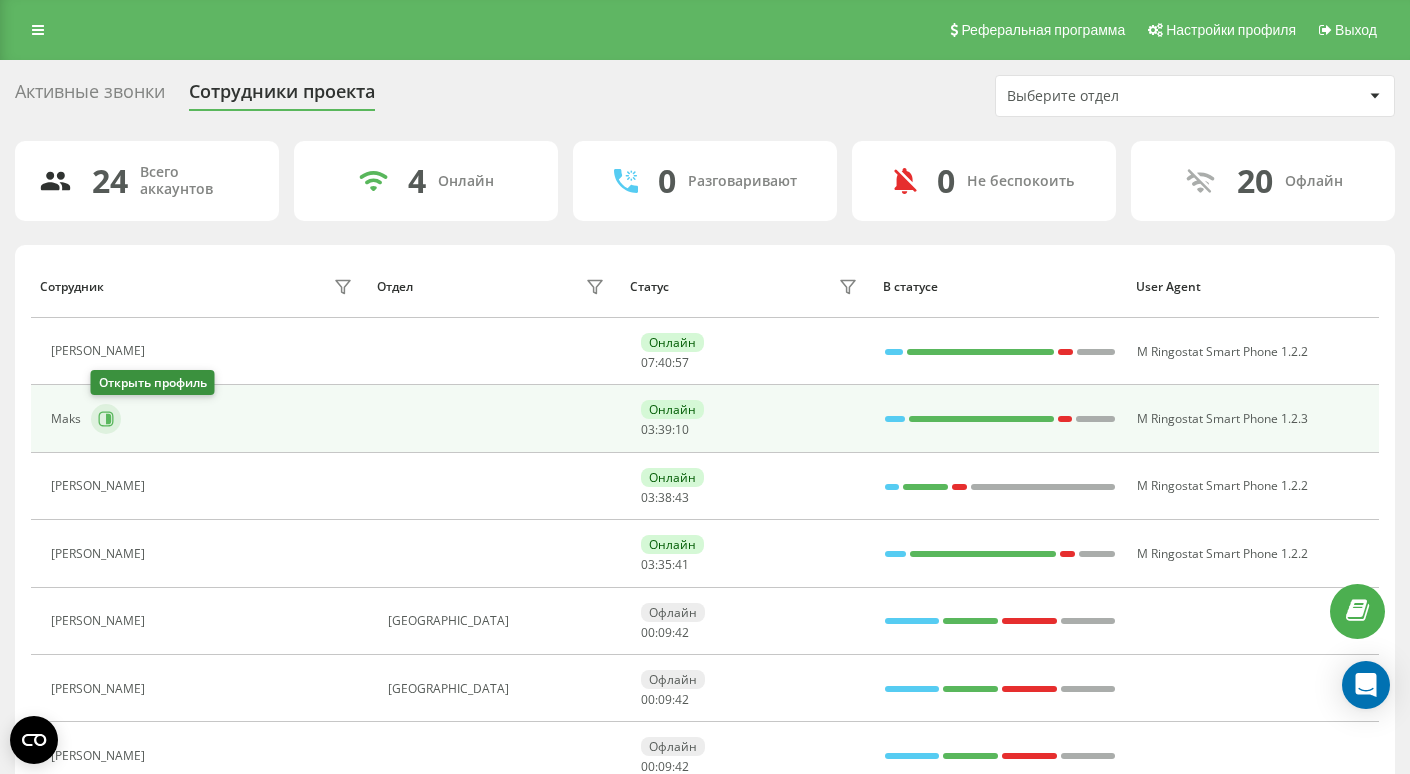 click at bounding box center (106, 419) 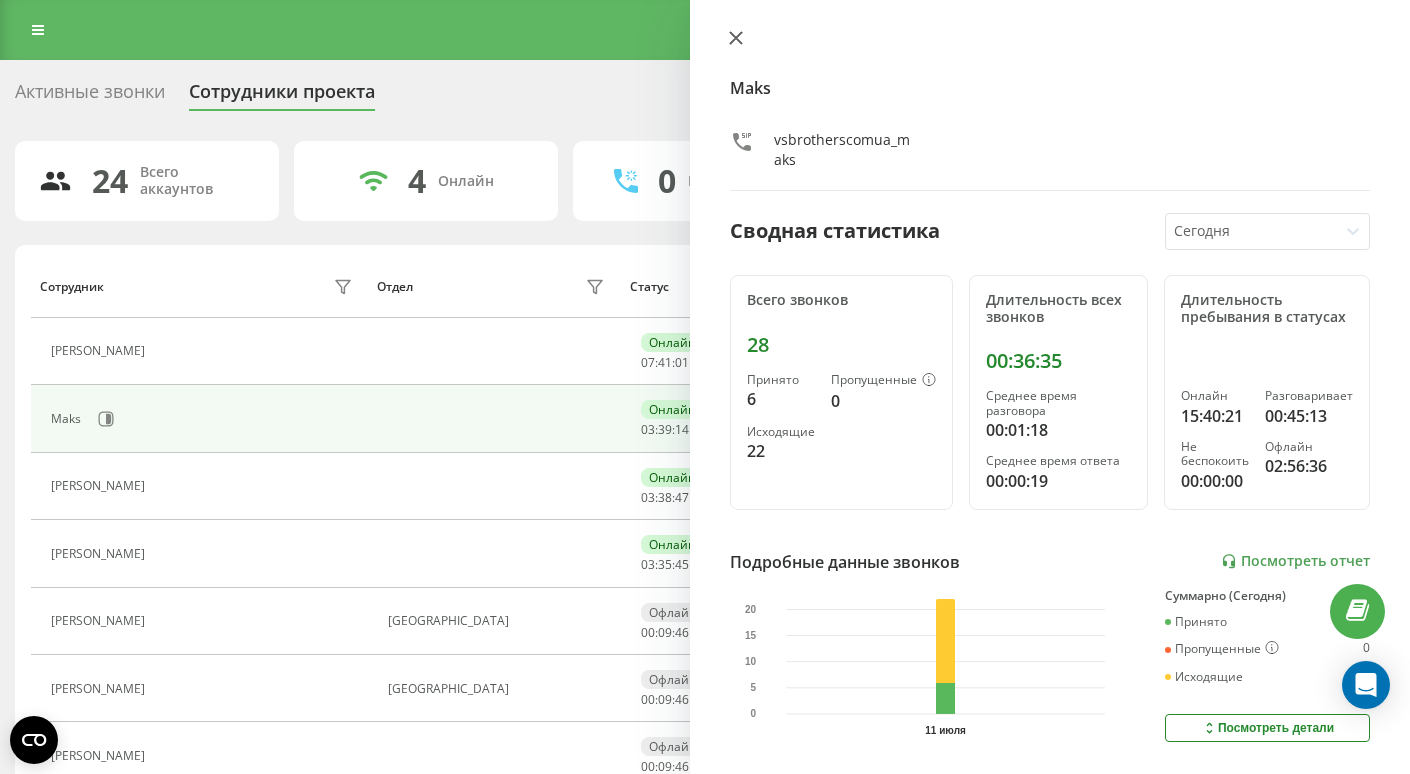 click 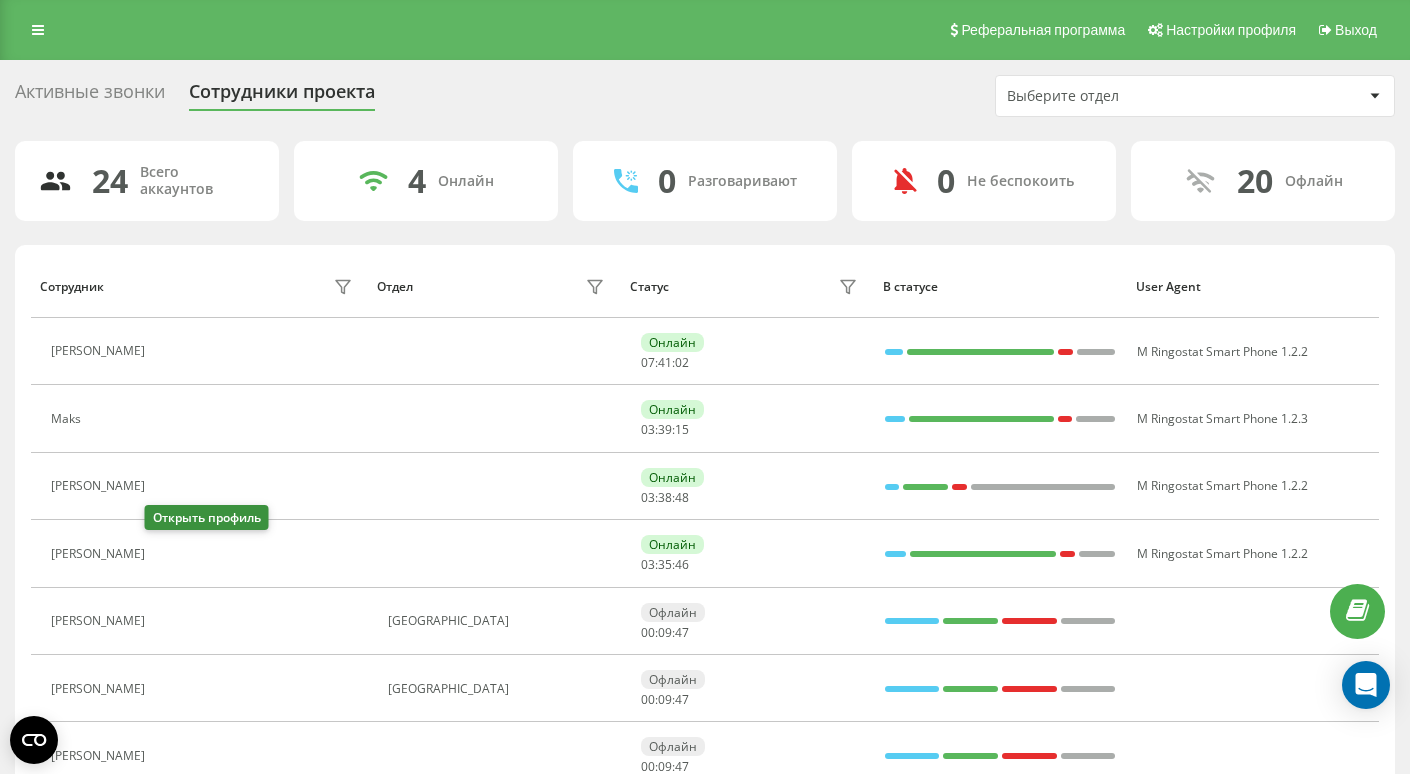 click 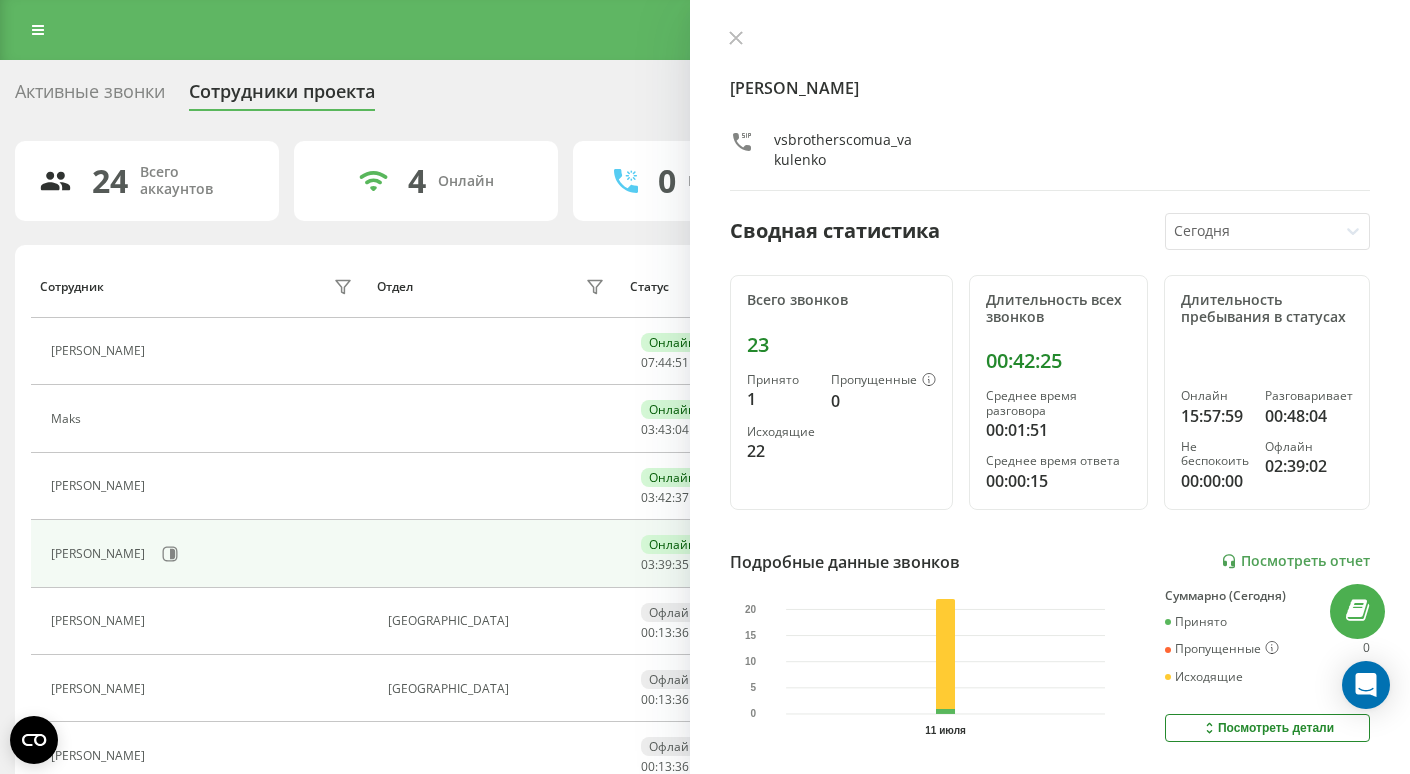click 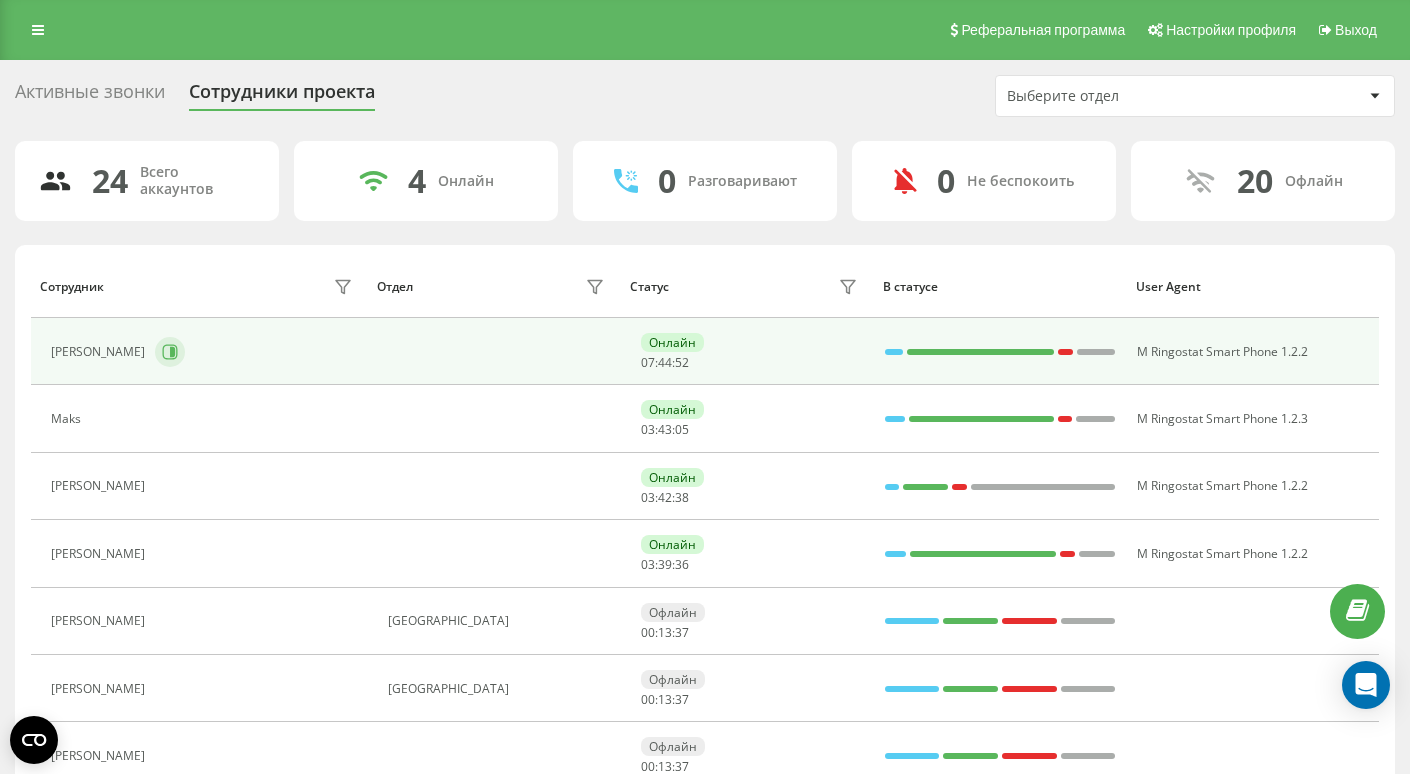 click at bounding box center [170, 352] 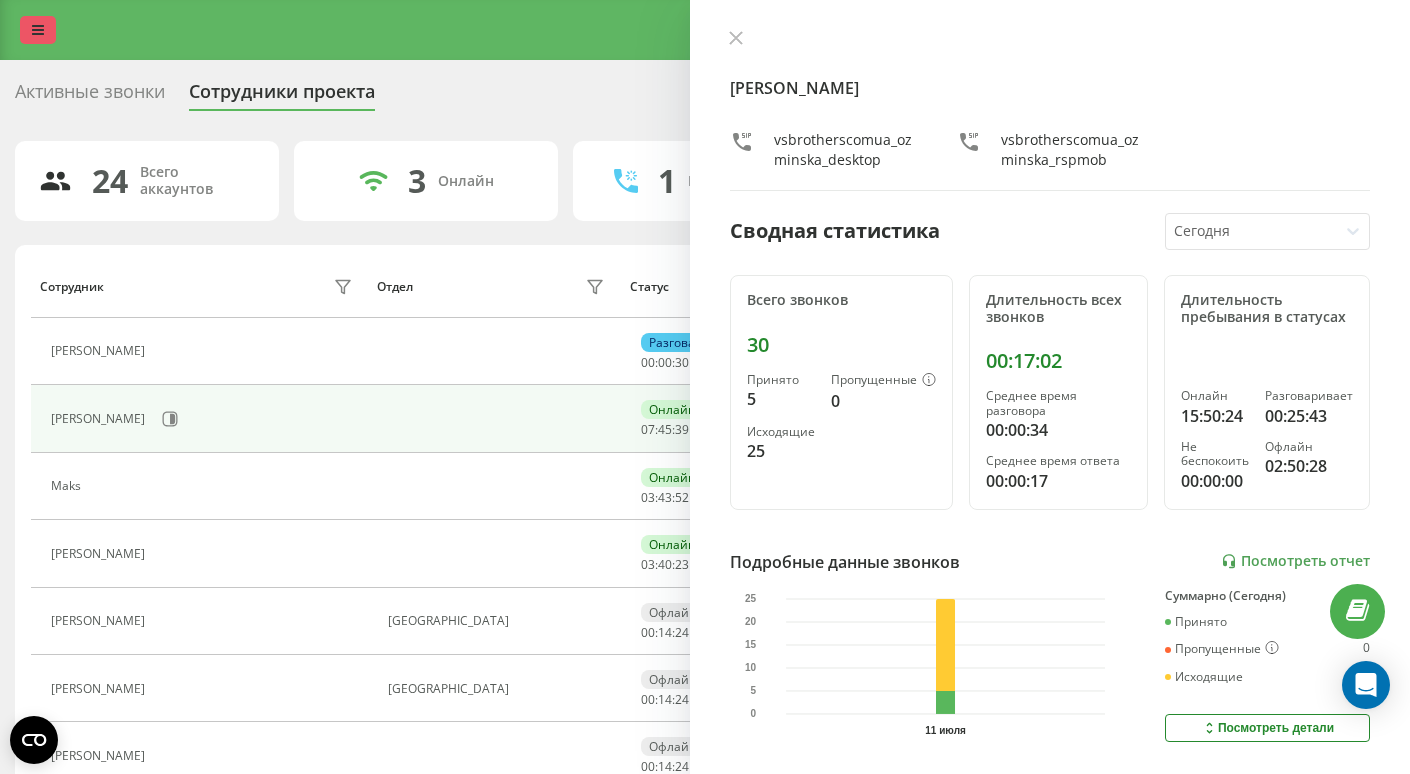 click at bounding box center (38, 30) 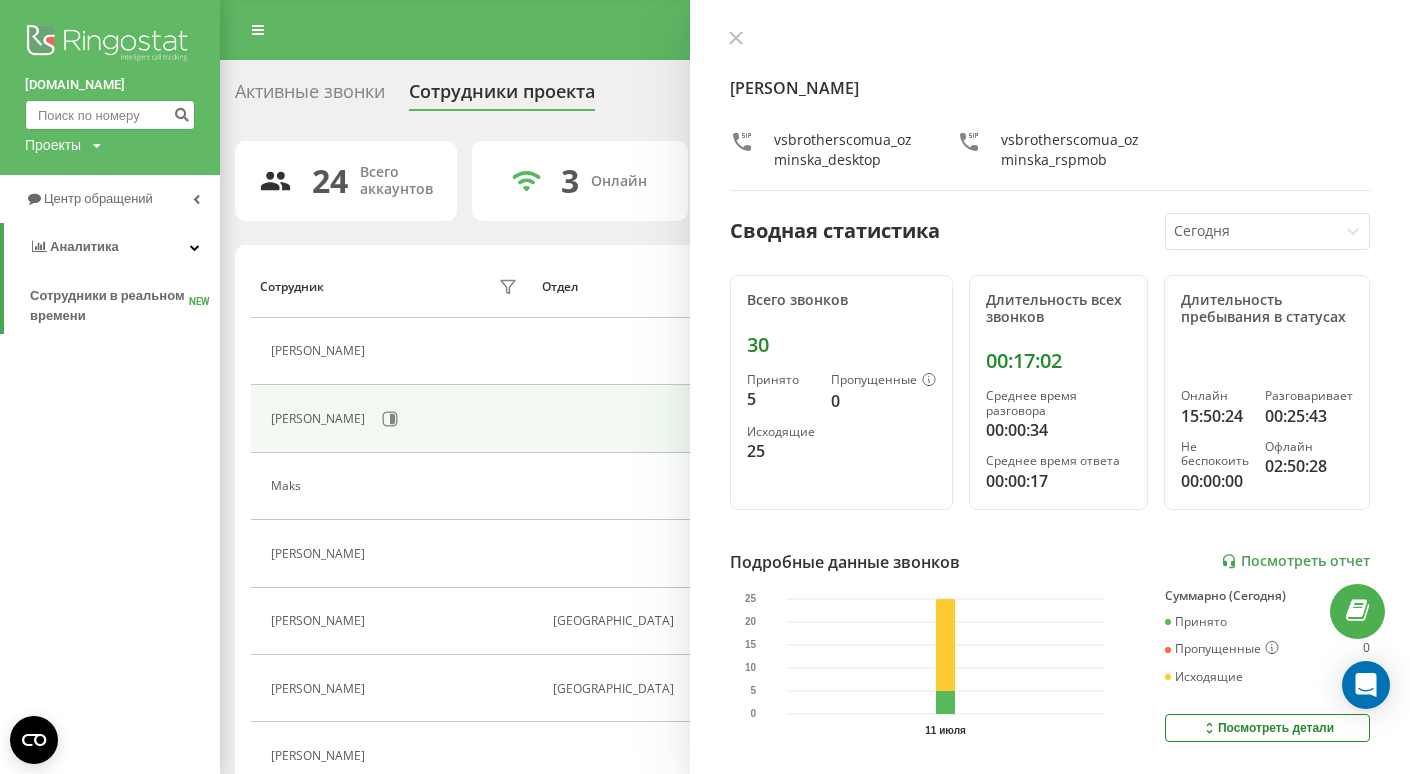click at bounding box center [110, 115] 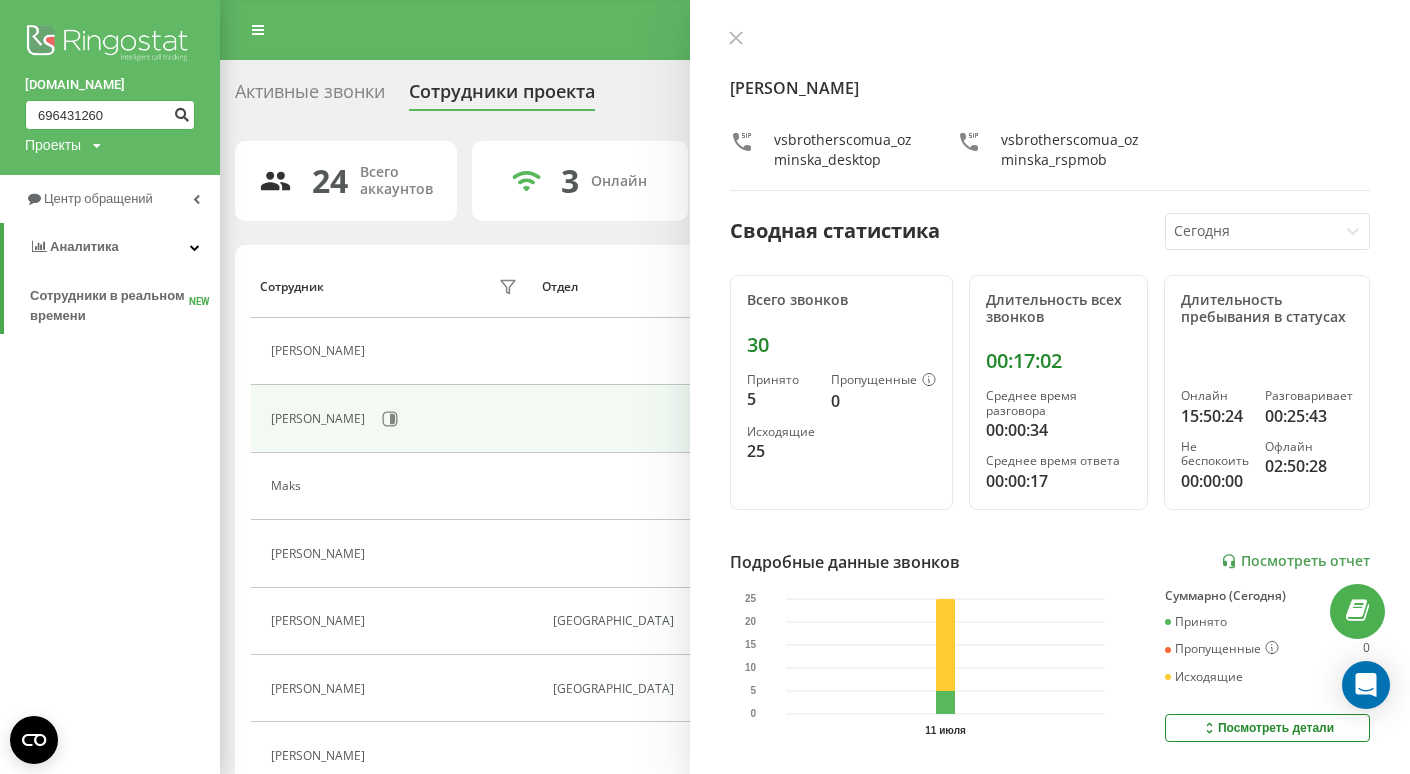 type on "696431260" 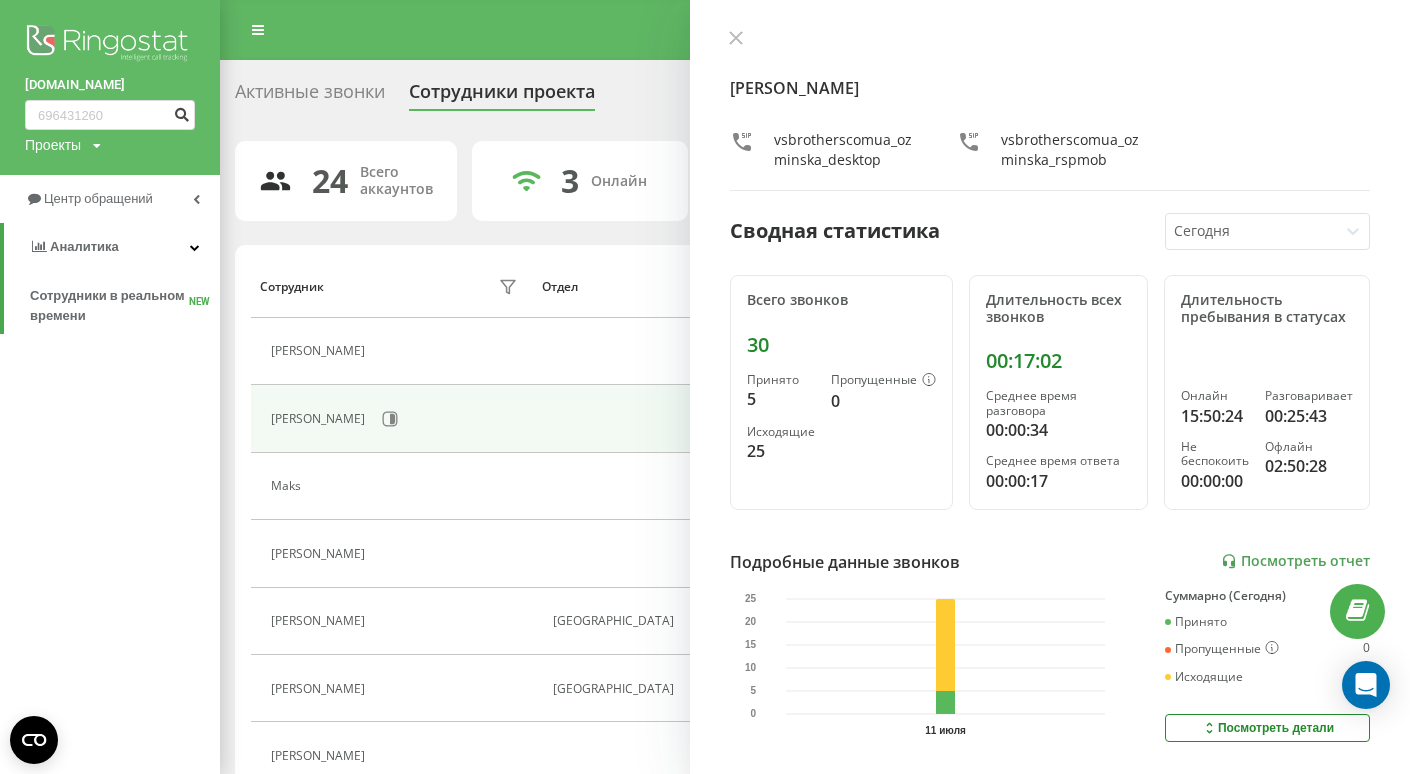 click at bounding box center (181, 112) 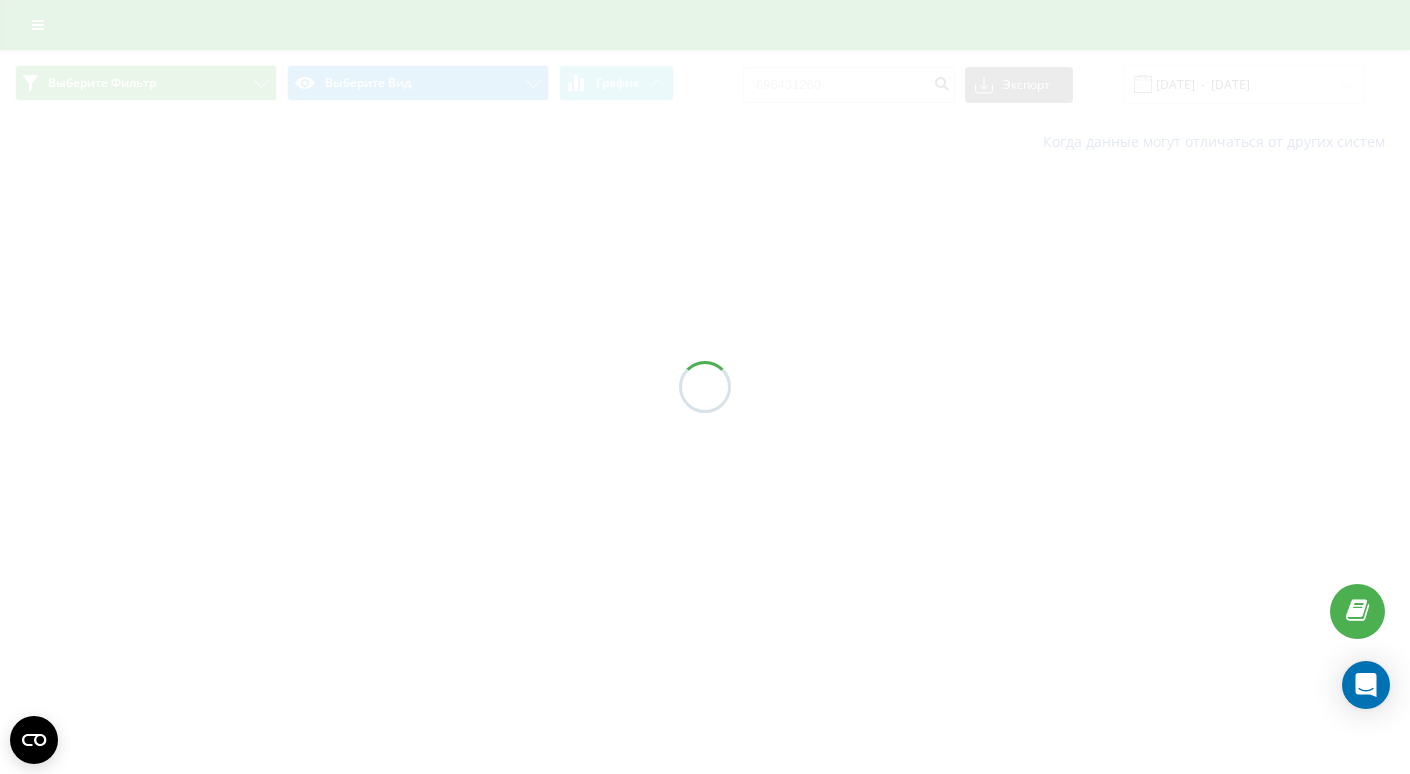 scroll, scrollTop: 0, scrollLeft: 0, axis: both 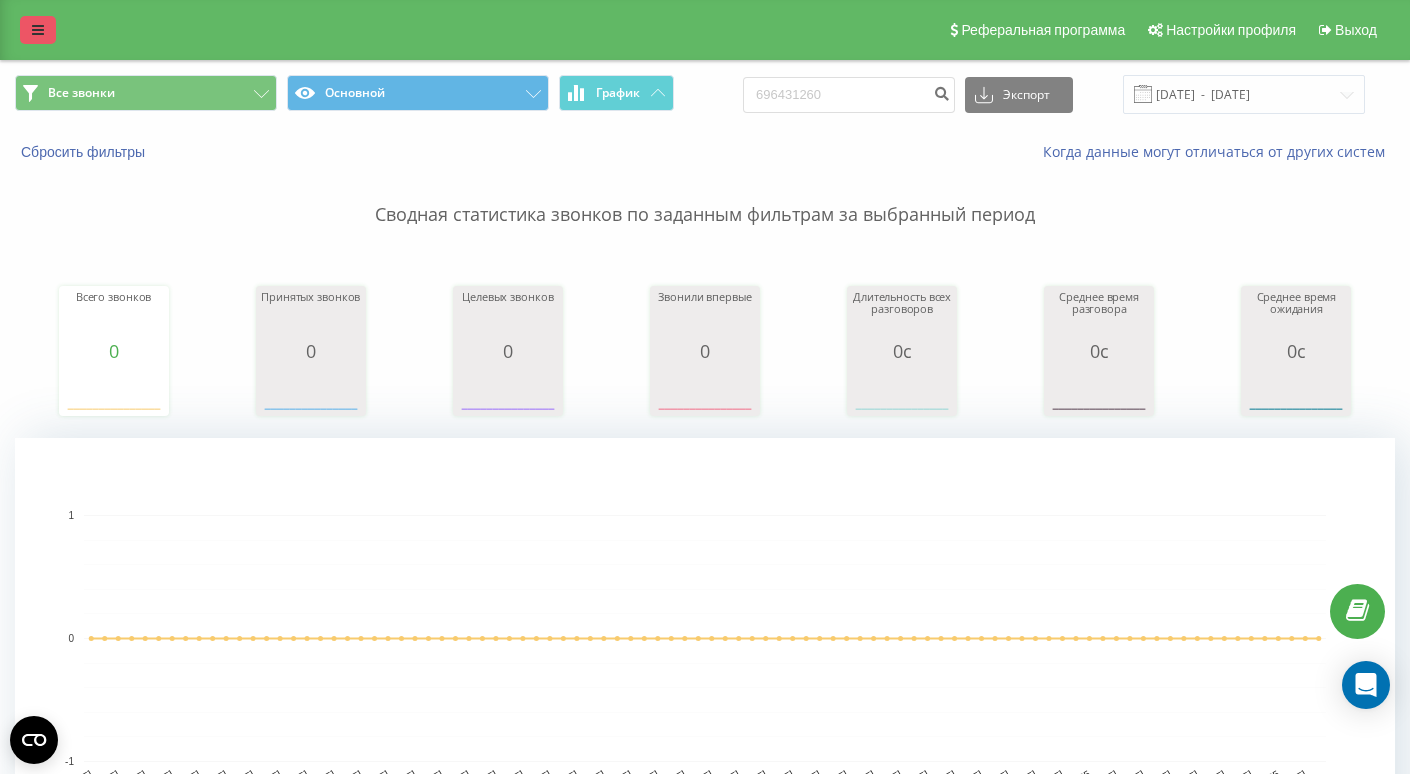 click at bounding box center [38, 30] 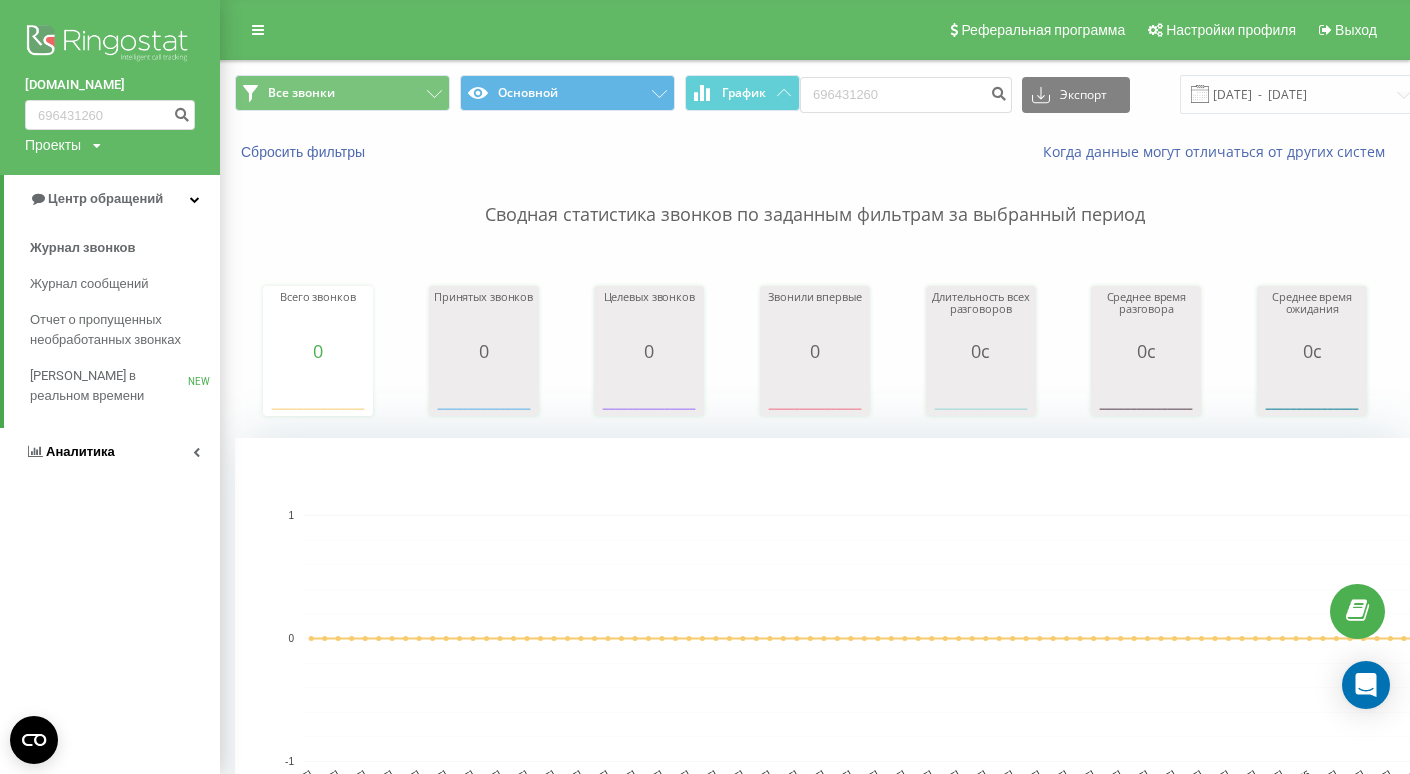 click on "Аналитика" at bounding box center [110, 452] 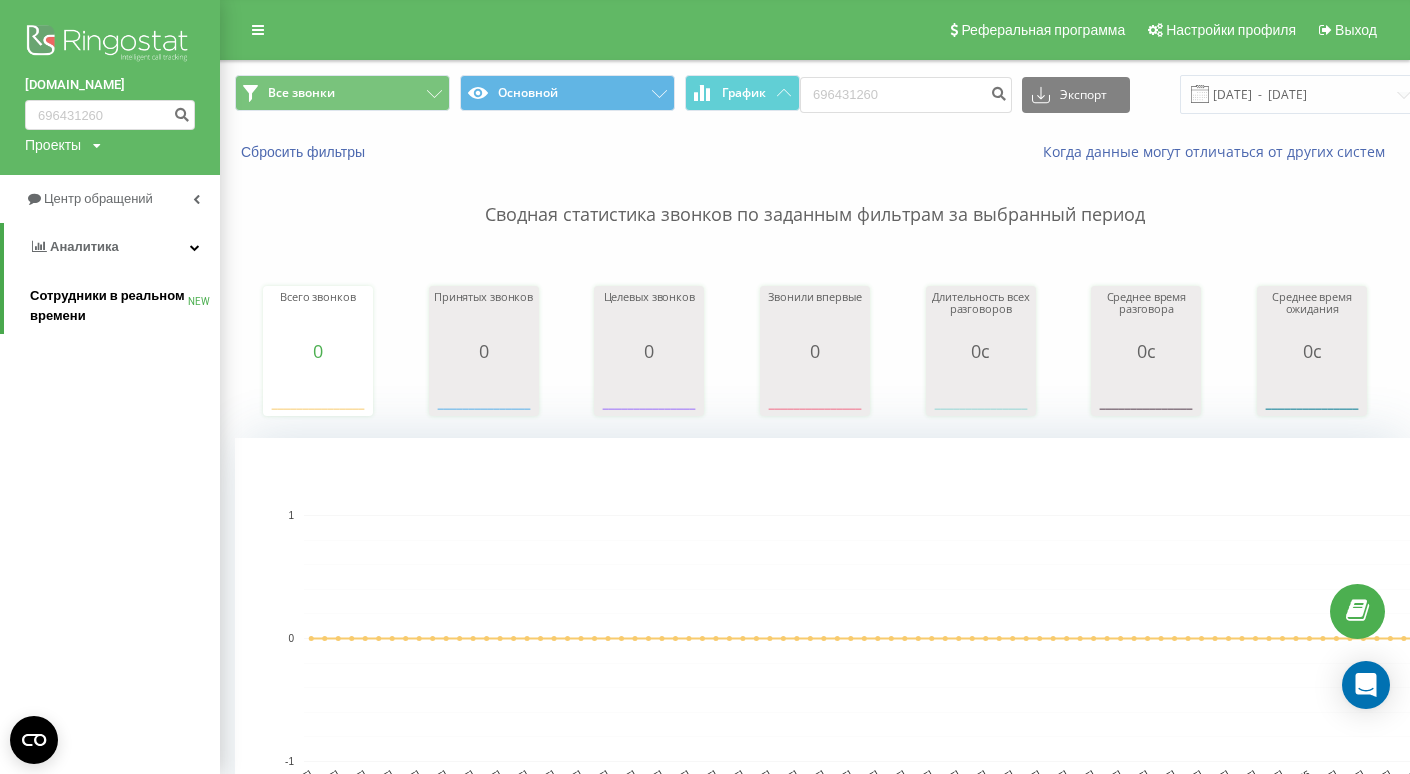 click on "Сотрудники в реальном времени" 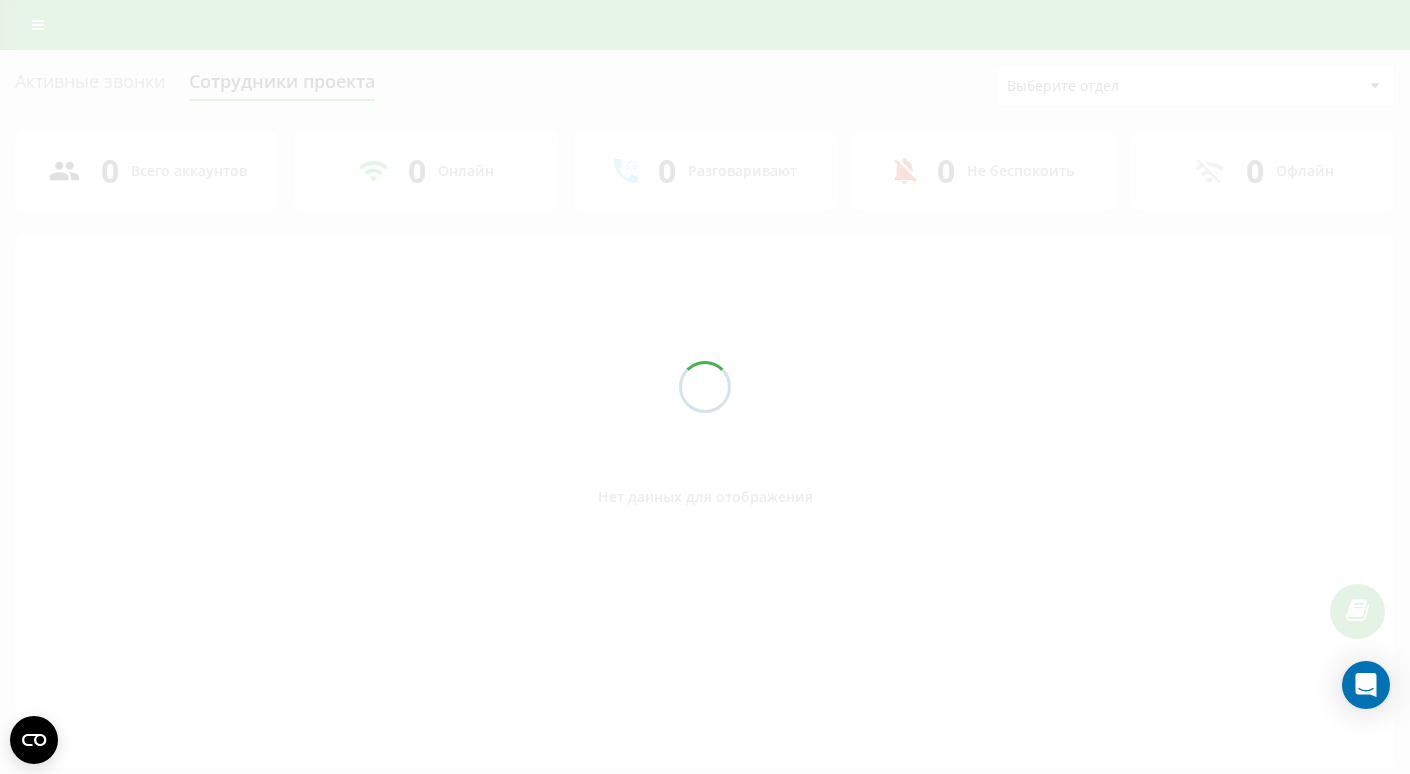 scroll, scrollTop: 0, scrollLeft: 0, axis: both 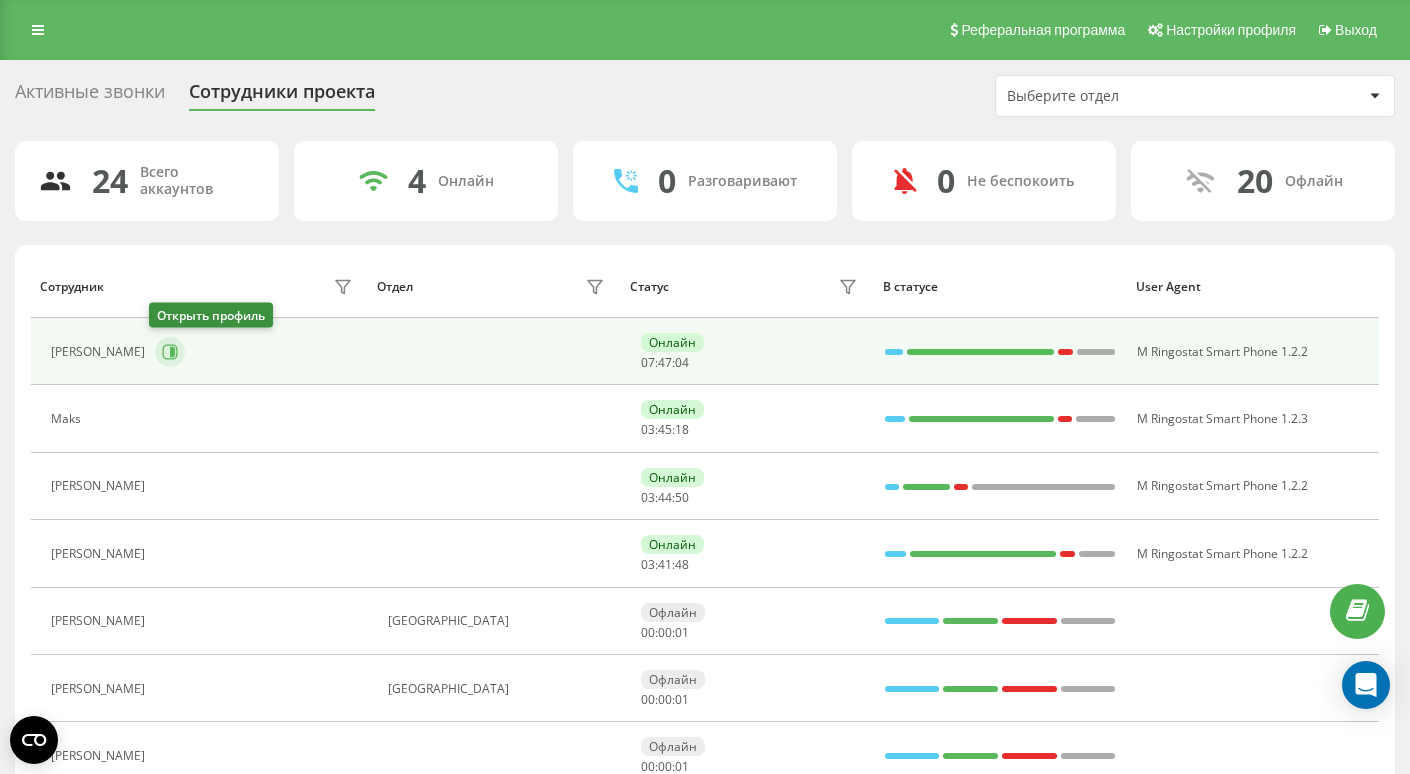 click 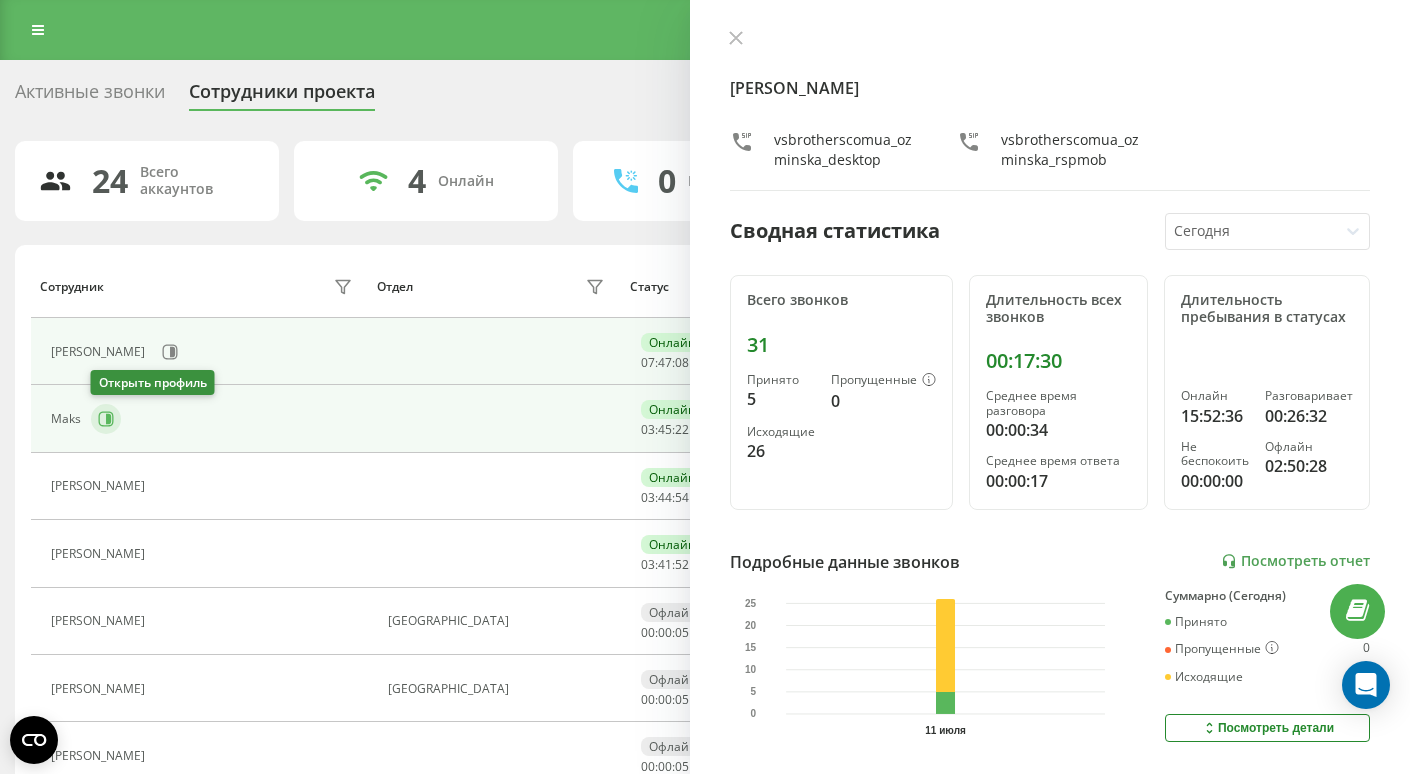 click at bounding box center (106, 419) 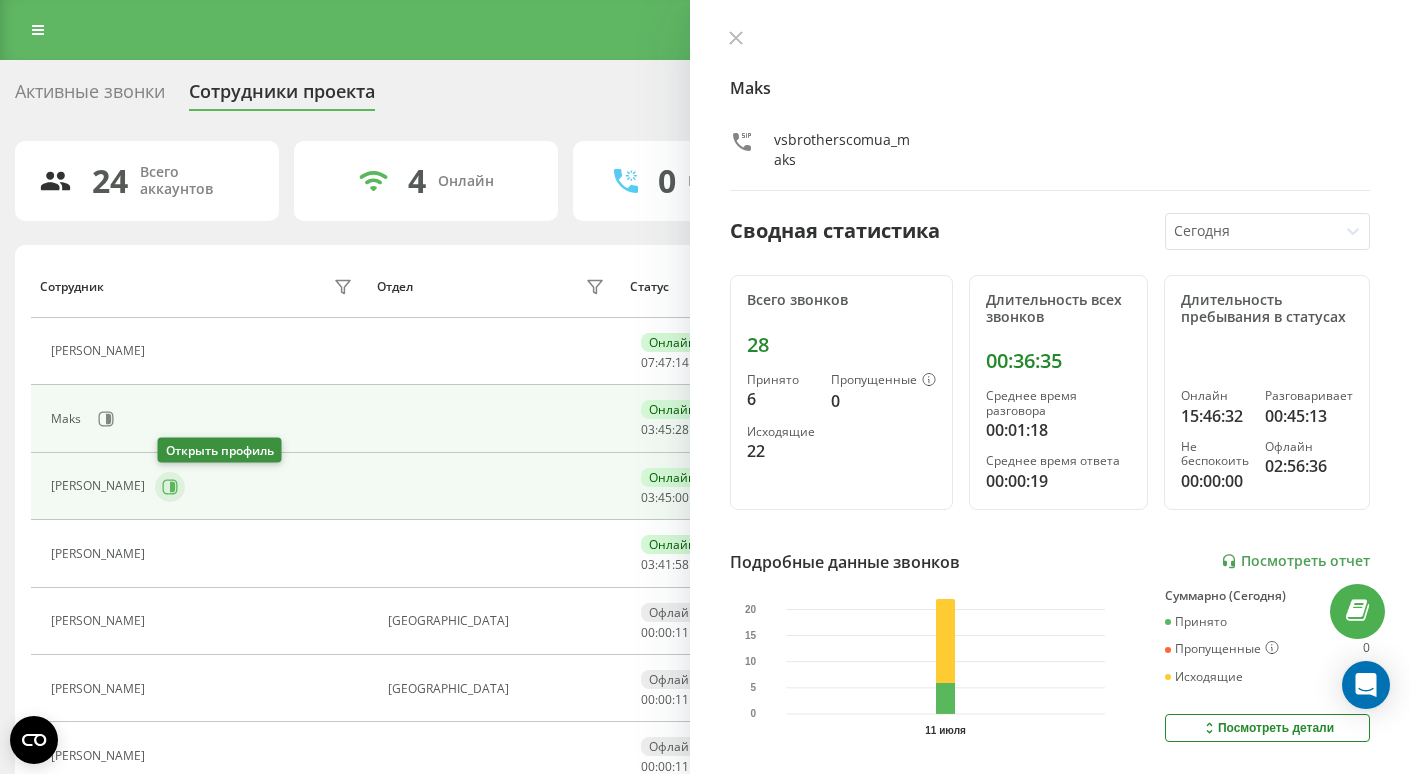 click 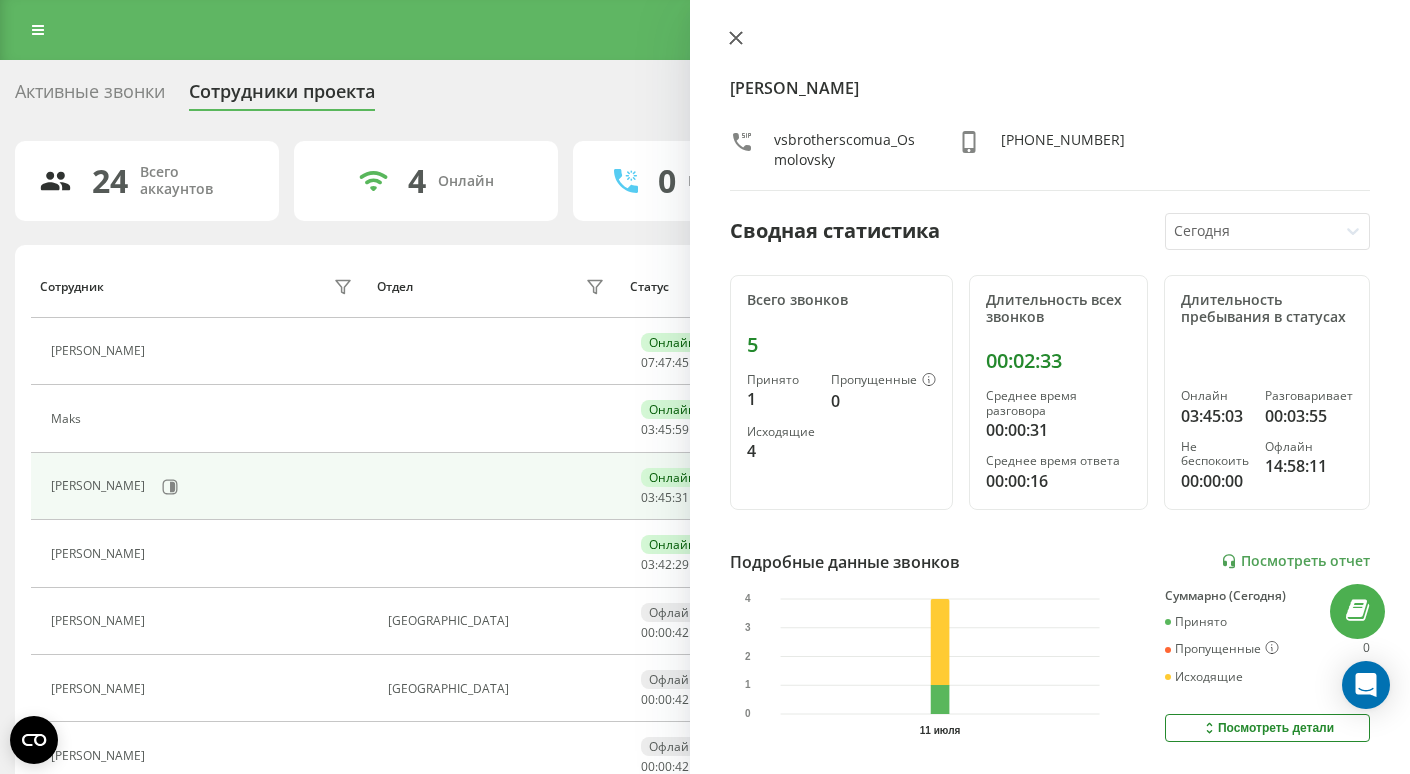 click 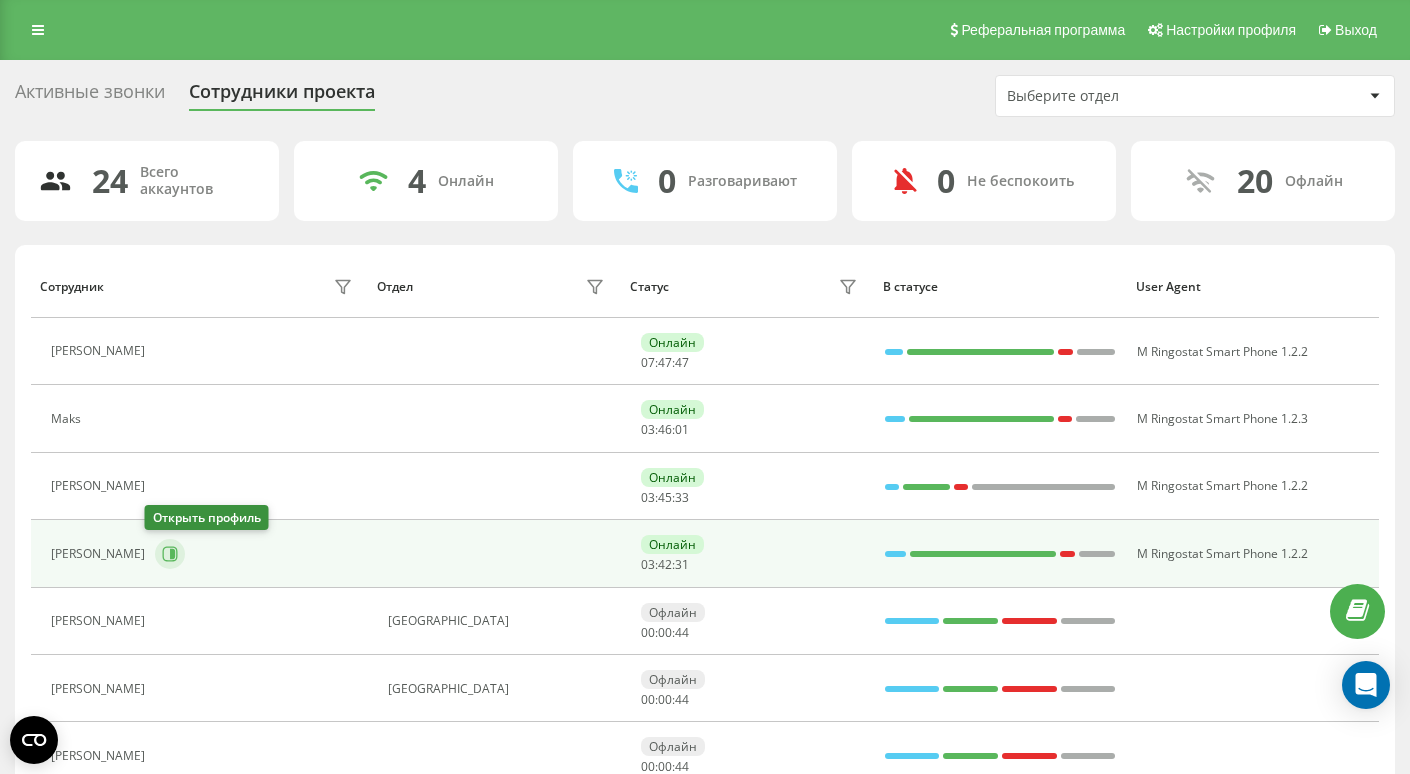 click 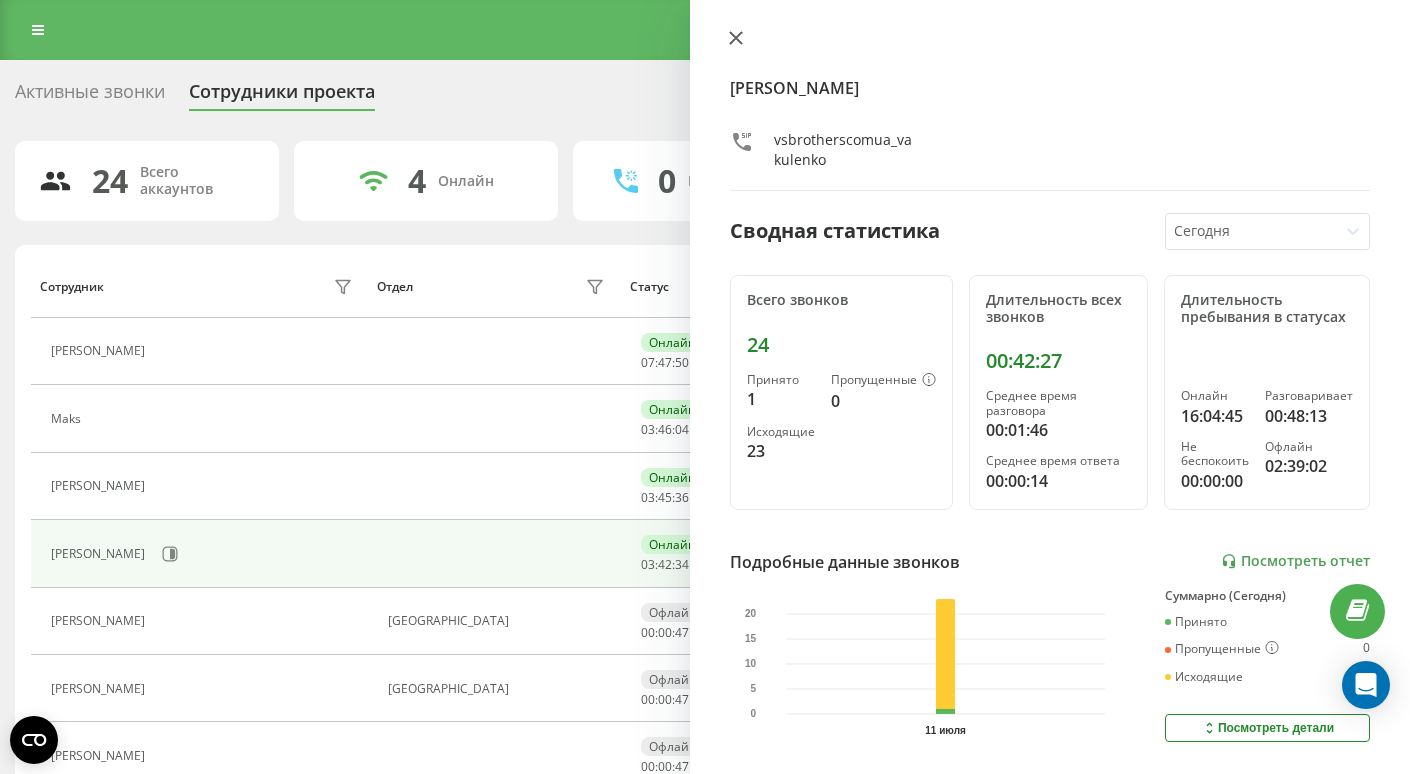 click 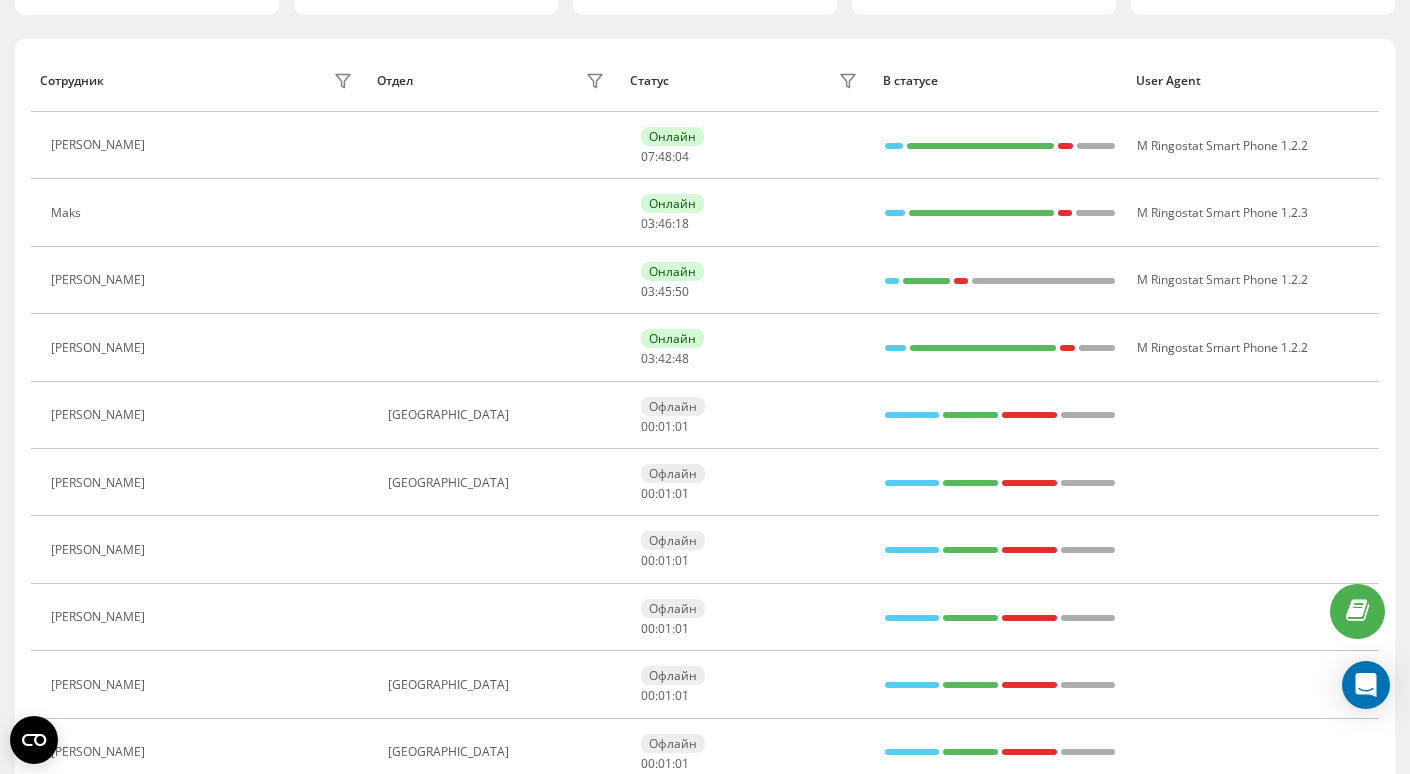 scroll, scrollTop: 0, scrollLeft: 0, axis: both 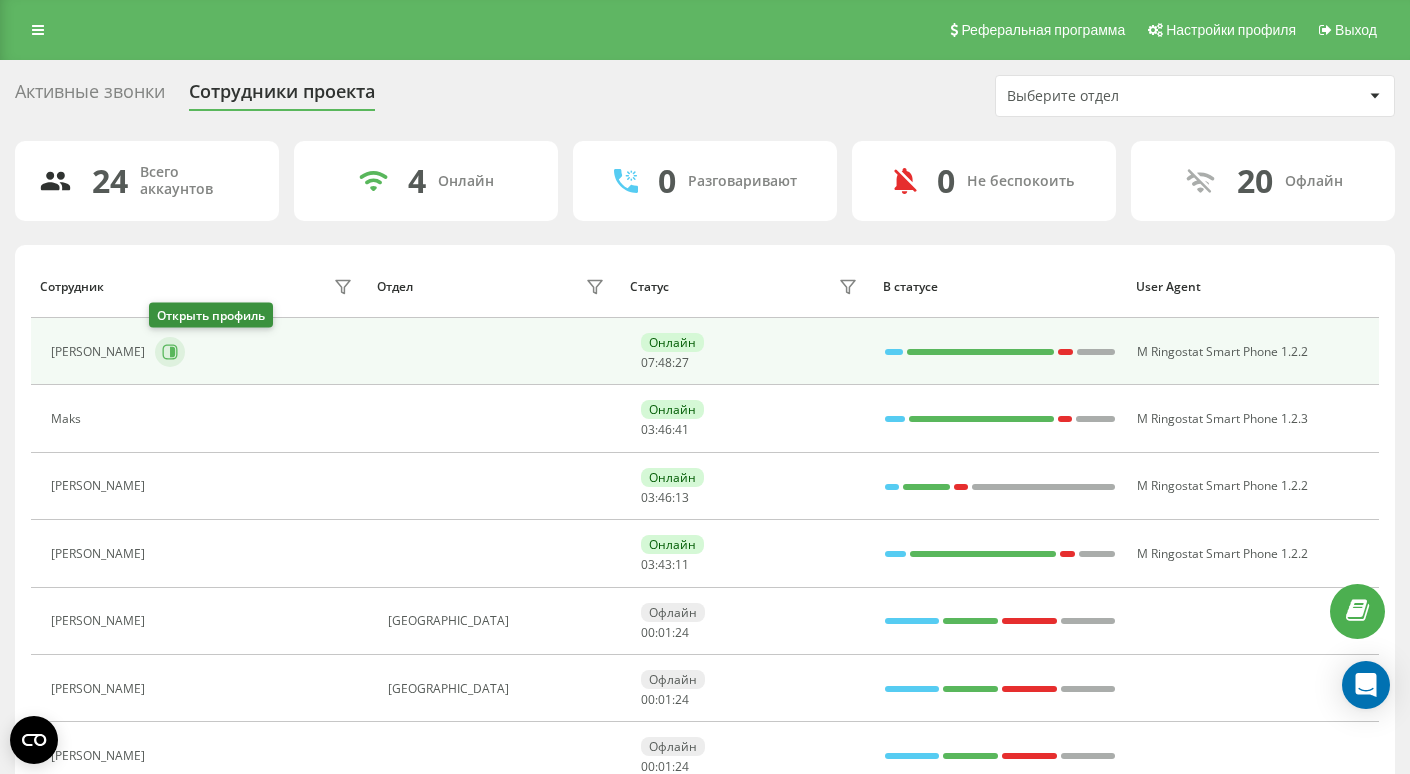 click at bounding box center (170, 352) 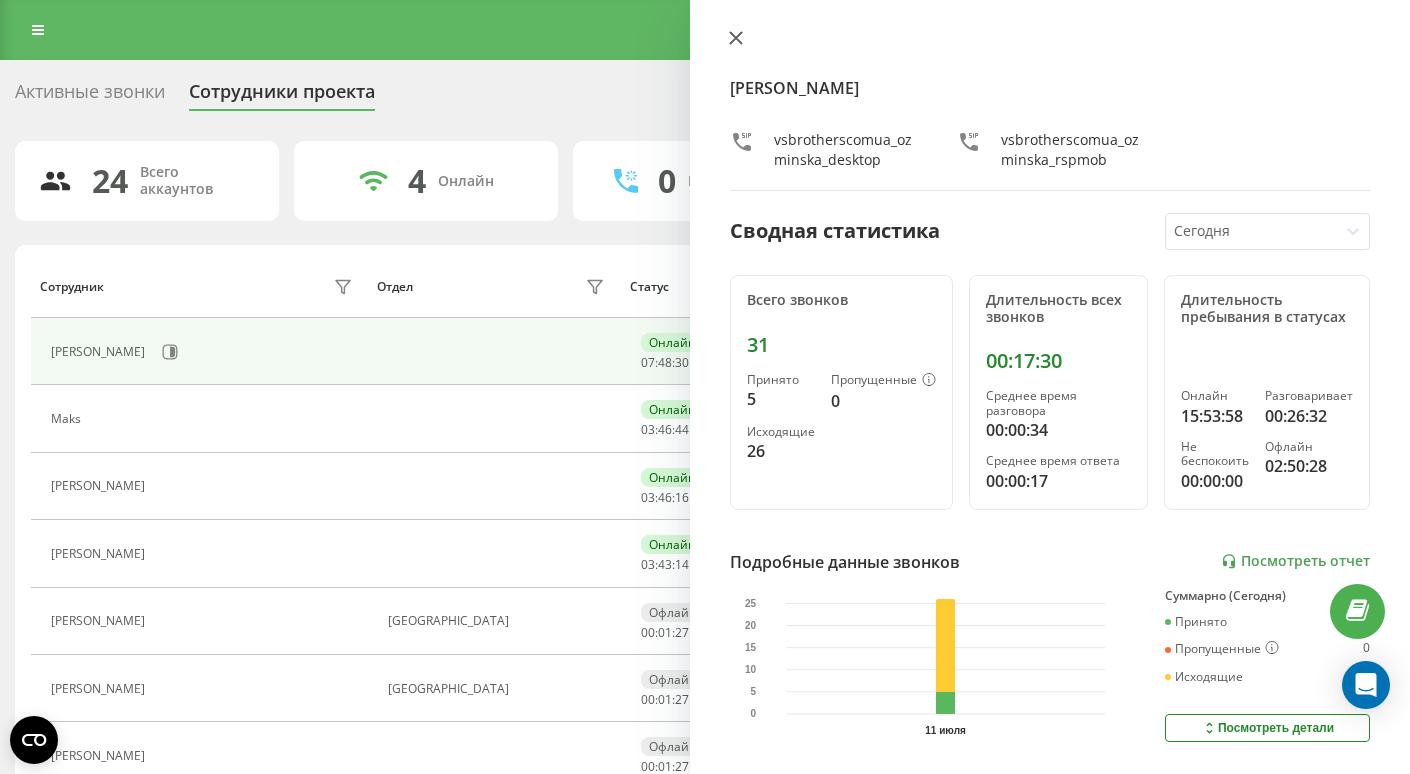 click 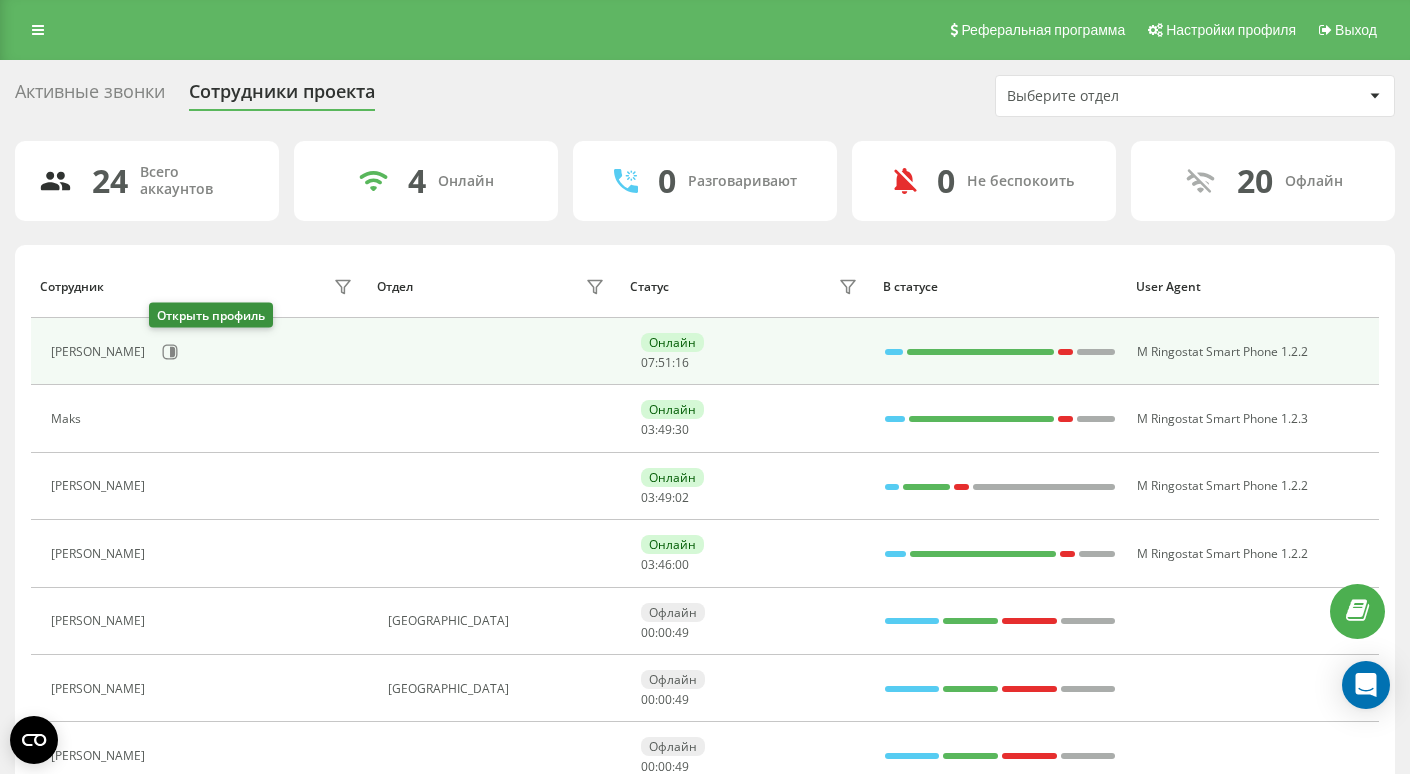 click on "[PERSON_NAME]" at bounding box center (204, 352) 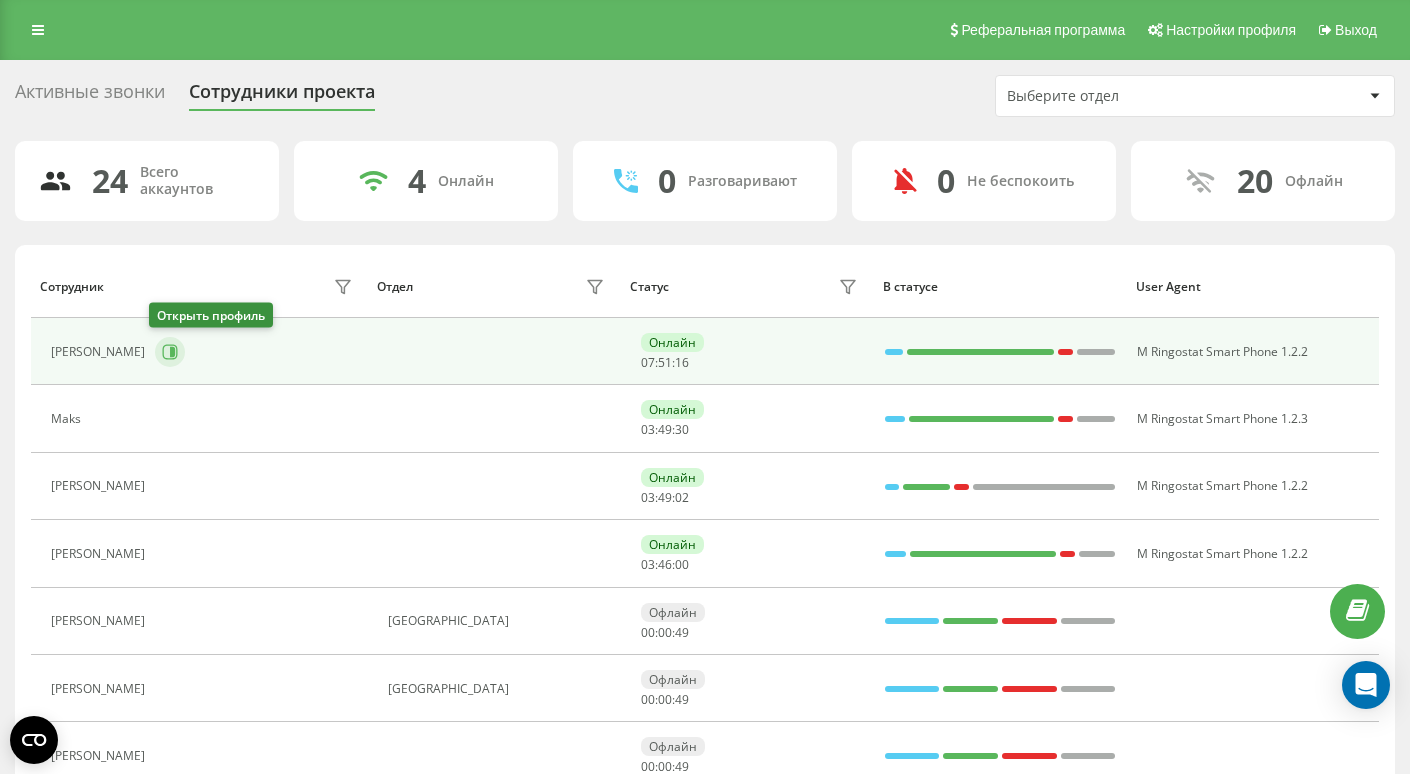 click 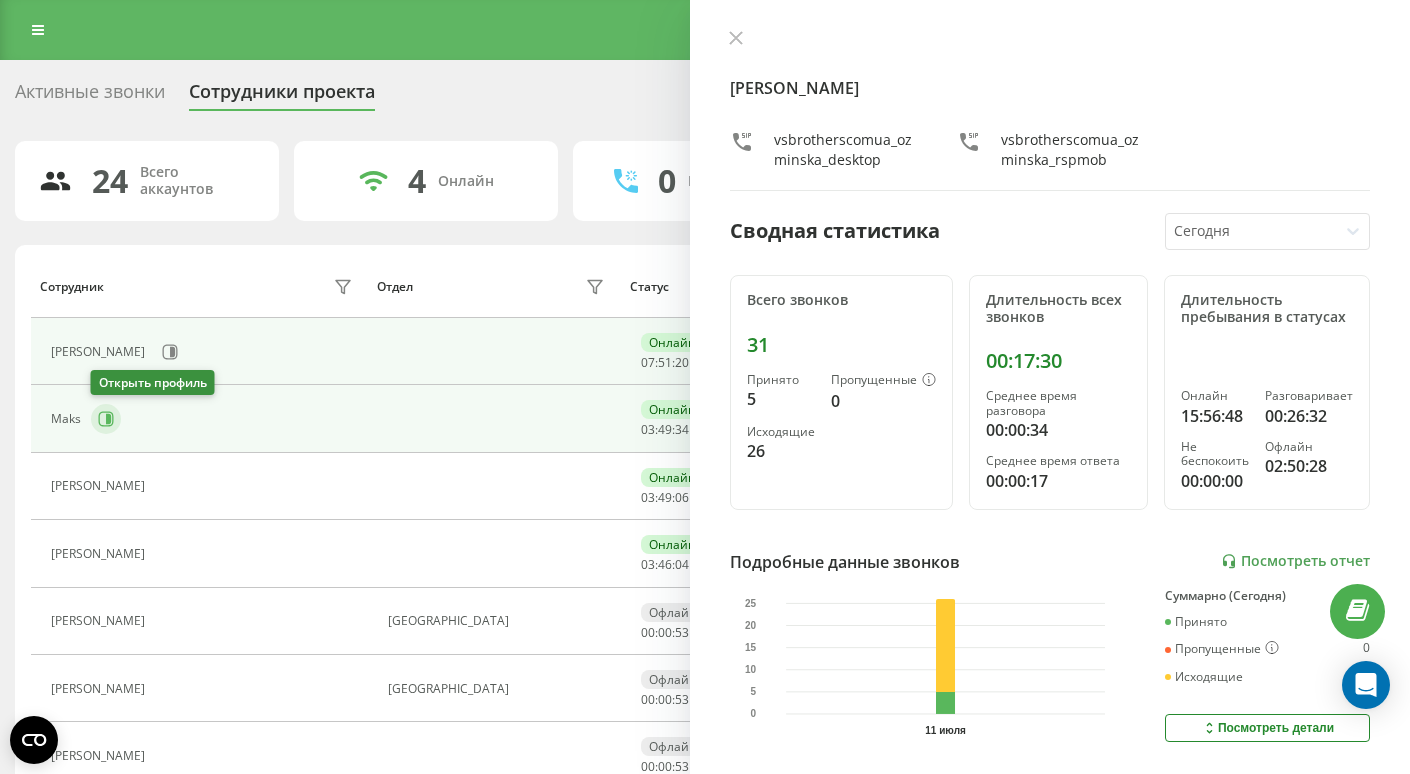 click 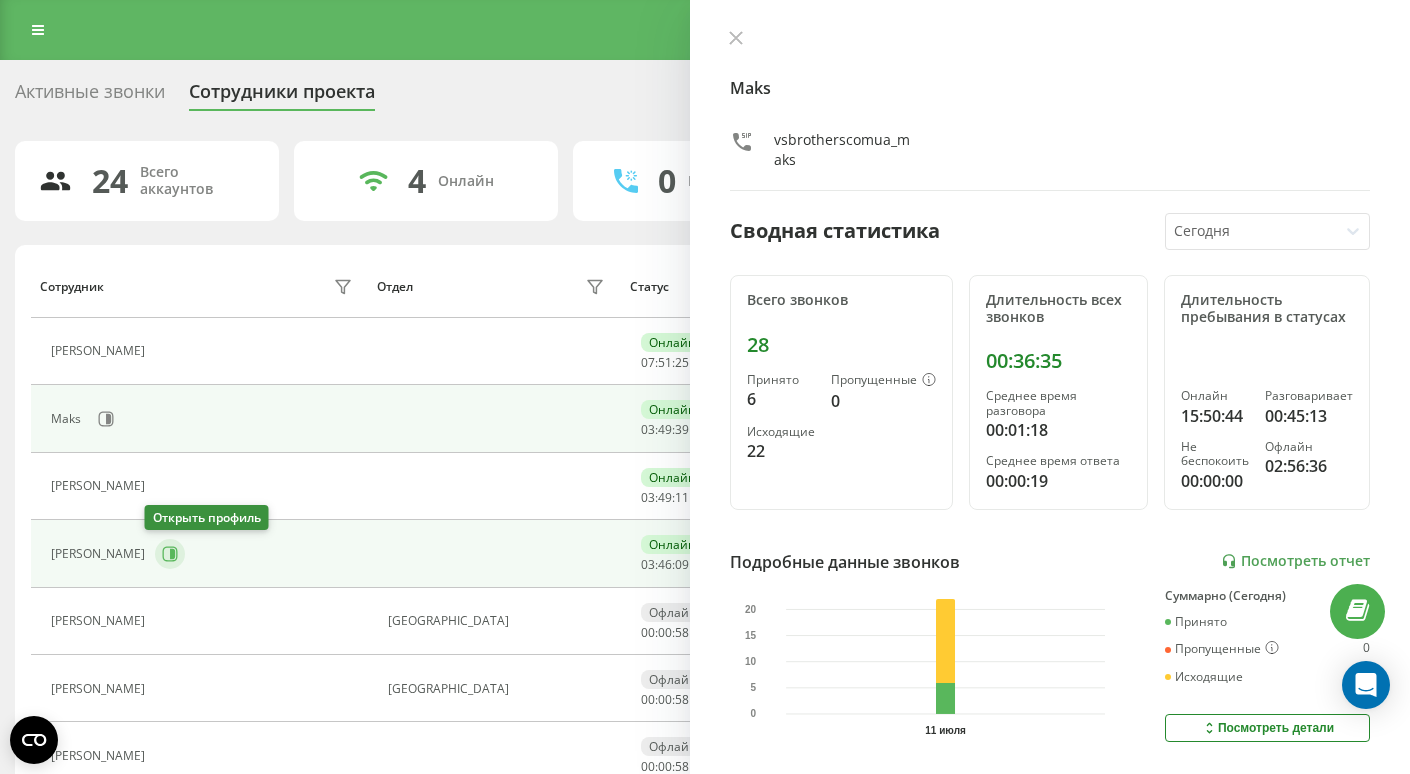 click 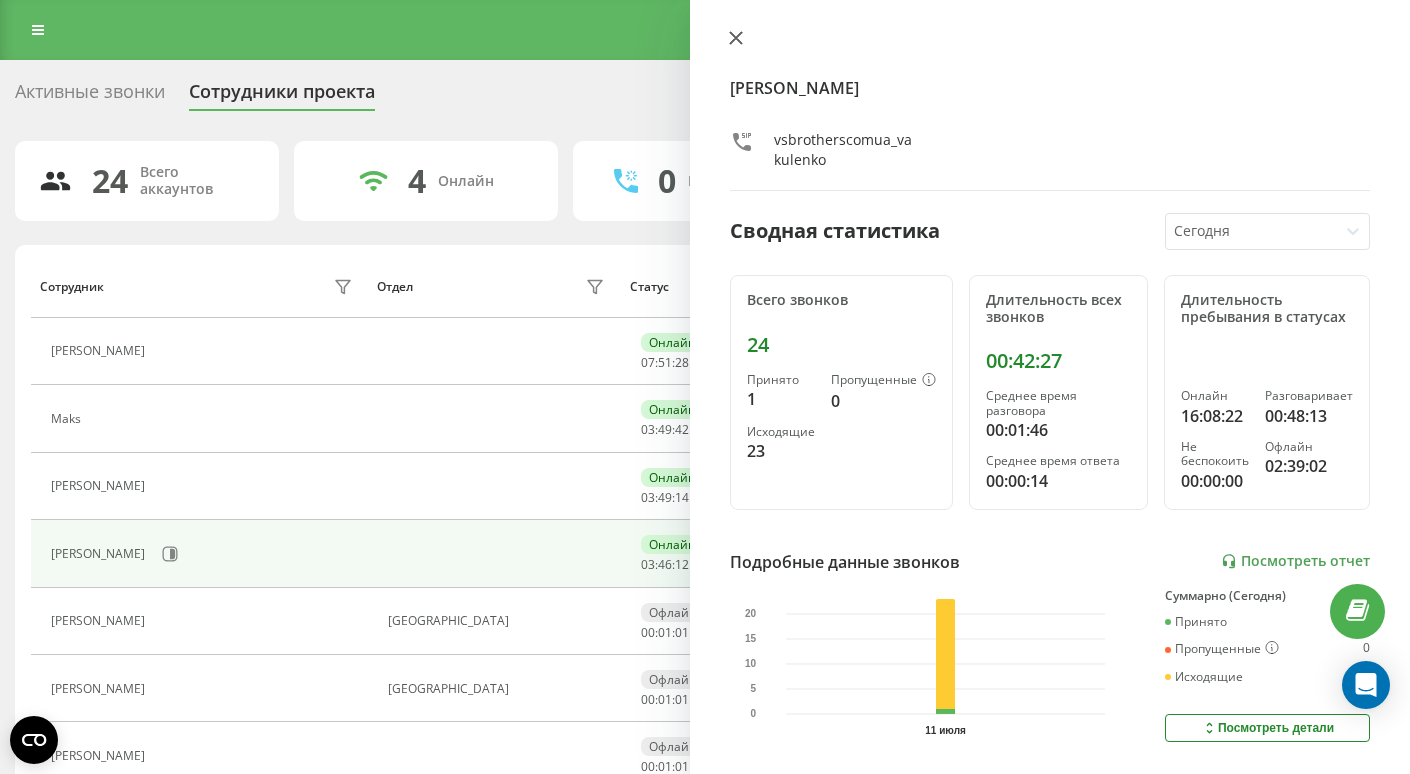 click 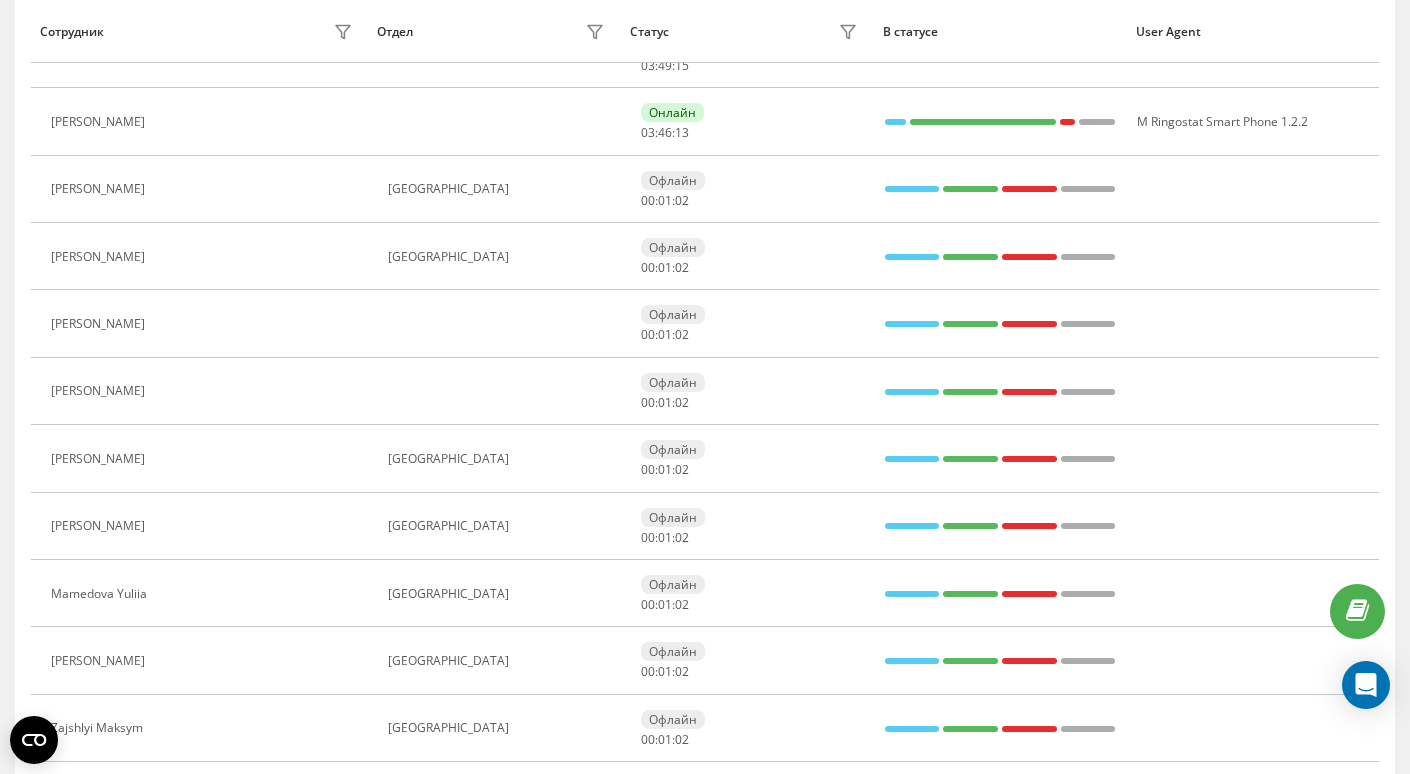 scroll, scrollTop: 437, scrollLeft: 0, axis: vertical 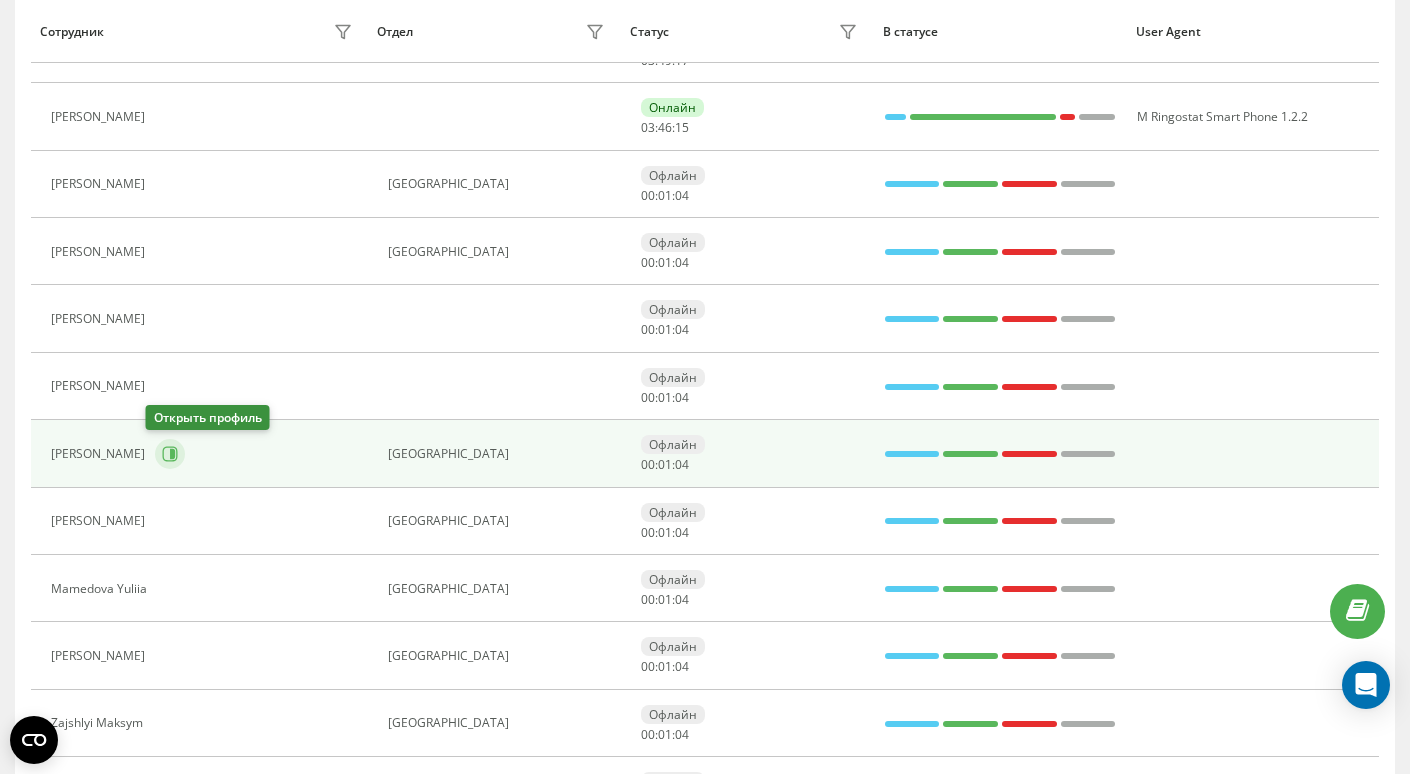 click 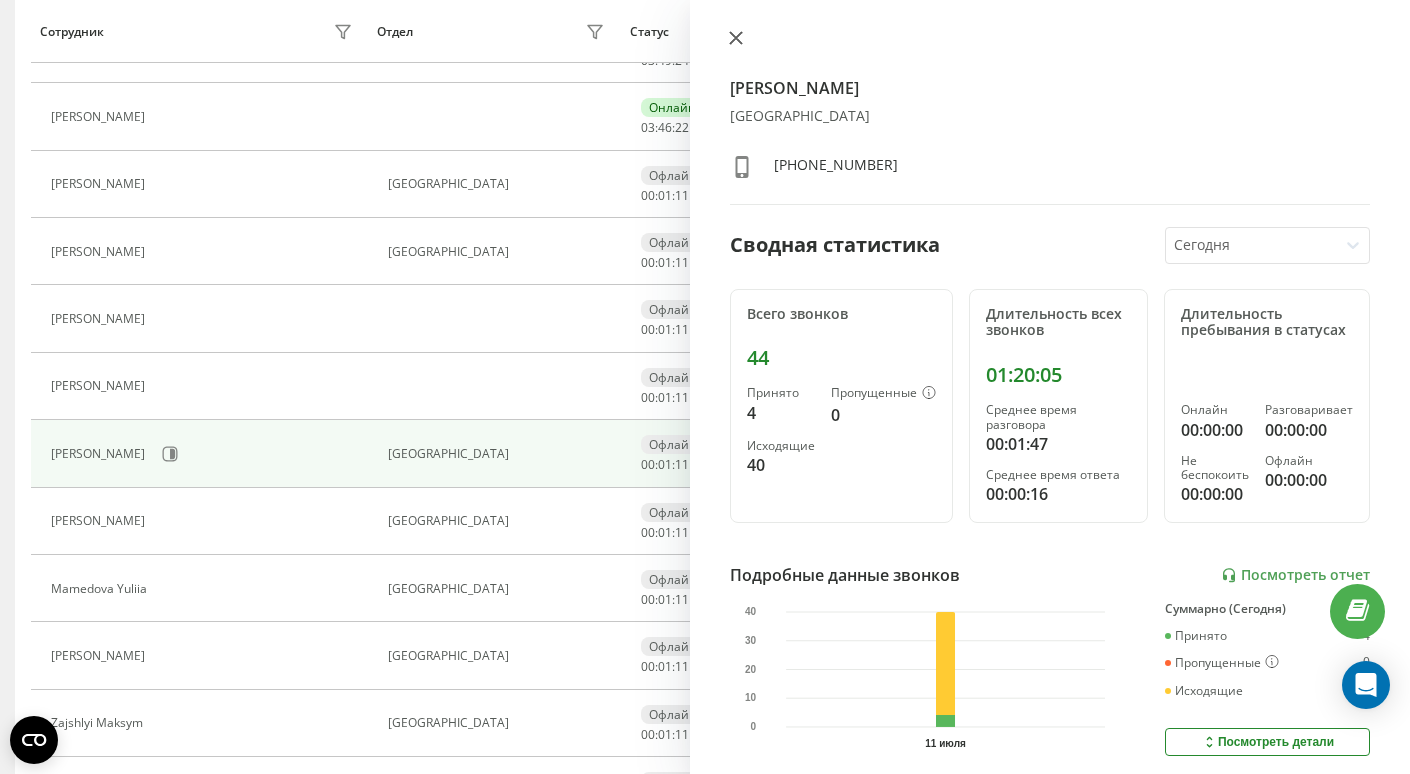 click 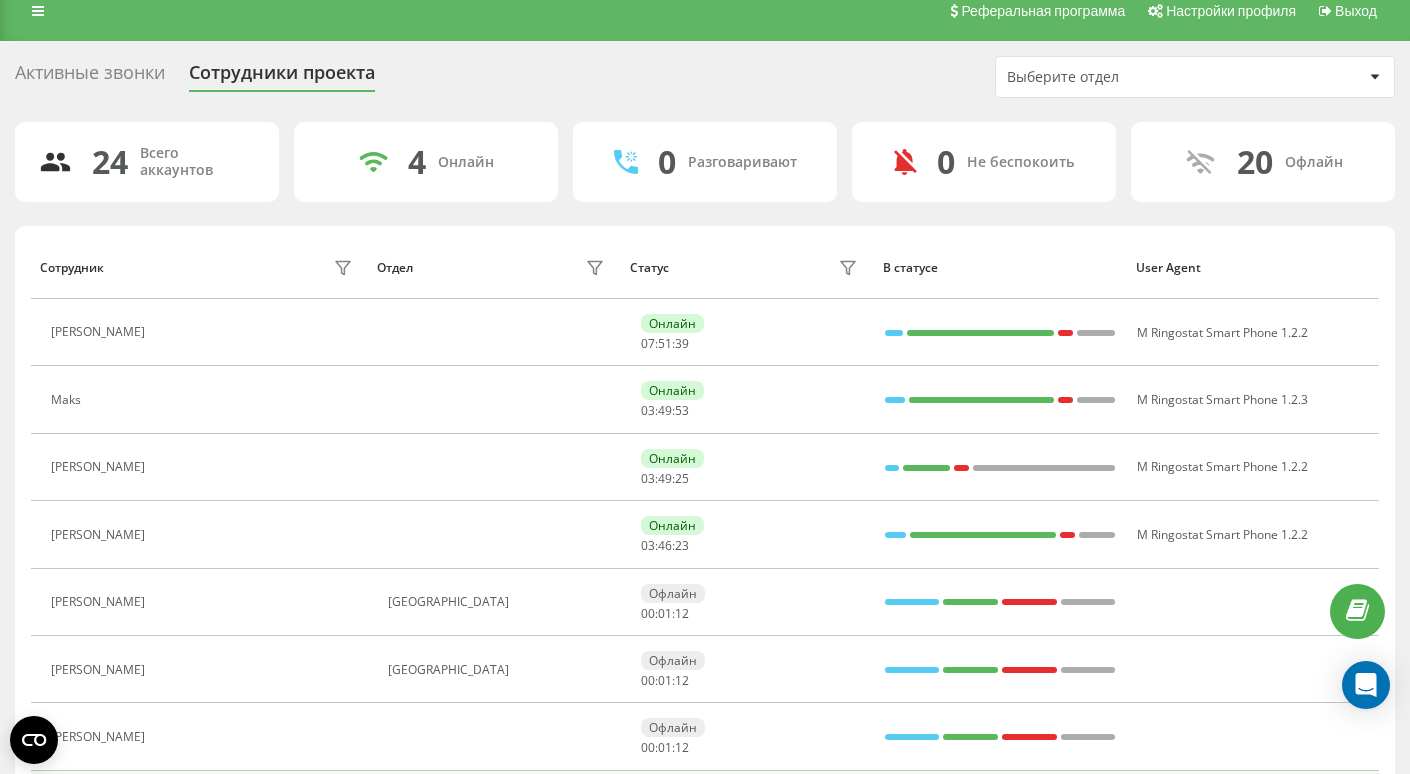 scroll, scrollTop: 0, scrollLeft: 0, axis: both 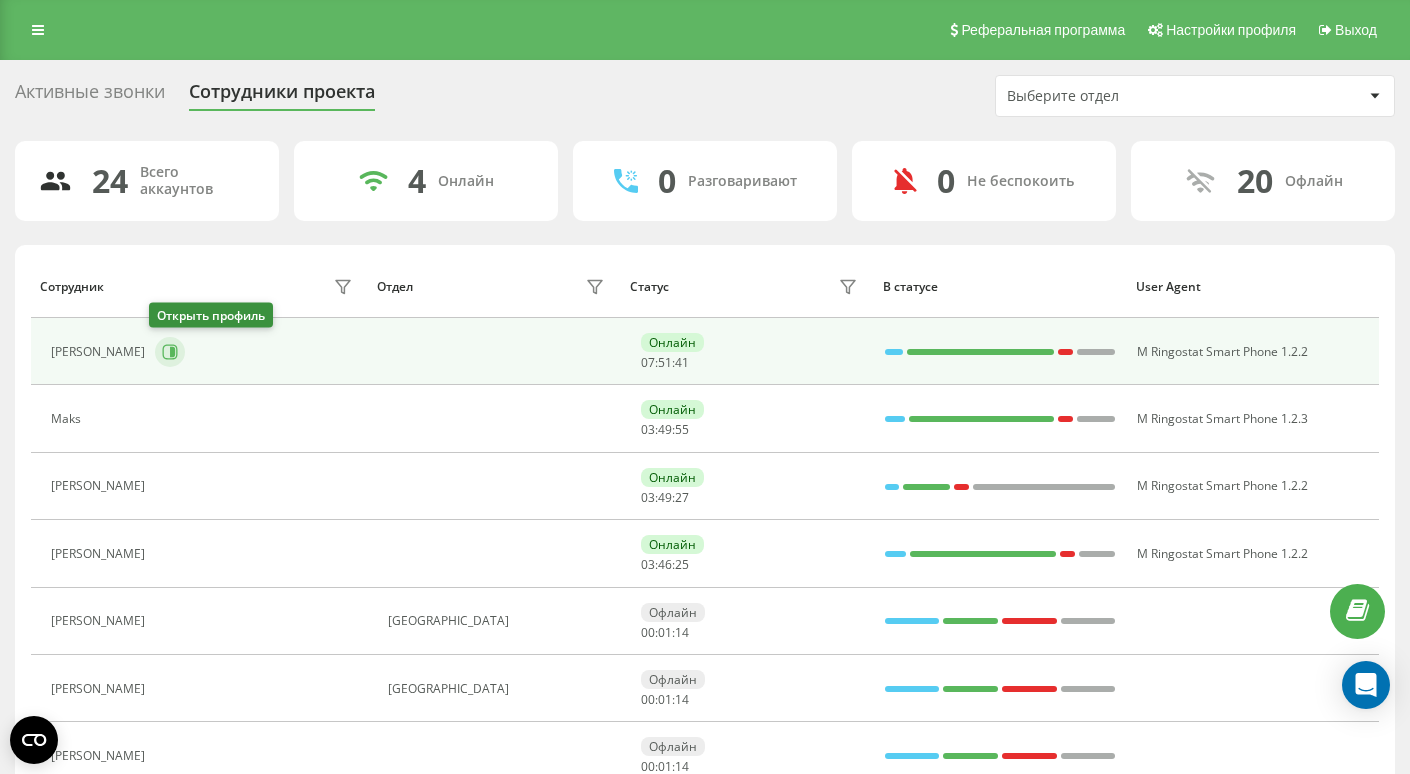 click 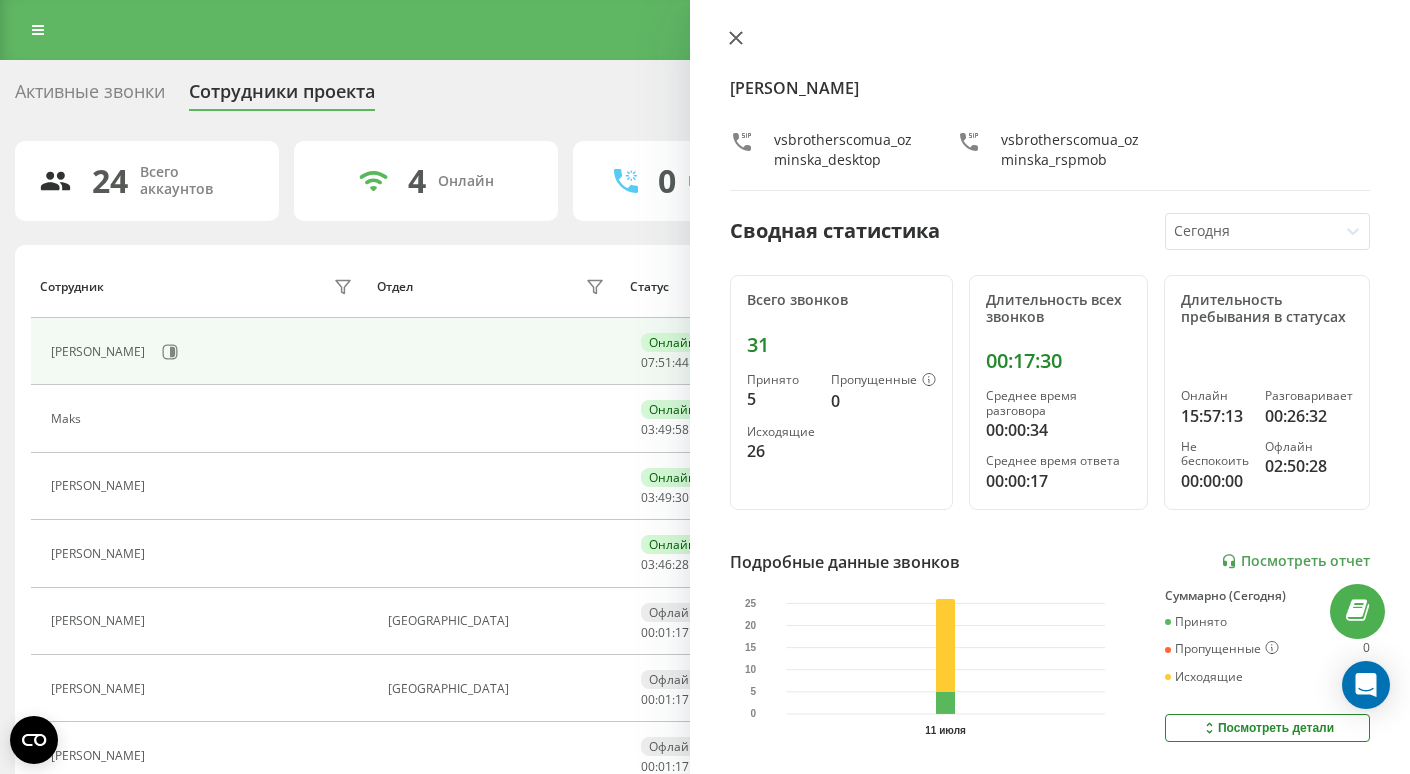 click 